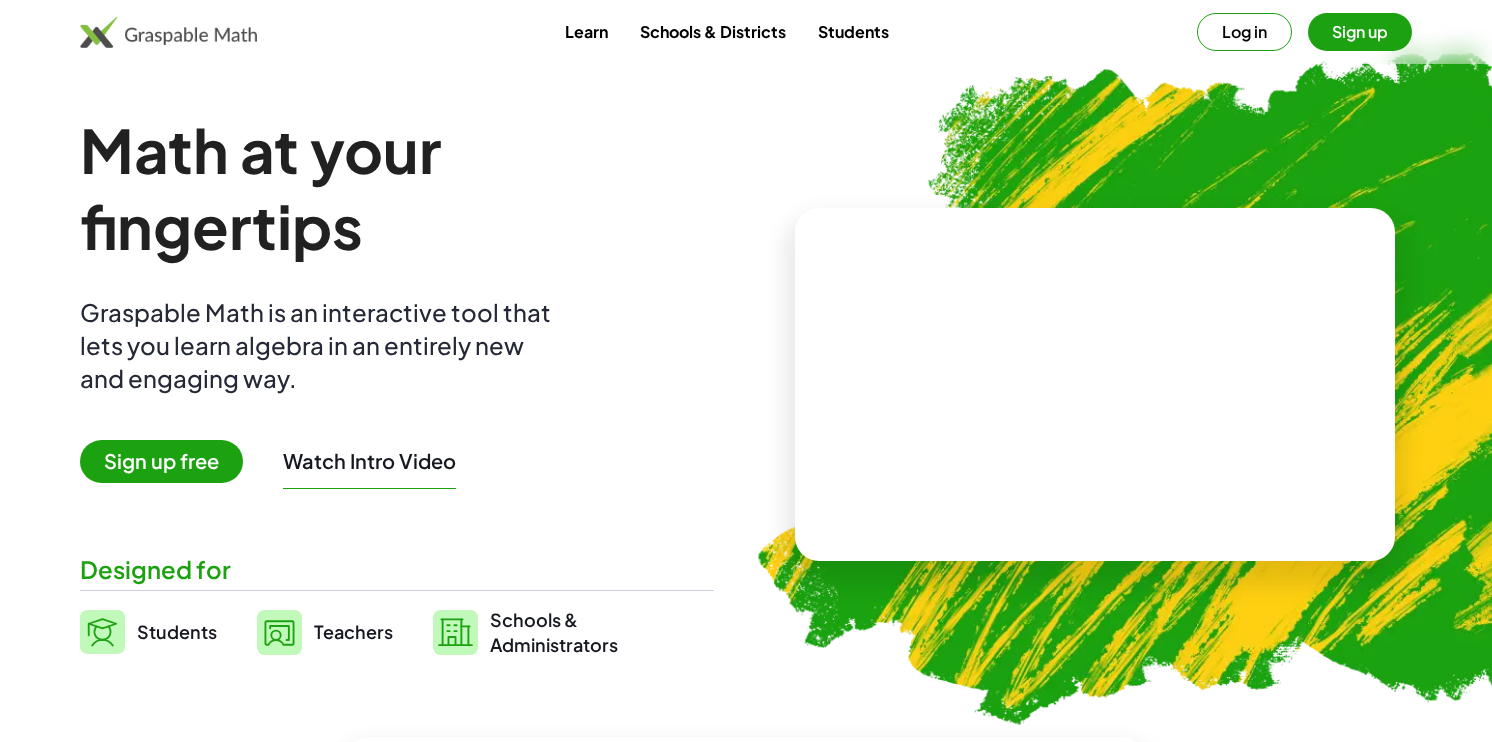 scroll, scrollTop: 0, scrollLeft: 0, axis: both 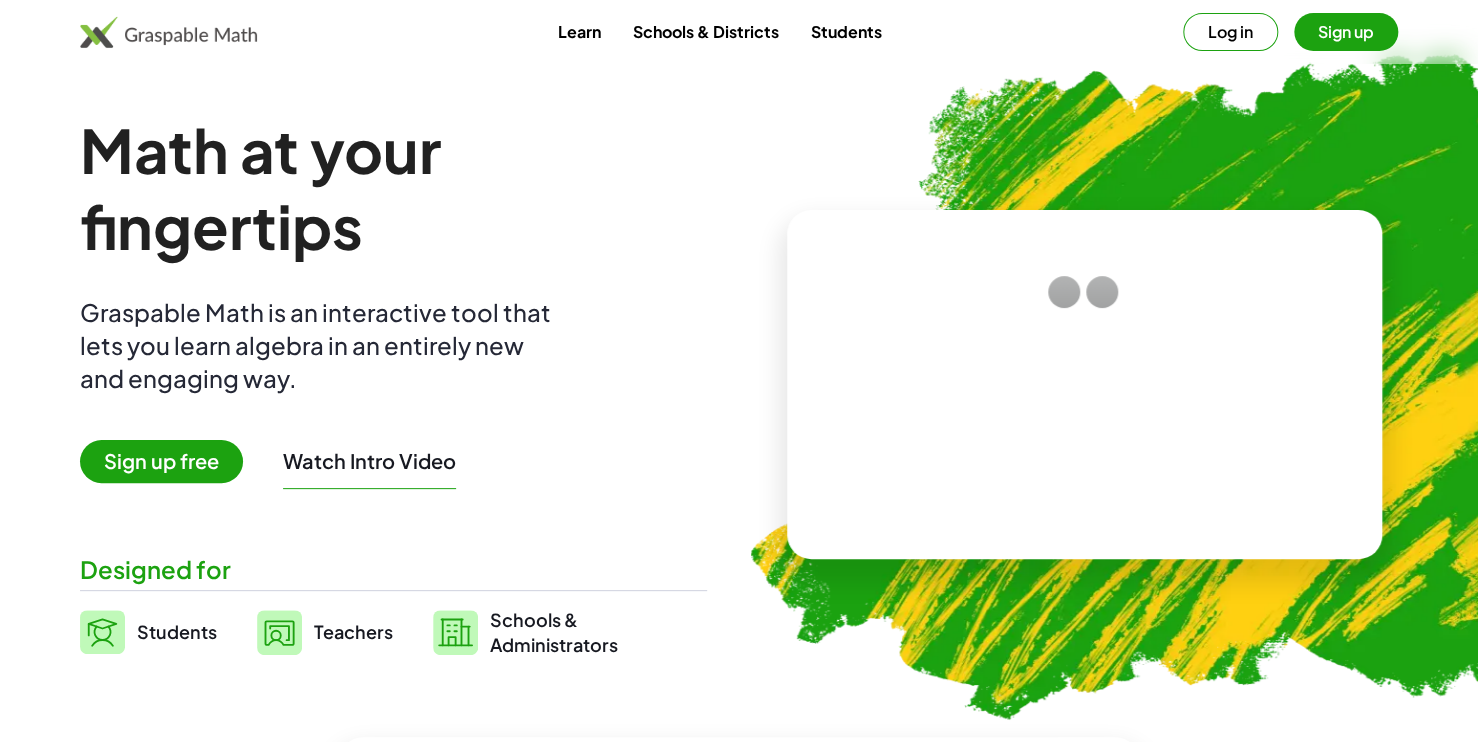 click on "Sign up free" at bounding box center [161, 461] 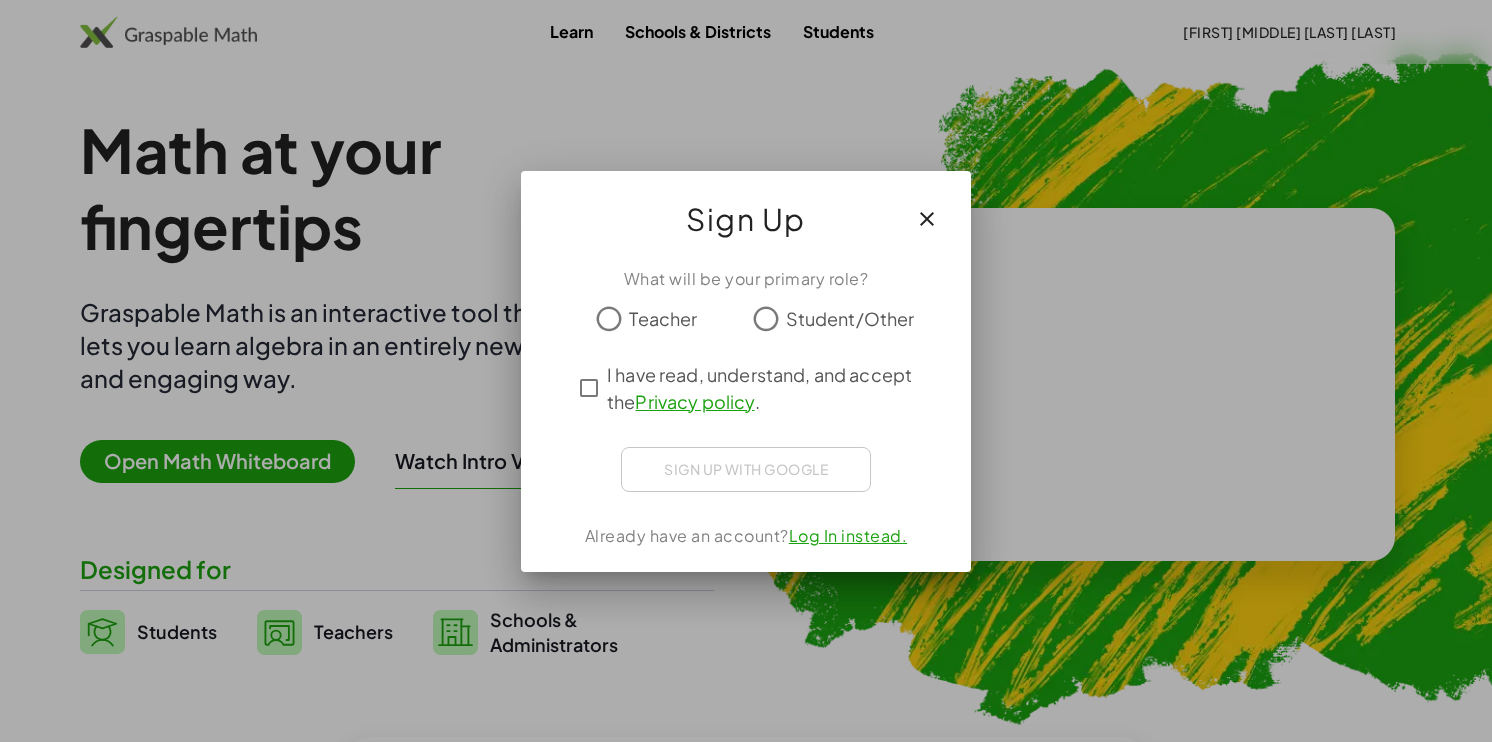 click 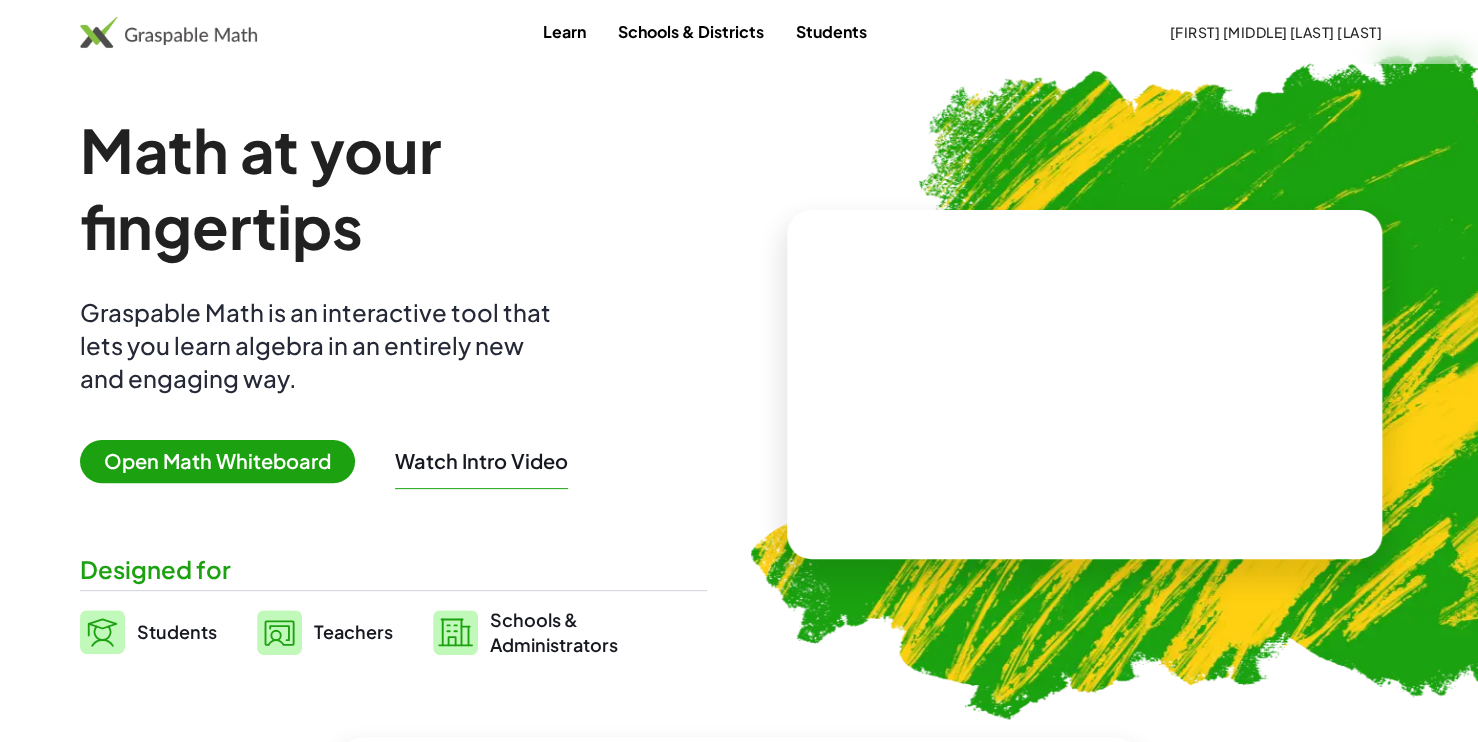 click on "Open Math Whiteboard" at bounding box center (217, 461) 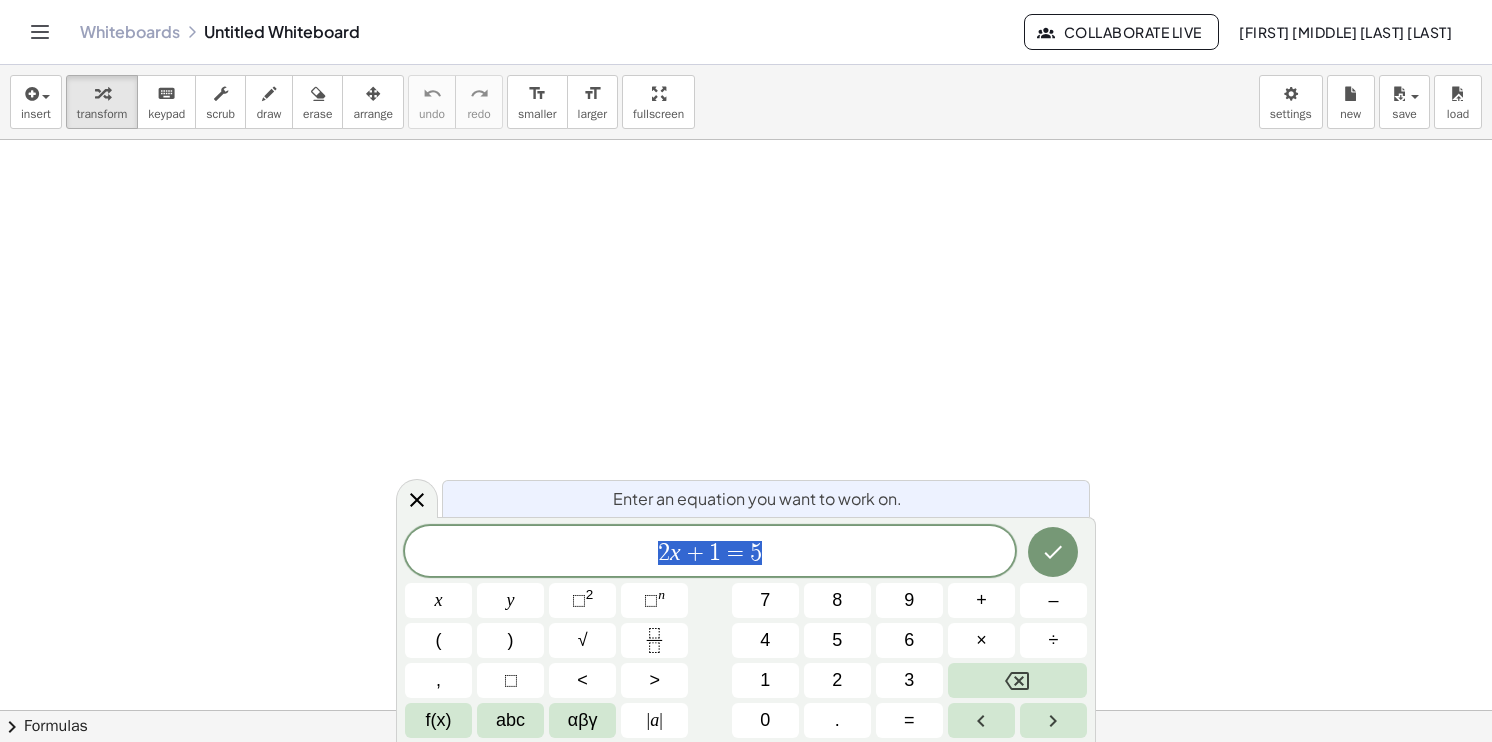 click on "2 x + 1 = 5" at bounding box center (710, 553) 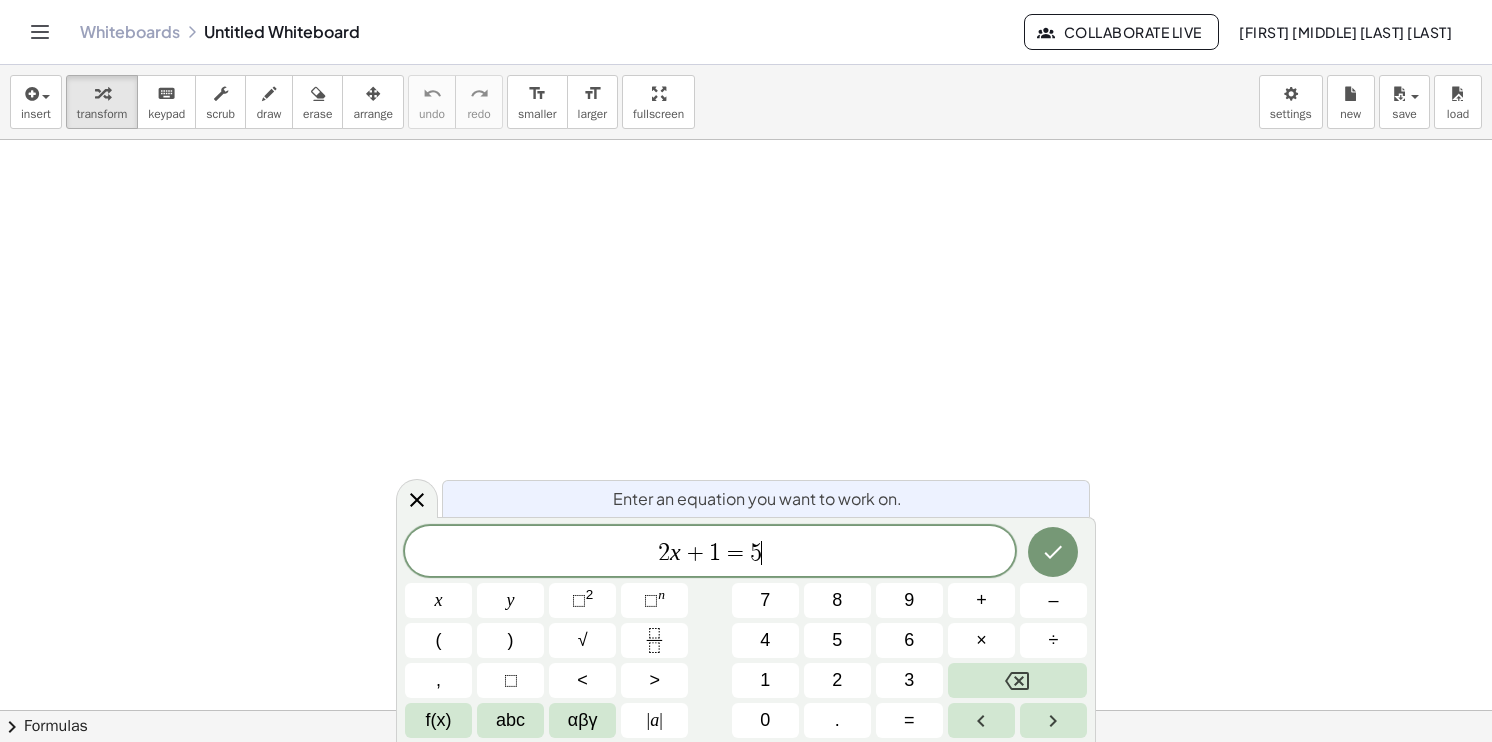 click on "2 x + 1 = 5 ​" at bounding box center [710, 553] 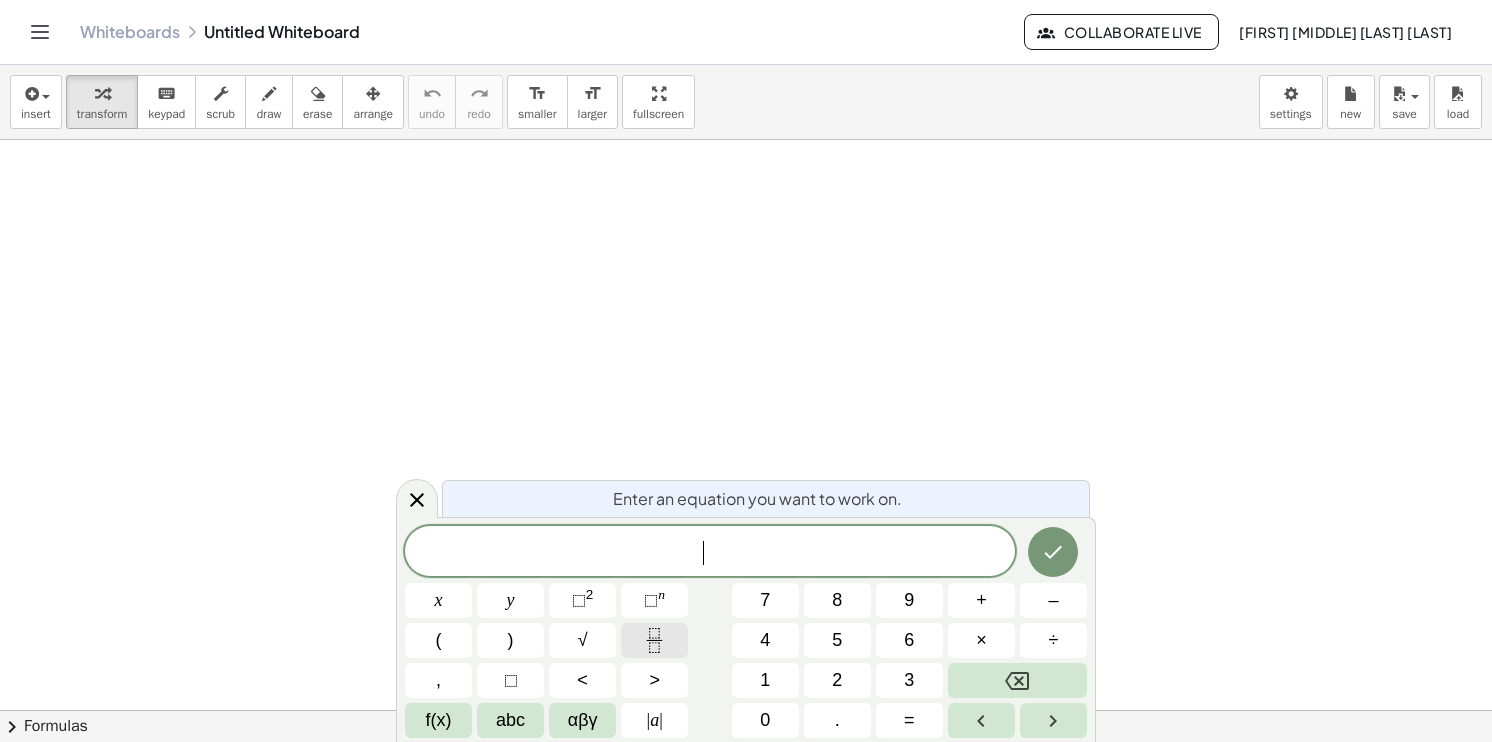 click at bounding box center (654, 640) 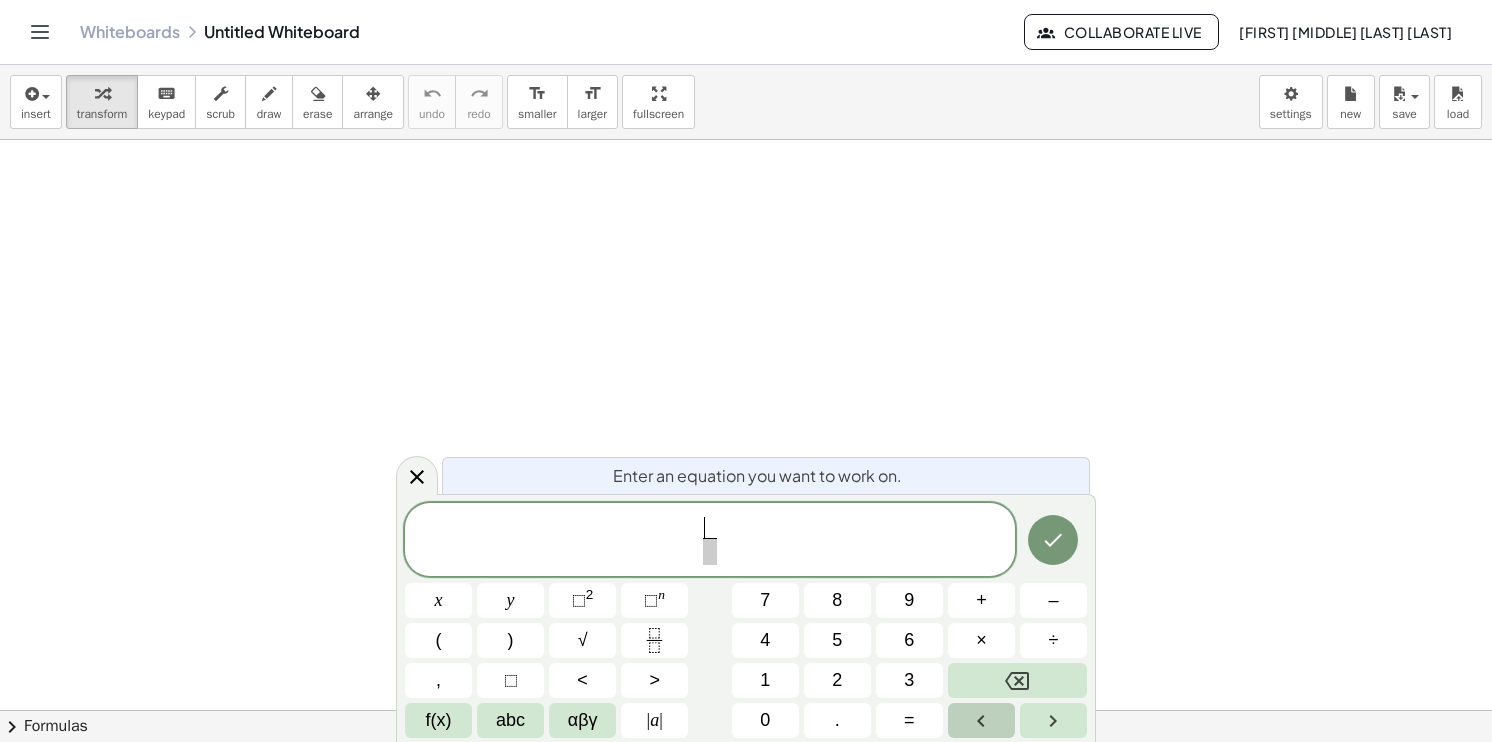 click 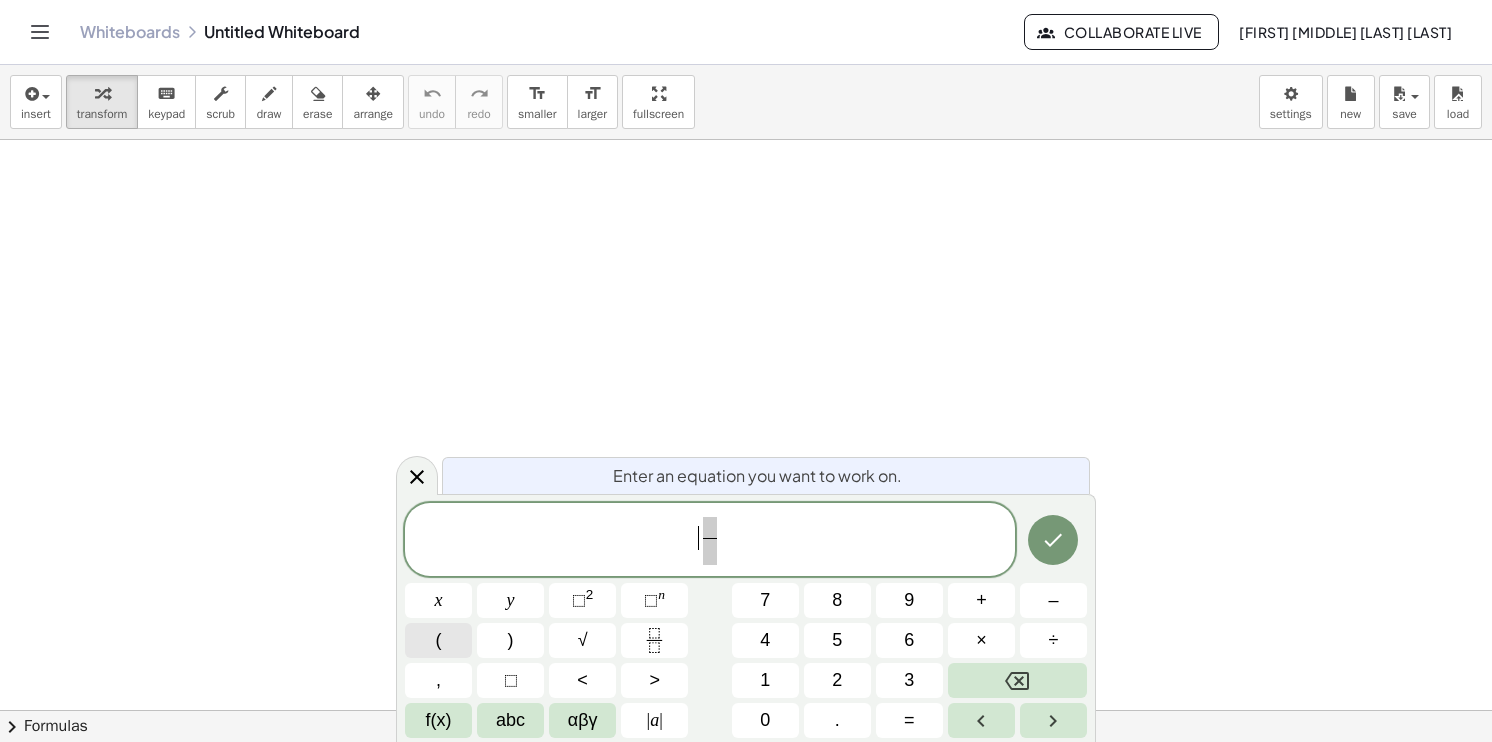click on "(" at bounding box center [438, 640] 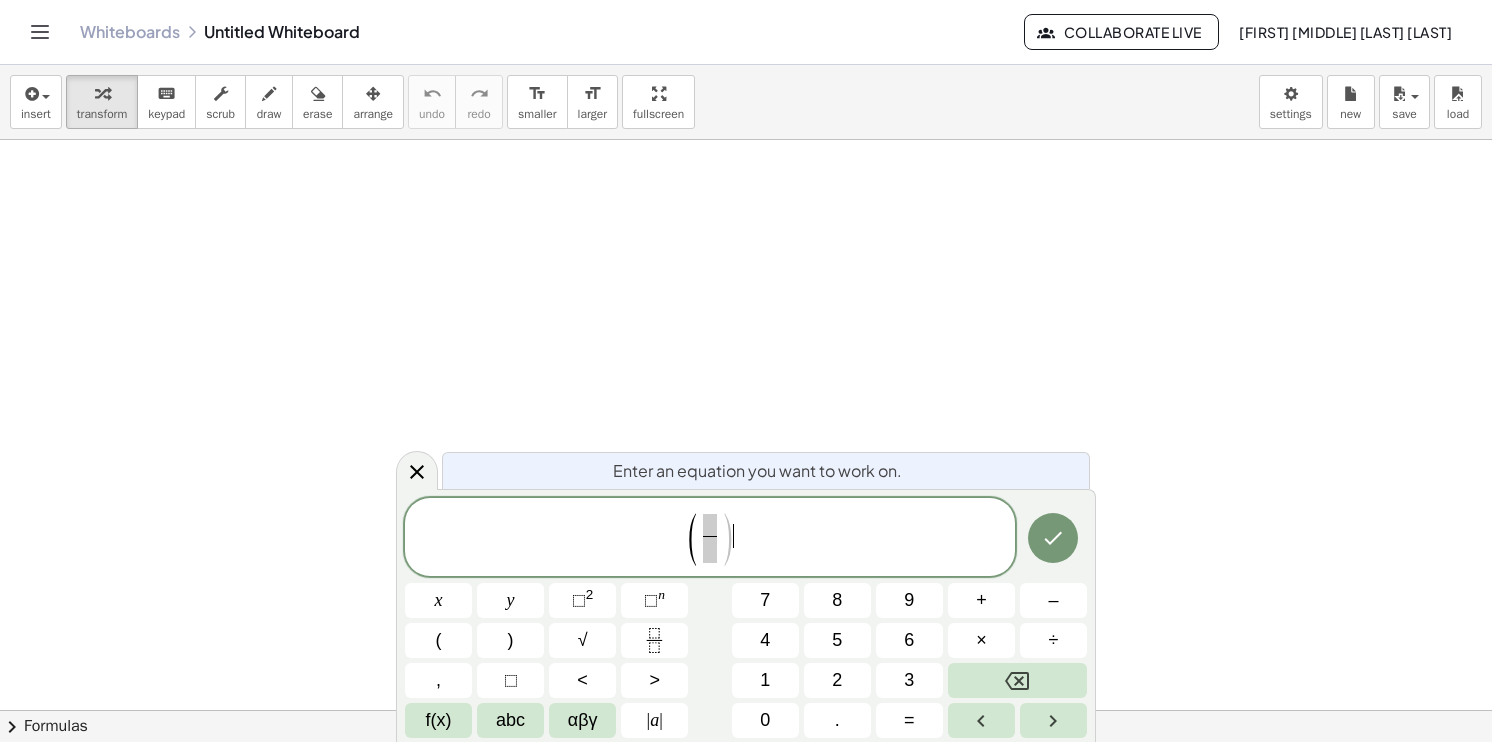 click on ")" at bounding box center (727, 539) 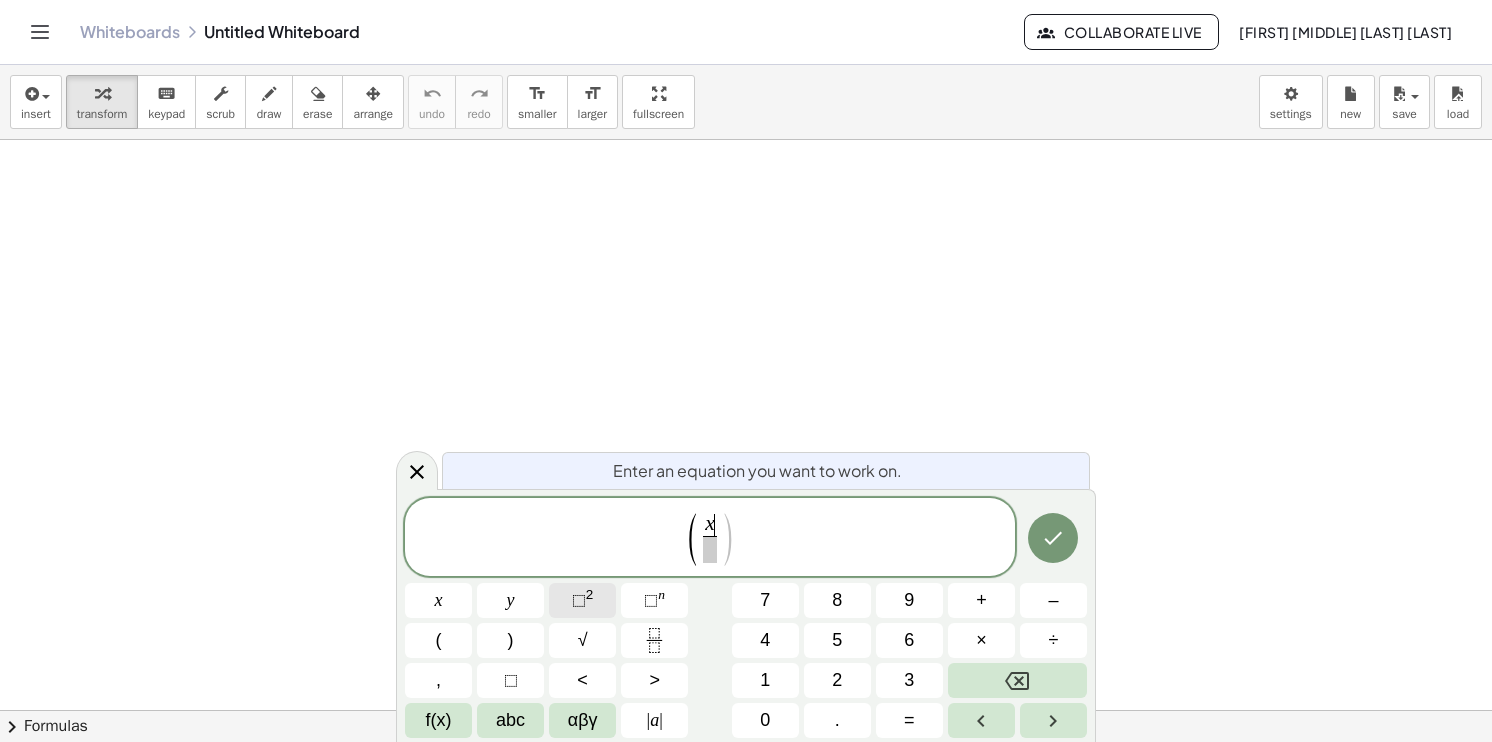 click on "⬚" at bounding box center (579, 600) 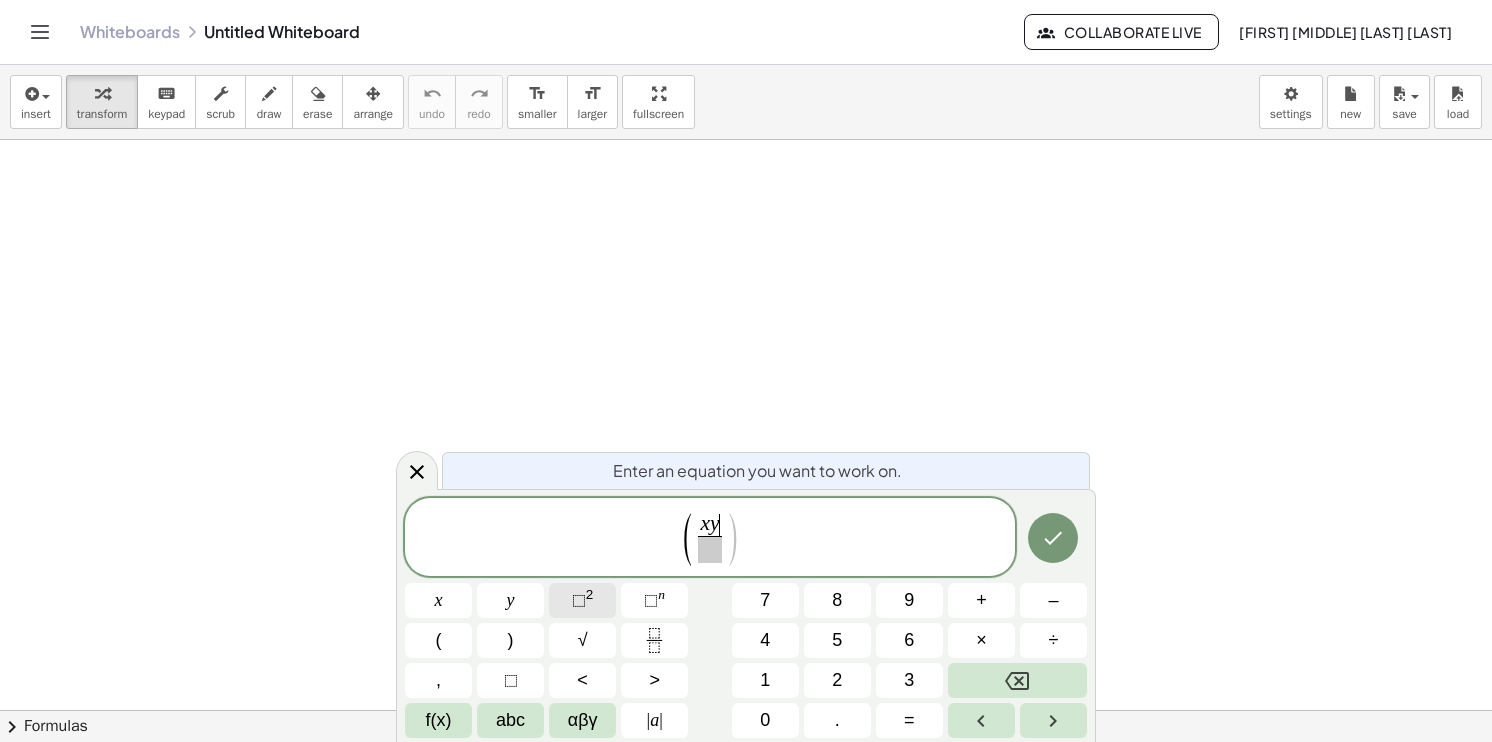 click on "⬚ 2" at bounding box center (582, 600) 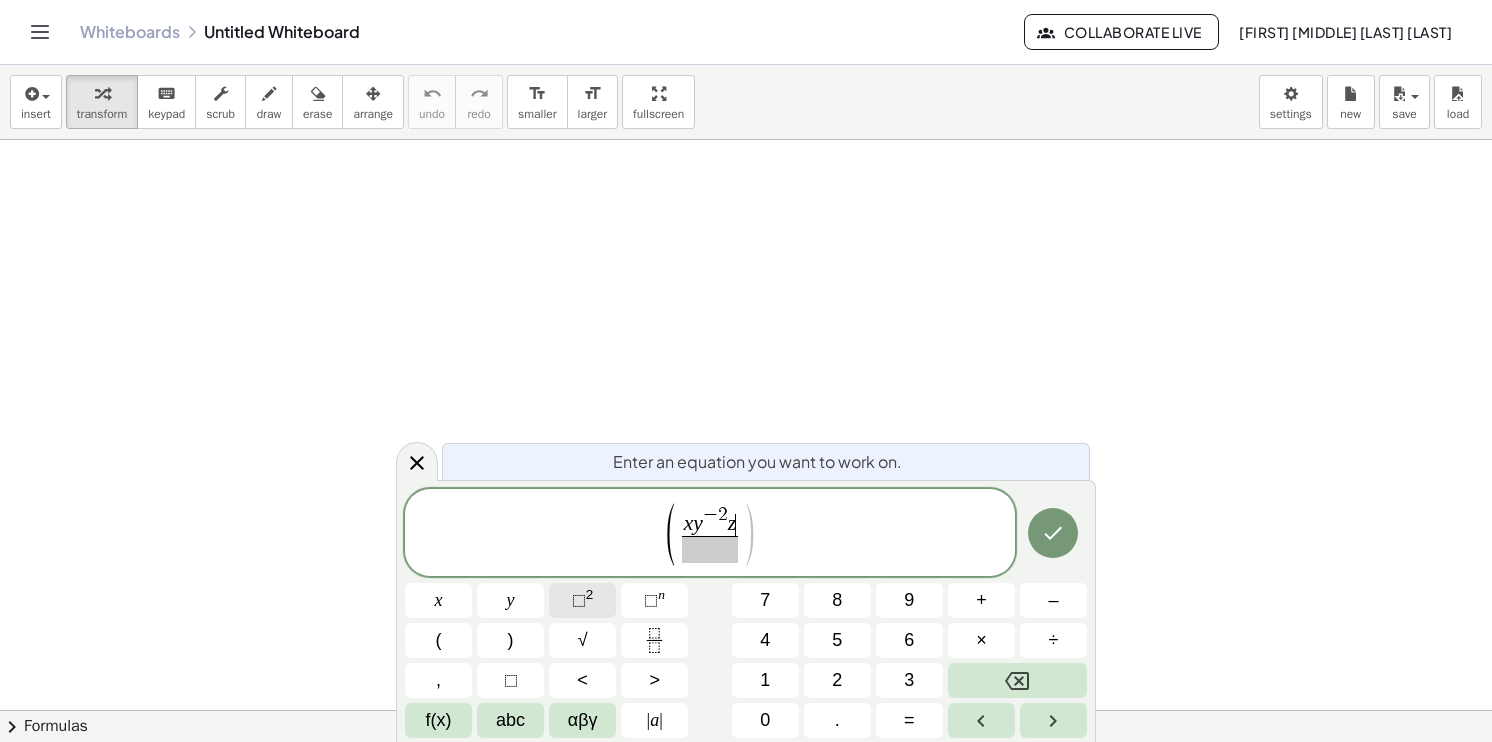 click on "⬚ 2" at bounding box center (582, 600) 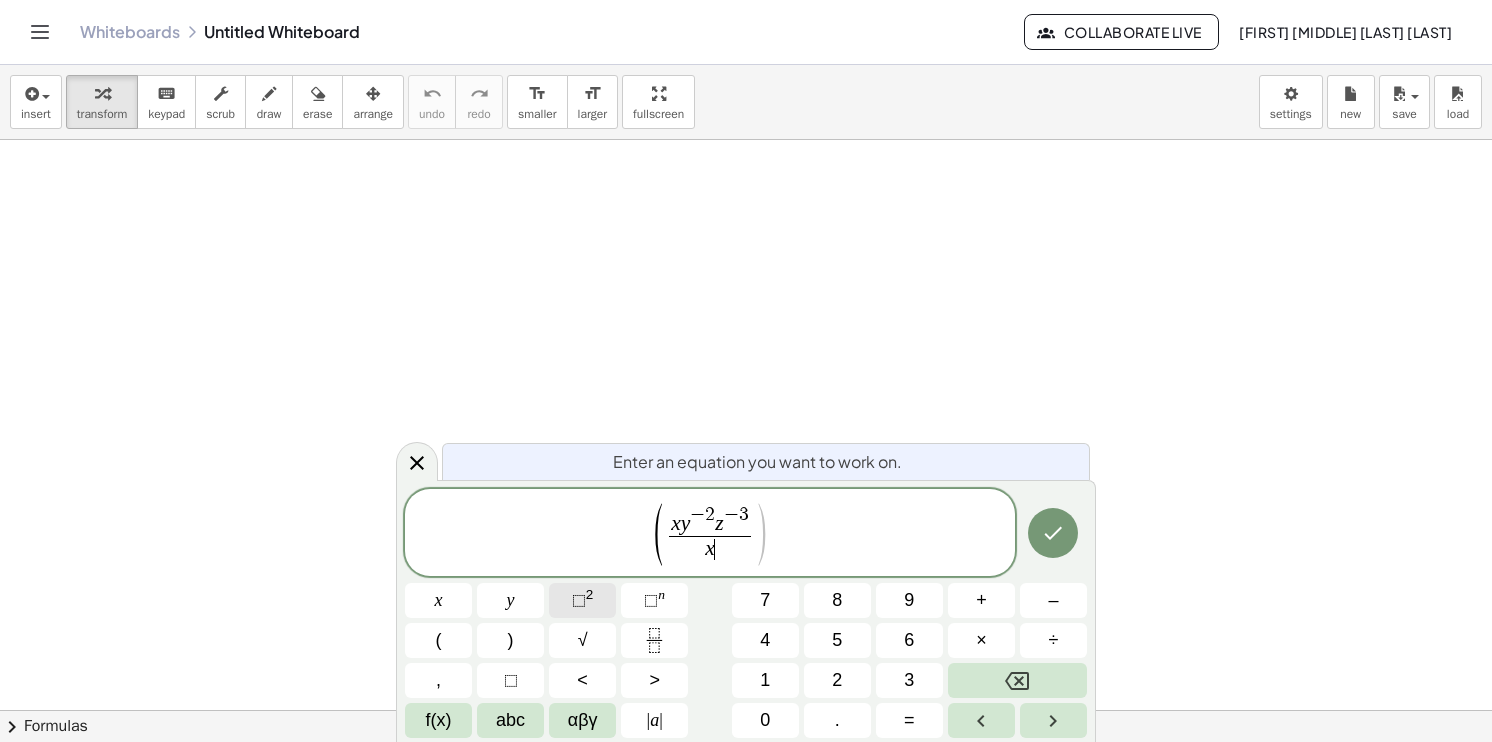click on "⬚ 2" at bounding box center [582, 600] 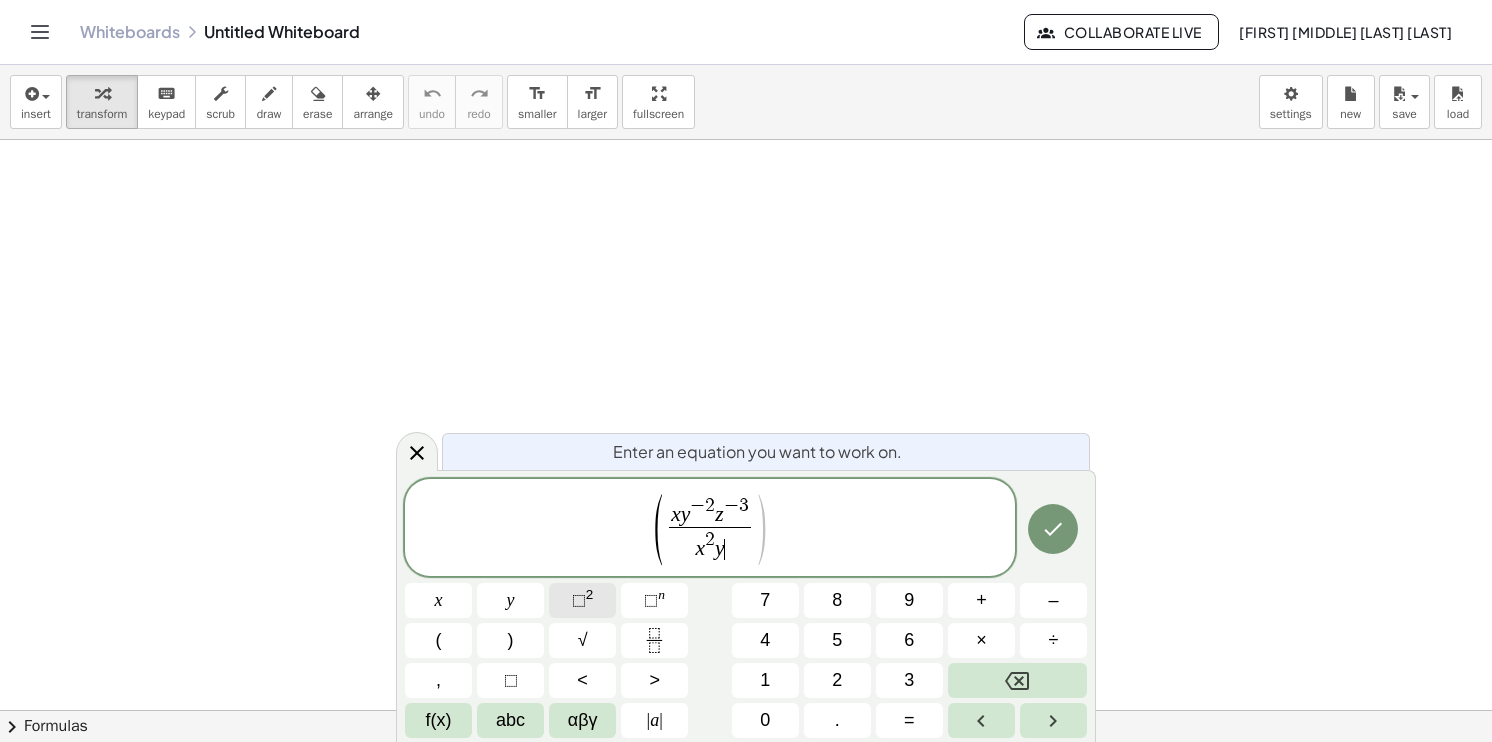 click on "⬚" at bounding box center (579, 600) 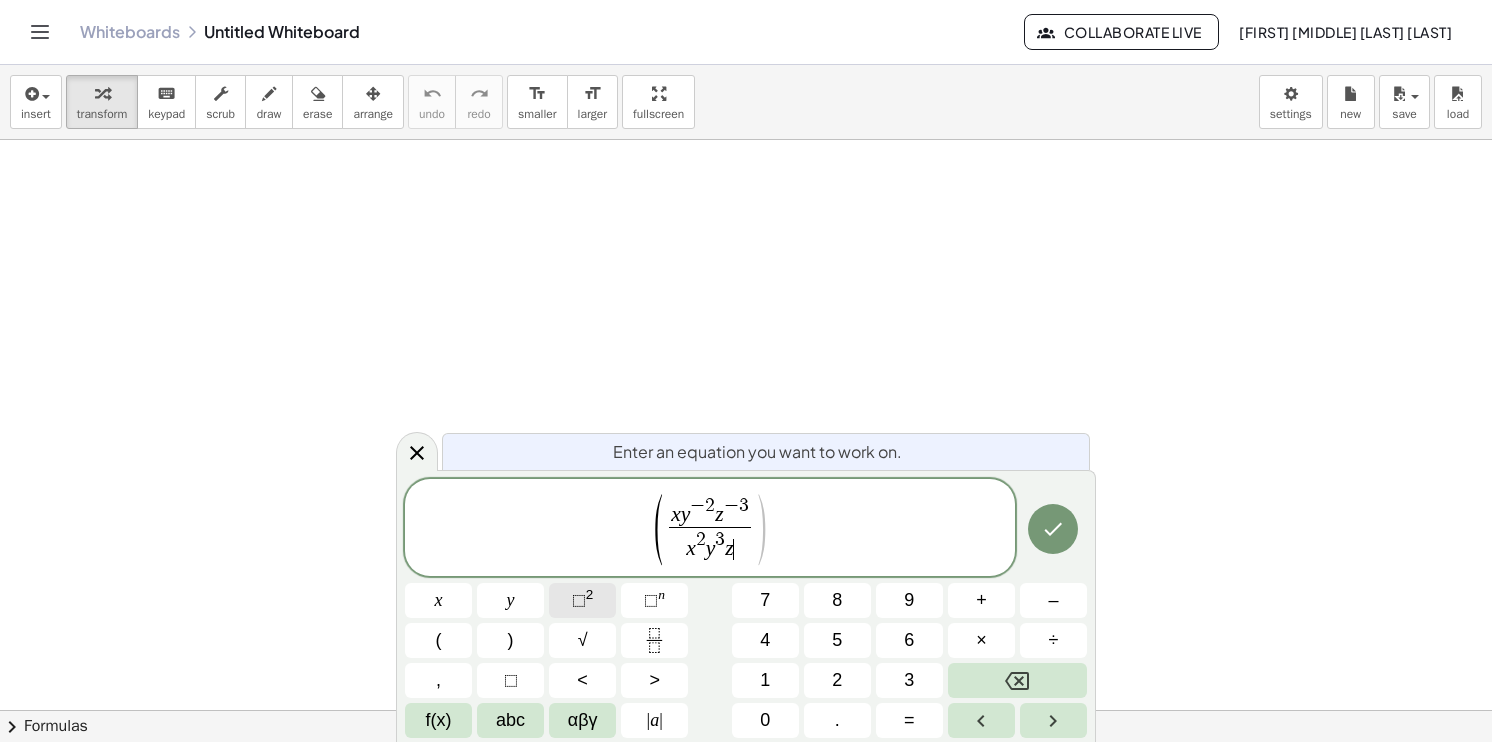 click on "⬚" at bounding box center (579, 600) 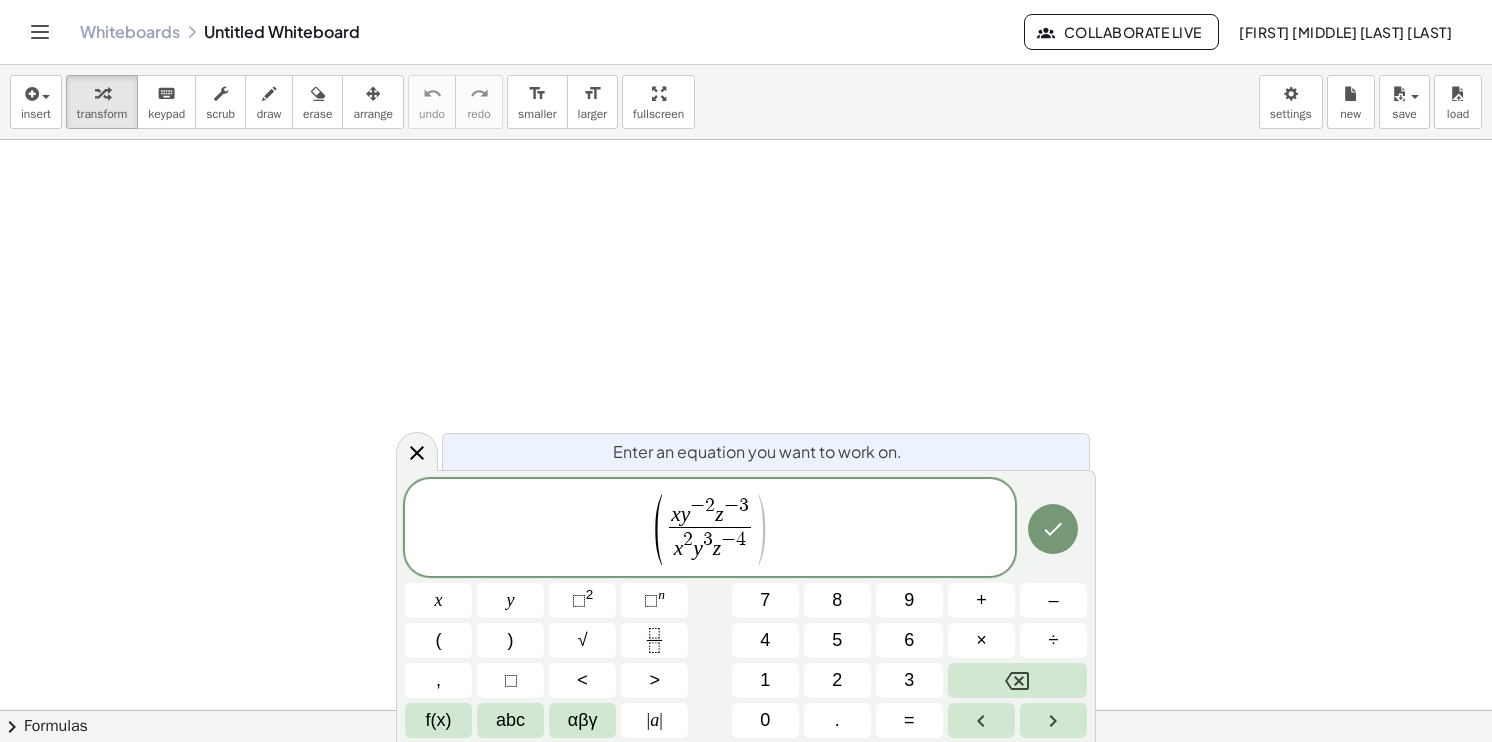 click on "( x y − [NUMBER] z − [NUMBER] x [NUMBER] y [NUMBER] z − [NUMBER] )" at bounding box center (710, 529) 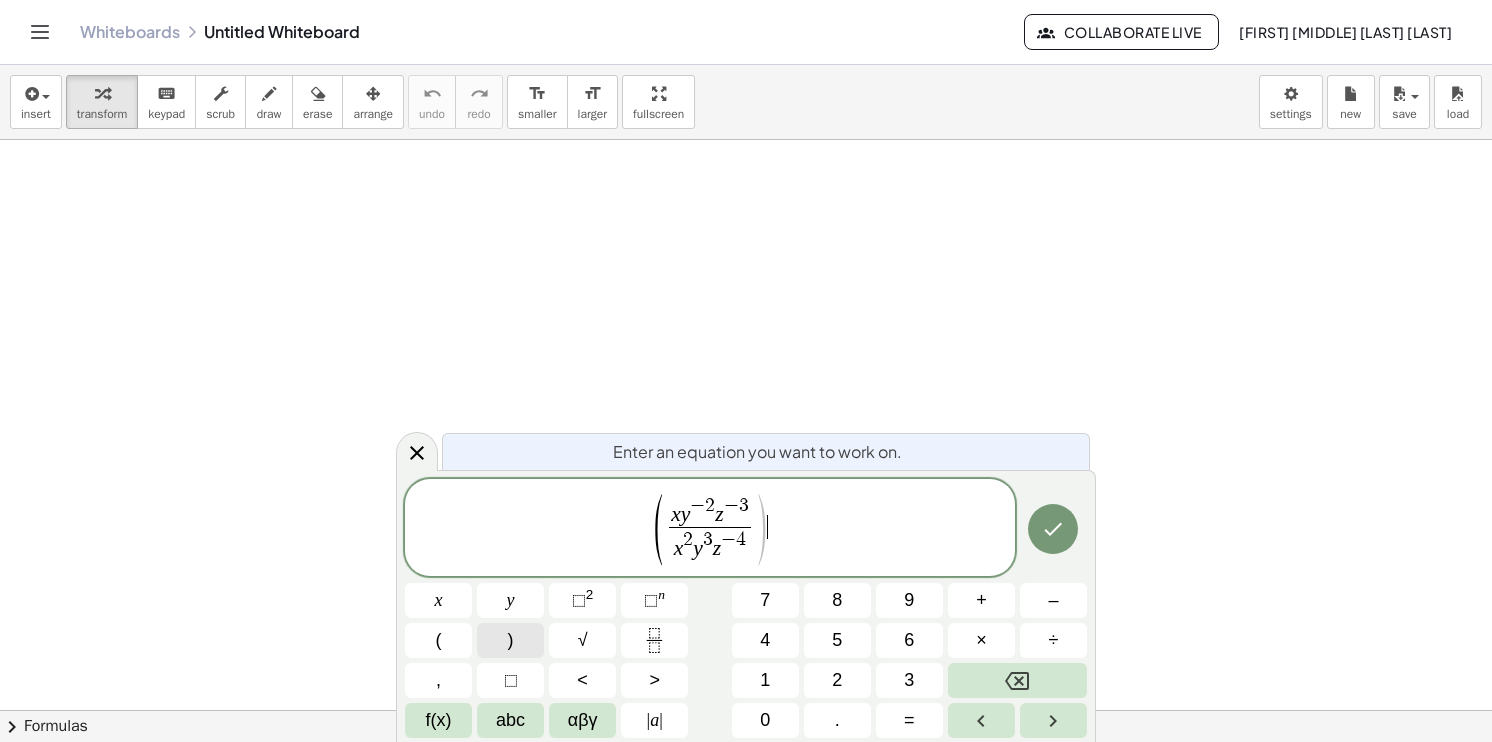 click on ")" at bounding box center [510, 640] 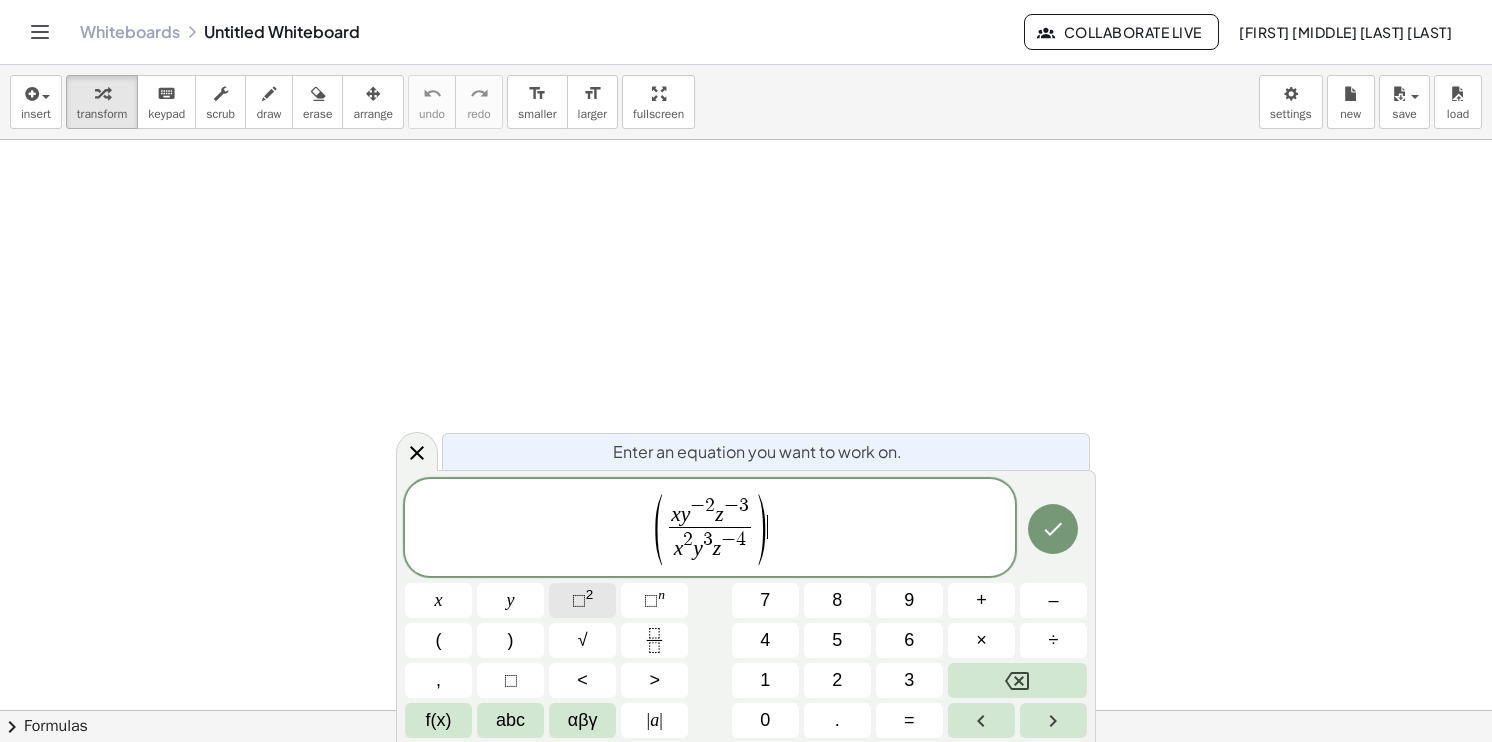 click on "⬚ 2" at bounding box center [582, 600] 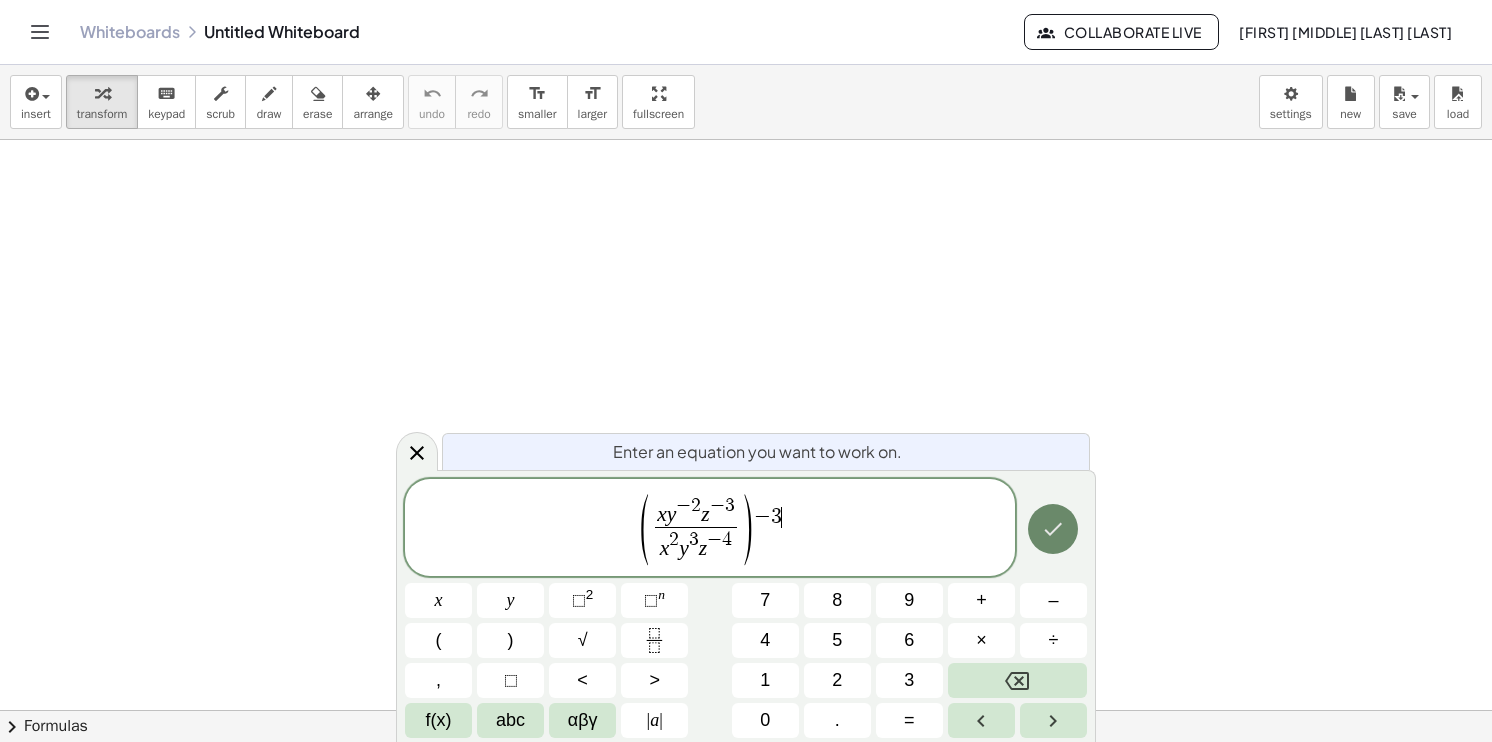 click 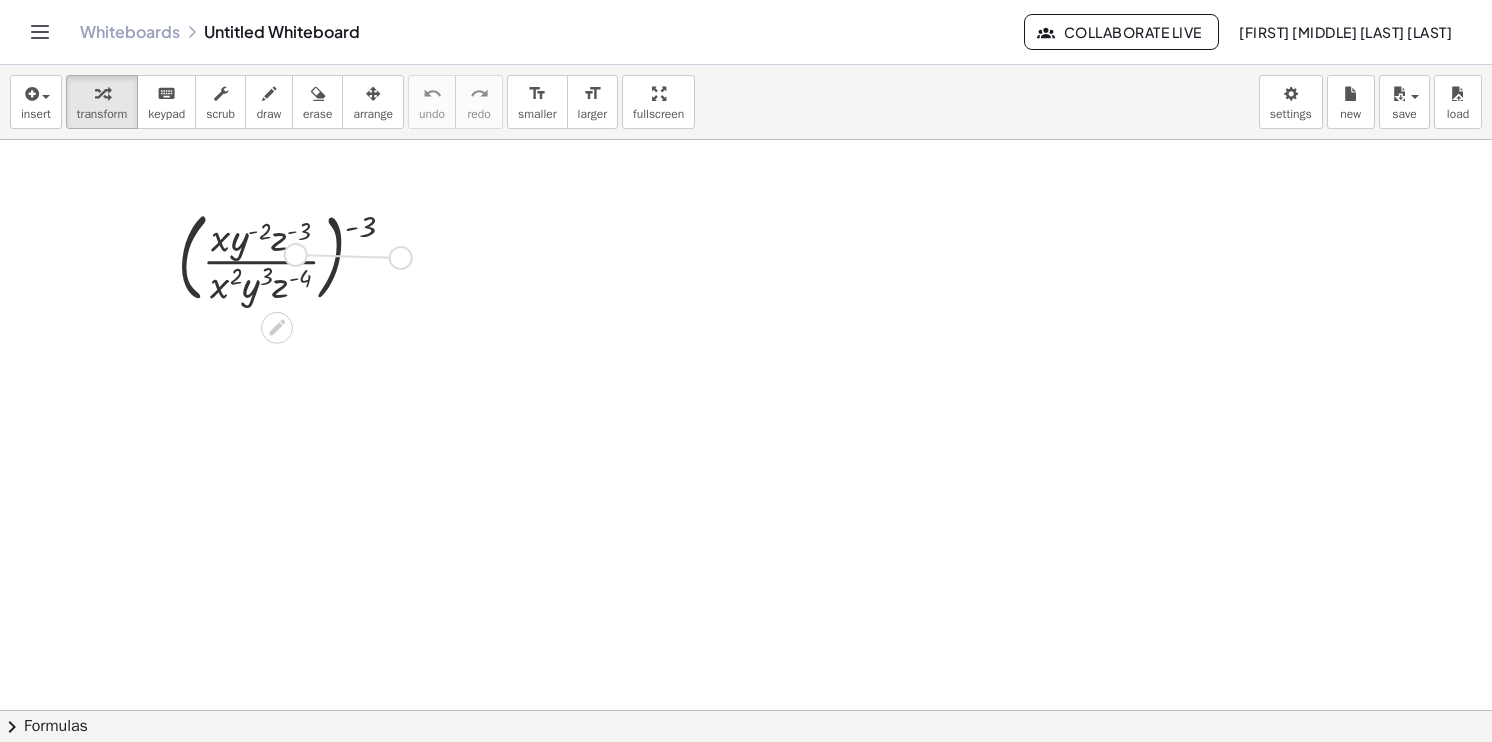 drag, startPoint x: 403, startPoint y: 251, endPoint x: 288, endPoint y: 250, distance: 115.00435 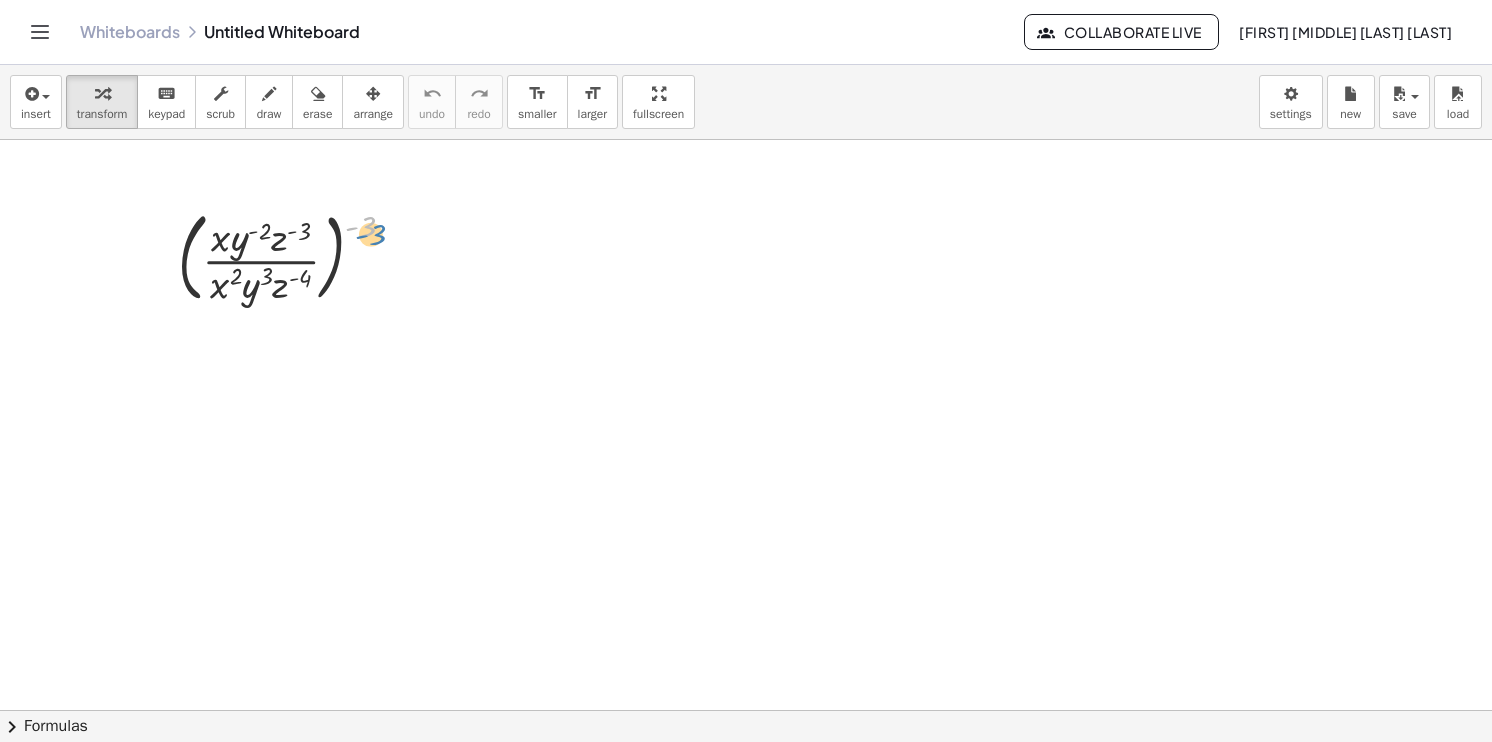 drag, startPoint x: 364, startPoint y: 230, endPoint x: 376, endPoint y: 237, distance: 13.892444 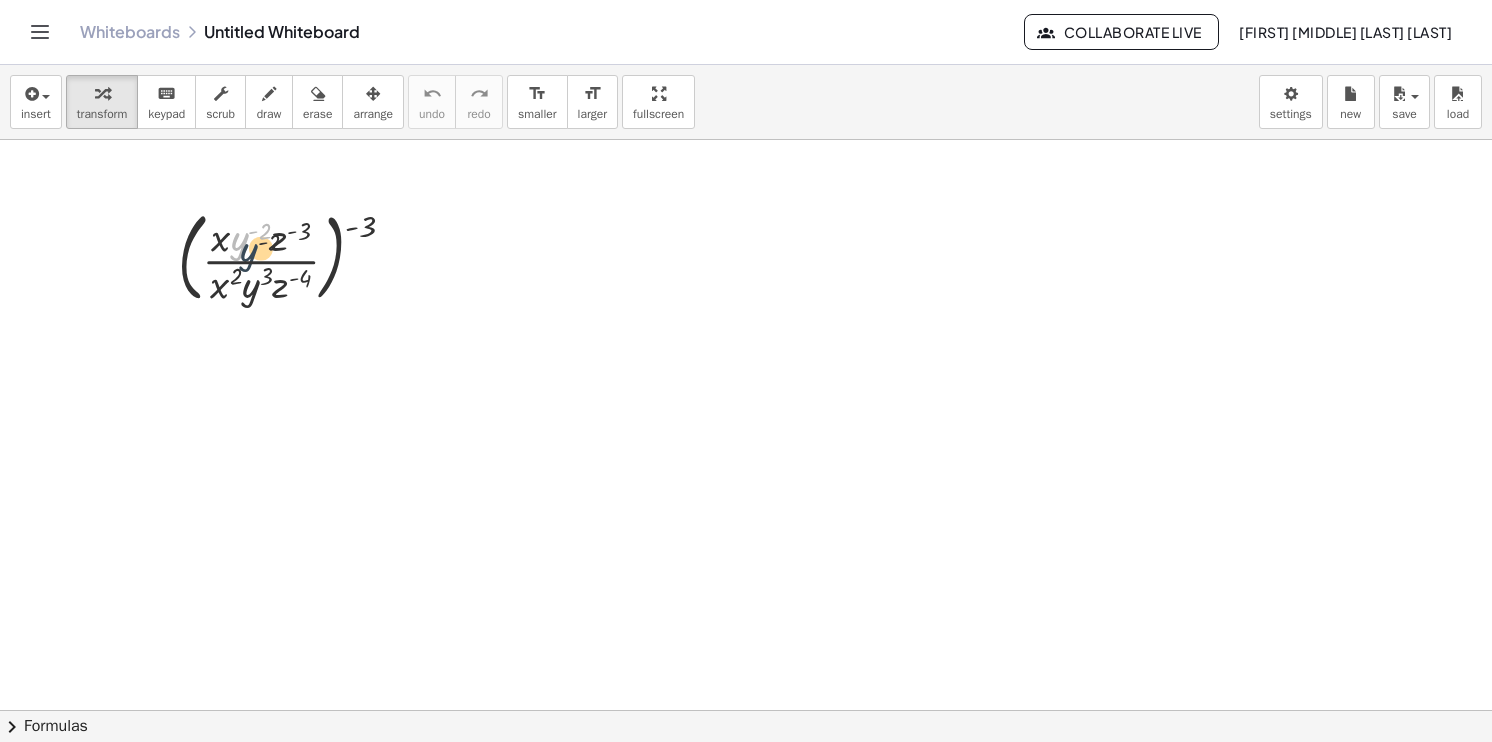 drag, startPoint x: 247, startPoint y: 228, endPoint x: 272, endPoint y: 244, distance: 29.681644 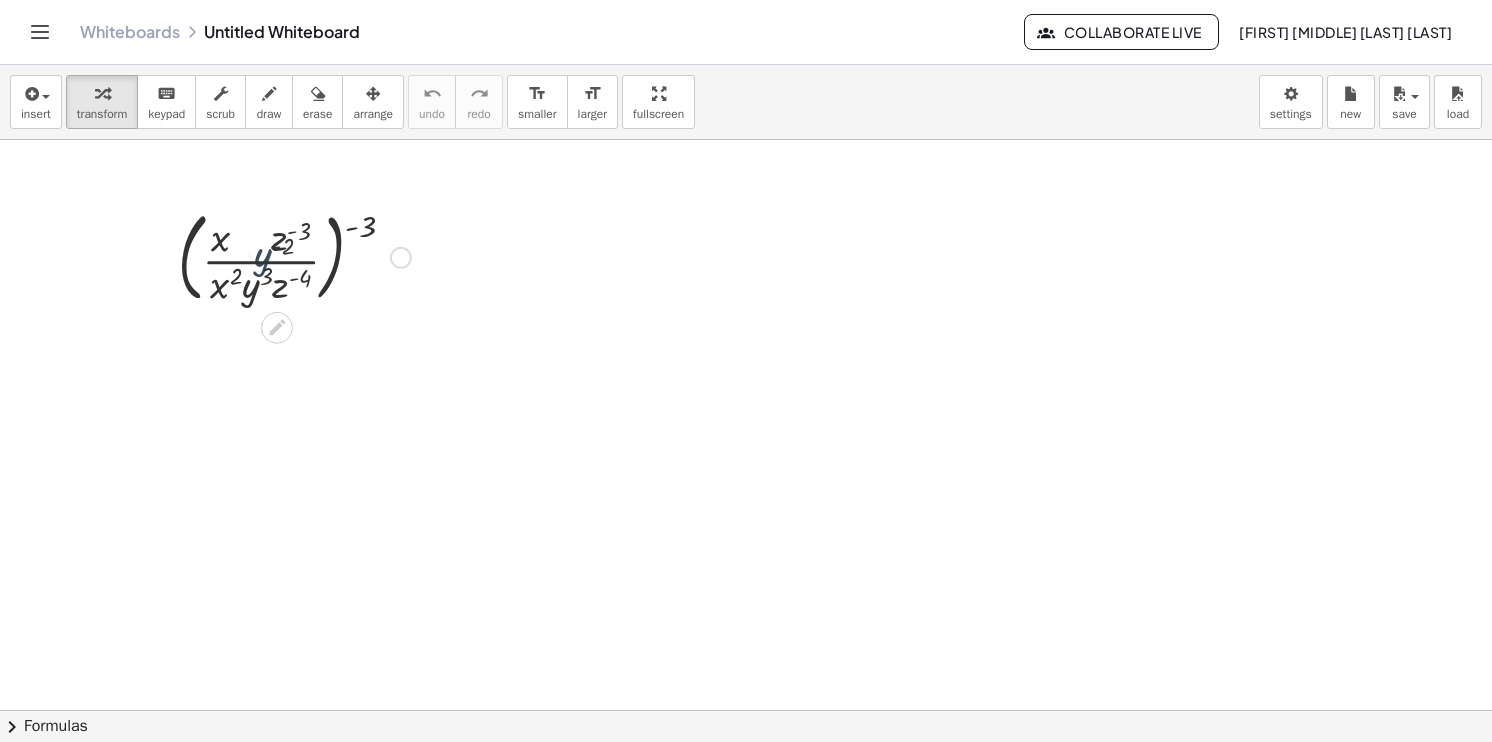 click at bounding box center [294, 256] 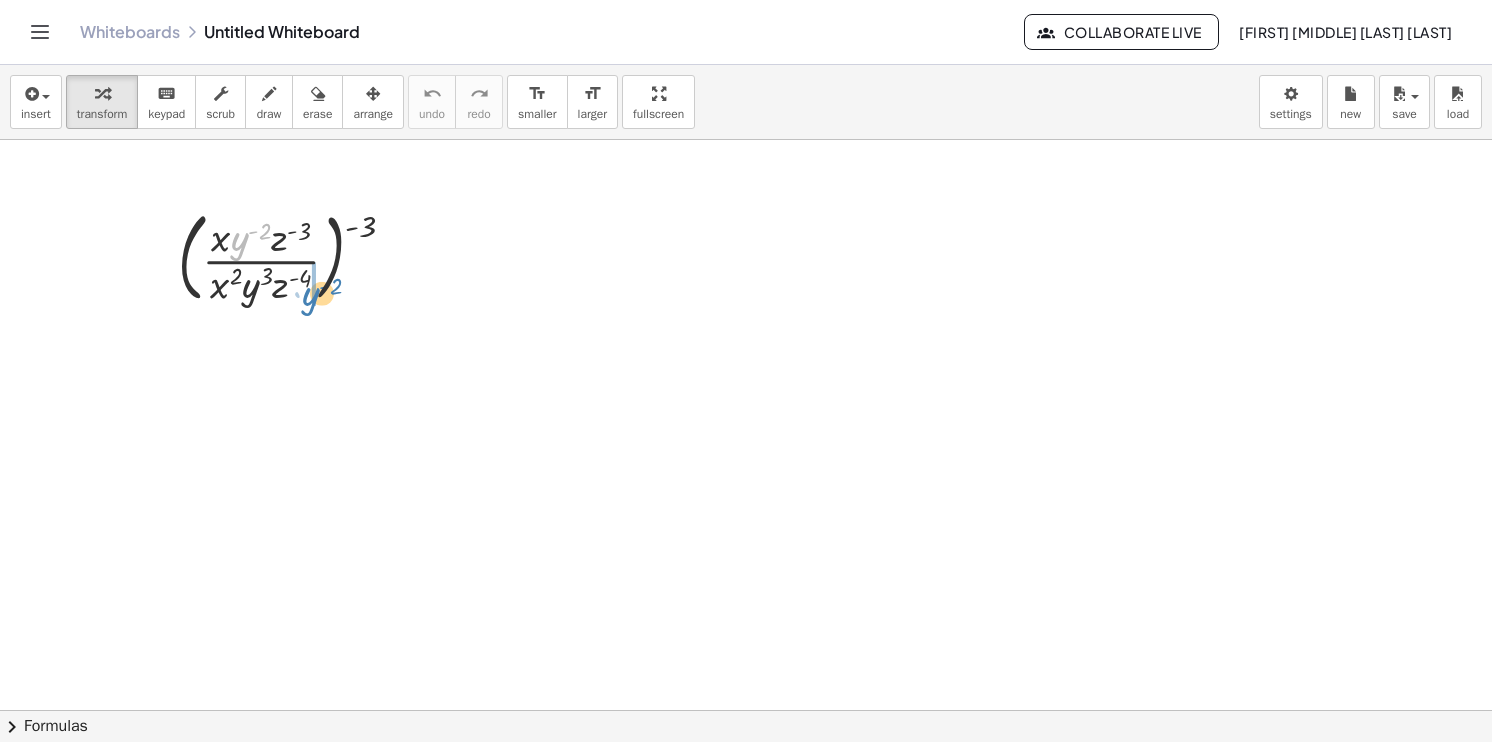 drag, startPoint x: 232, startPoint y: 234, endPoint x: 304, endPoint y: 289, distance: 90.60353 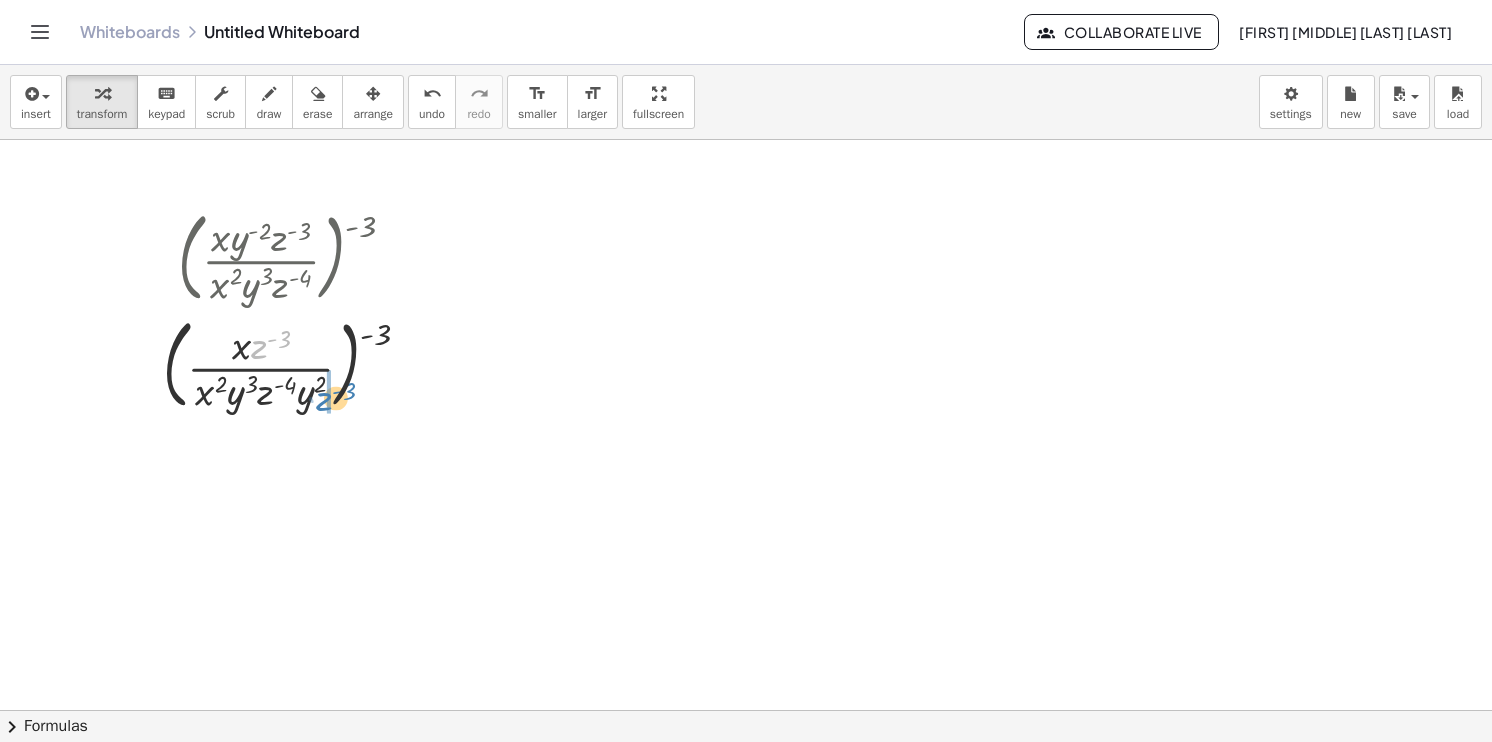 drag, startPoint x: 258, startPoint y: 342, endPoint x: 323, endPoint y: 394, distance: 83.240616 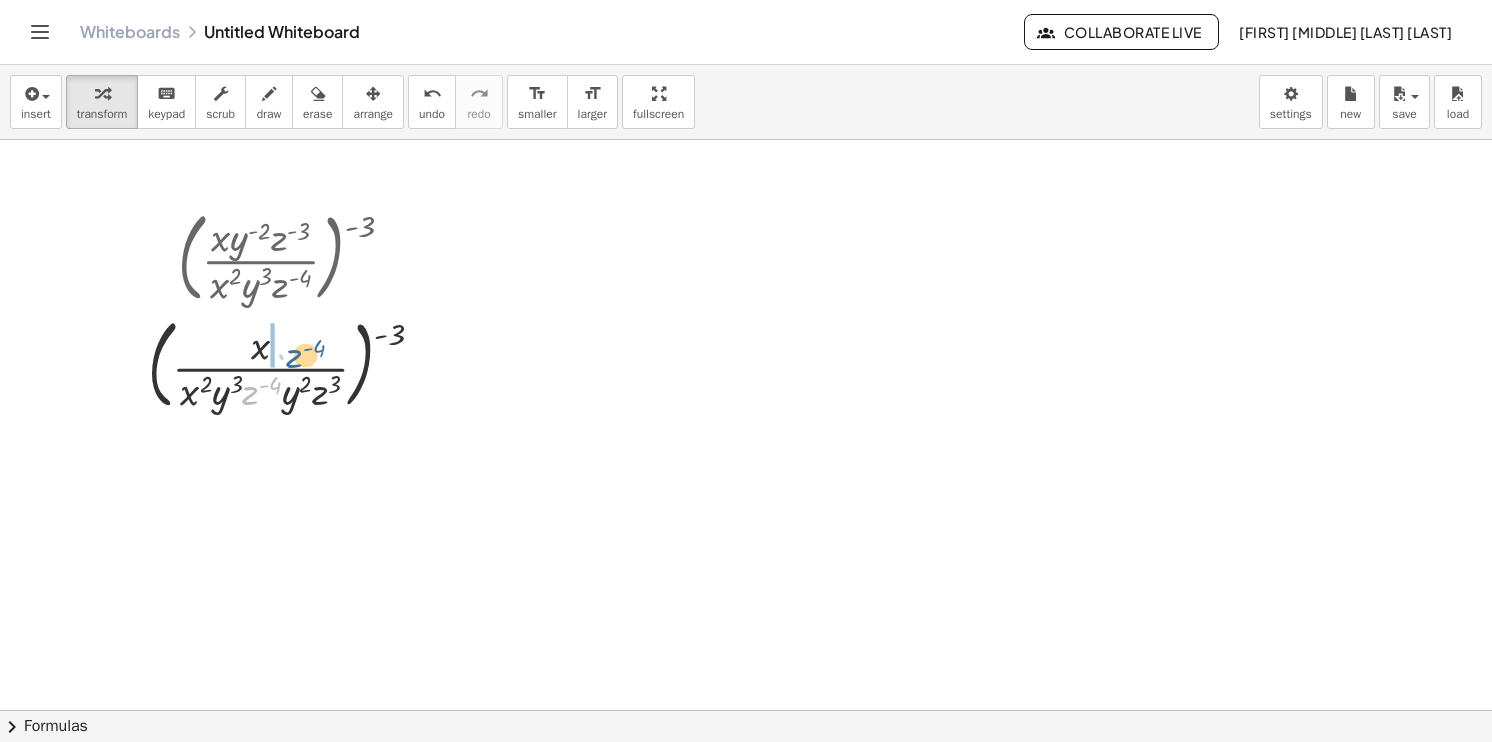 drag, startPoint x: 251, startPoint y: 390, endPoint x: 292, endPoint y: 351, distance: 56.586216 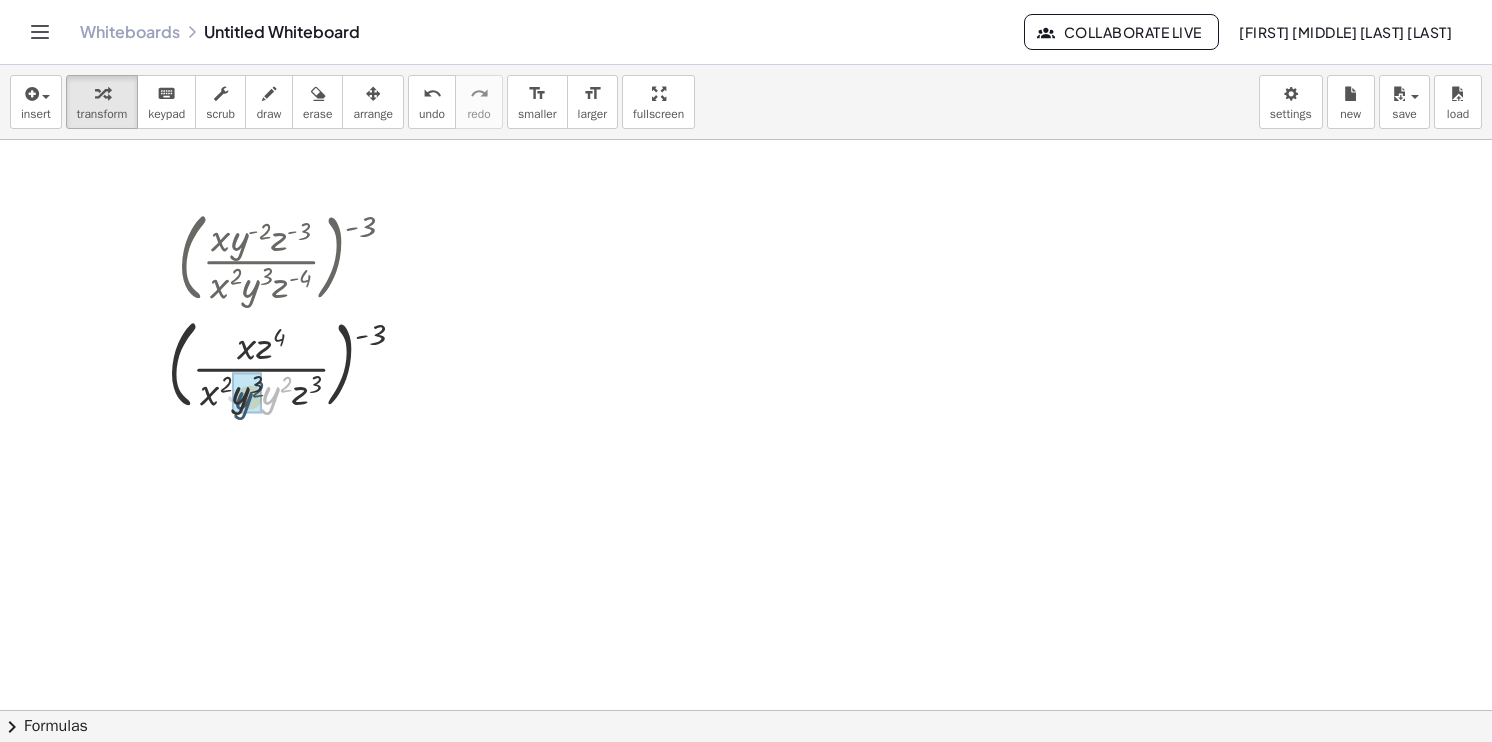 drag, startPoint x: 278, startPoint y: 394, endPoint x: 248, endPoint y: 399, distance: 30.413813 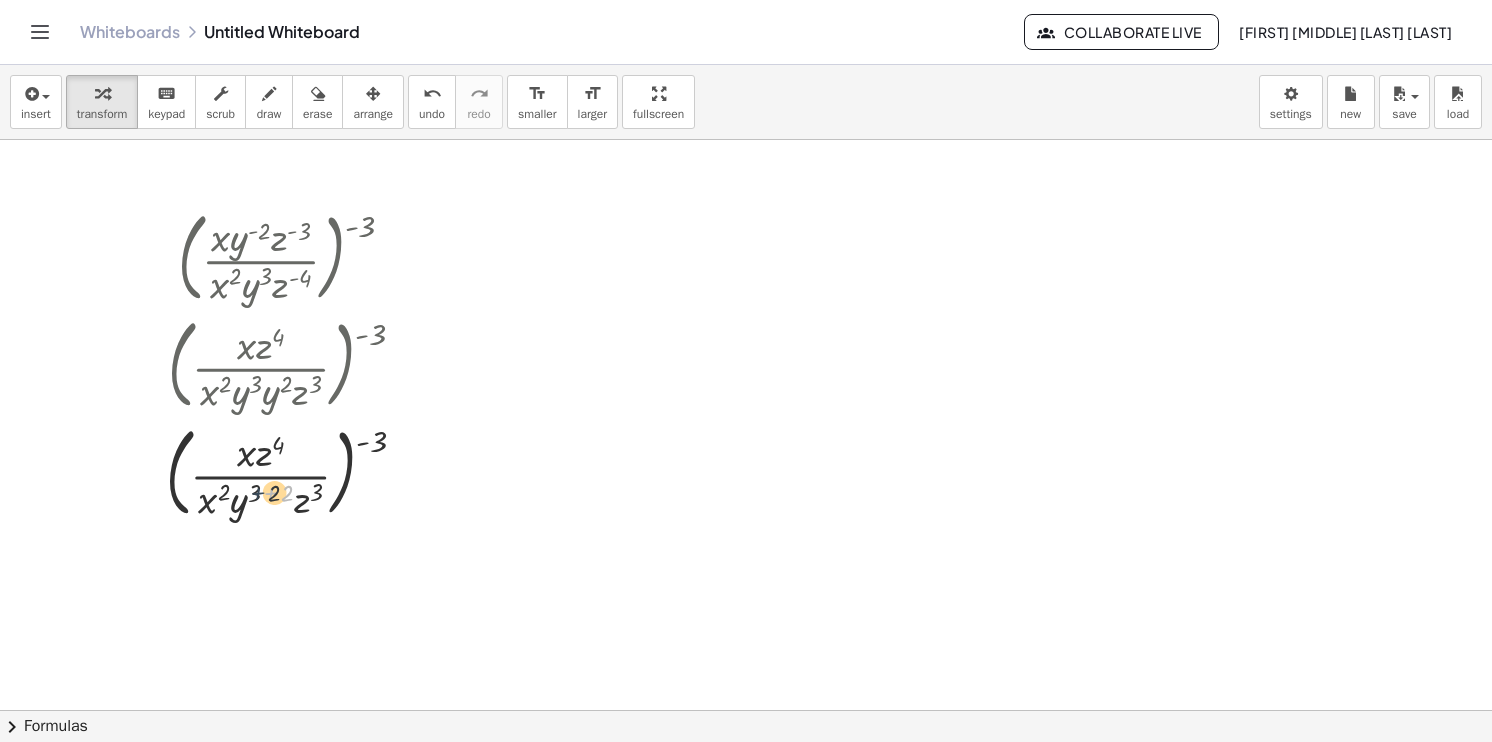 drag, startPoint x: 278, startPoint y: 494, endPoint x: 264, endPoint y: 494, distance: 14 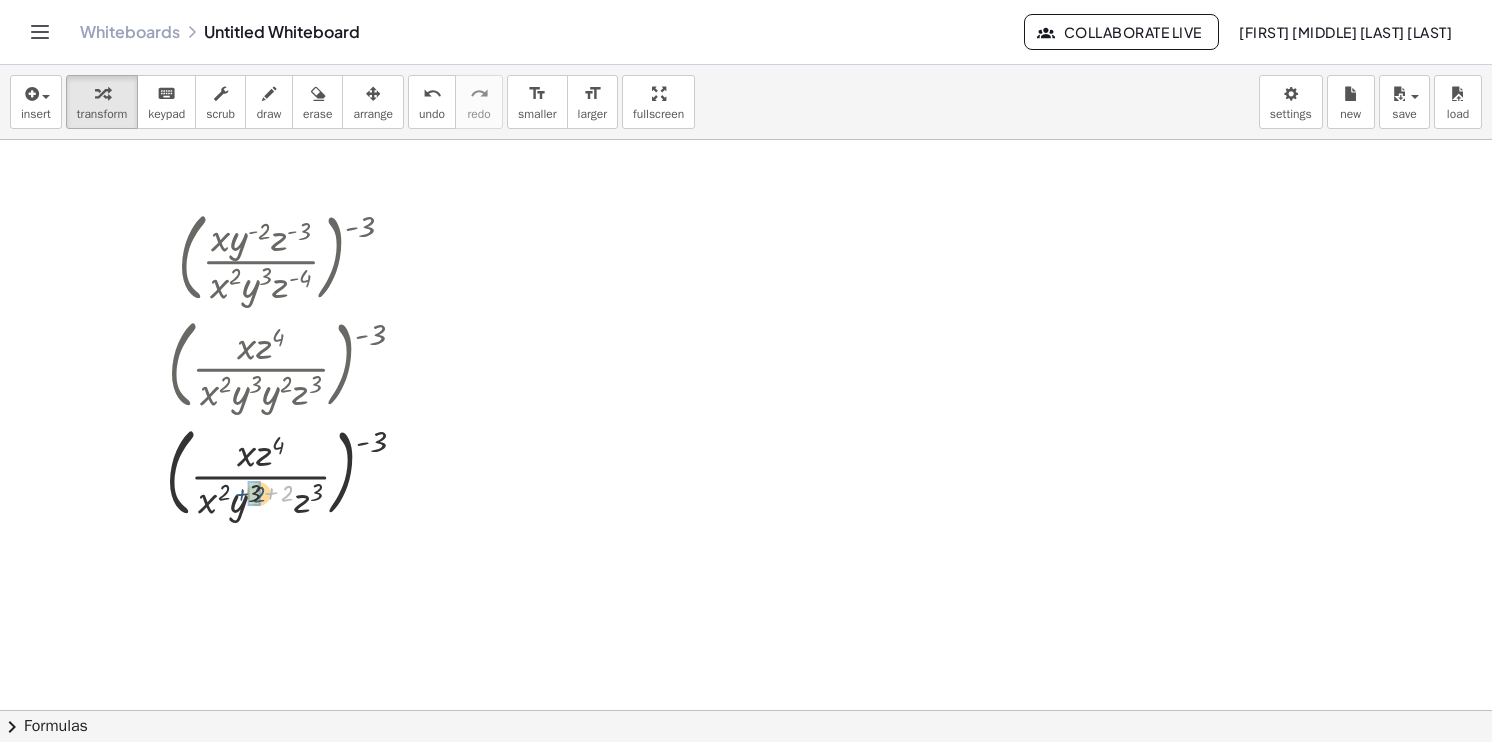 drag, startPoint x: 288, startPoint y: 493, endPoint x: 260, endPoint y: 494, distance: 28.01785 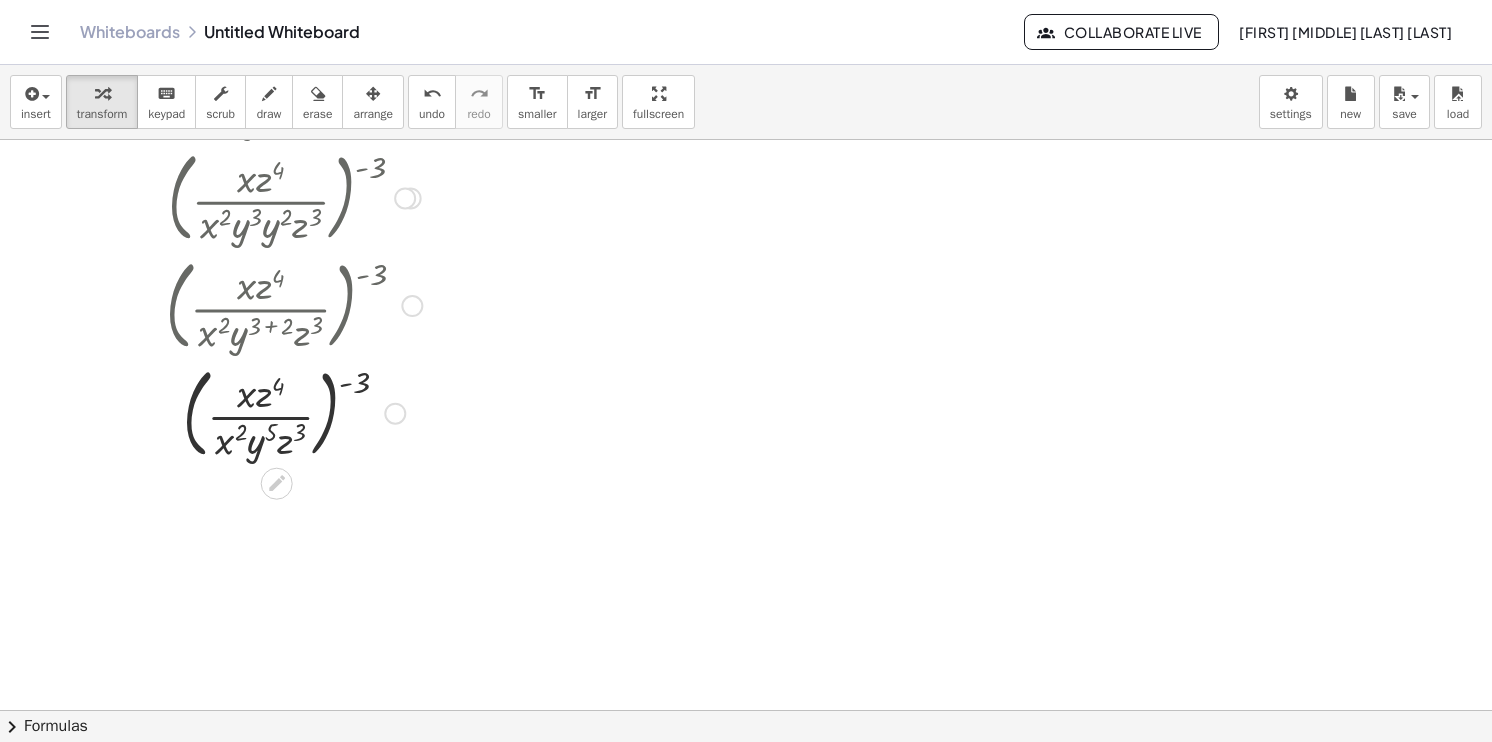 scroll, scrollTop: 200, scrollLeft: 0, axis: vertical 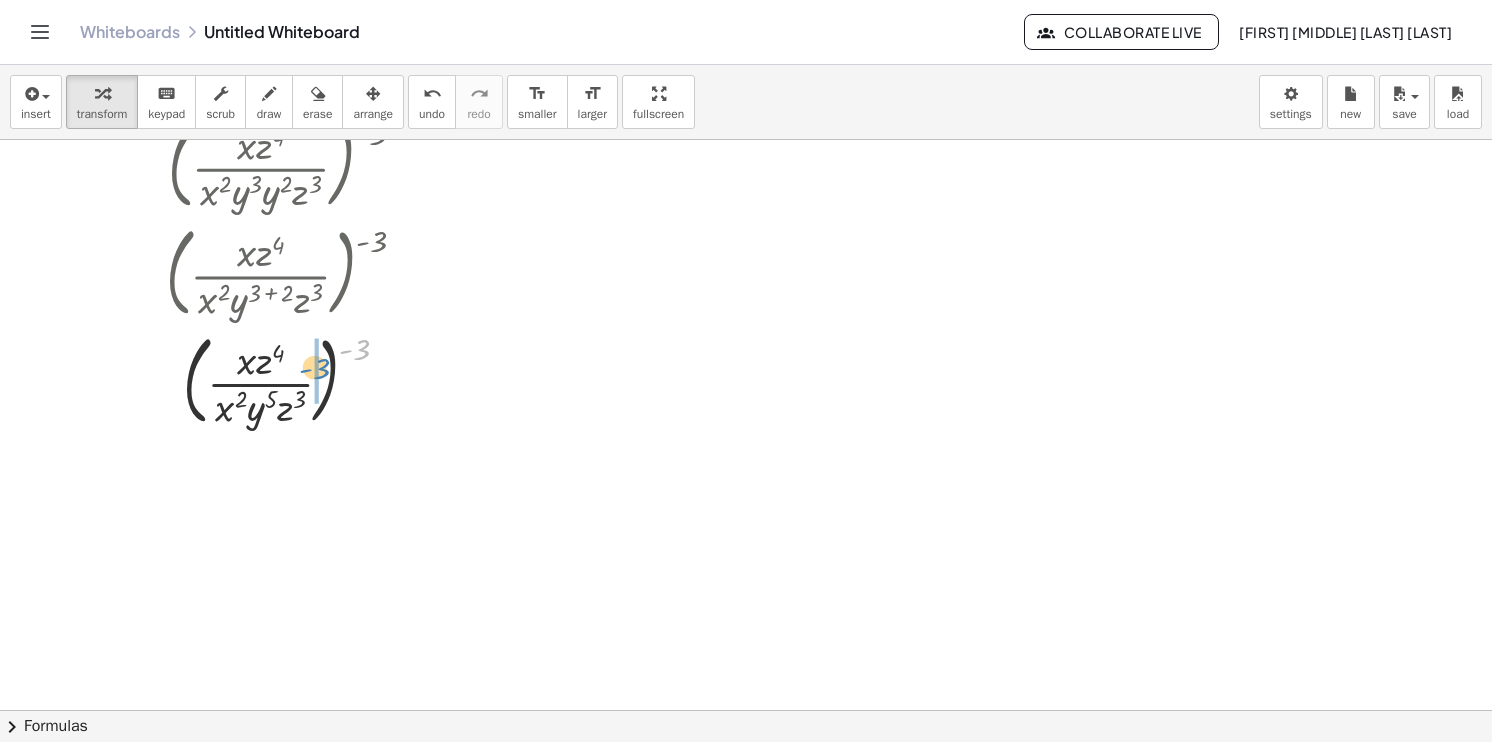 drag, startPoint x: 361, startPoint y: 348, endPoint x: 319, endPoint y: 367, distance: 46.09772 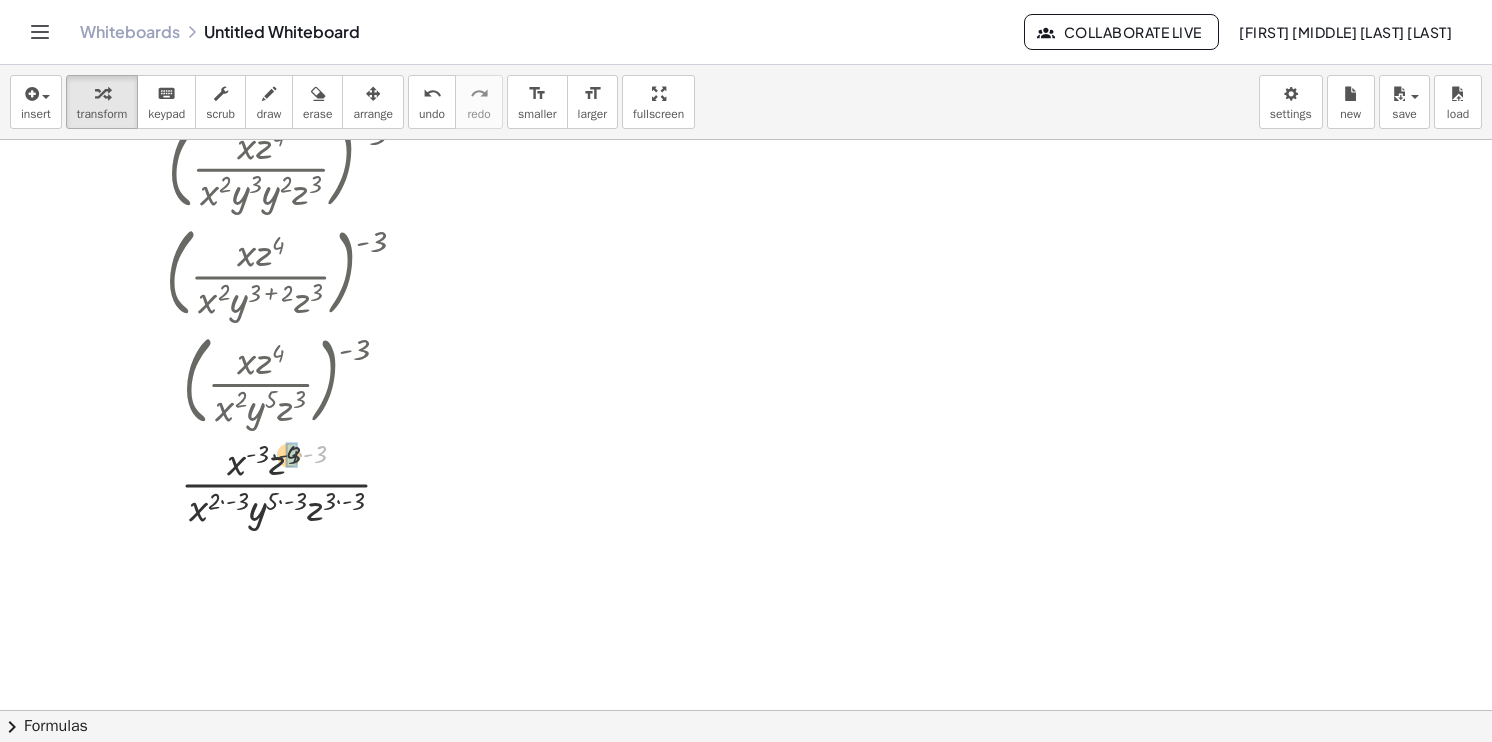 drag, startPoint x: 316, startPoint y: 455, endPoint x: 299, endPoint y: 456, distance: 17.029387 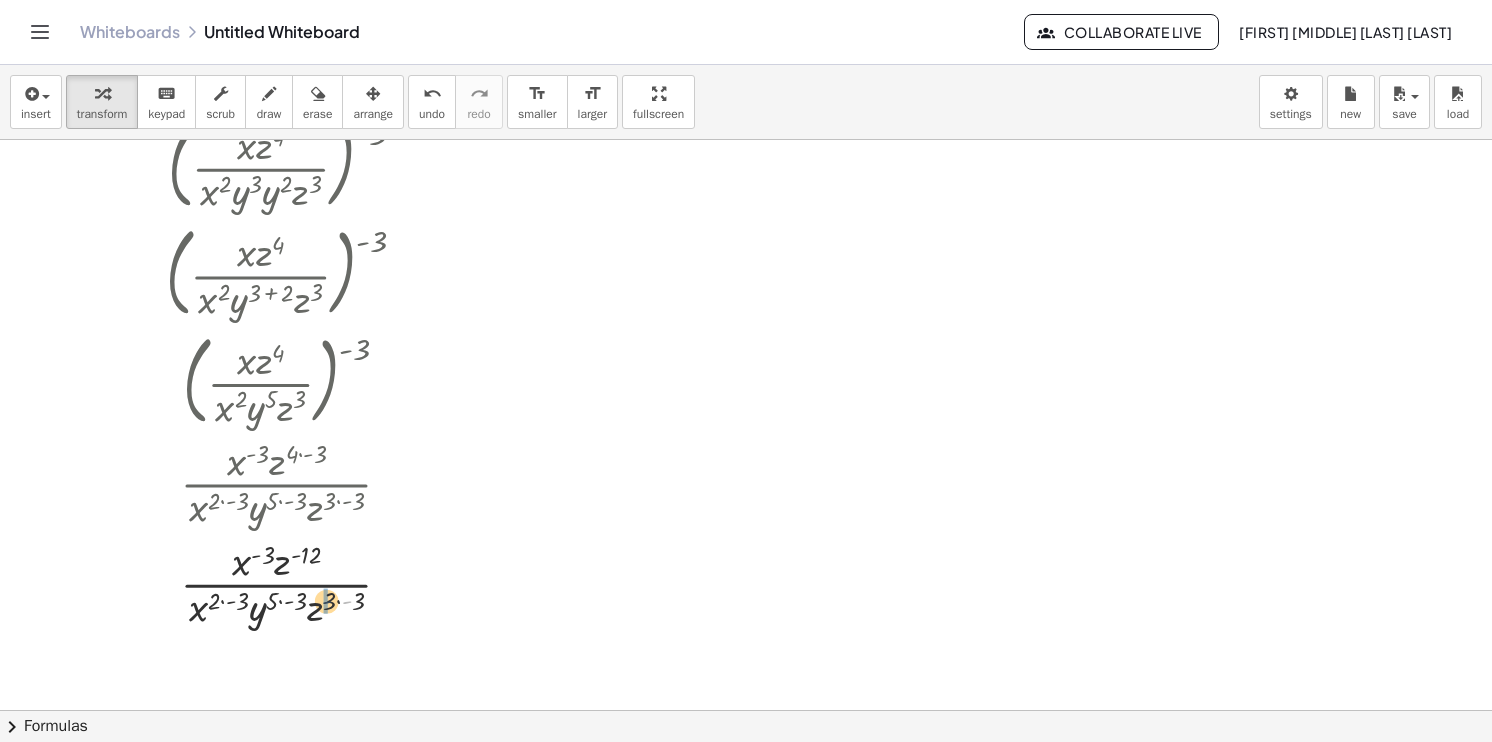 drag, startPoint x: 344, startPoint y: 601, endPoint x: 330, endPoint y: 600, distance: 14.035668 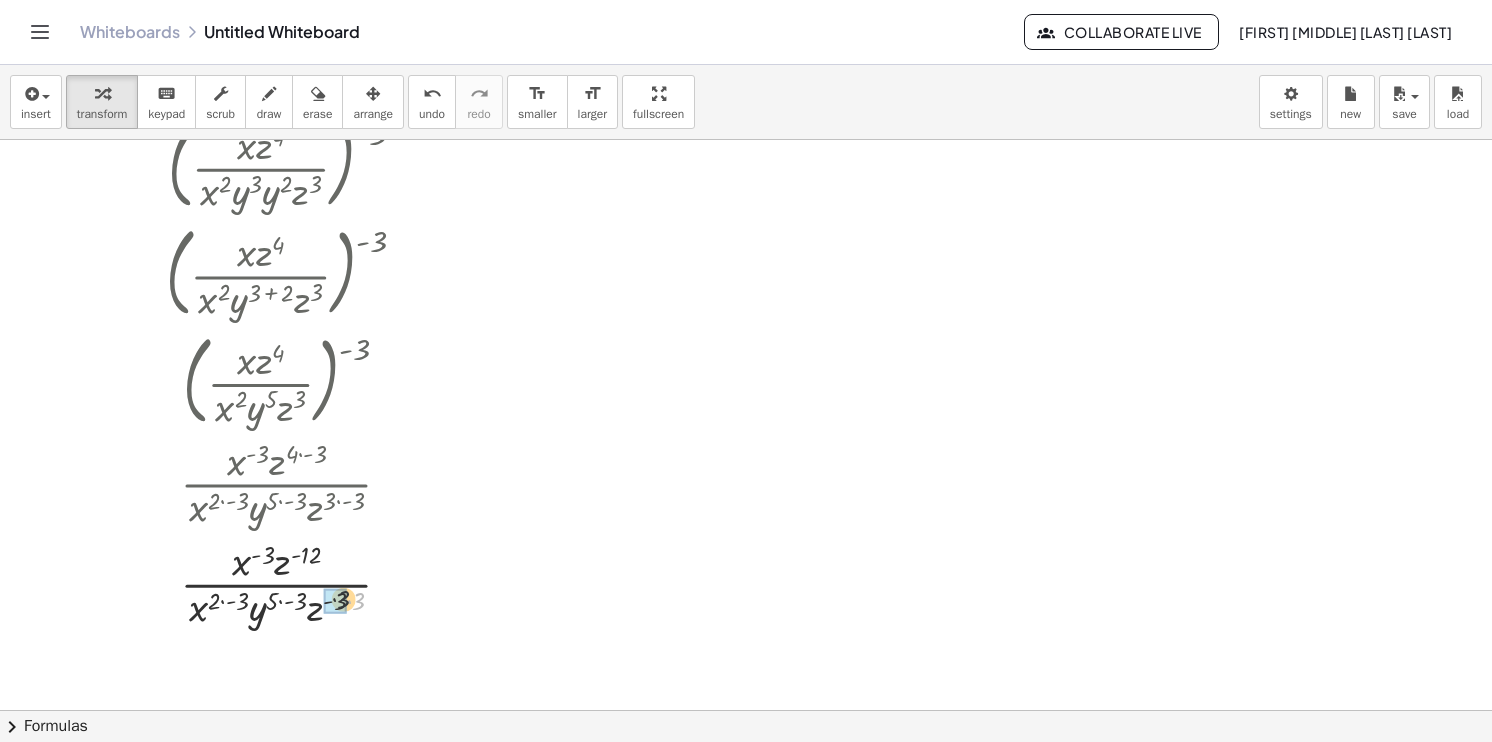 drag, startPoint x: 357, startPoint y: 601, endPoint x: 346, endPoint y: 599, distance: 11.18034 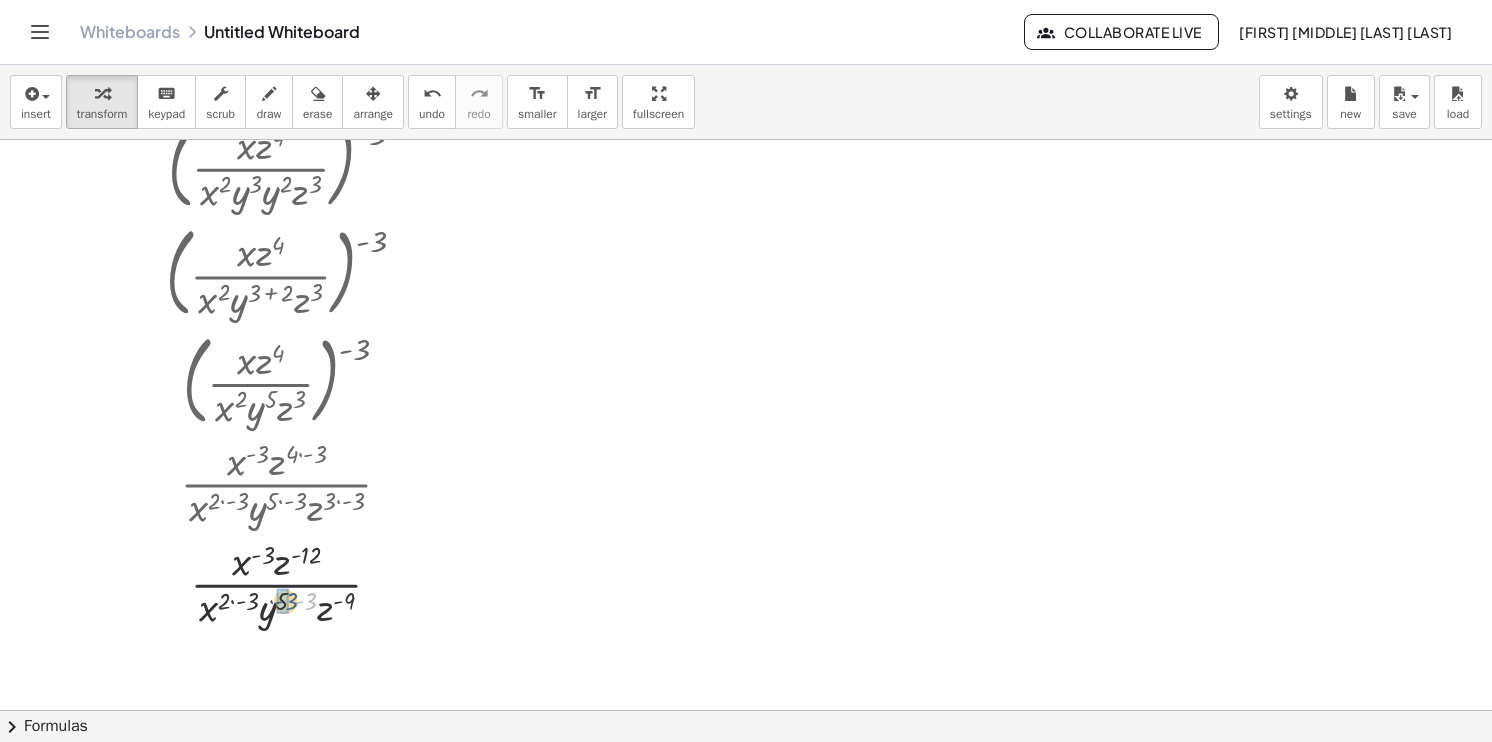 drag, startPoint x: 308, startPoint y: 598, endPoint x: 288, endPoint y: 598, distance: 20 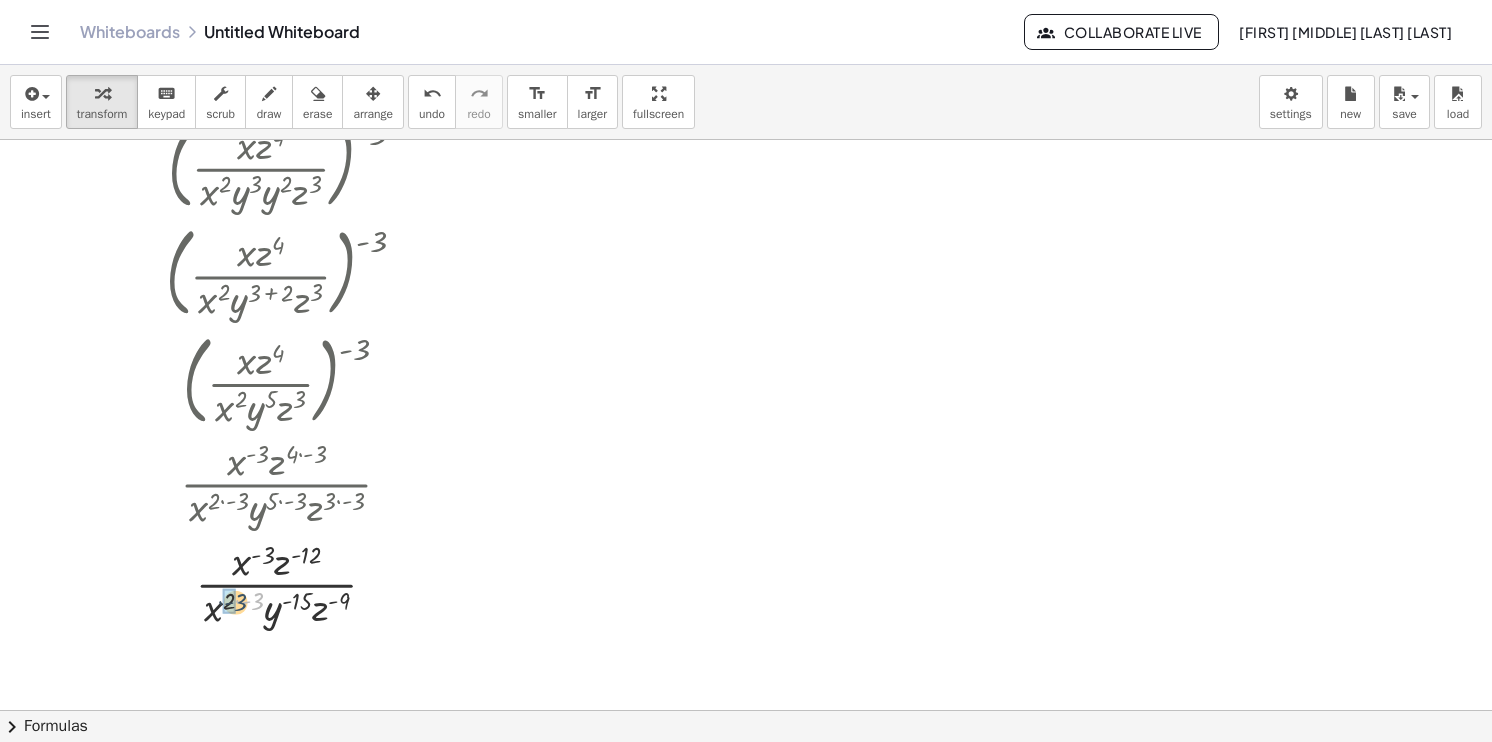 drag, startPoint x: 256, startPoint y: 600, endPoint x: 238, endPoint y: 601, distance: 18.027756 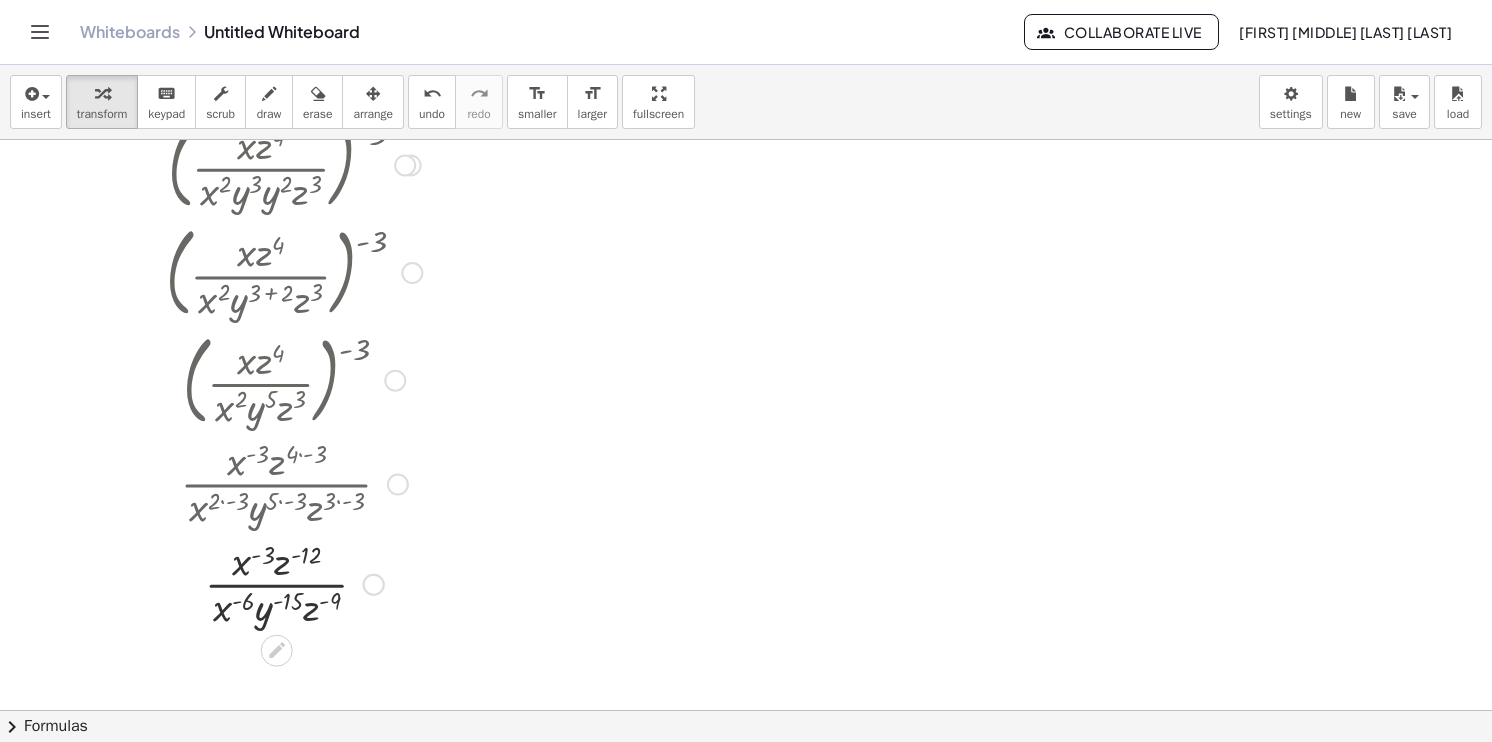 click at bounding box center (374, 584) 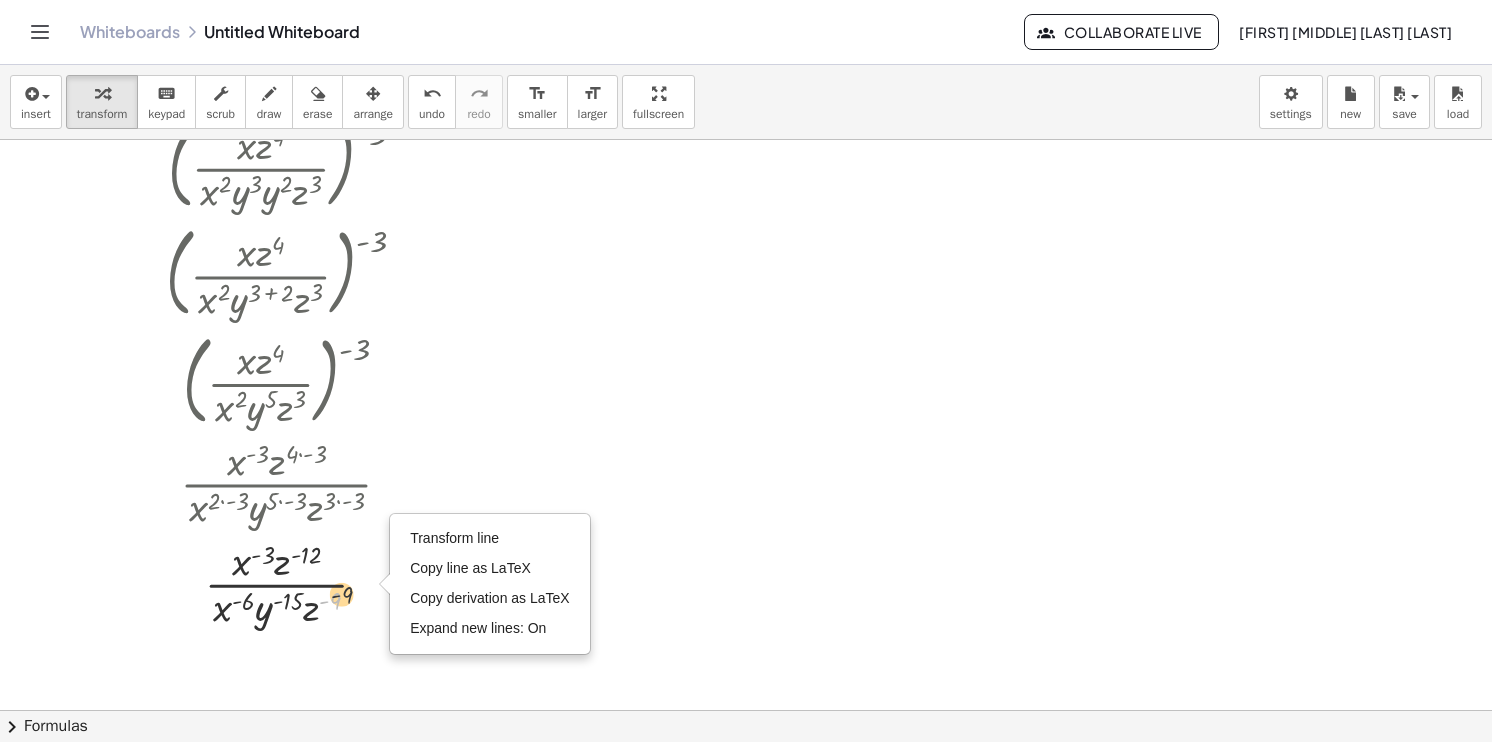 drag, startPoint x: 332, startPoint y: 610, endPoint x: 346, endPoint y: 603, distance: 15.652476 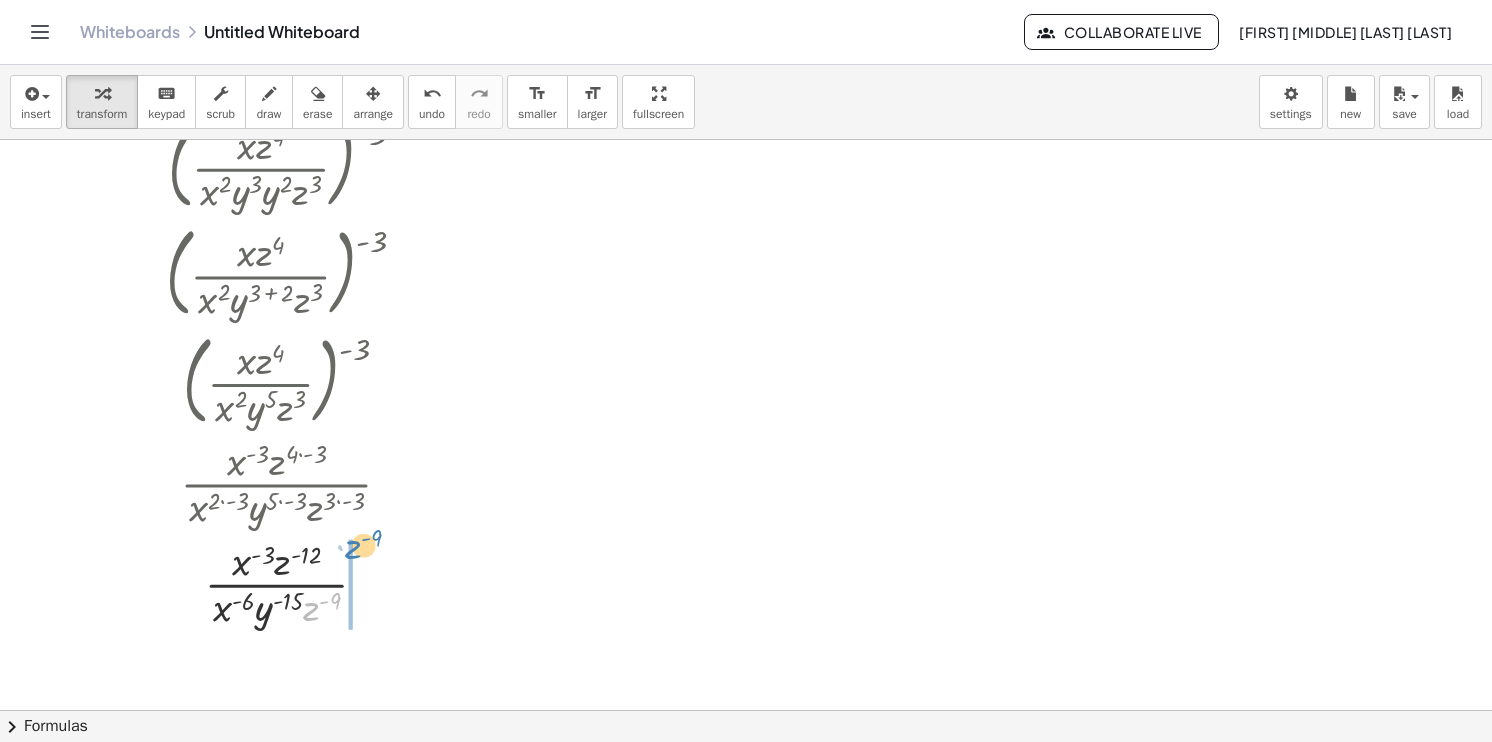 drag, startPoint x: 317, startPoint y: 613, endPoint x: 350, endPoint y: 562, distance: 60.74537 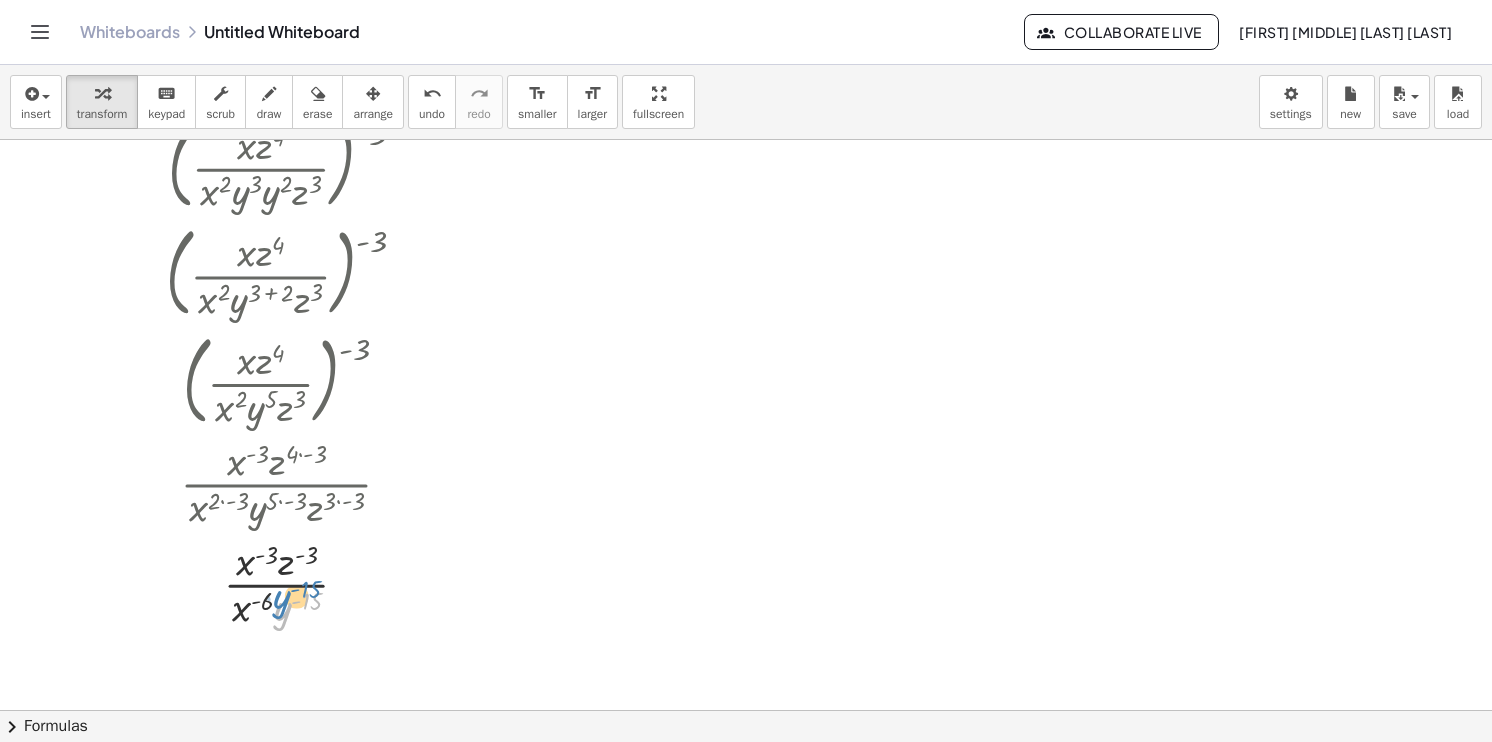 click at bounding box center [294, 582] 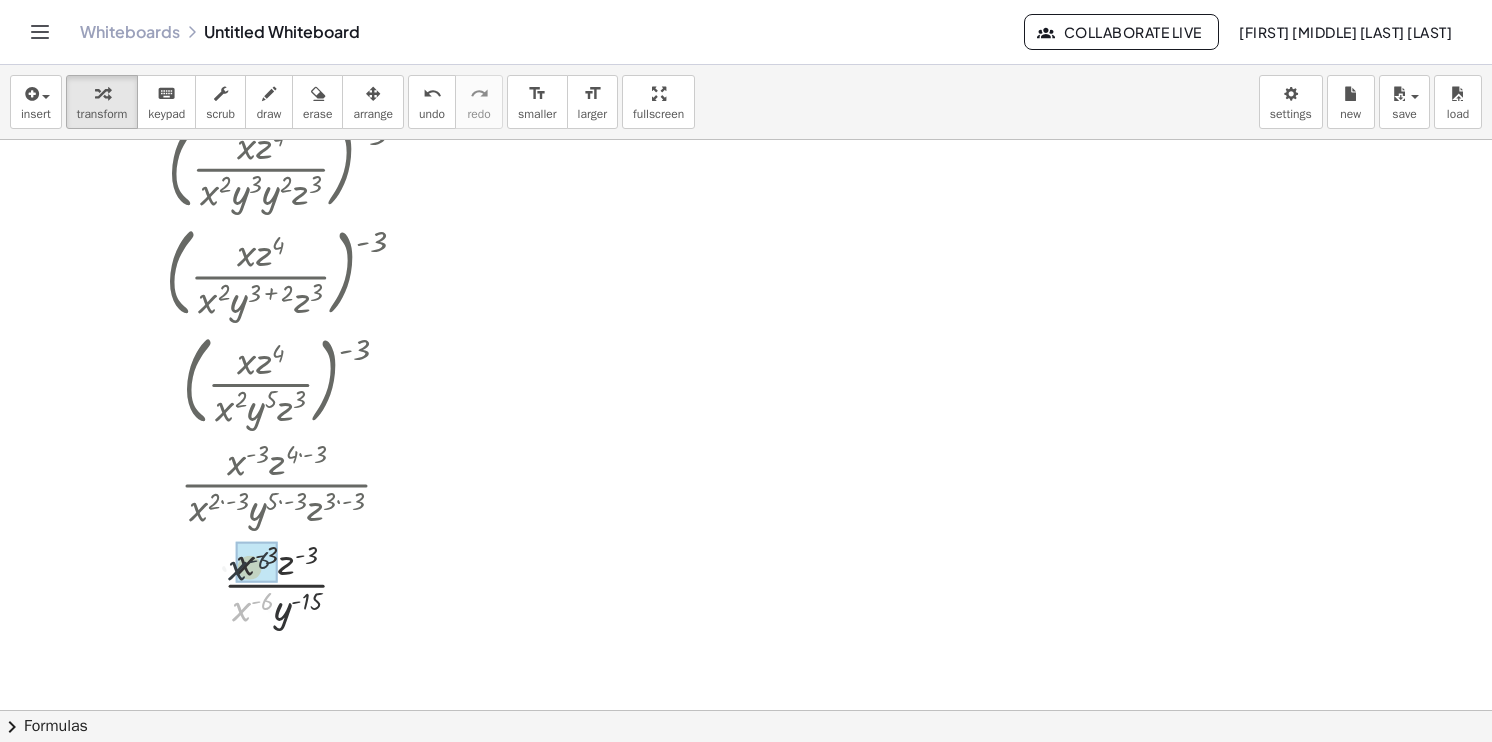 drag, startPoint x: 250, startPoint y: 607, endPoint x: 248, endPoint y: 565, distance: 42.047592 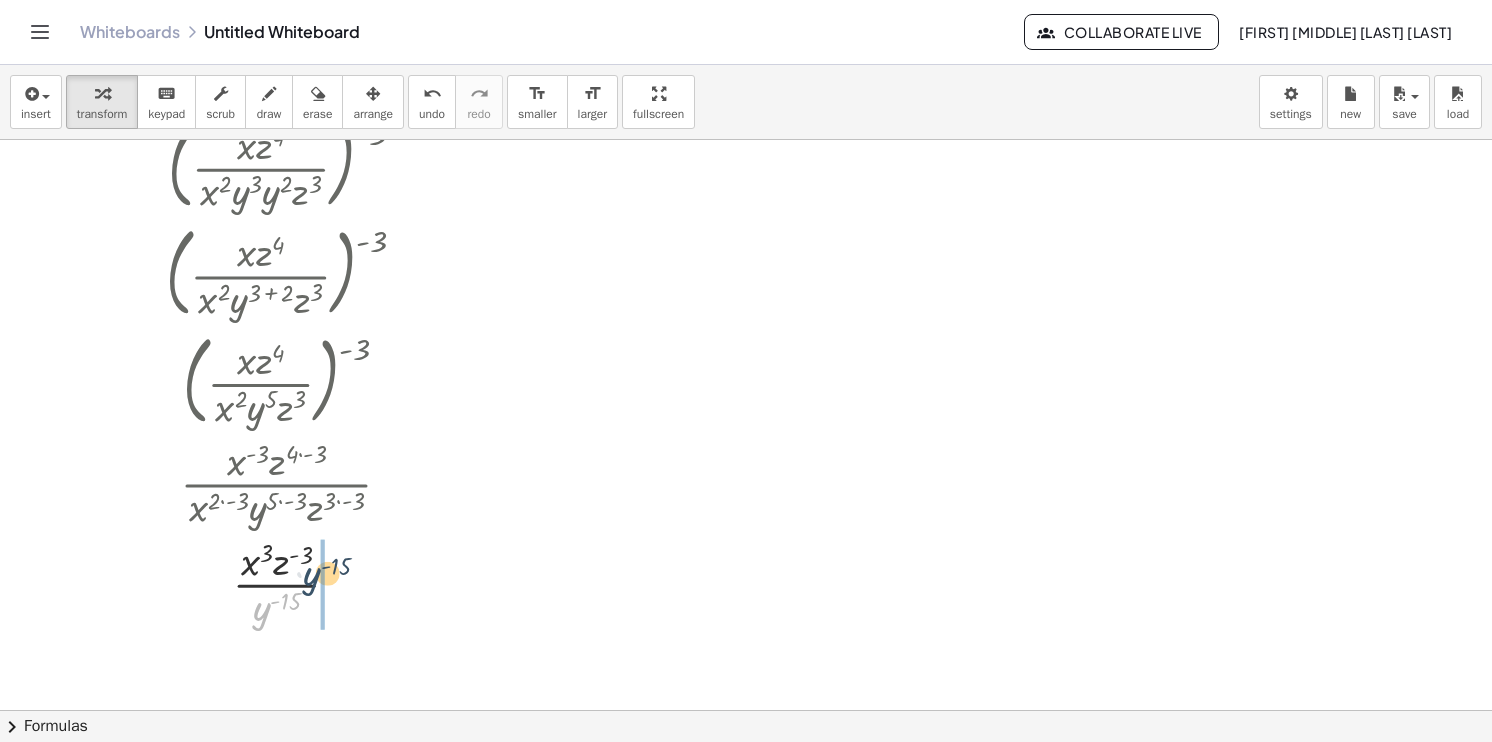 drag, startPoint x: 262, startPoint y: 610, endPoint x: 320, endPoint y: 564, distance: 74.02702 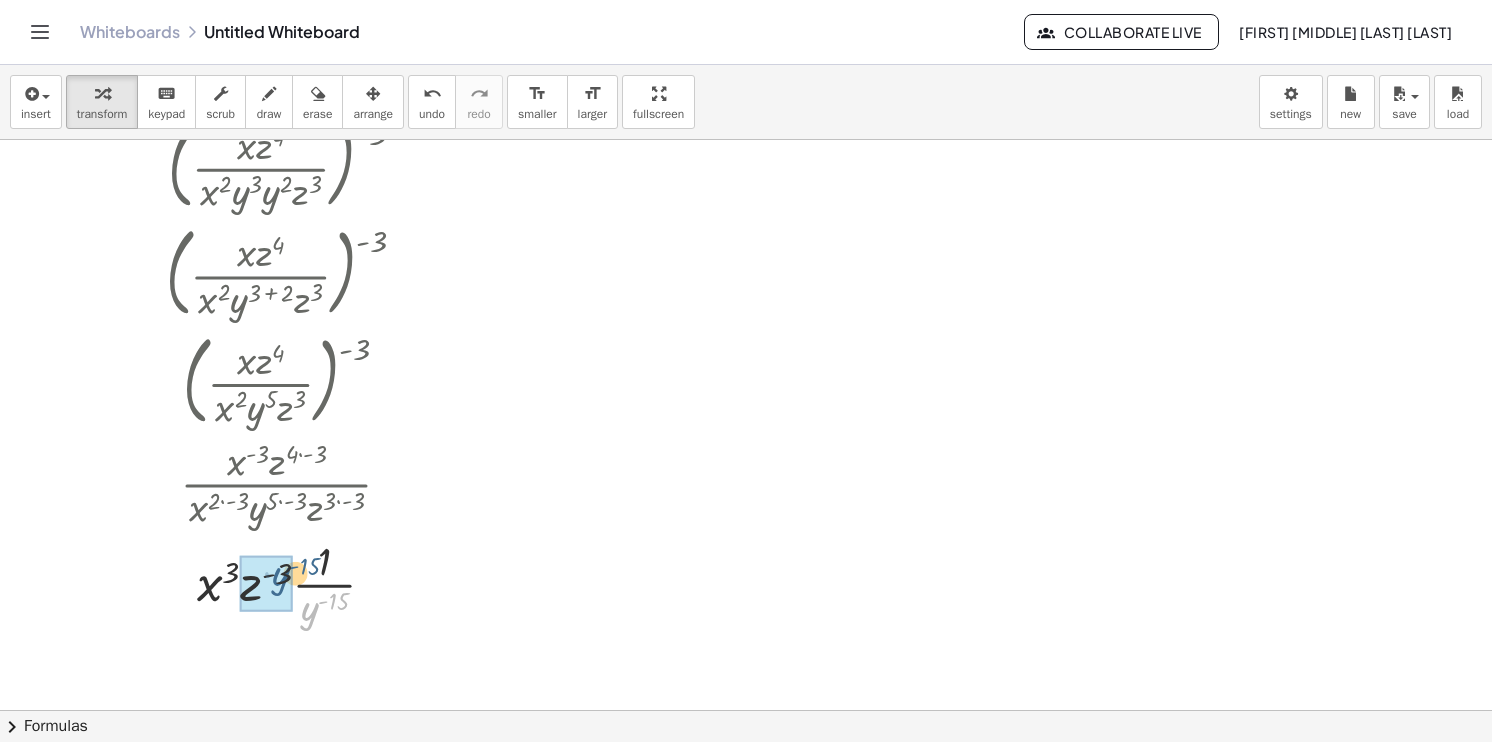 drag, startPoint x: 311, startPoint y: 613, endPoint x: 279, endPoint y: 579, distance: 46.69047 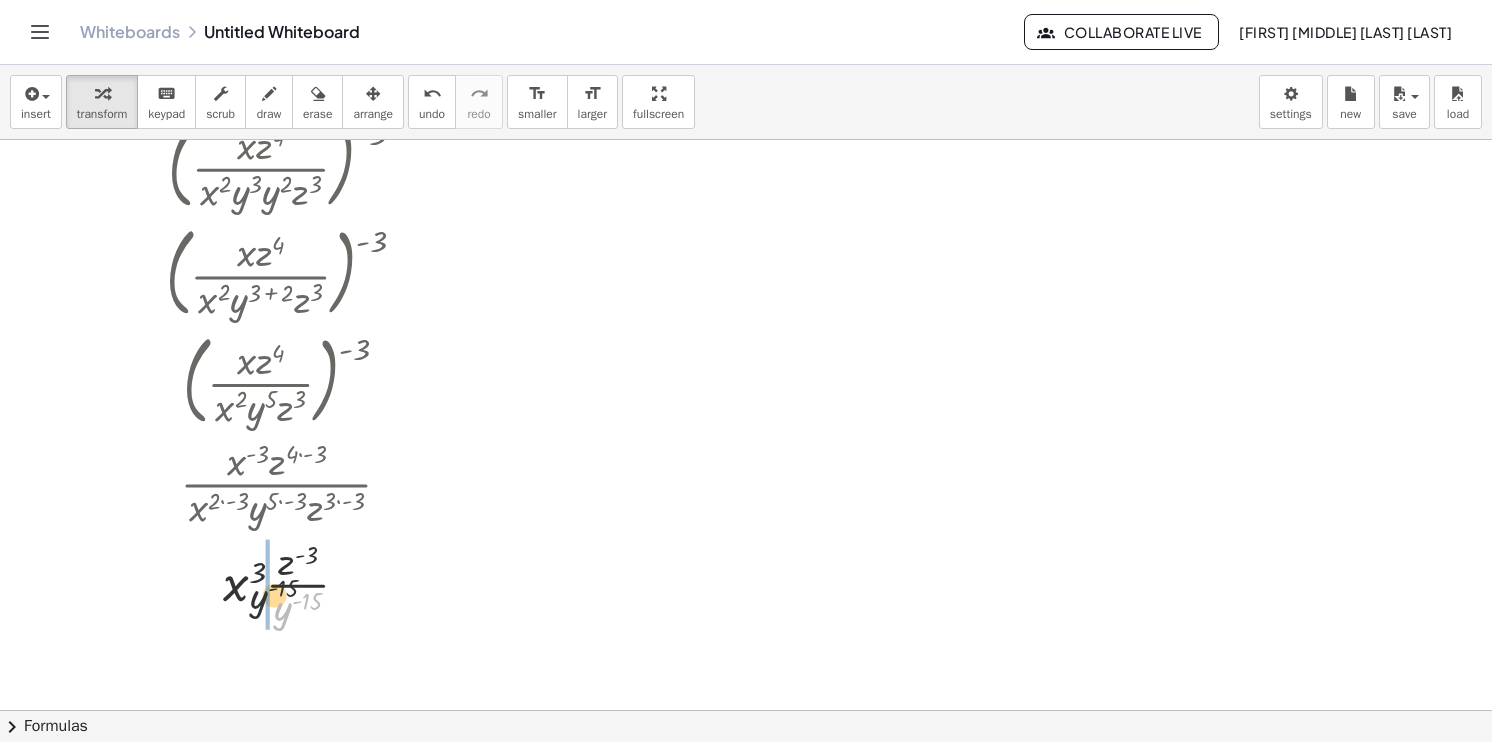 drag, startPoint x: 268, startPoint y: 603, endPoint x: 245, endPoint y: 585, distance: 29.206163 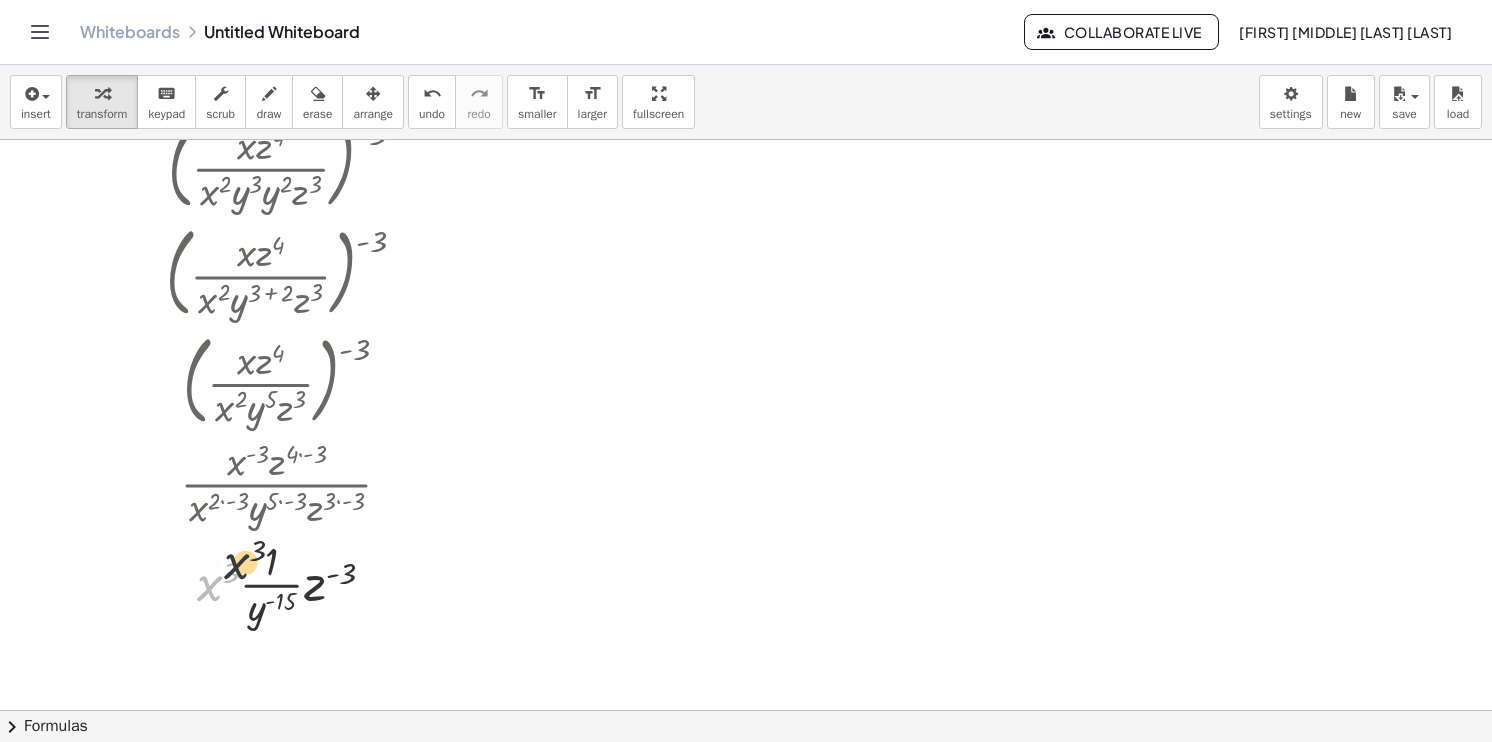 drag, startPoint x: 218, startPoint y: 580, endPoint x: 258, endPoint y: 552, distance: 48.82622 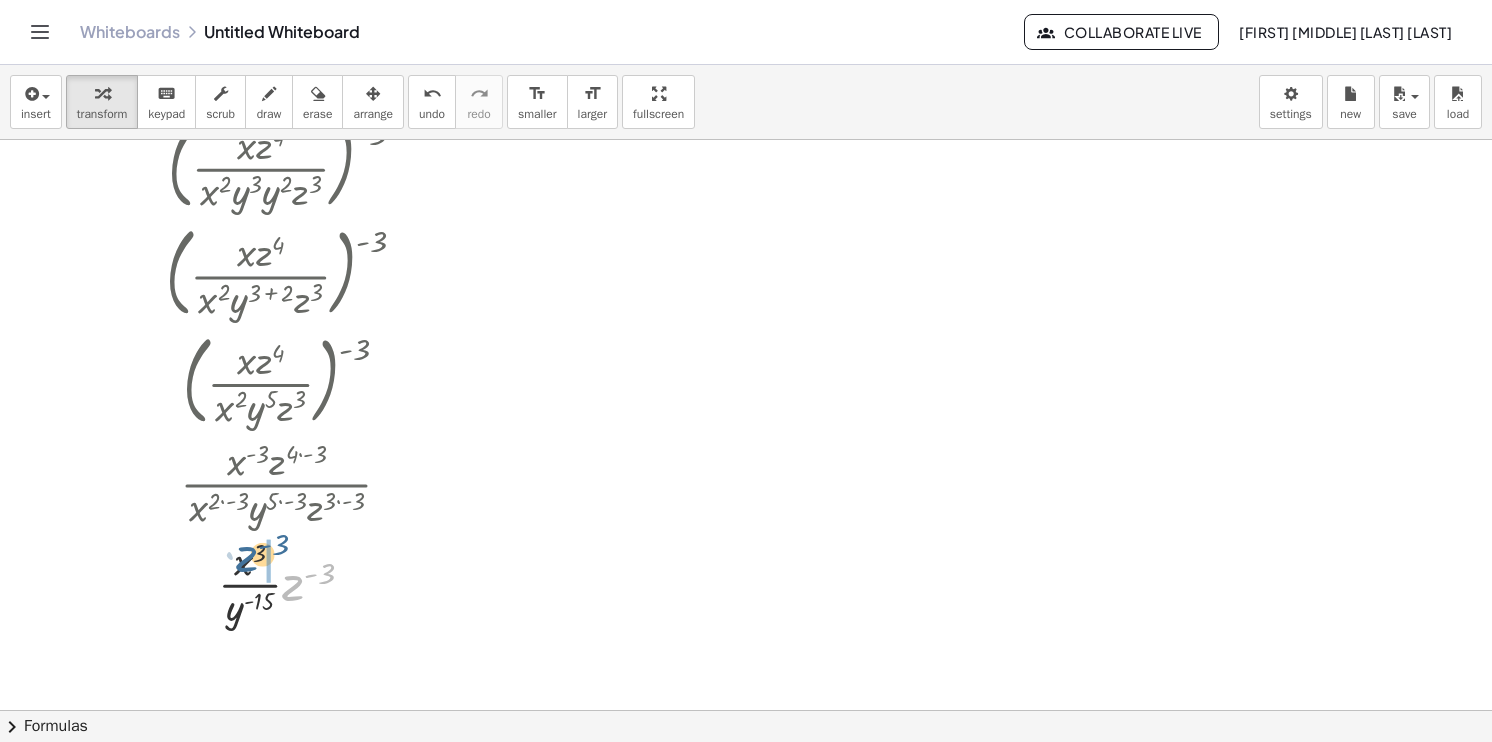 drag, startPoint x: 282, startPoint y: 582, endPoint x: 244, endPoint y: 552, distance: 48.414875 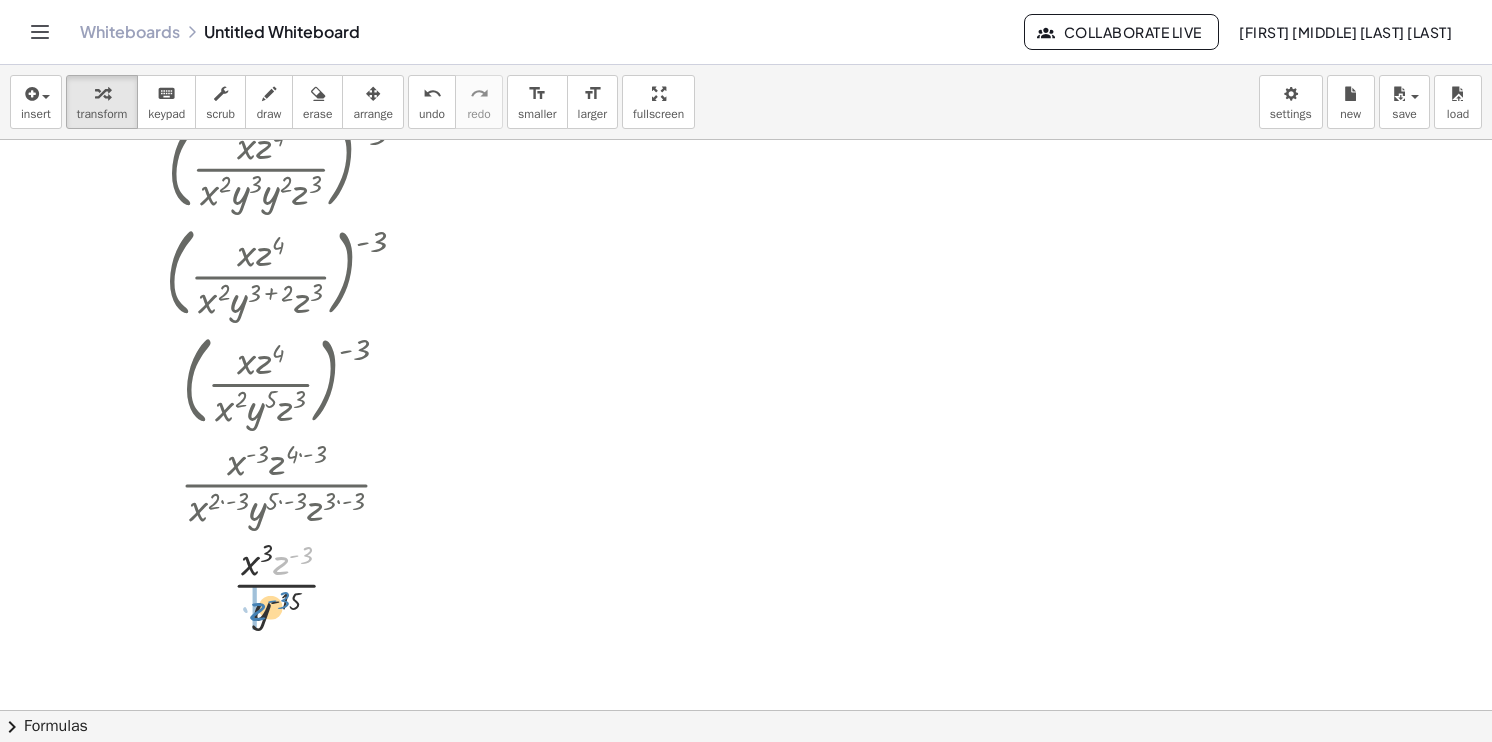 drag, startPoint x: 278, startPoint y: 566, endPoint x: 258, endPoint y: 609, distance: 47.423622 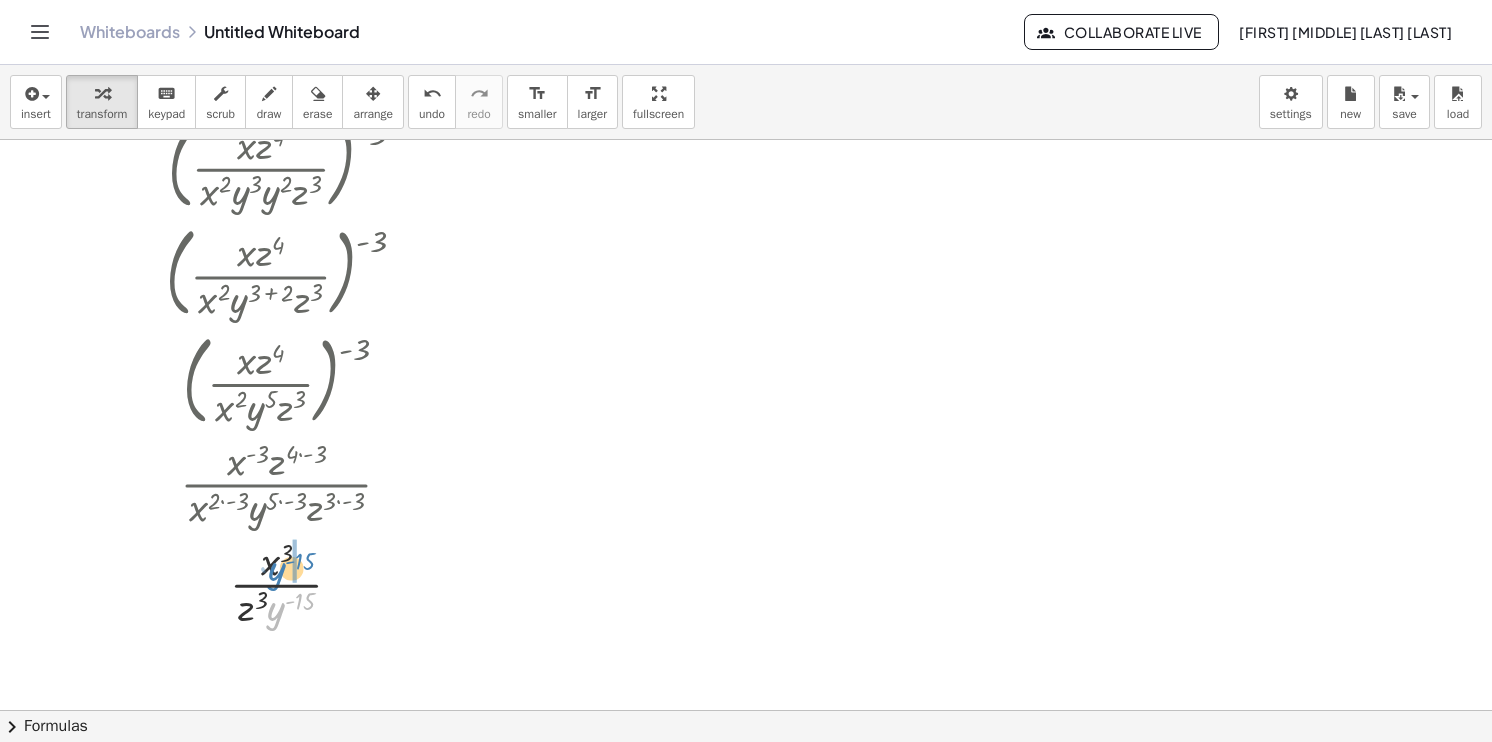drag, startPoint x: 272, startPoint y: 610, endPoint x: 272, endPoint y: 570, distance: 40 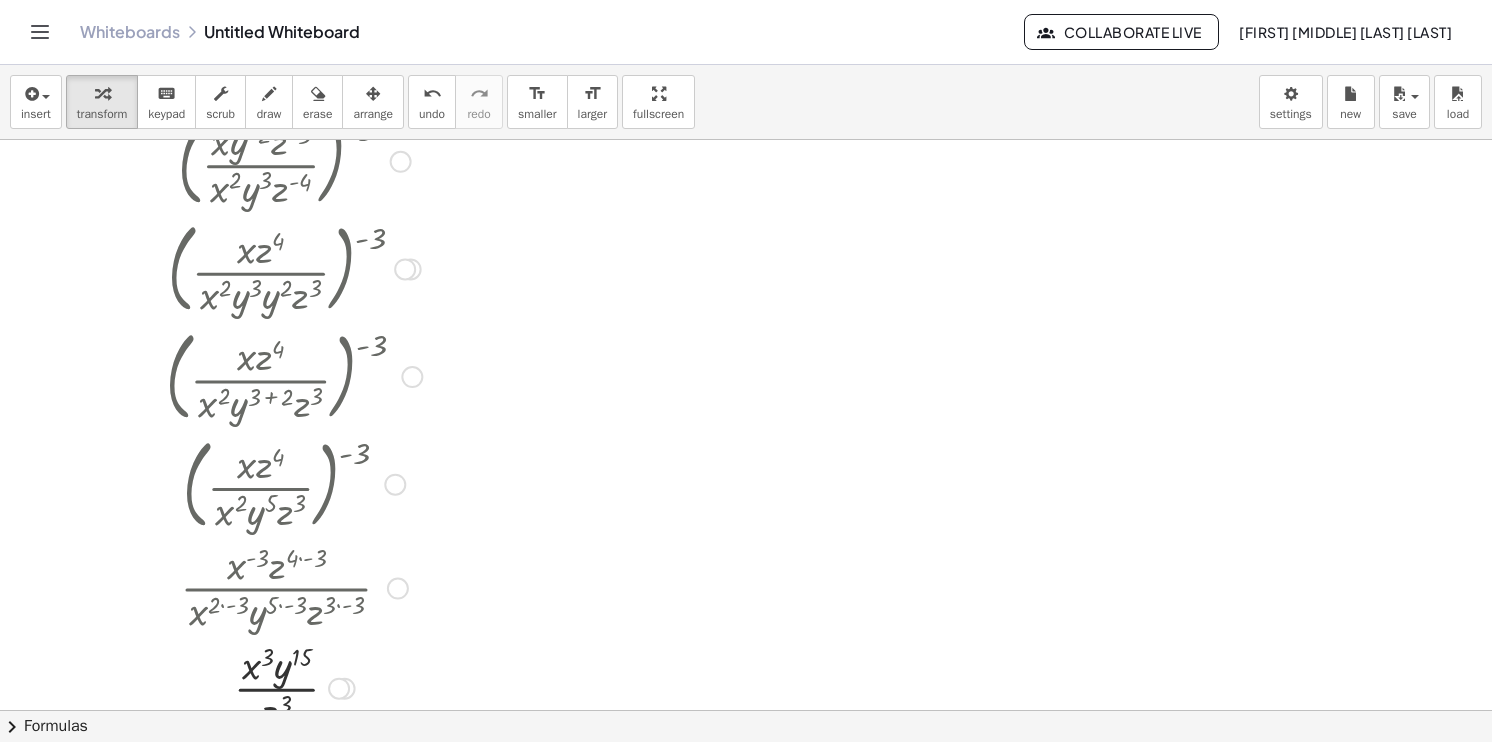 scroll, scrollTop: 100, scrollLeft: 0, axis: vertical 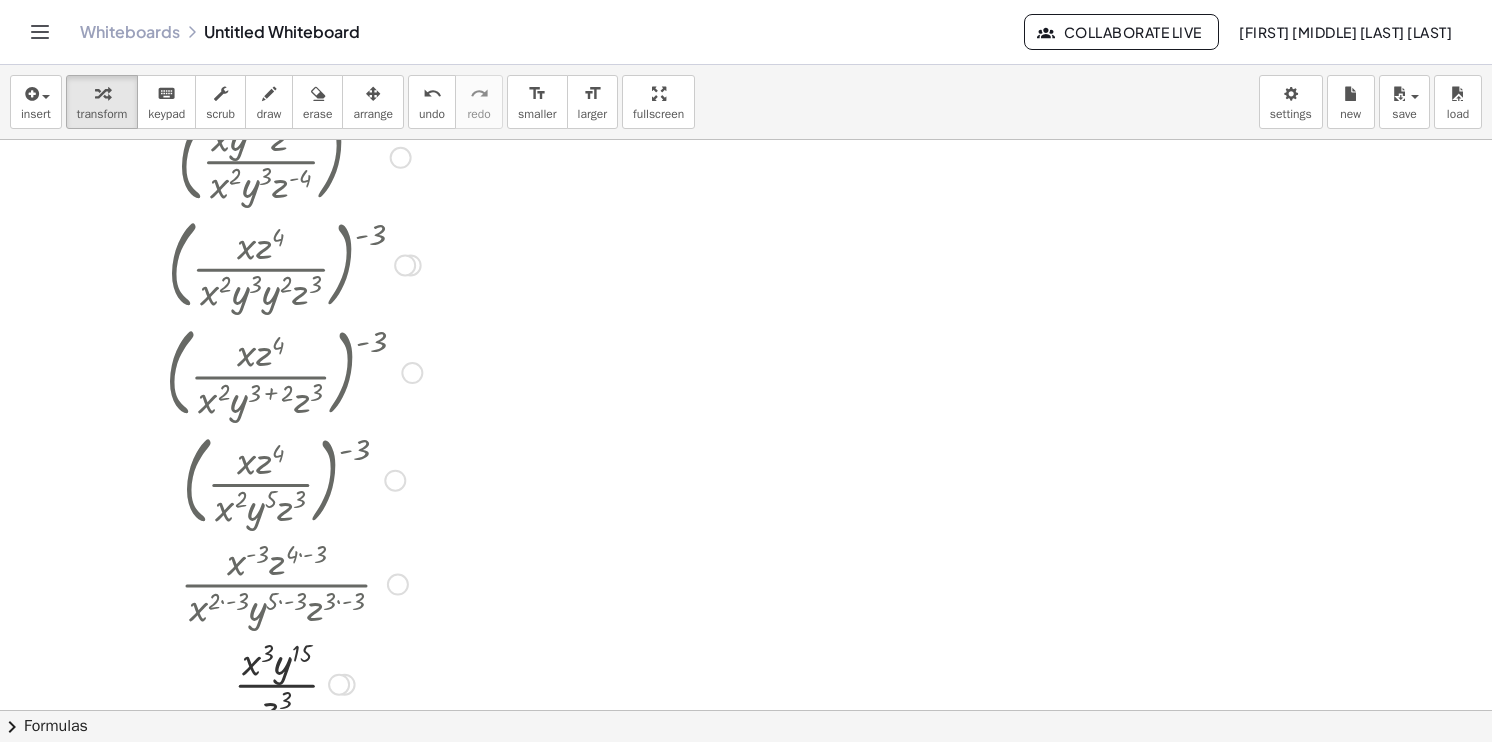 drag, startPoint x: 356, startPoint y: 446, endPoint x: 343, endPoint y: 460, distance: 19.104973 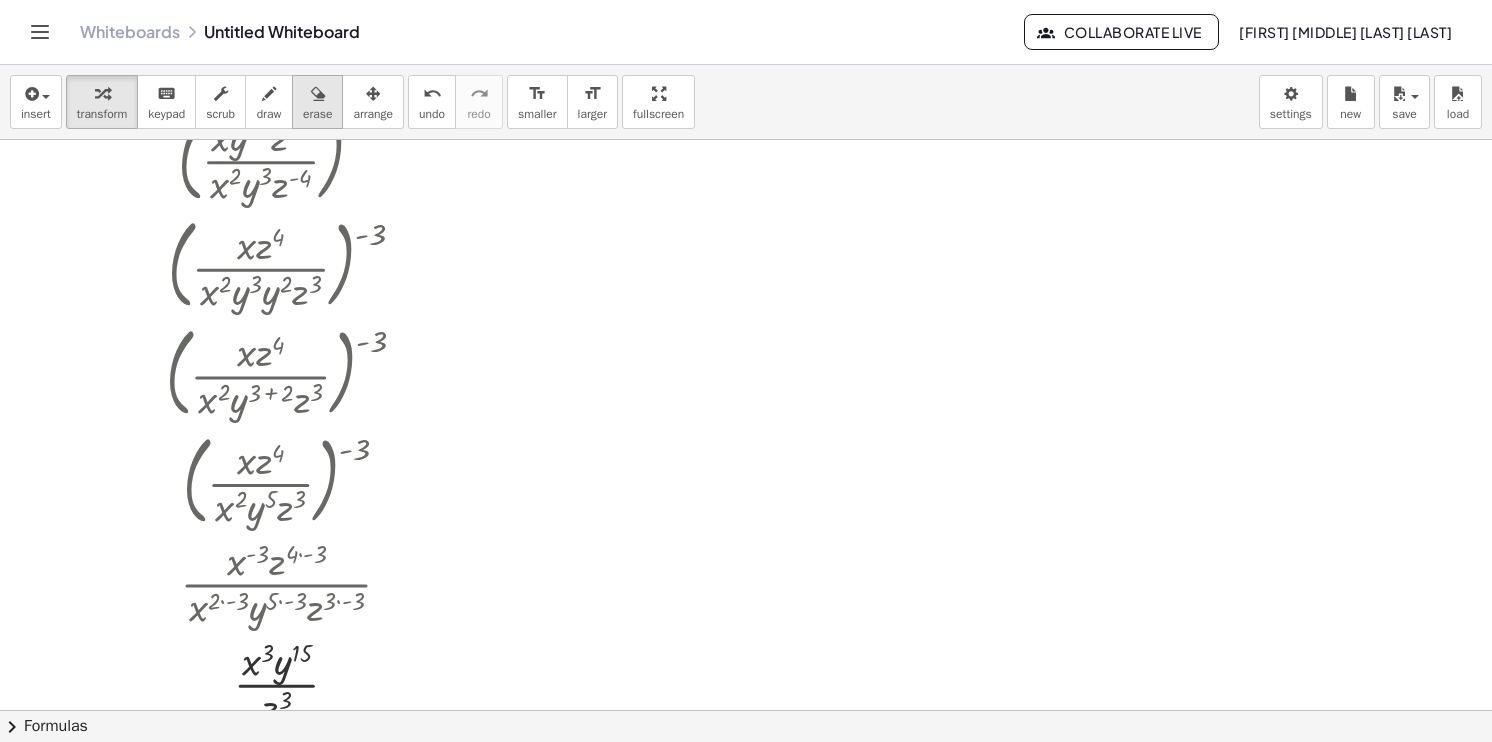 click at bounding box center (317, 93) 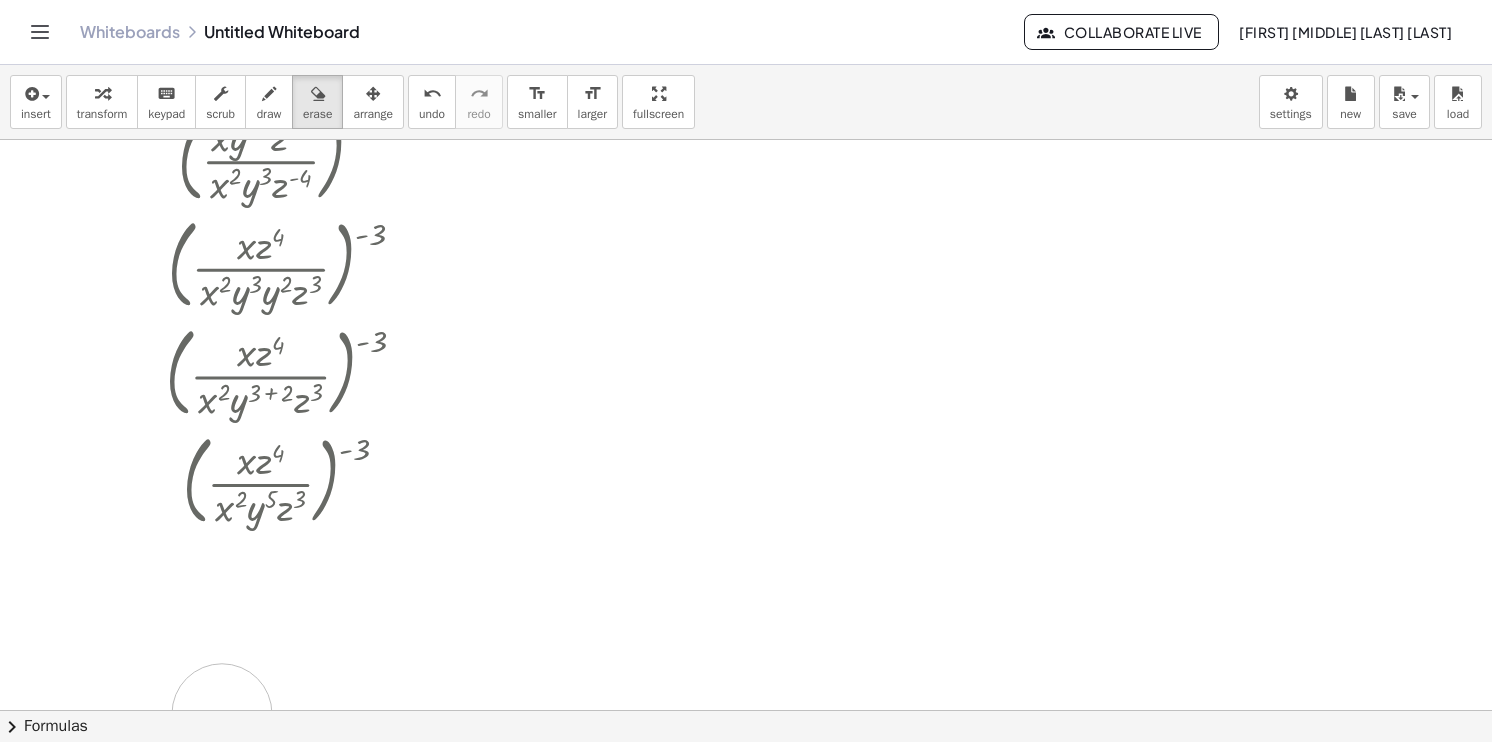 drag, startPoint x: 281, startPoint y: 584, endPoint x: 256, endPoint y: 698, distance: 116.70904 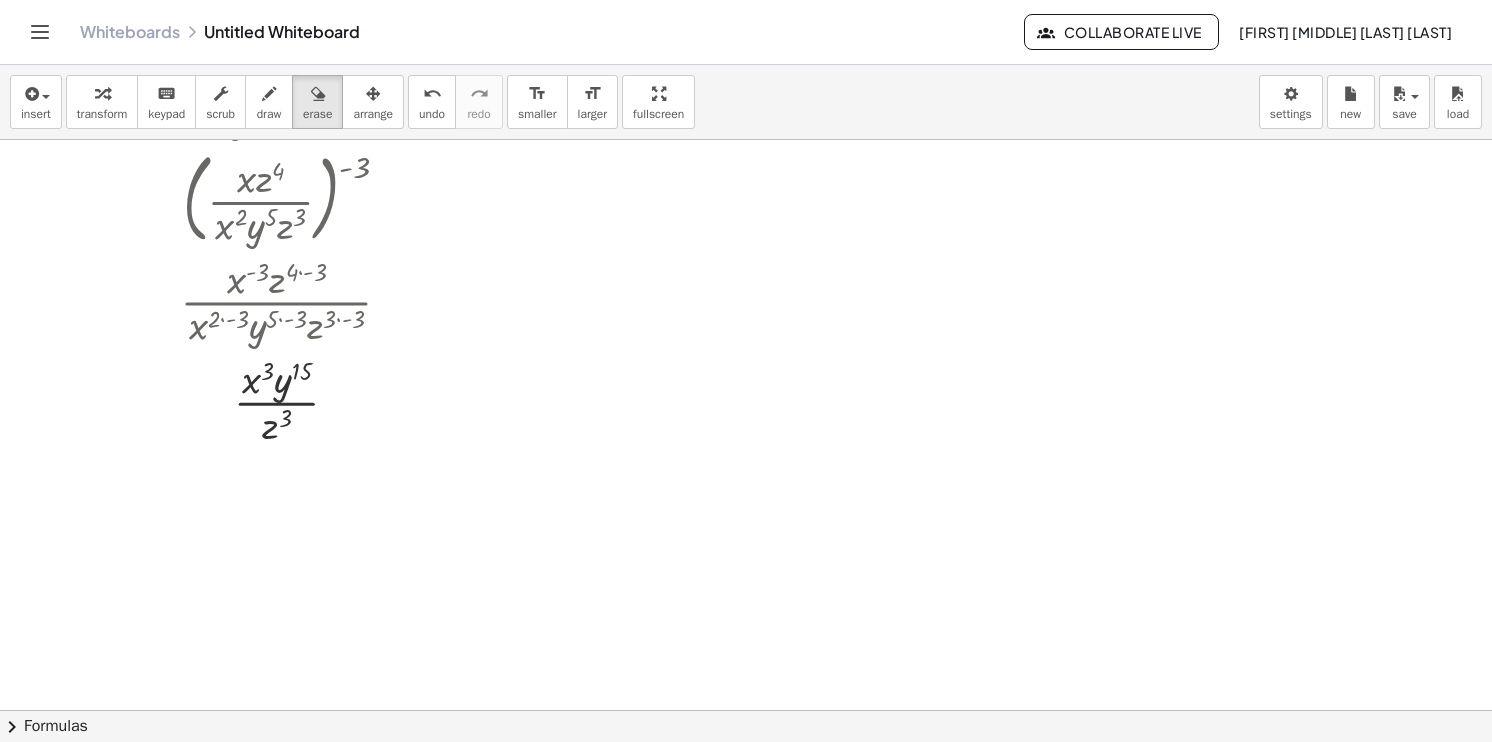 scroll, scrollTop: 400, scrollLeft: 0, axis: vertical 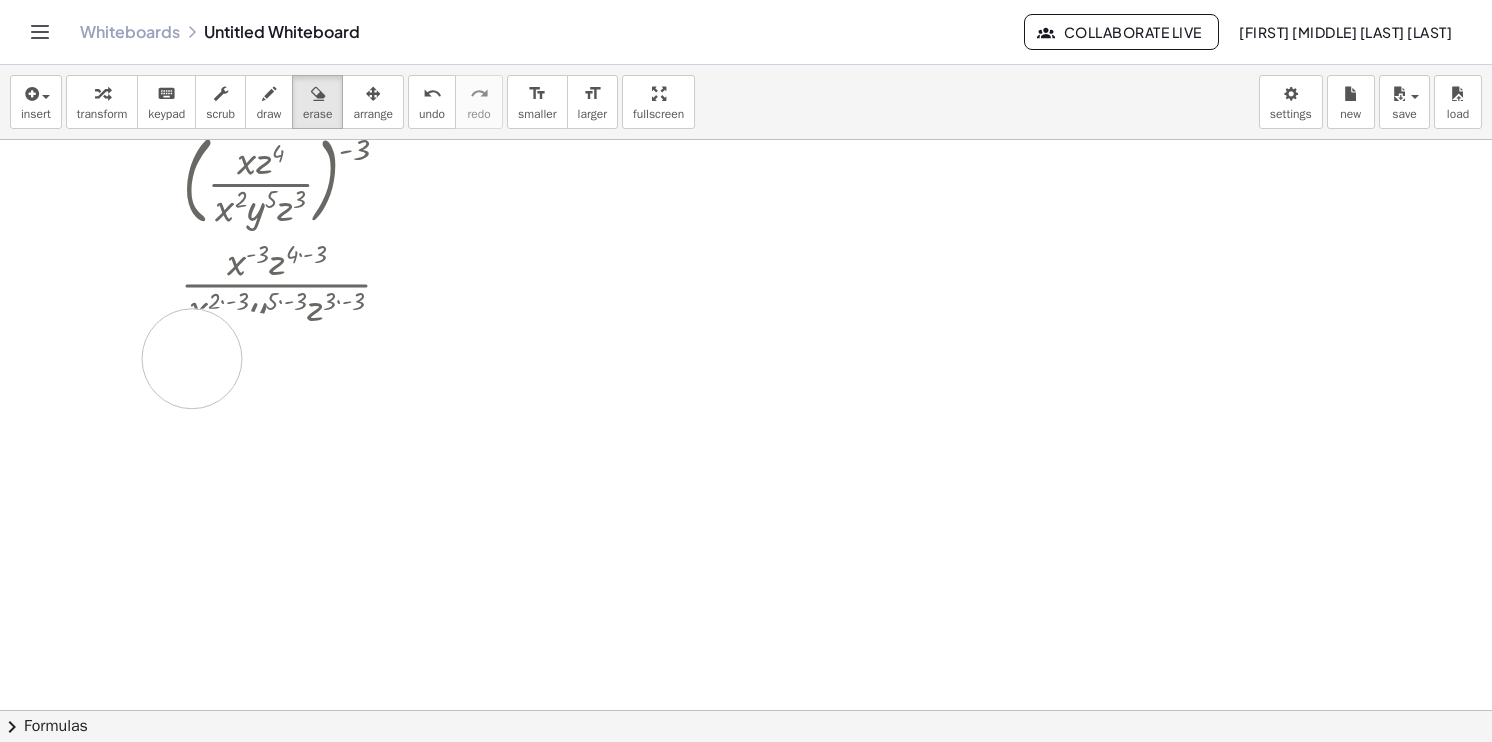 drag, startPoint x: 350, startPoint y: 439, endPoint x: 183, endPoint y: 373, distance: 179.56892 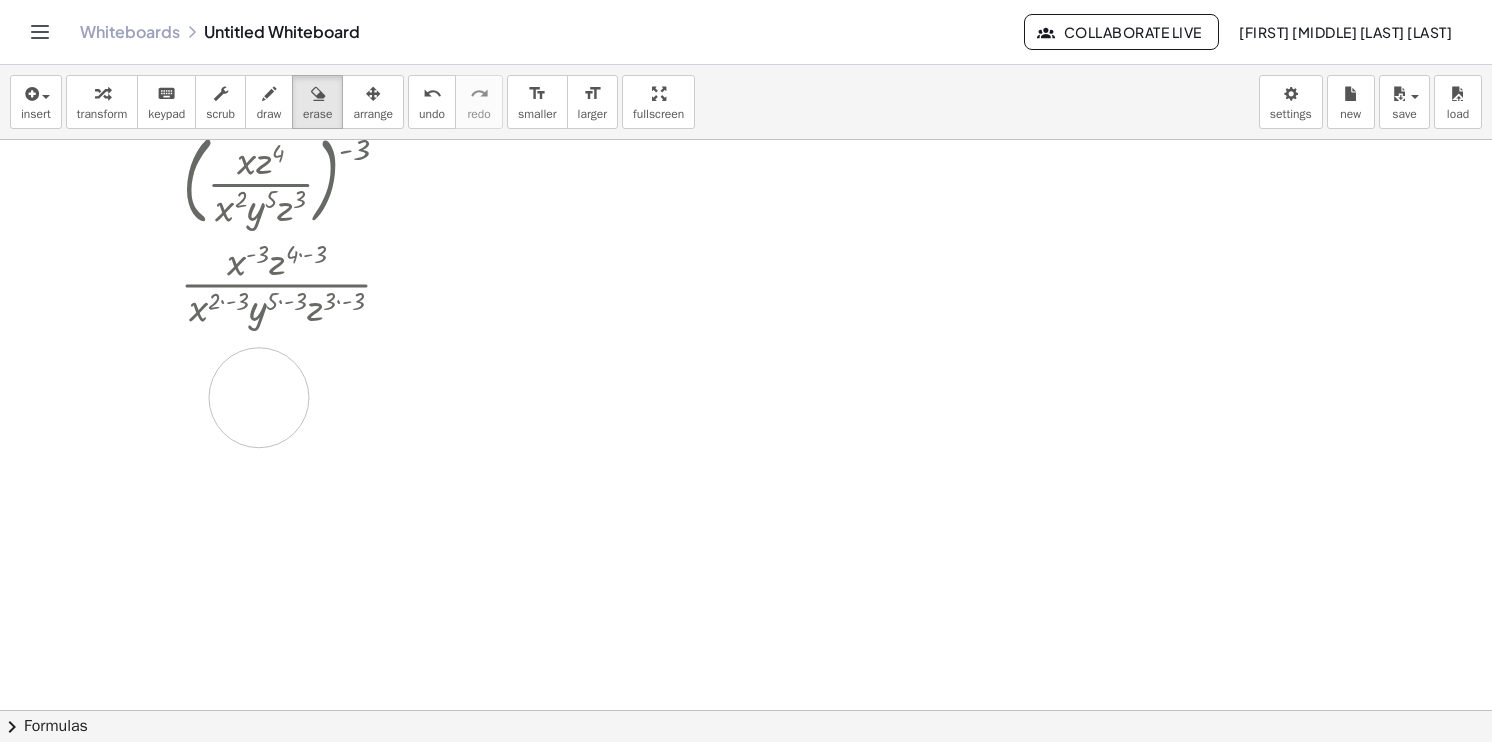 drag, startPoint x: 259, startPoint y: 397, endPoint x: 232, endPoint y: 410, distance: 29.966648 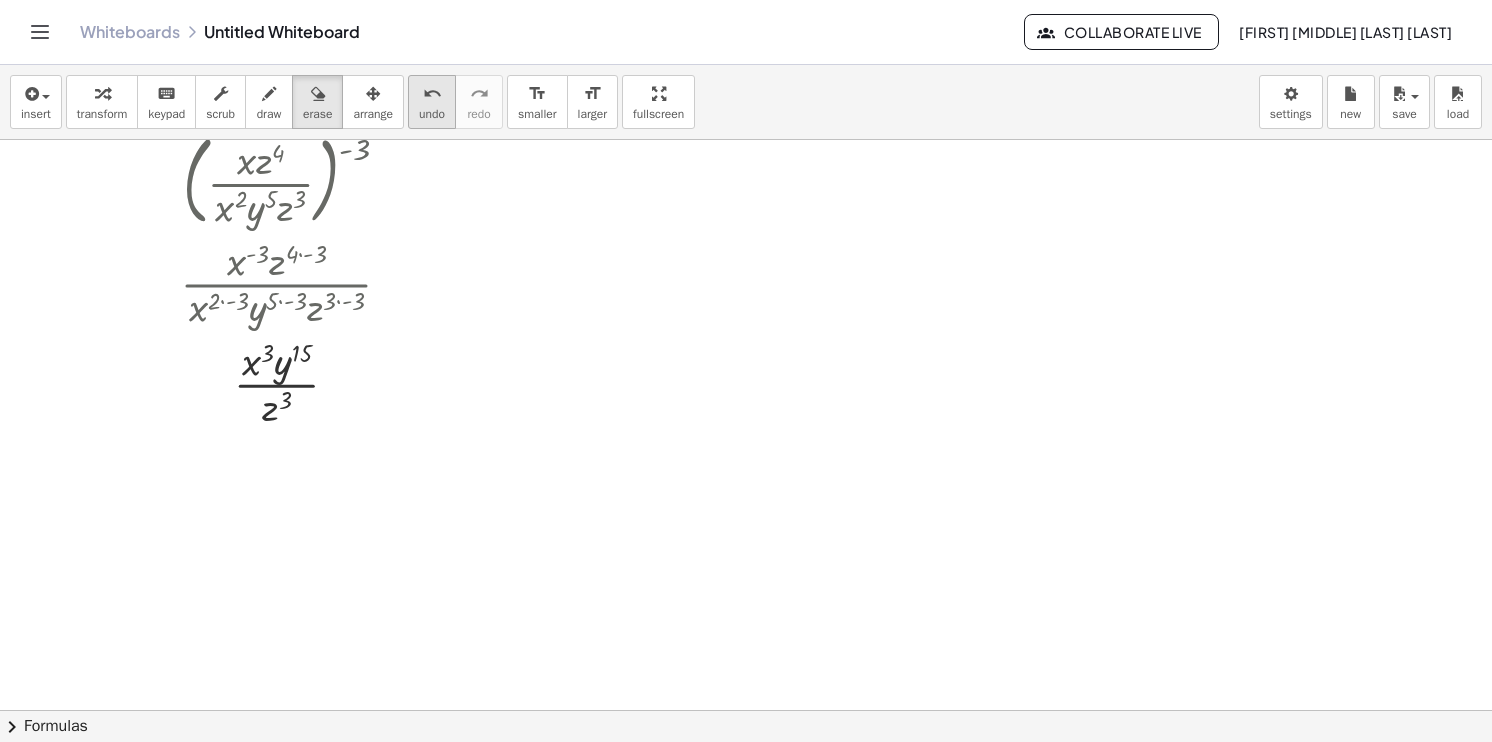 click on "undo" at bounding box center (432, 114) 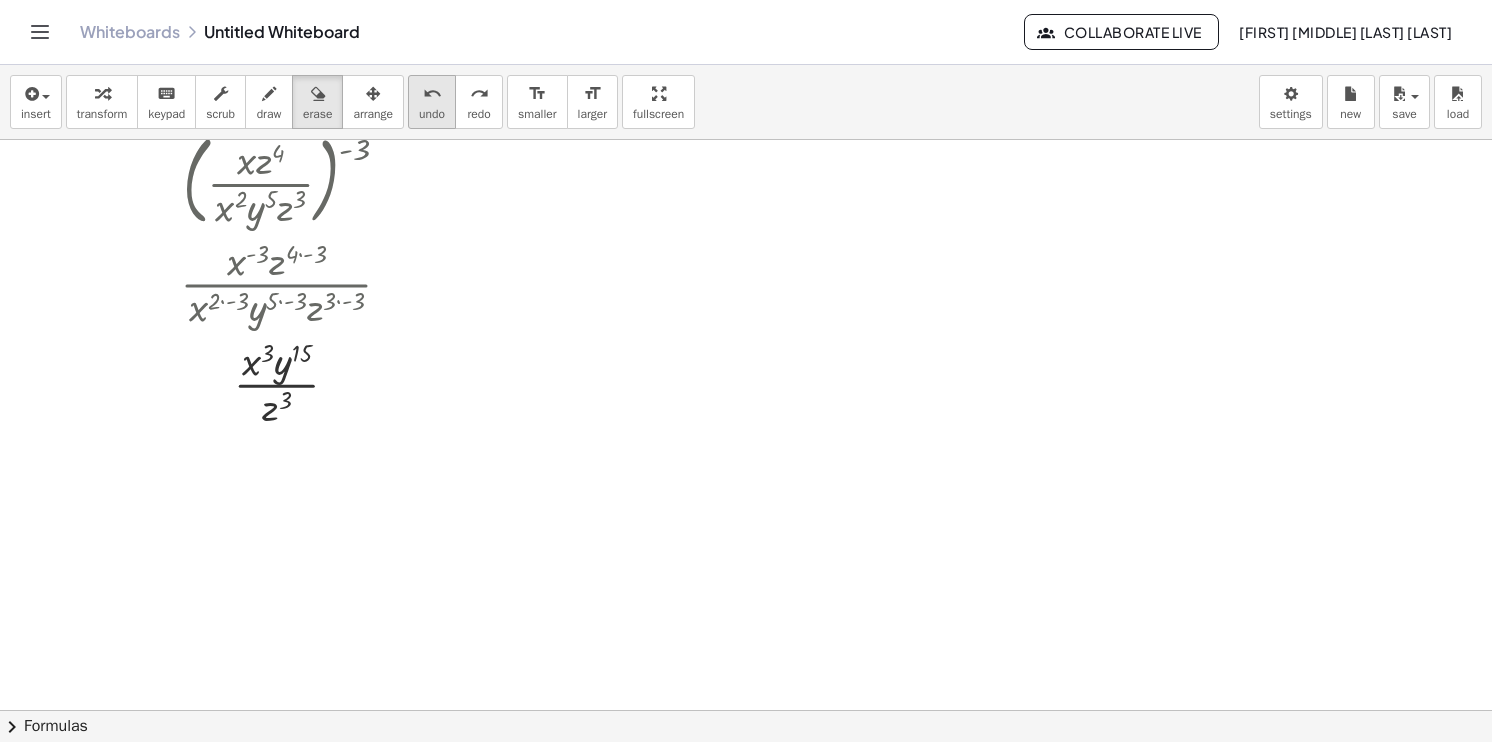 click on "undo" at bounding box center (432, 114) 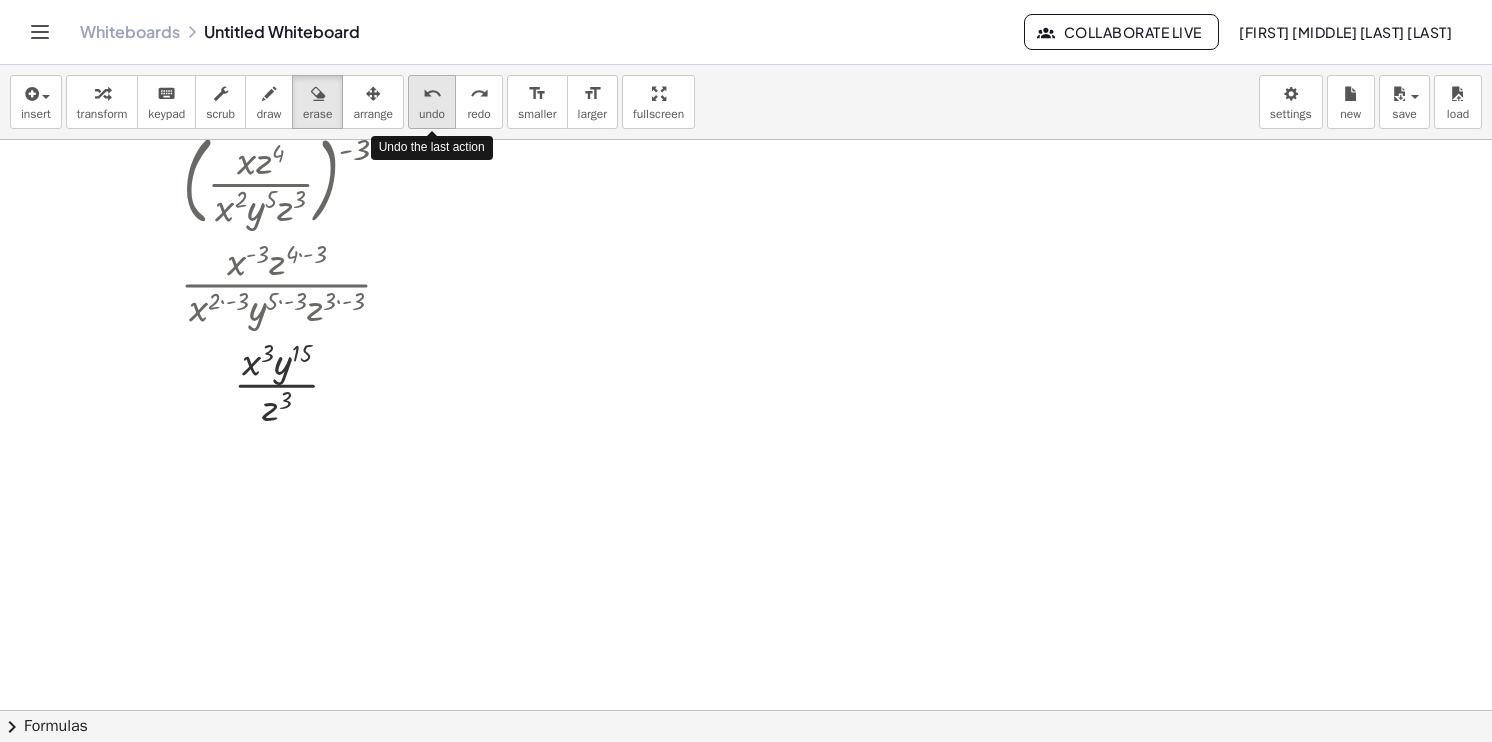 click on "undo" at bounding box center (432, 114) 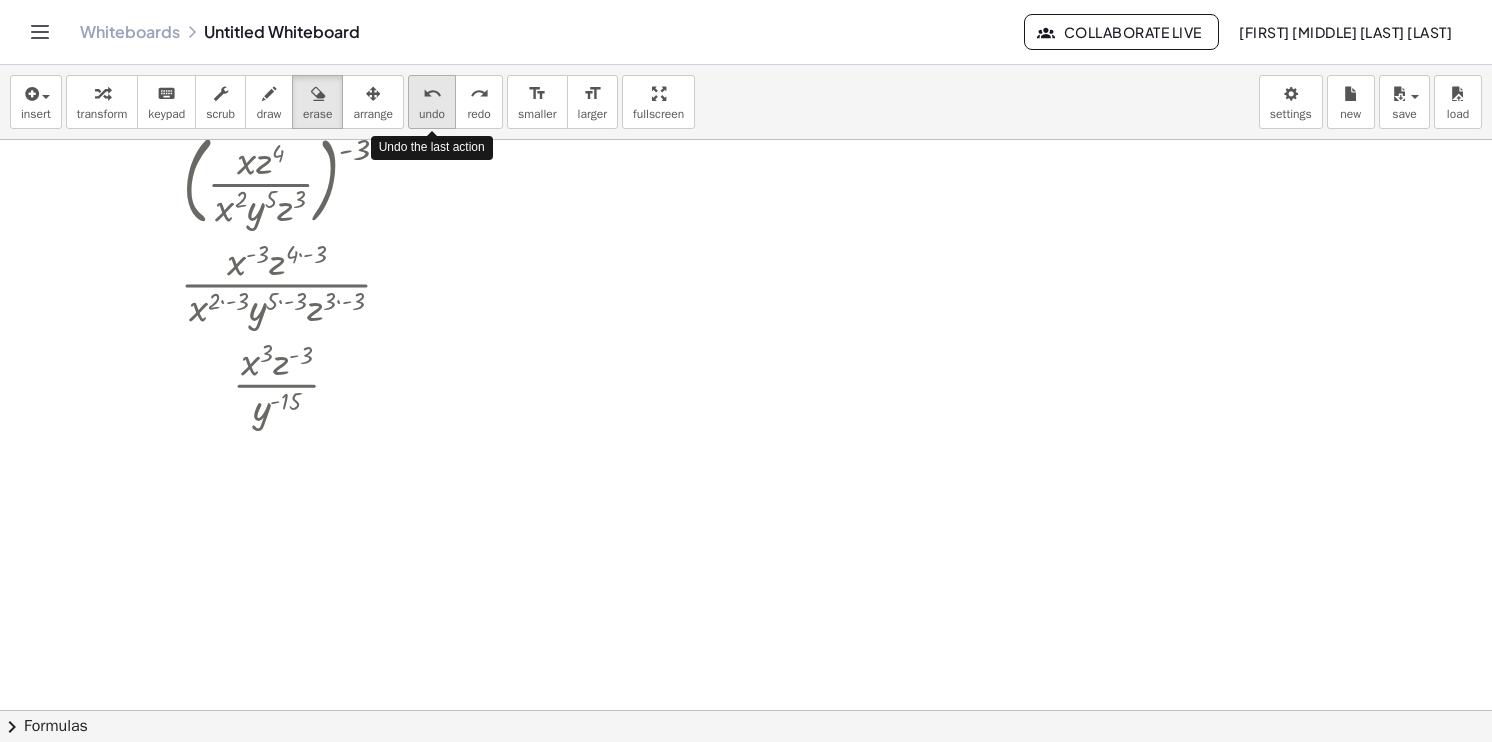 click on "undo" at bounding box center [432, 114] 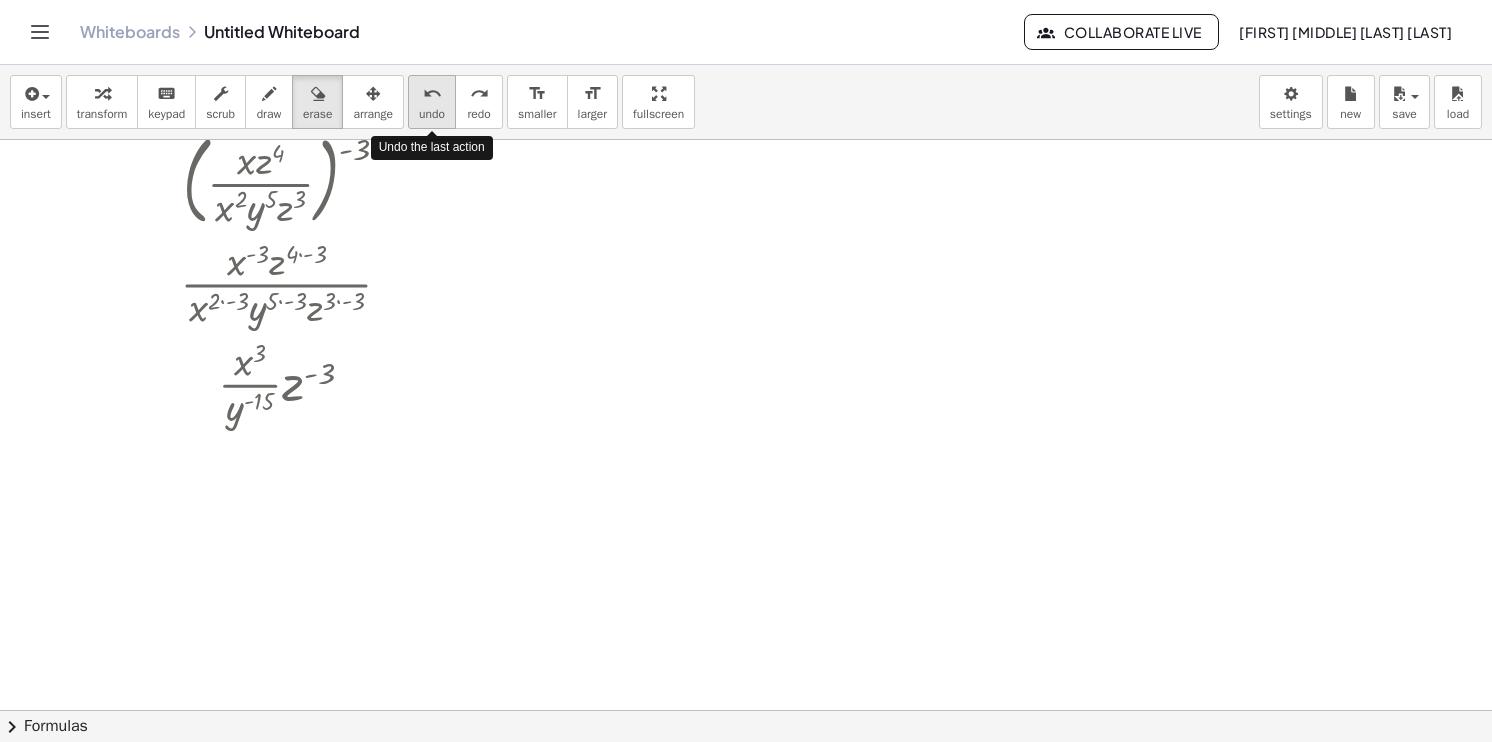 click on "undo" at bounding box center (432, 114) 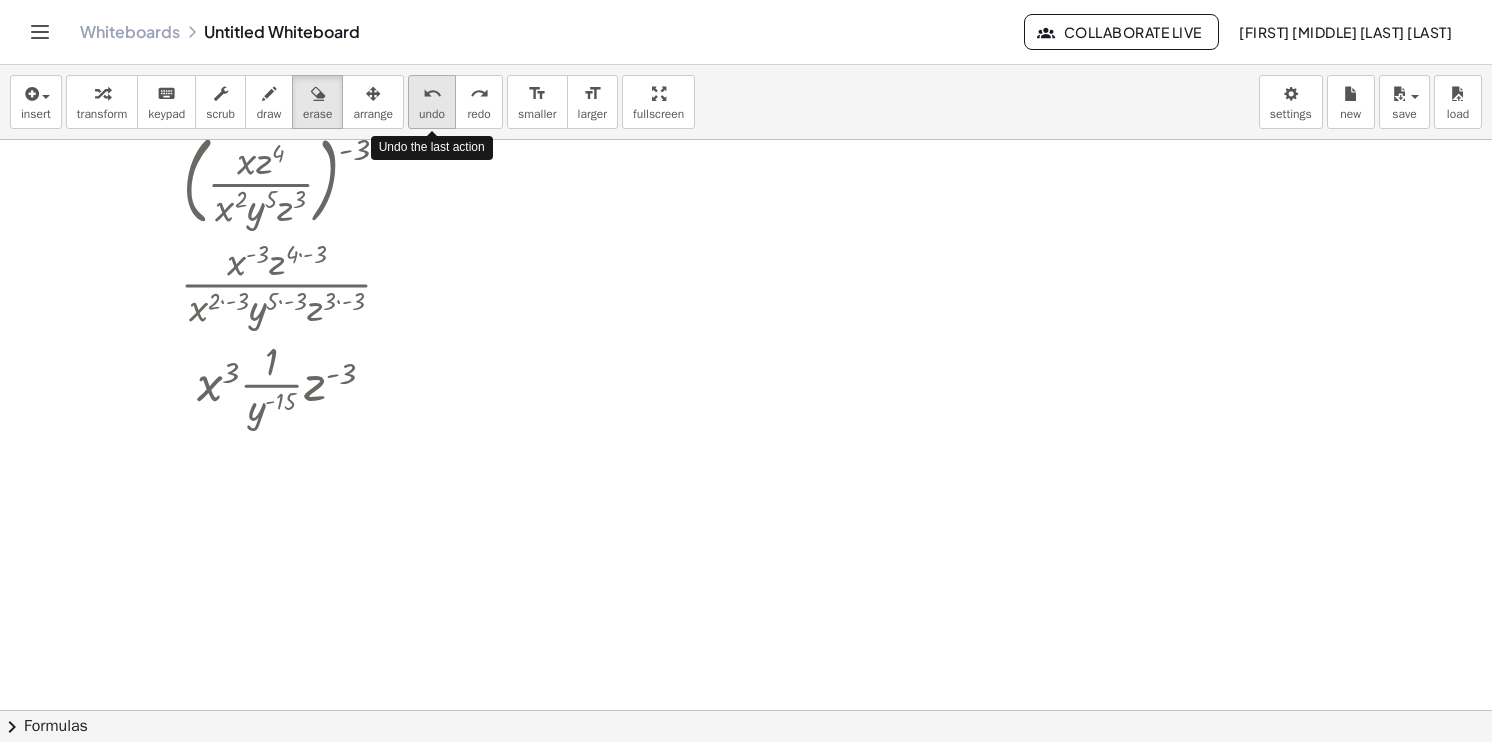 click on "undo" at bounding box center [432, 114] 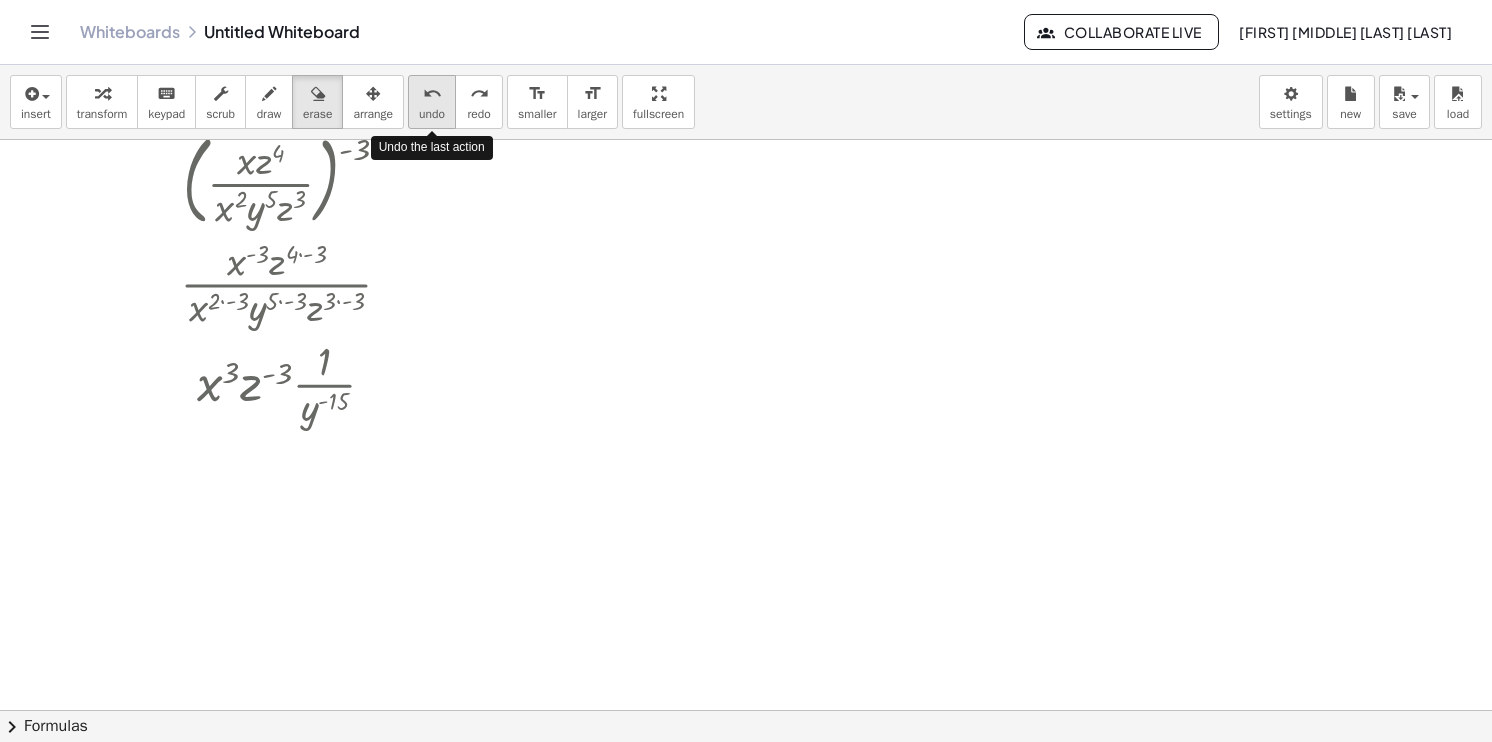 click on "undo" at bounding box center (432, 114) 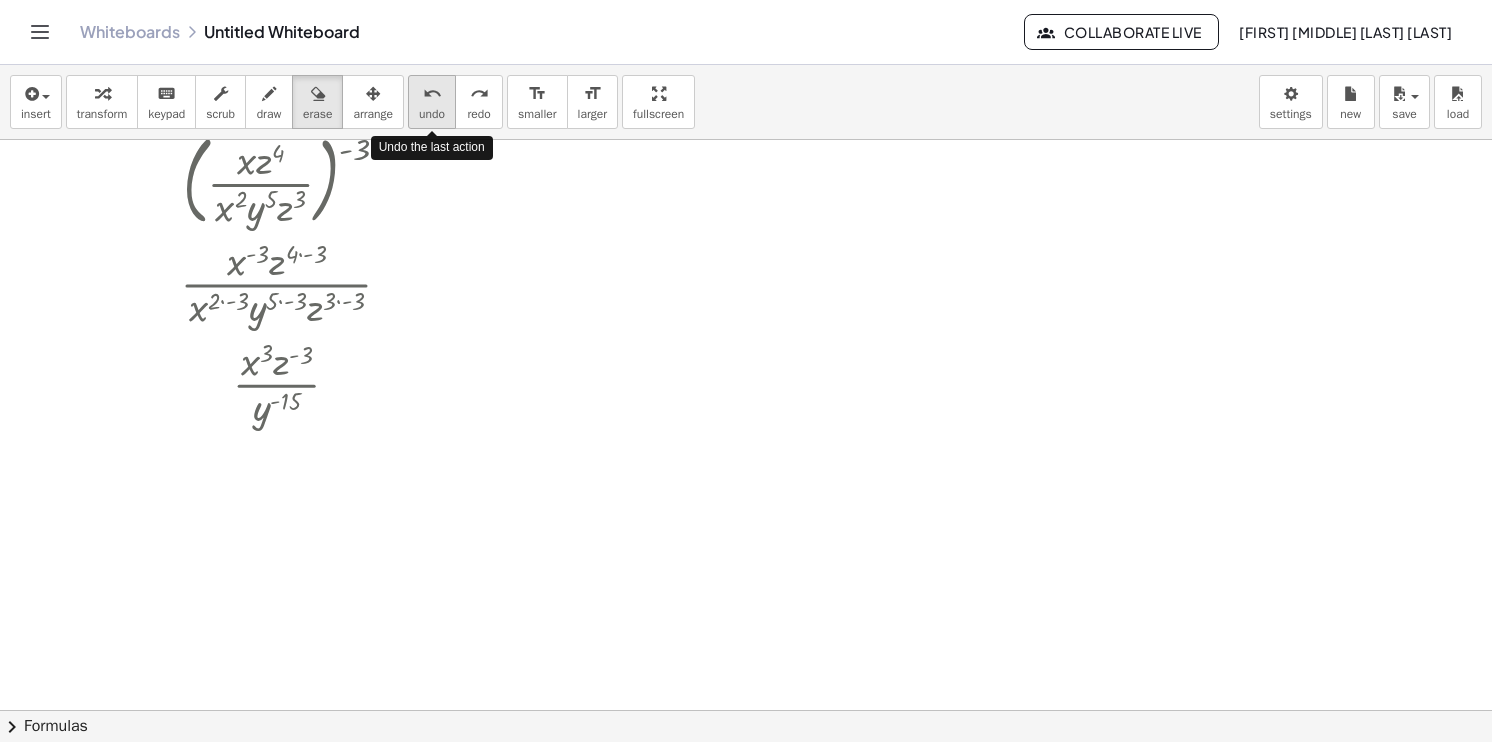 click on "undo" at bounding box center (432, 114) 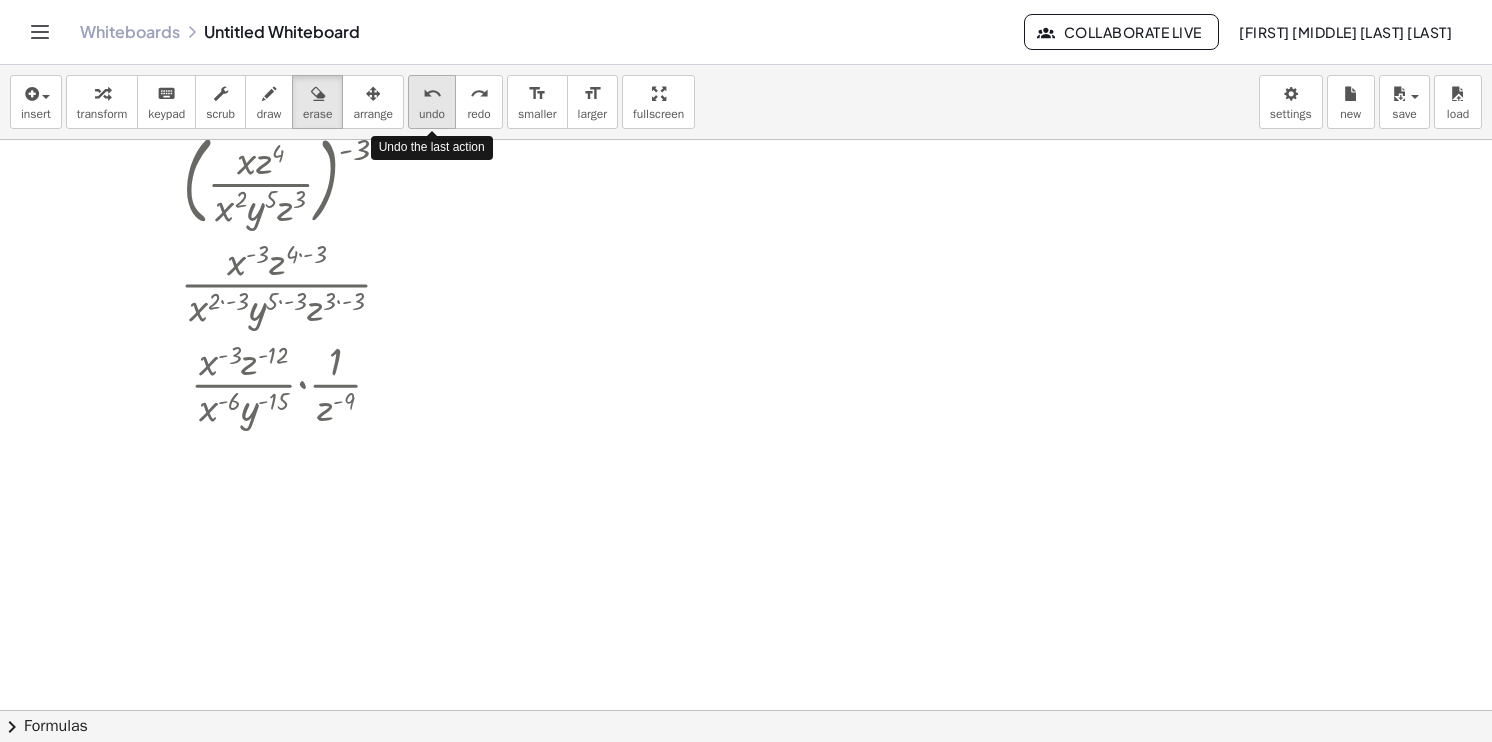 click on "undo" at bounding box center [432, 114] 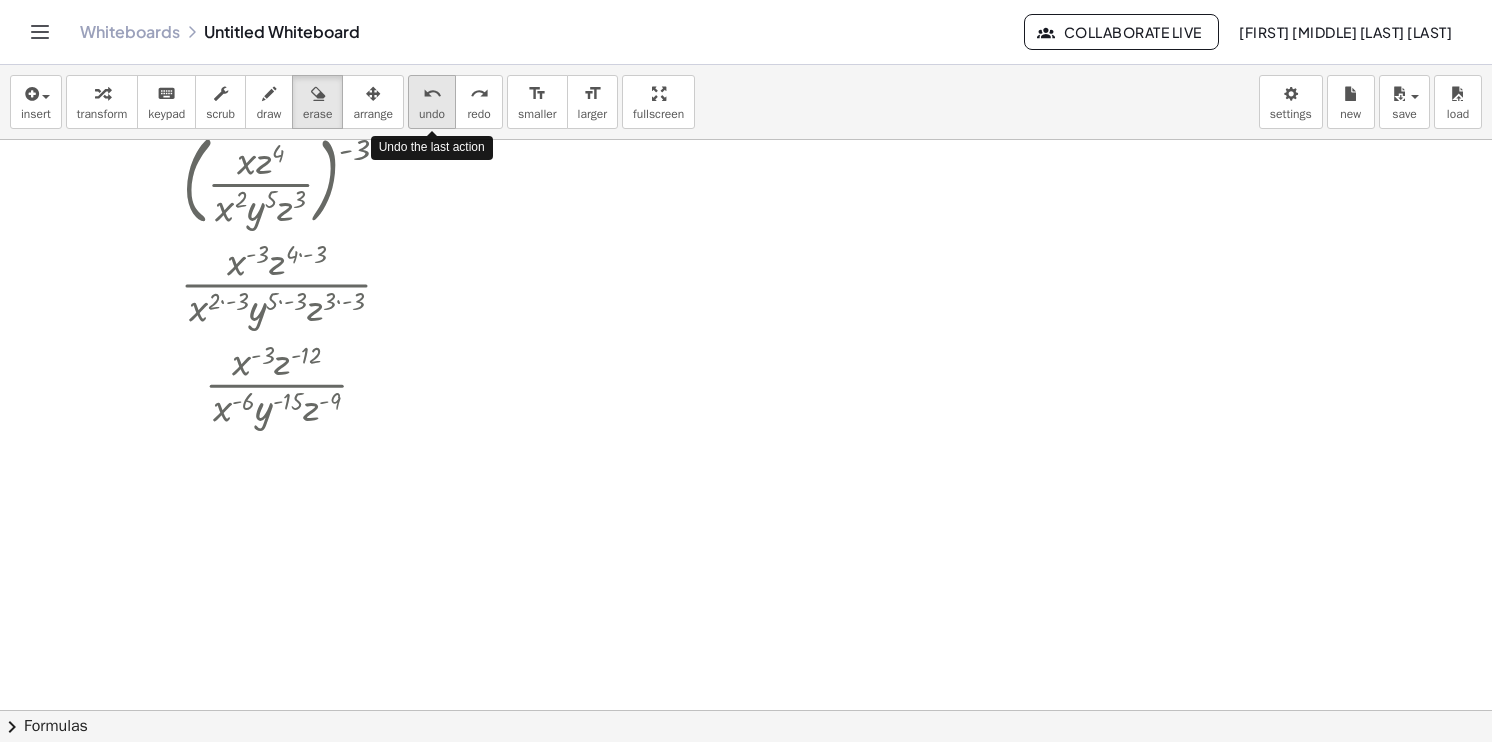 click on "undo" at bounding box center (432, 114) 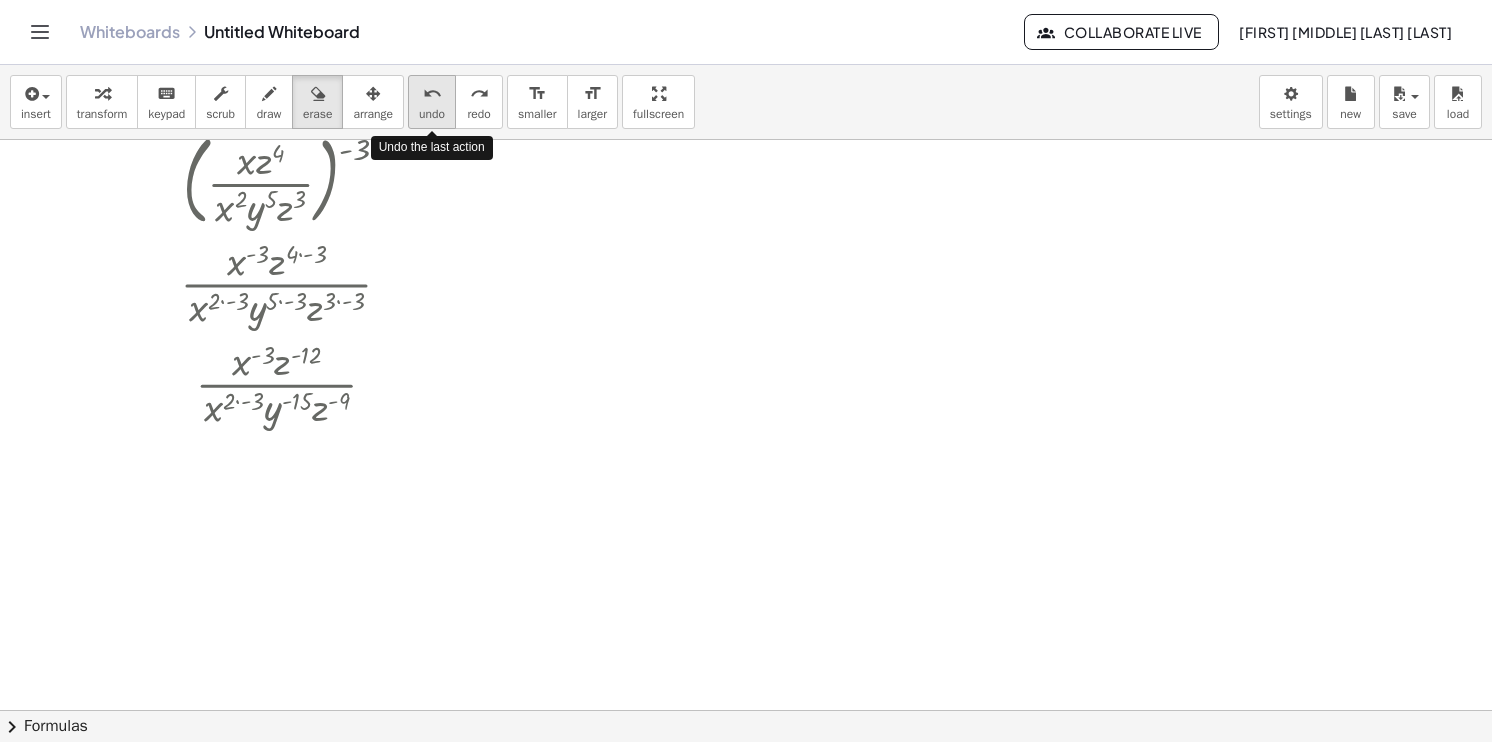 click on "undo" at bounding box center (432, 114) 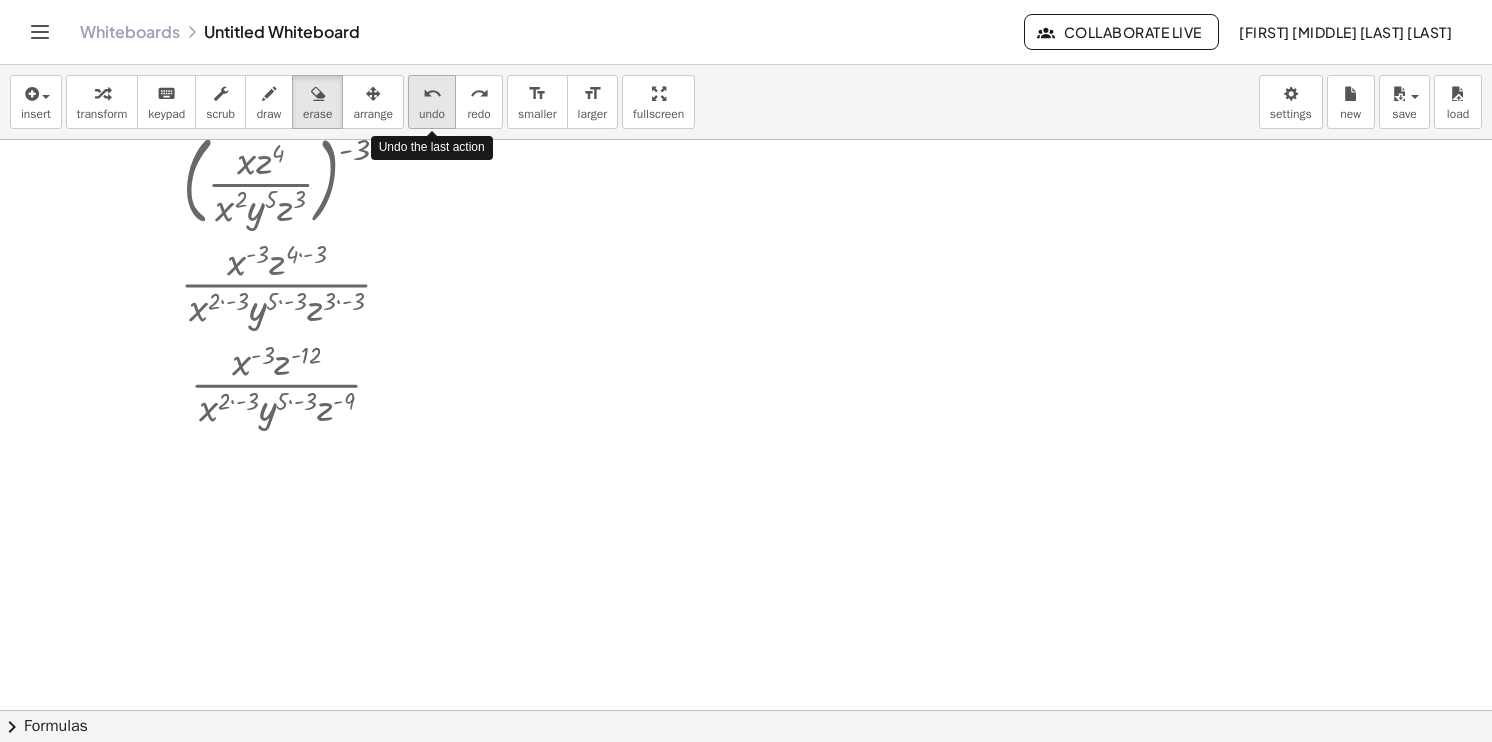 click on "undo" at bounding box center [432, 114] 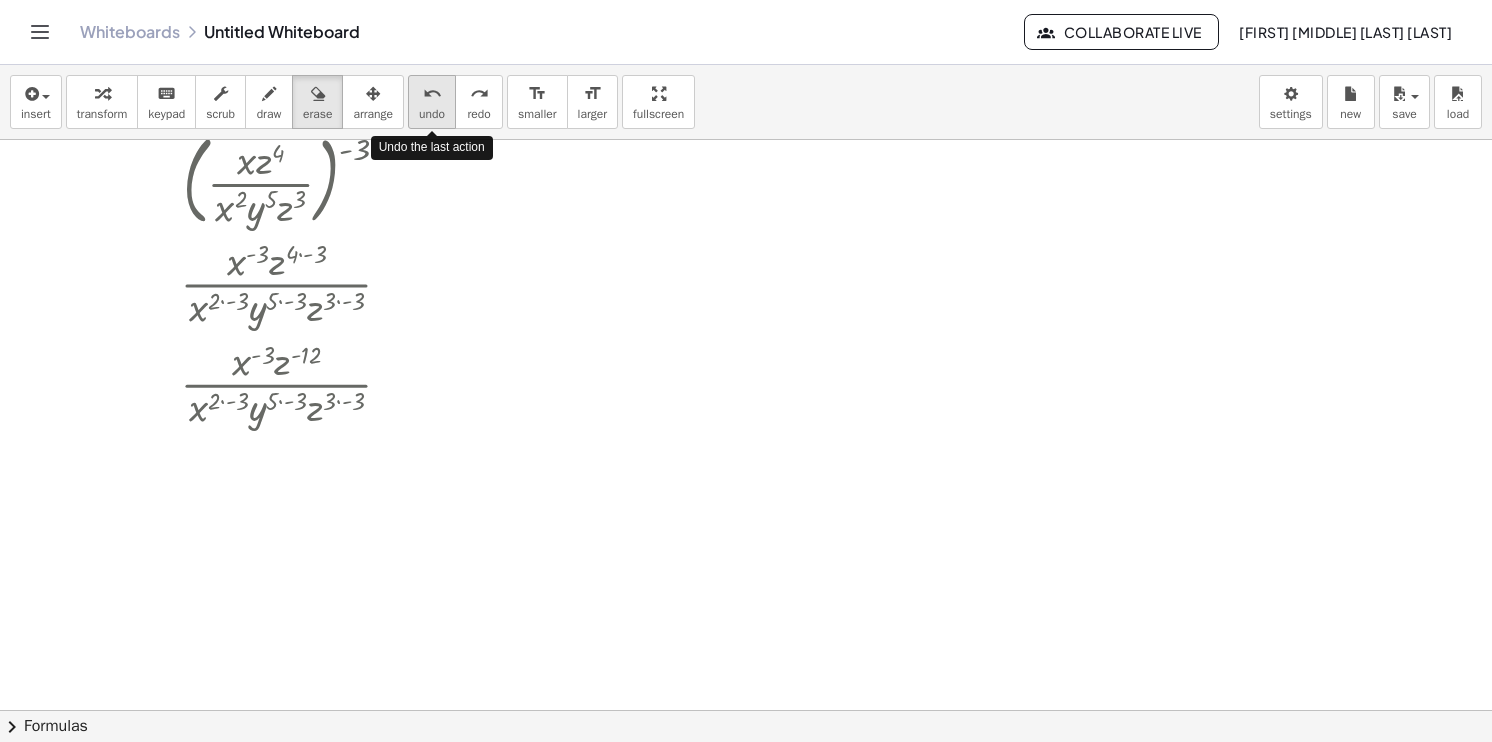 click on "undo" at bounding box center (432, 114) 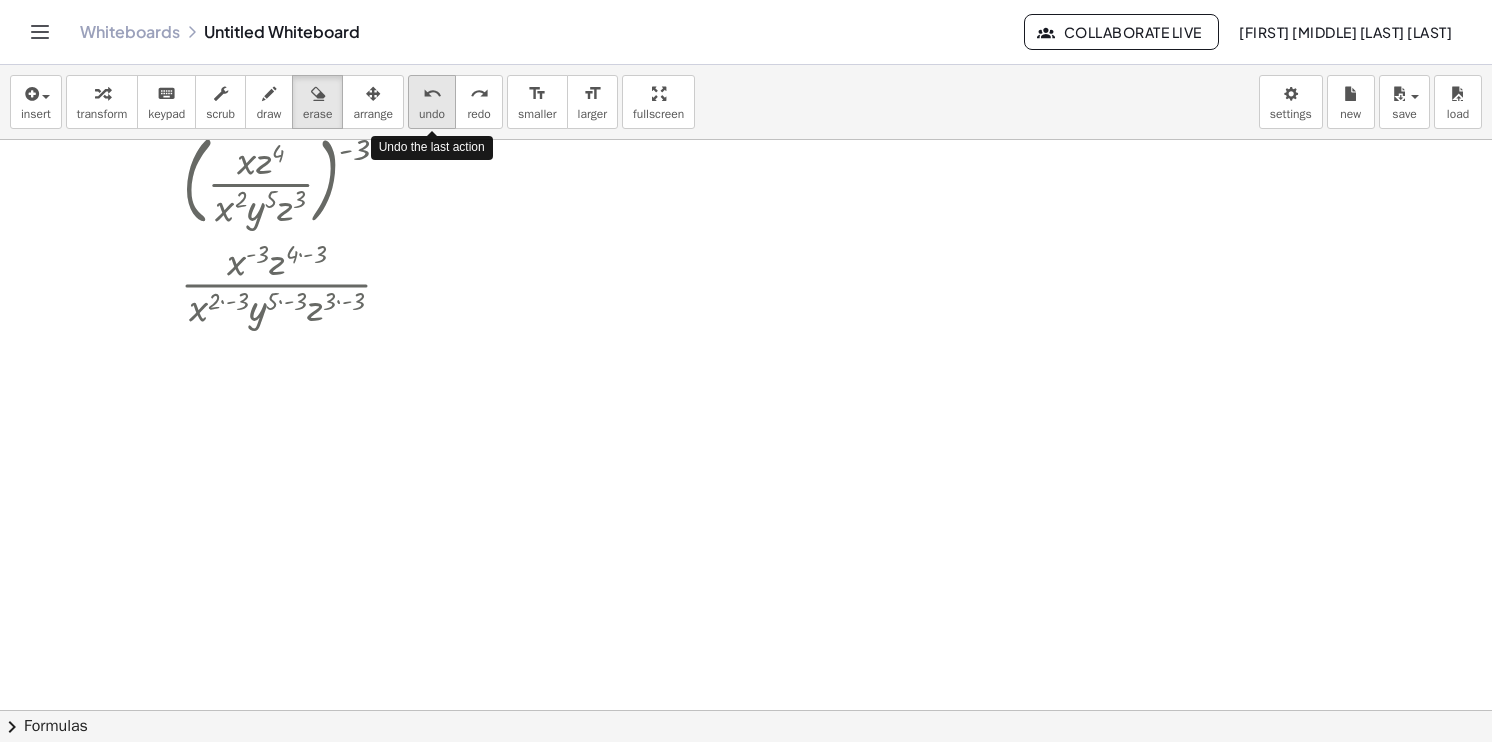 click on "undo" at bounding box center (432, 114) 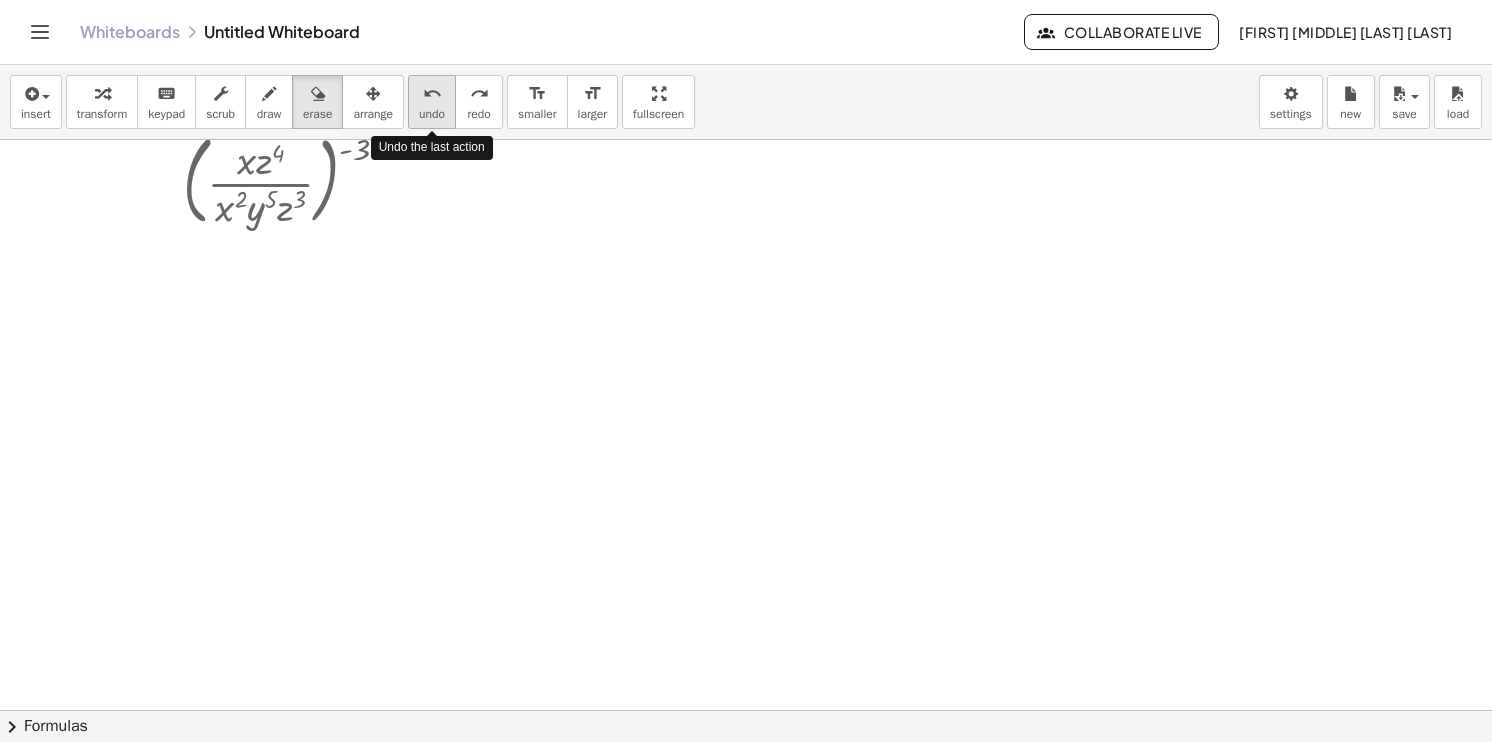 click on "undo" at bounding box center (432, 114) 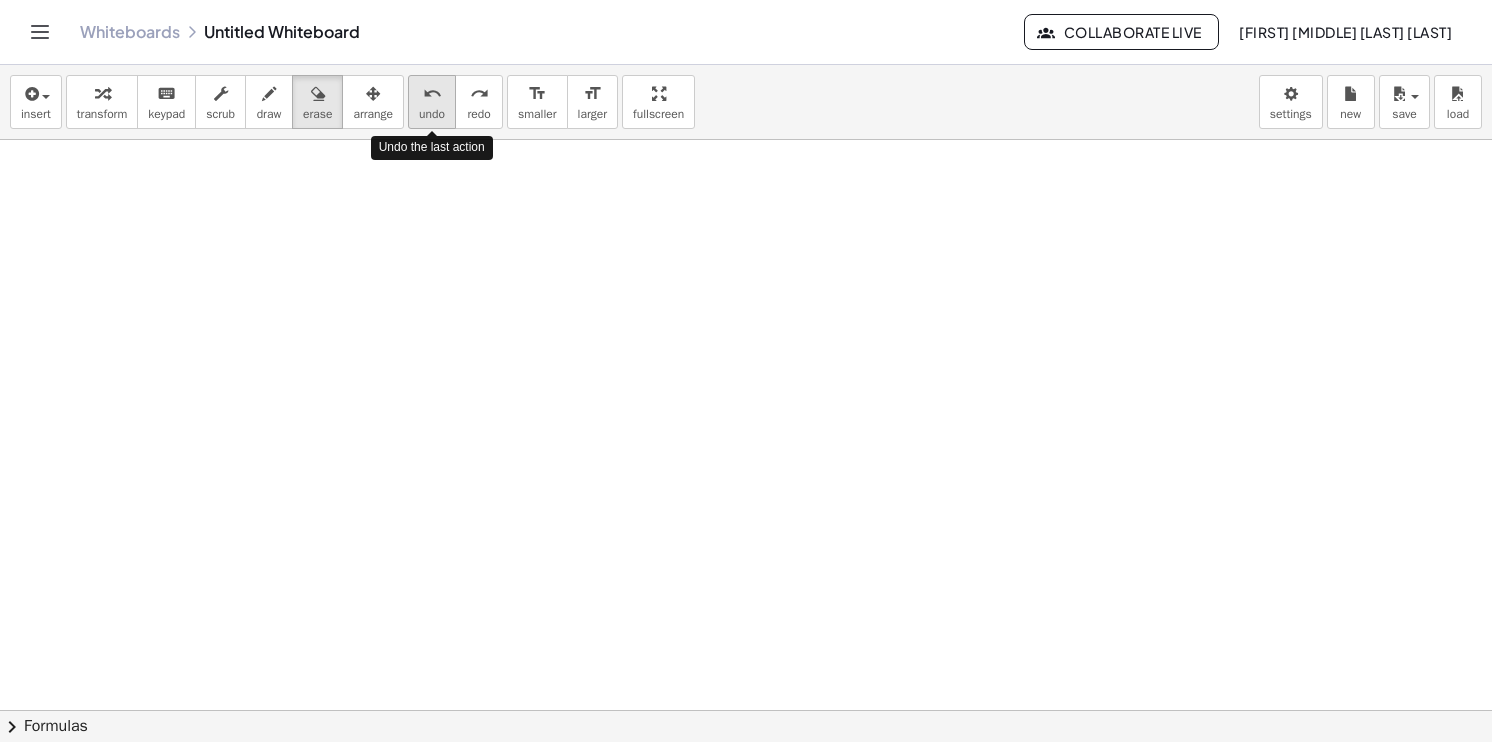 click on "undo" at bounding box center (432, 114) 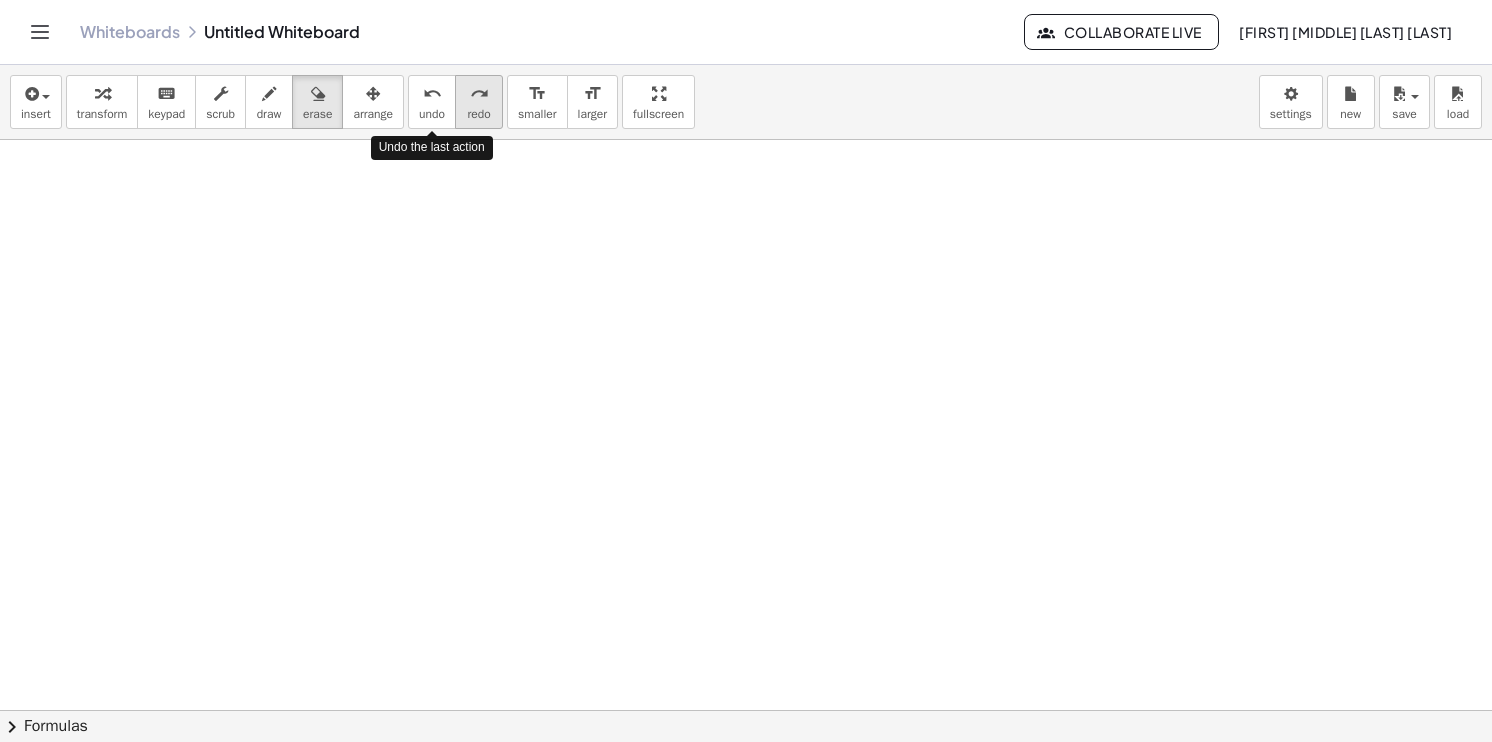 click on "redo" at bounding box center [479, 94] 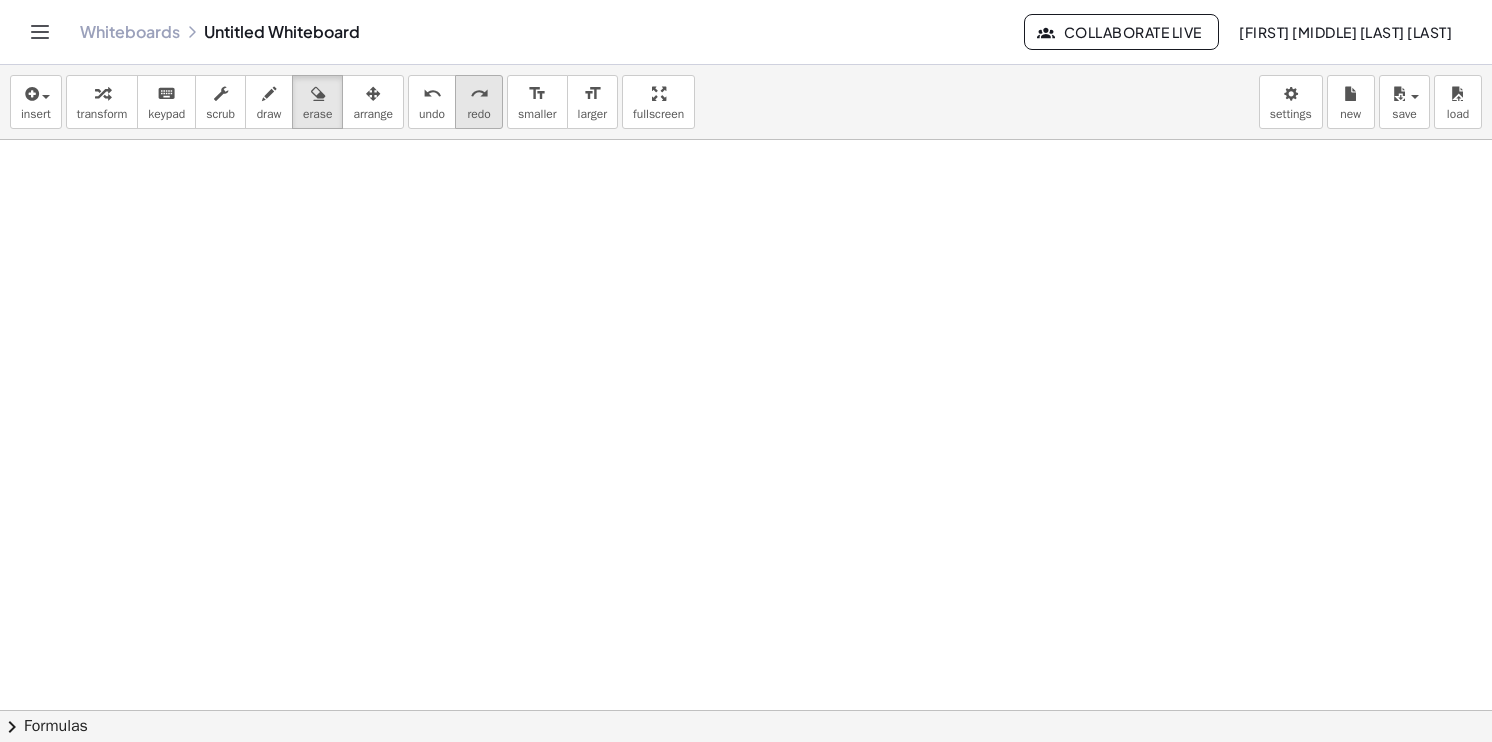 click on "redo" at bounding box center [478, 114] 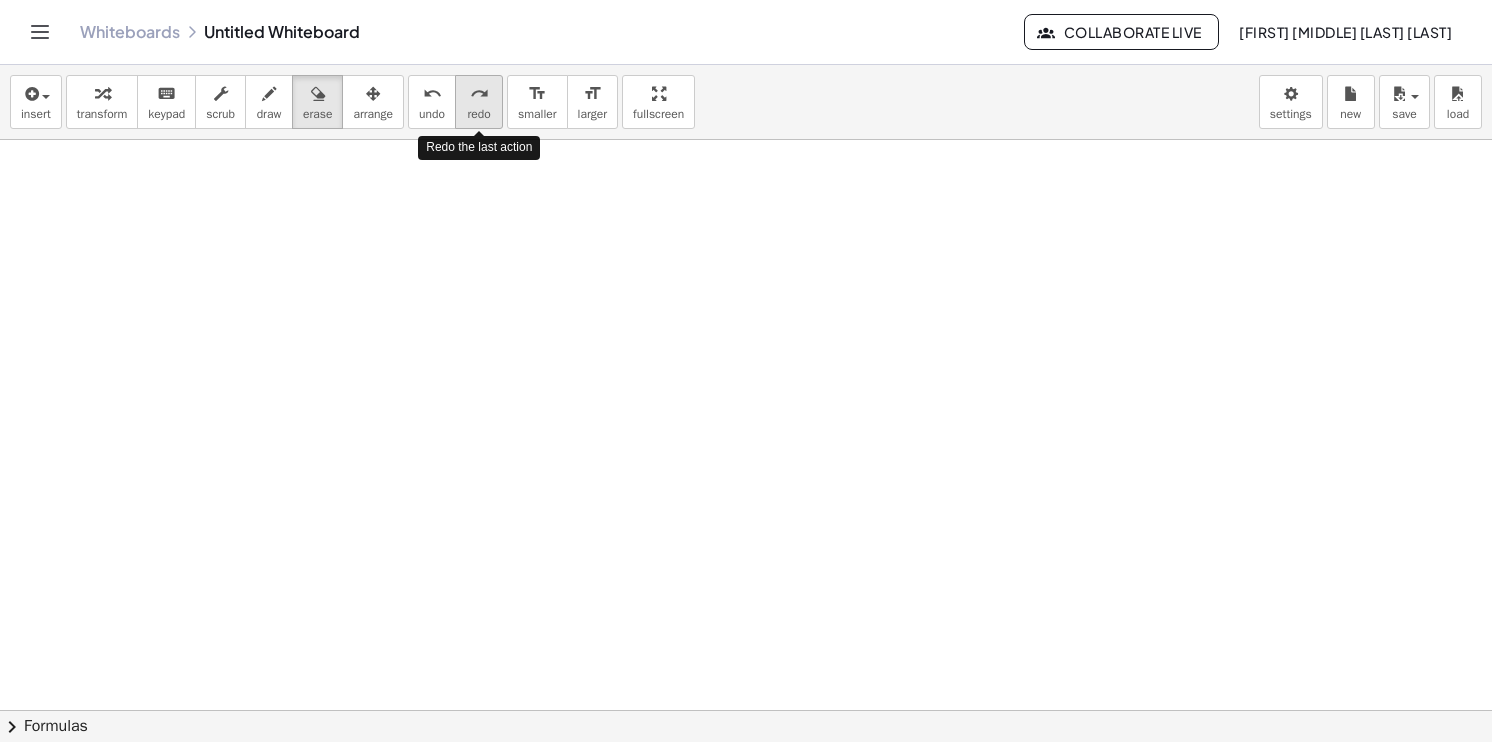click on "redo" at bounding box center [478, 114] 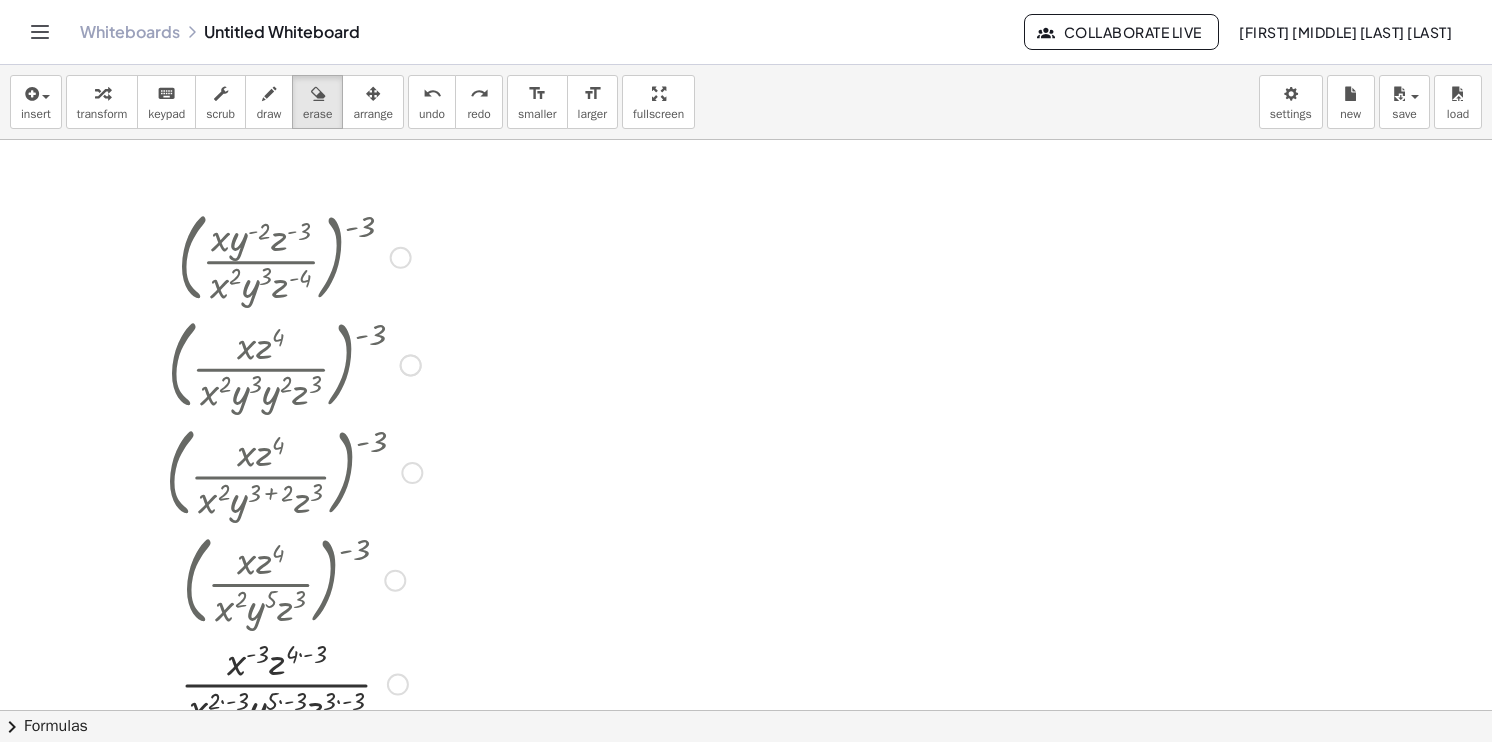 scroll, scrollTop: 100, scrollLeft: 0, axis: vertical 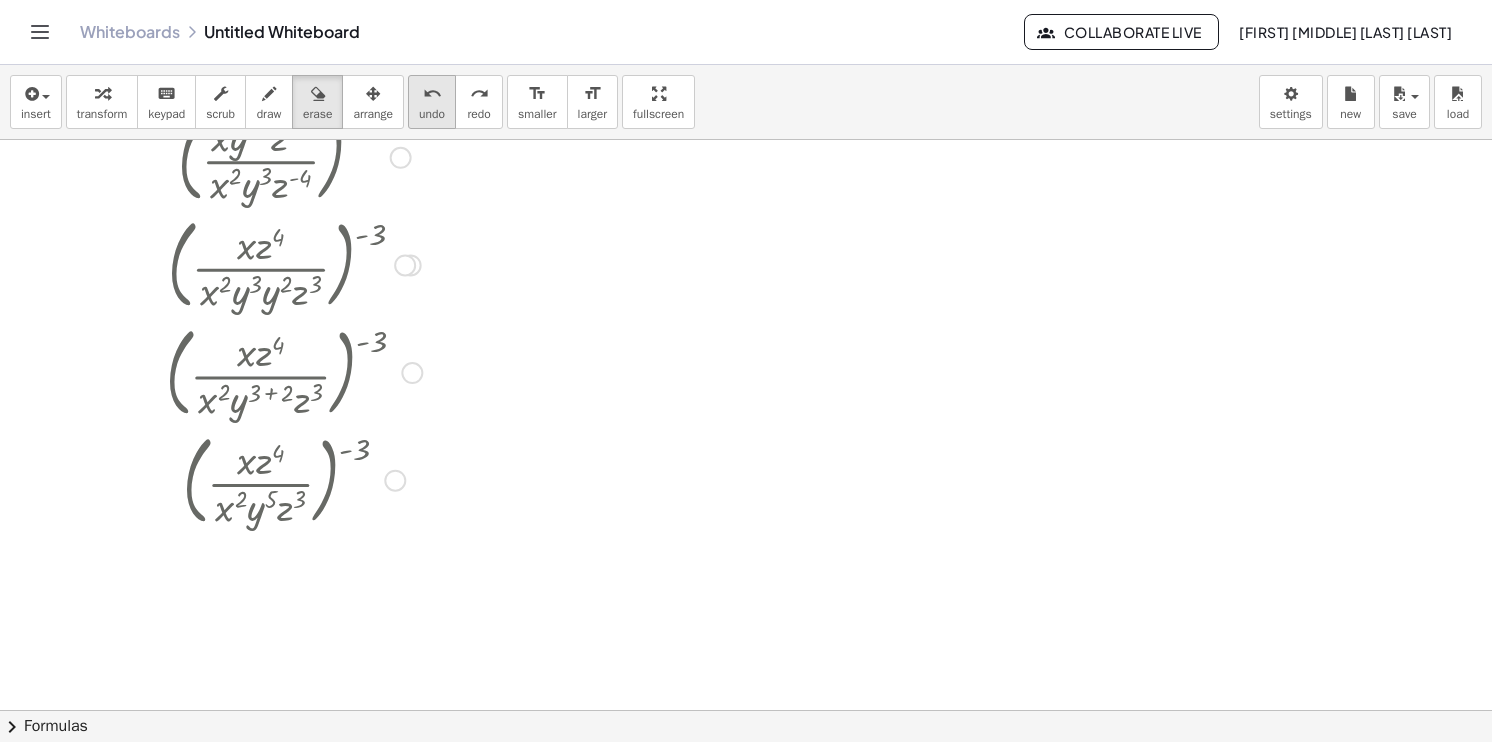 click on "undo" at bounding box center [432, 114] 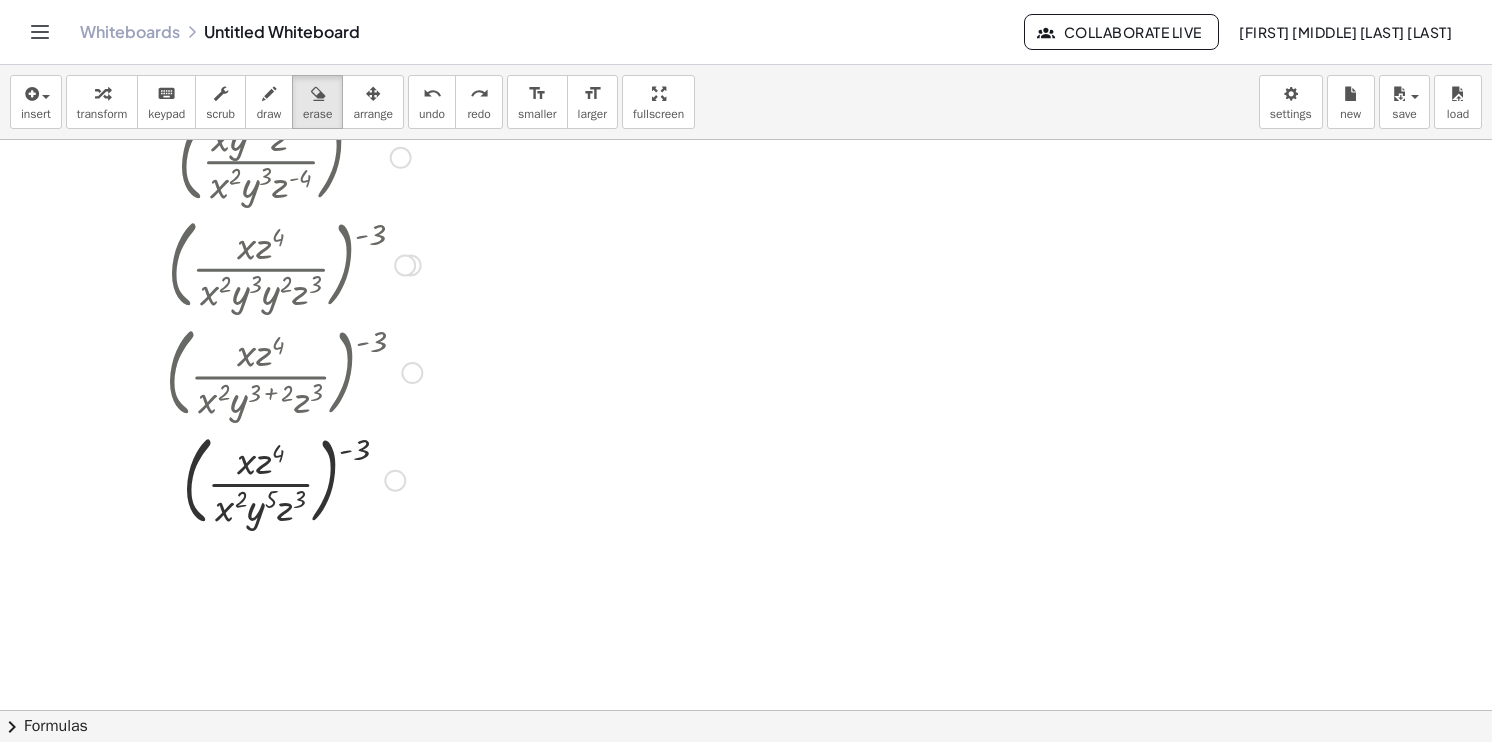 click at bounding box center (746, 610) 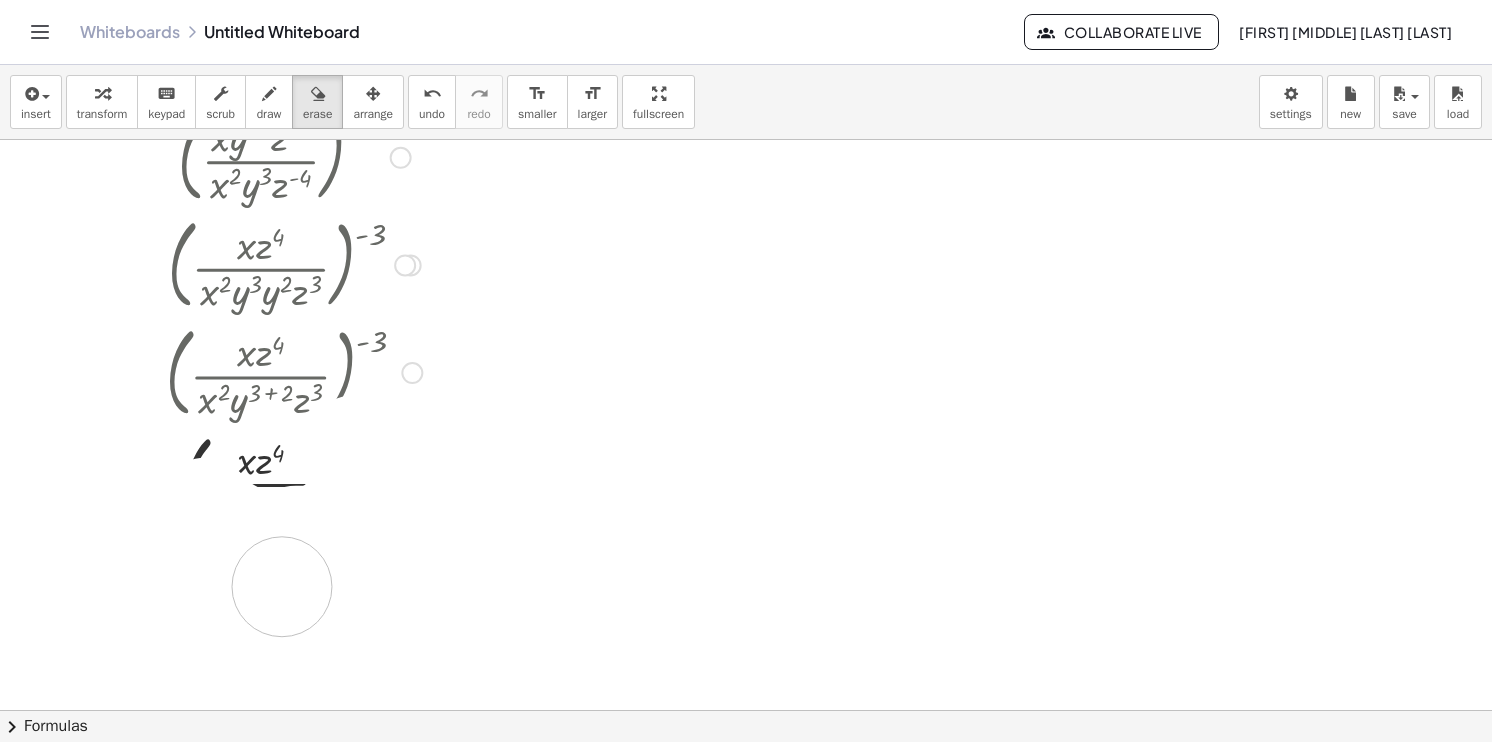 drag, startPoint x: 356, startPoint y: 444, endPoint x: 402, endPoint y: 592, distance: 154.98387 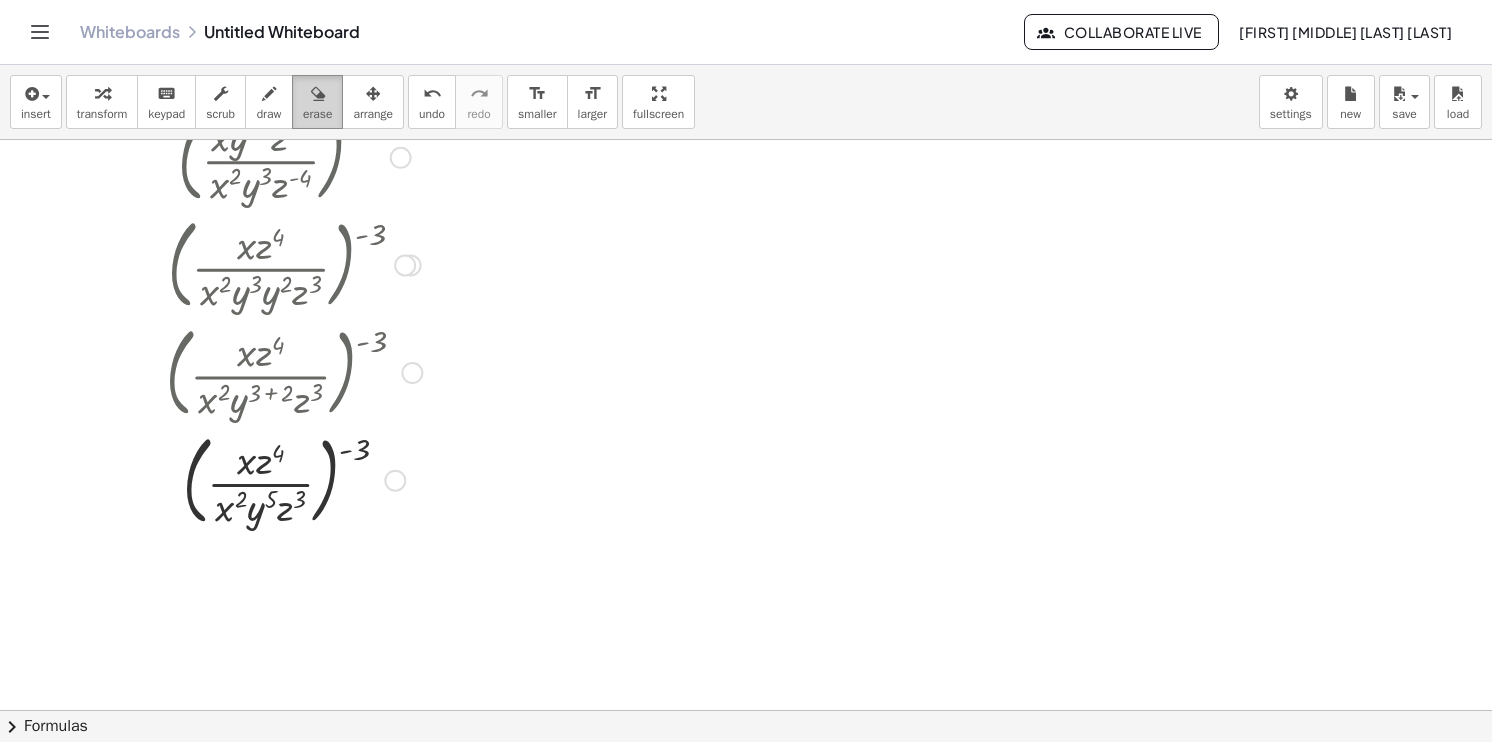 click at bounding box center [318, 94] 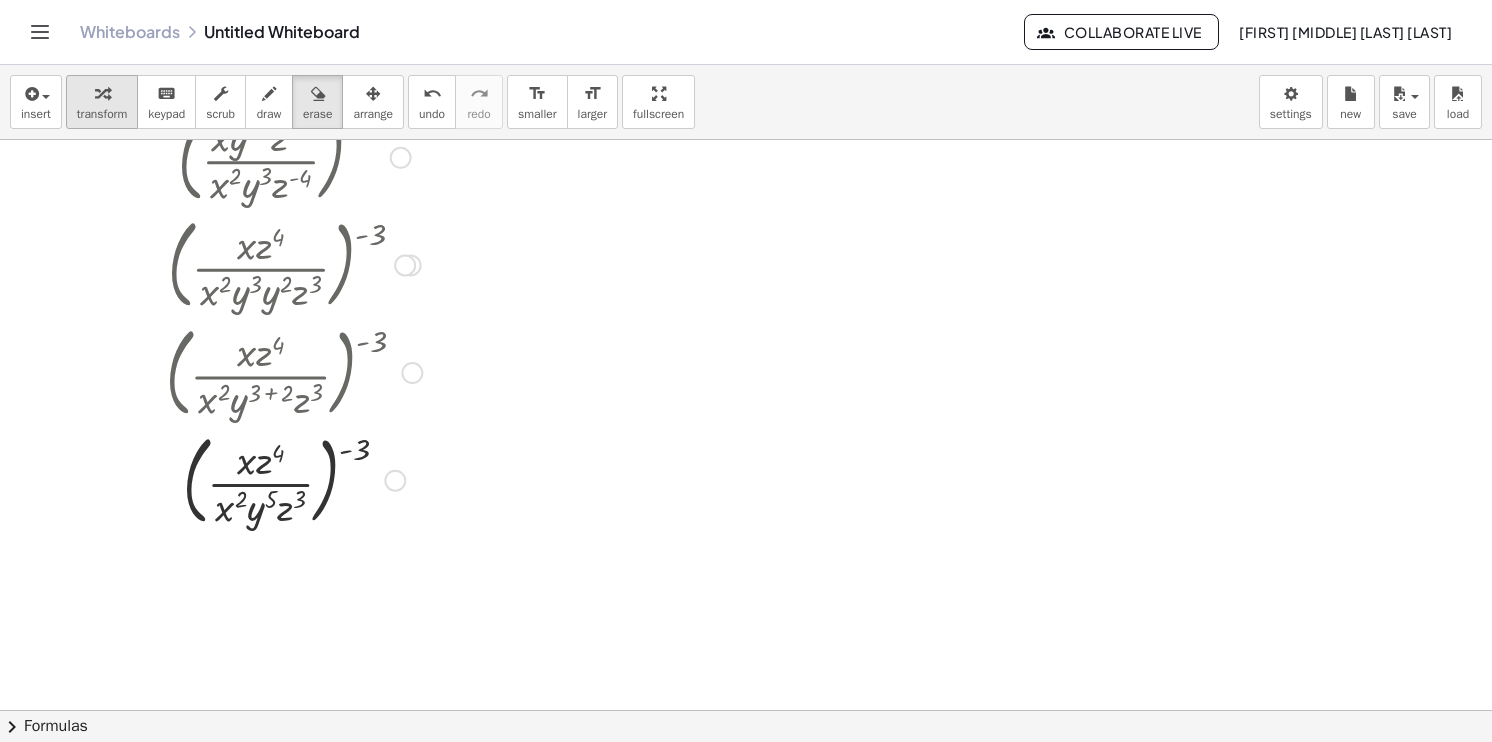 click on "transform" at bounding box center (102, 114) 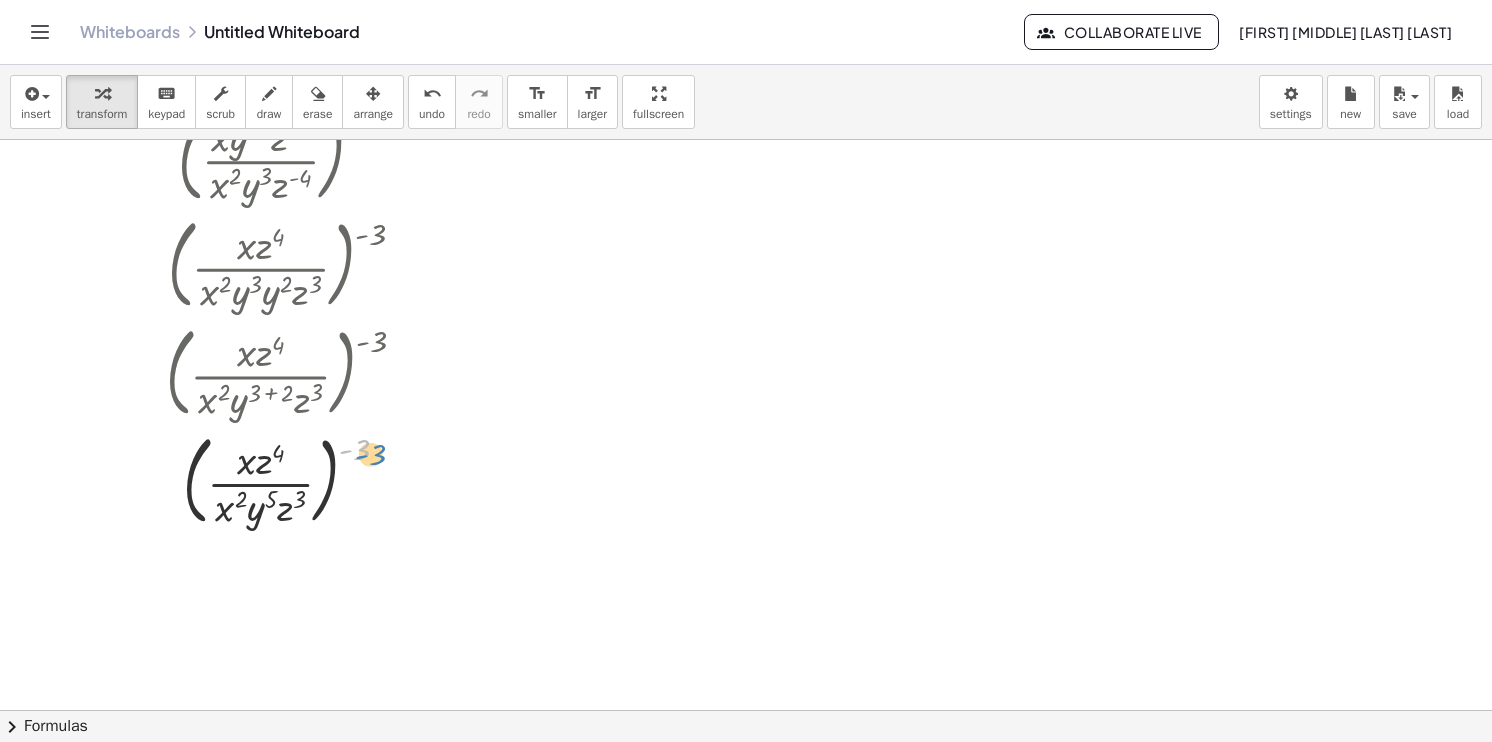 click at bounding box center (294, 479) 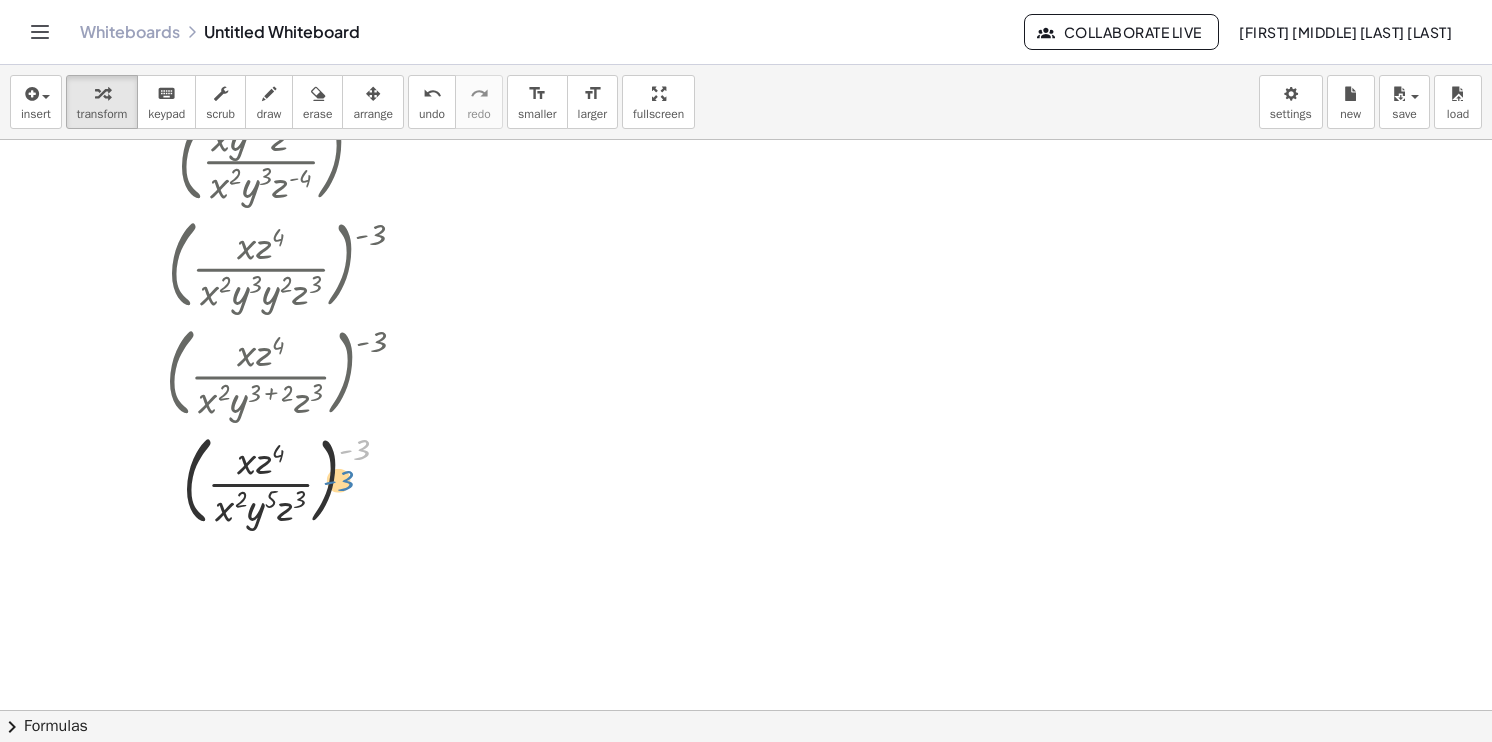 drag, startPoint x: 352, startPoint y: 443, endPoint x: 333, endPoint y: 474, distance: 36.359318 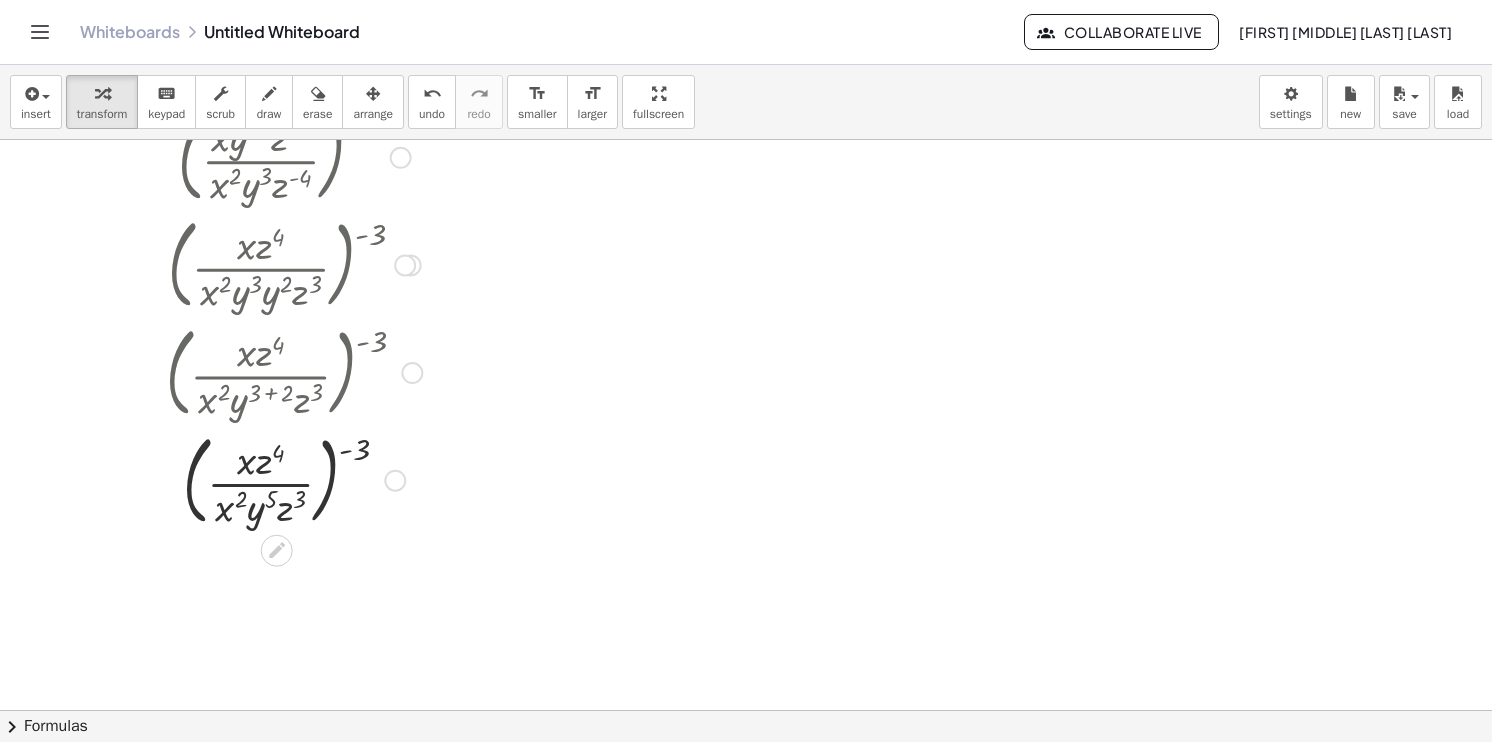 drag, startPoint x: 356, startPoint y: 450, endPoint x: 332, endPoint y: 462, distance: 26.832815 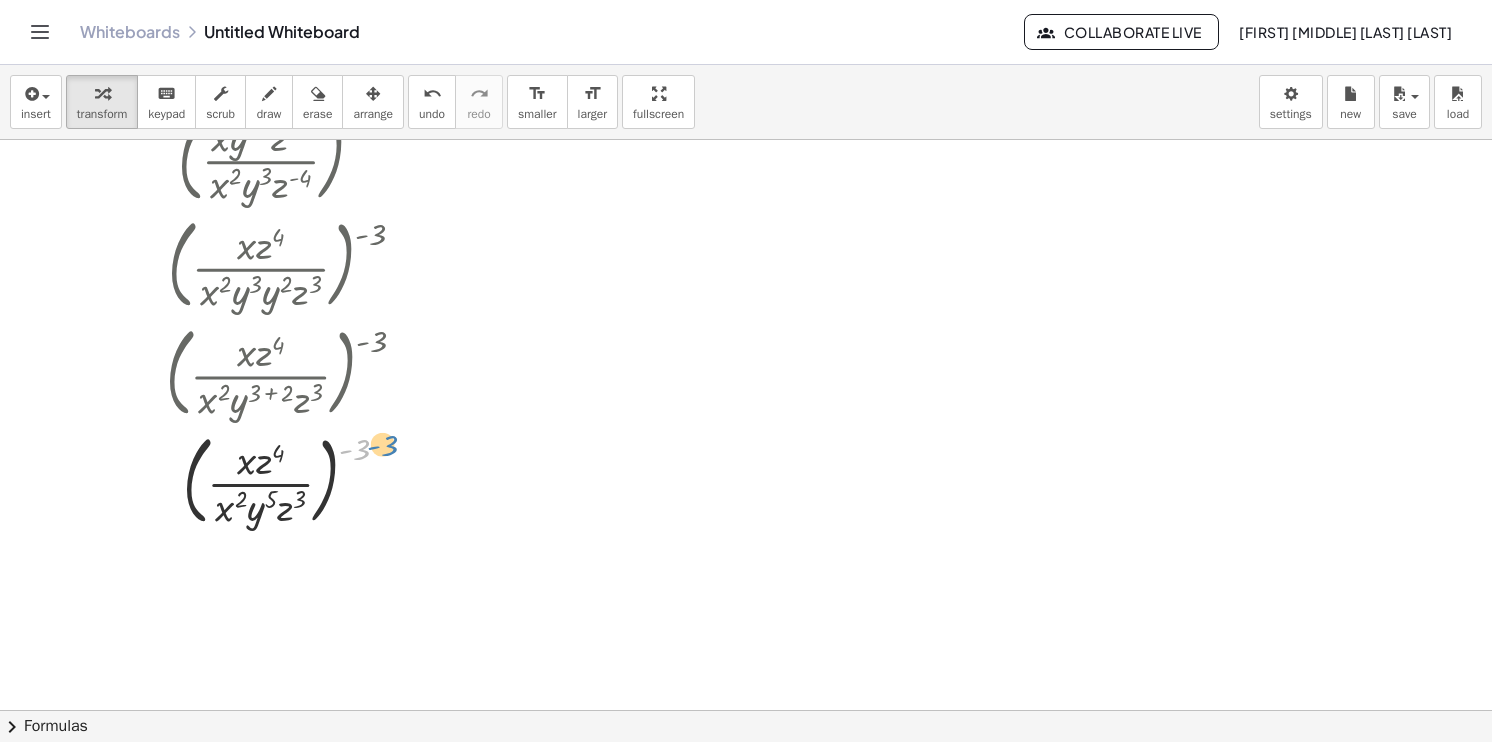 drag, startPoint x: 368, startPoint y: 435, endPoint x: 378, endPoint y: 433, distance: 10.198039 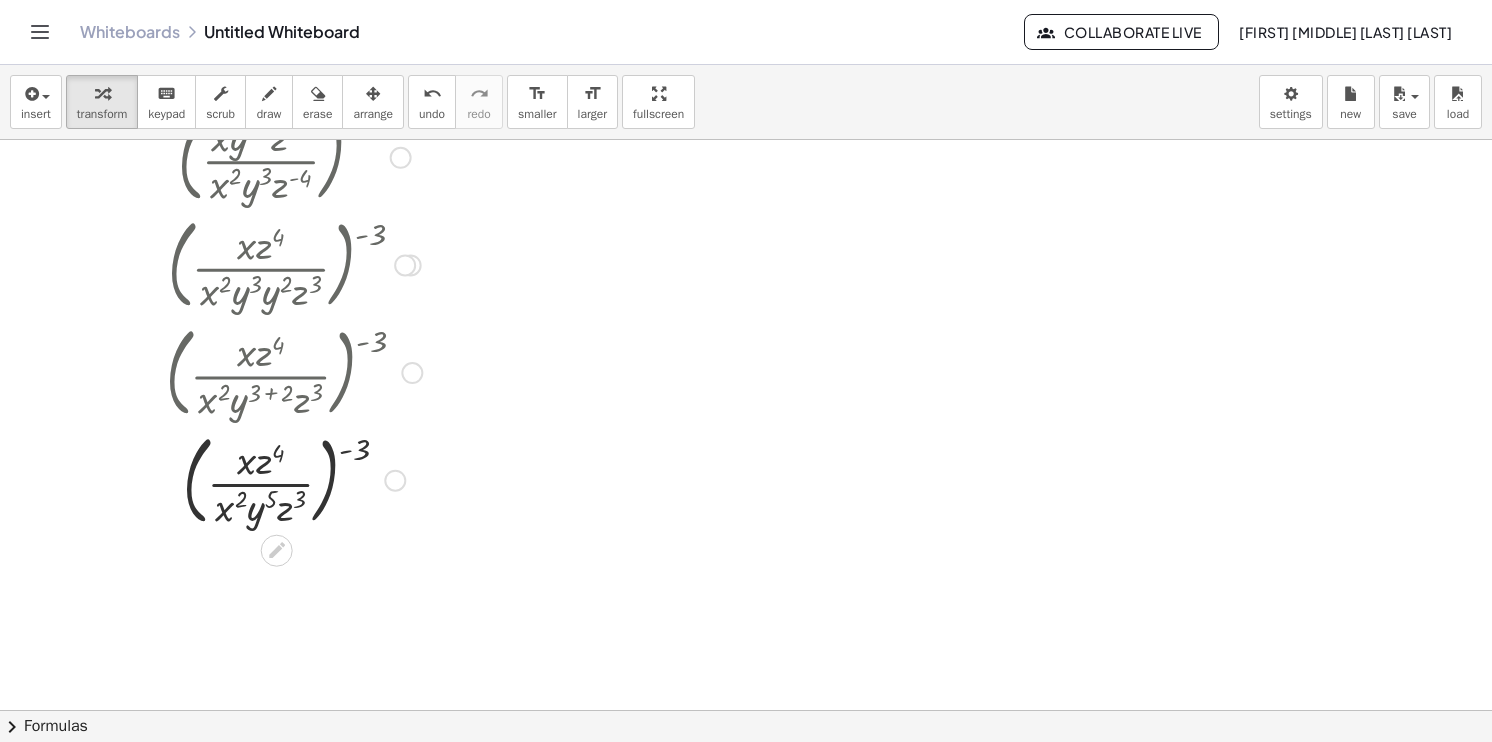scroll, scrollTop: 0, scrollLeft: 0, axis: both 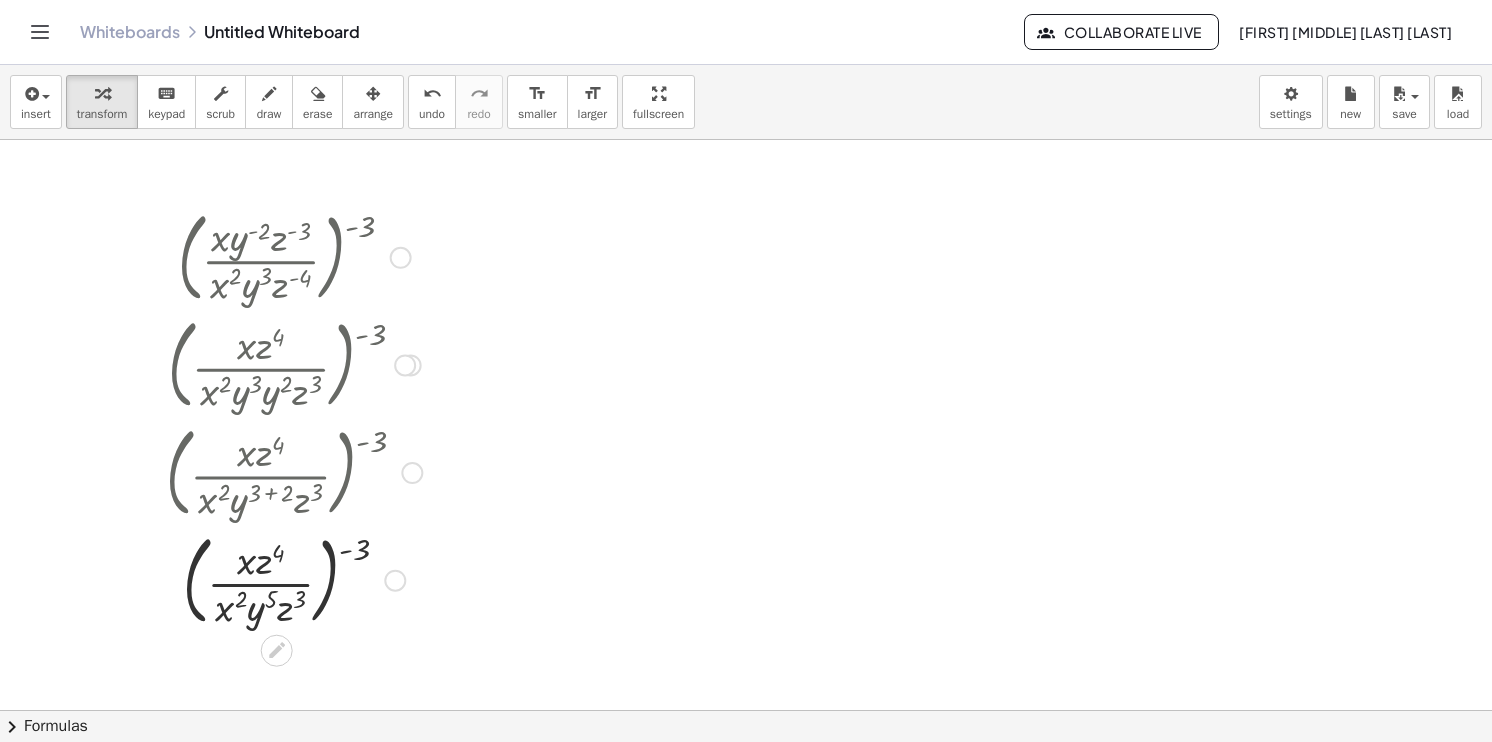 drag, startPoint x: 362, startPoint y: 224, endPoint x: 311, endPoint y: 234, distance: 51.971146 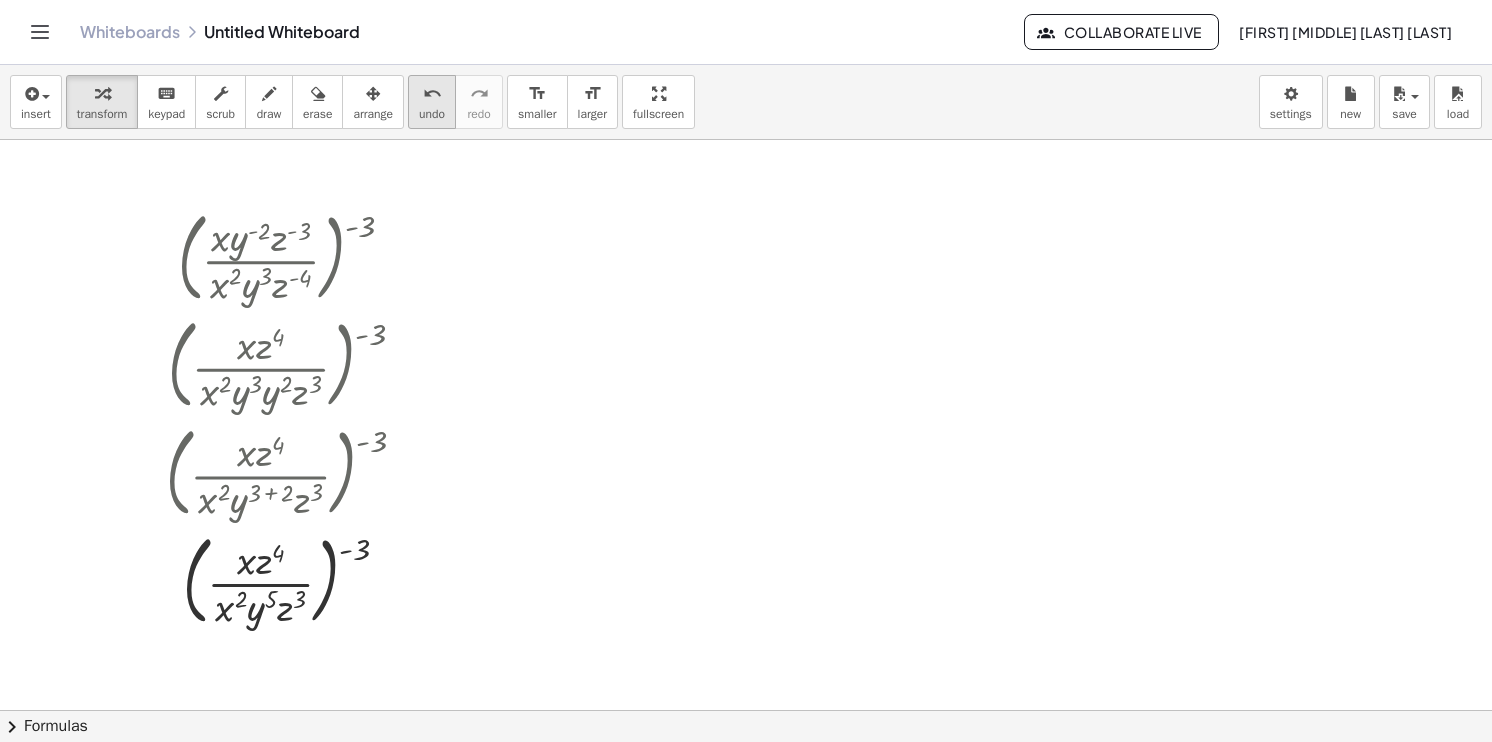 click on "undo" at bounding box center (432, 114) 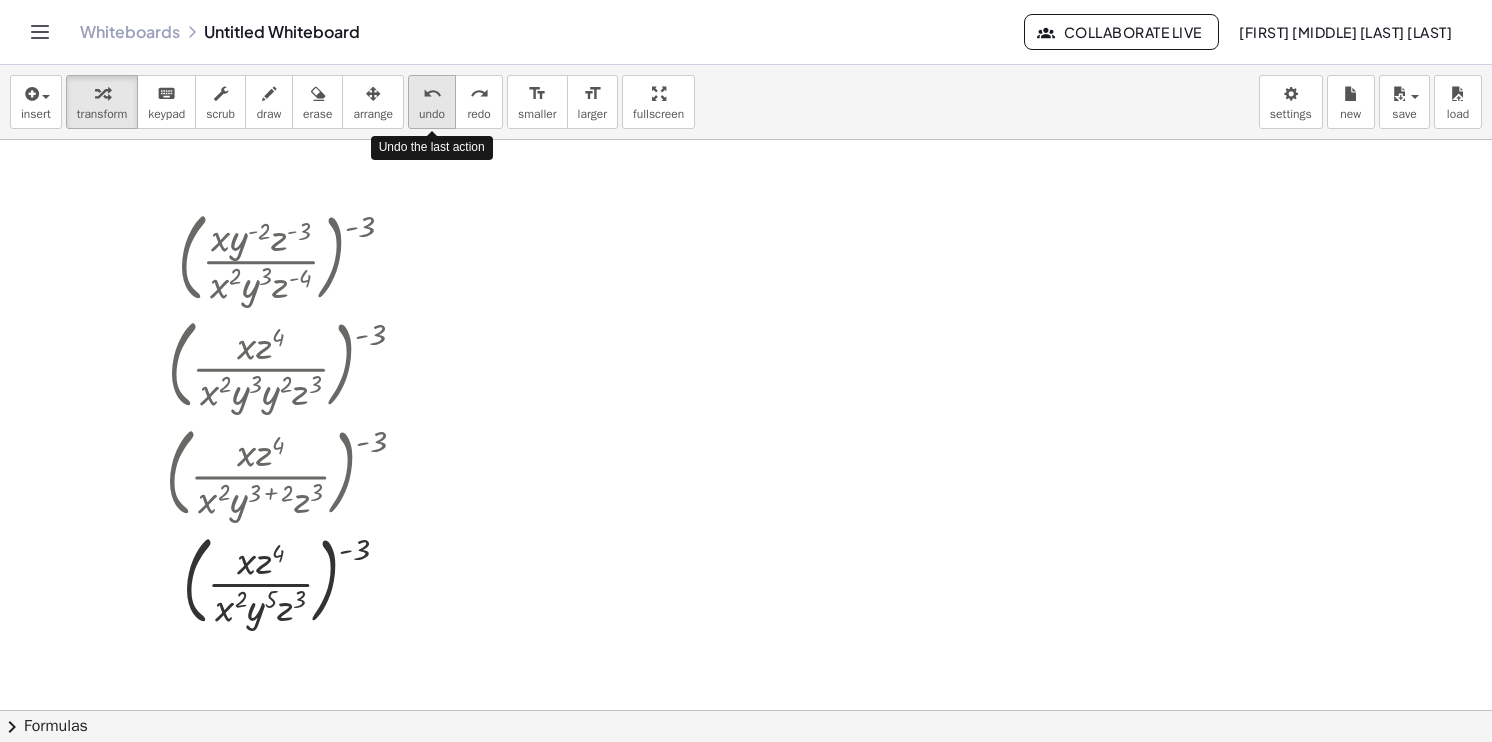 click on "undo" at bounding box center (432, 114) 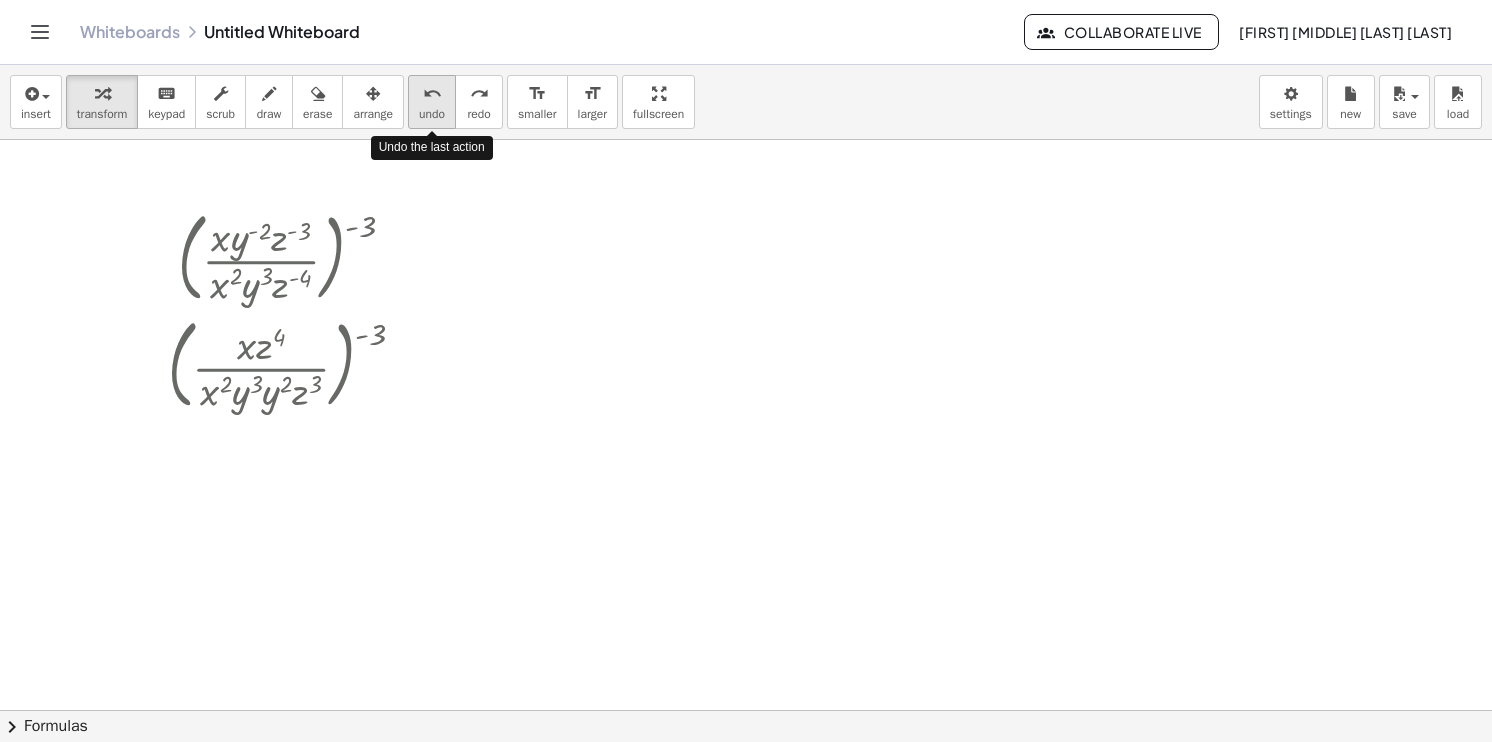 click on "undo" at bounding box center (432, 114) 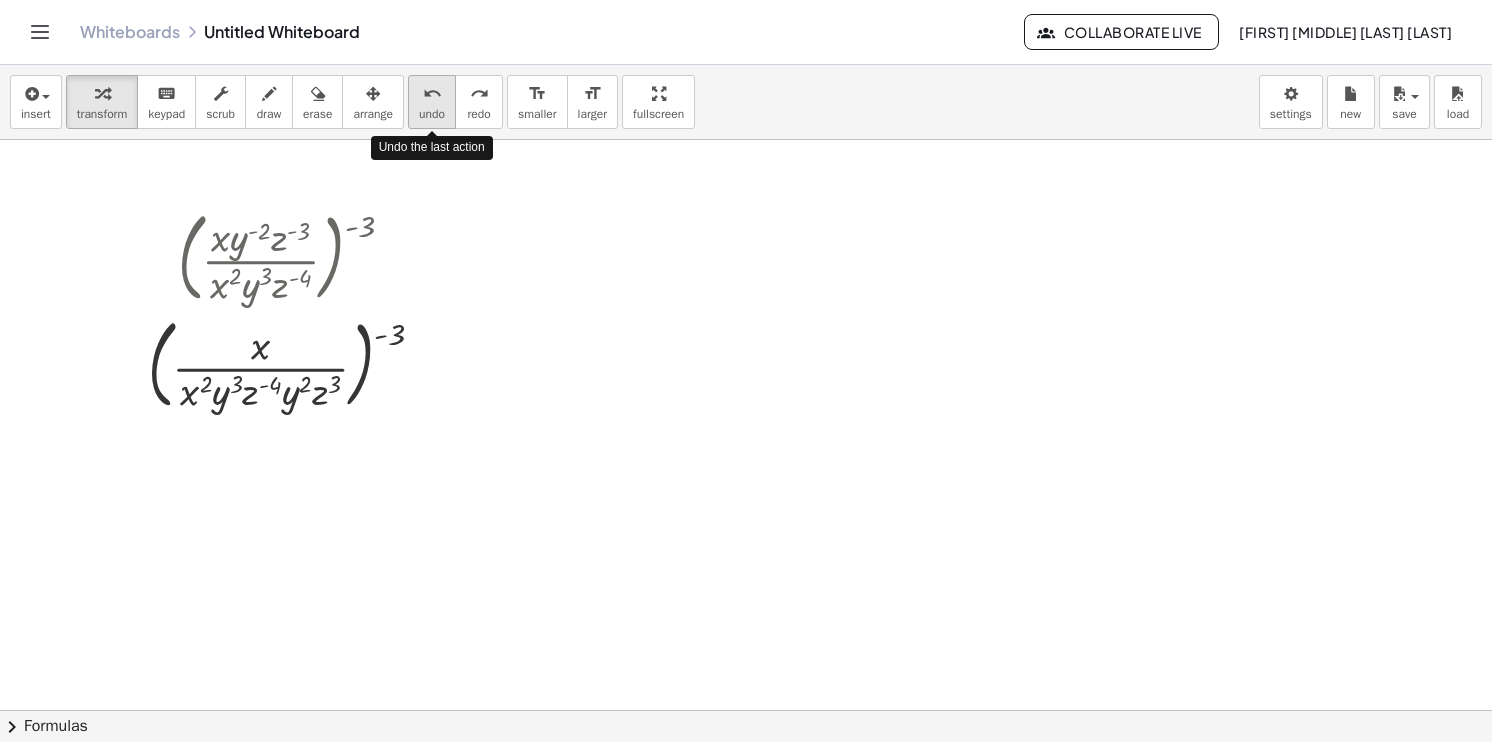click on "undo undo" at bounding box center [432, 102] 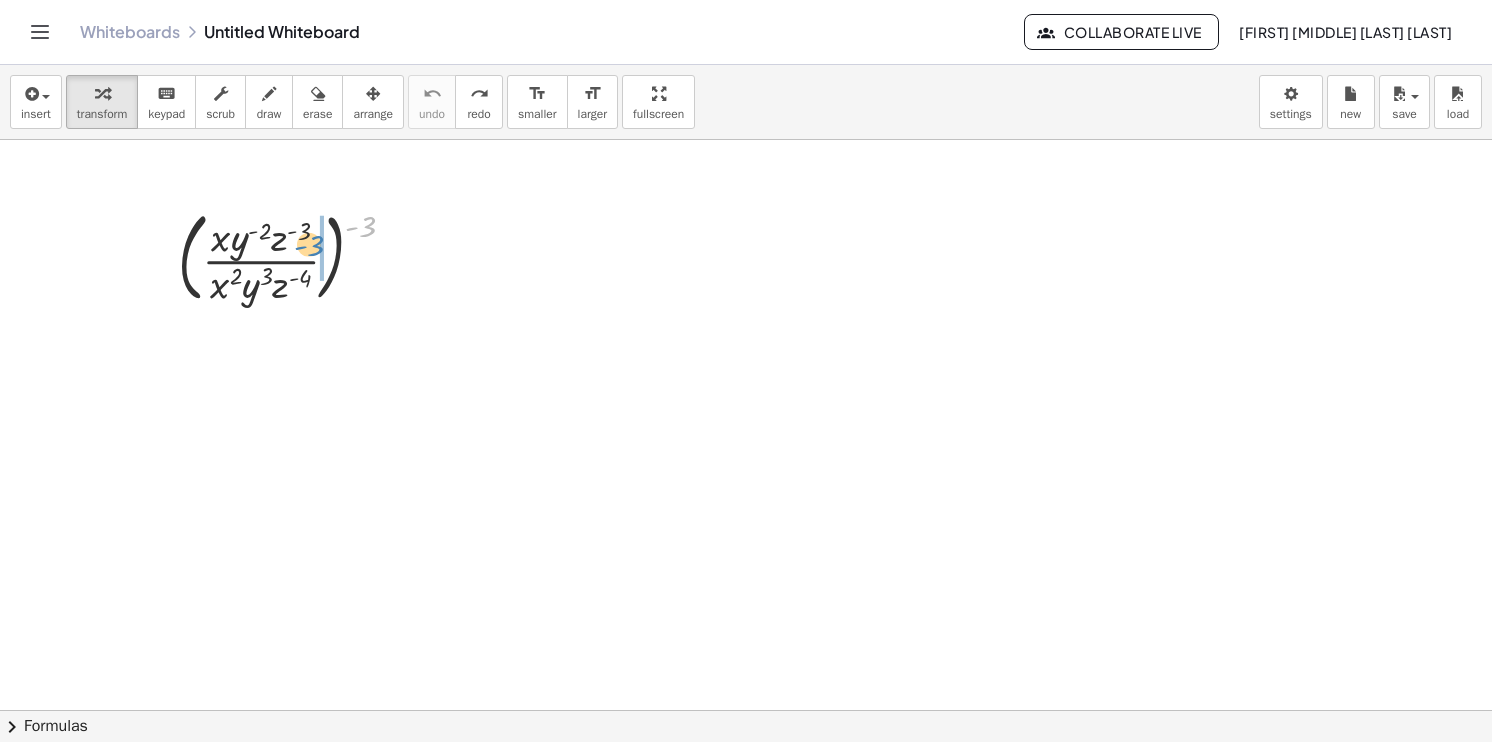 drag, startPoint x: 364, startPoint y: 231, endPoint x: 314, endPoint y: 250, distance: 53.488316 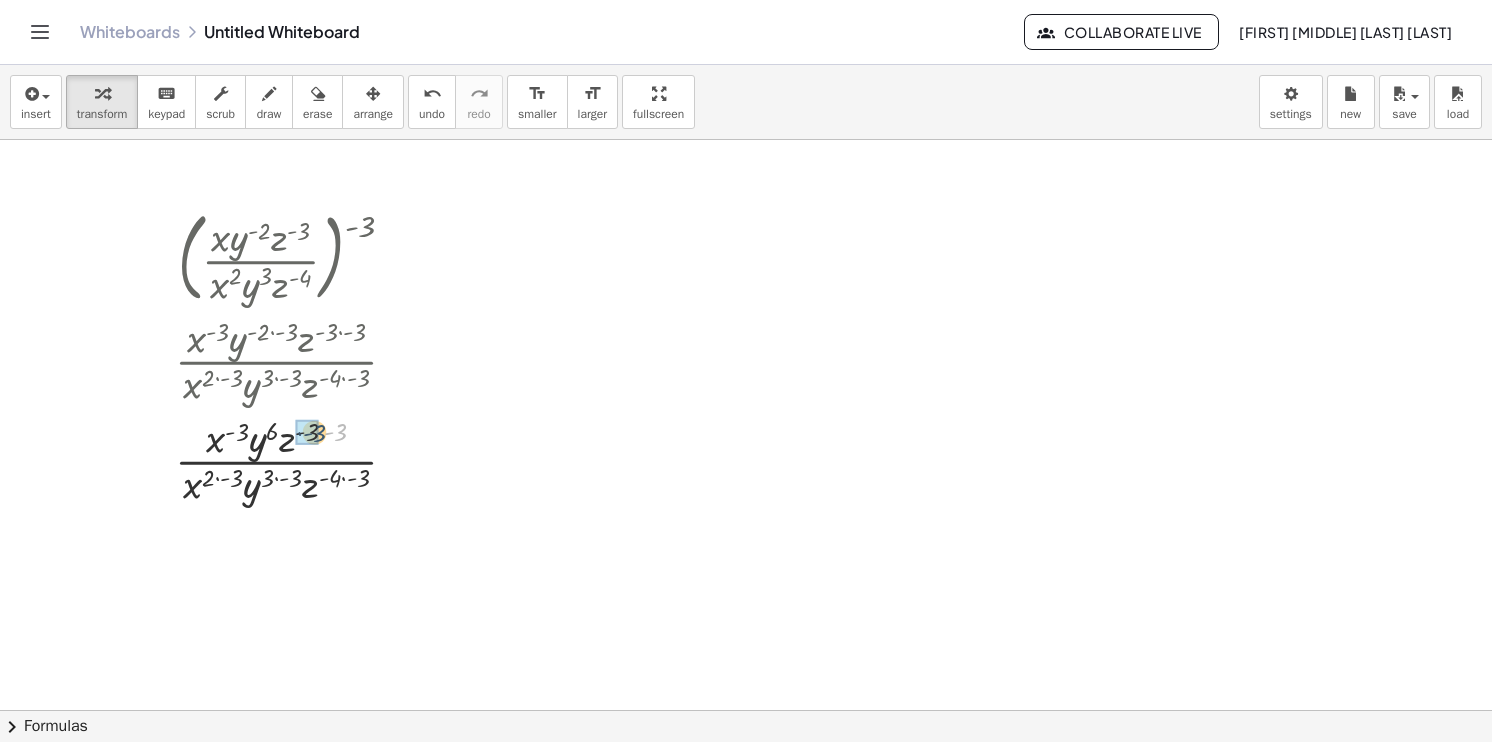 drag, startPoint x: 337, startPoint y: 430, endPoint x: 314, endPoint y: 431, distance: 23.021729 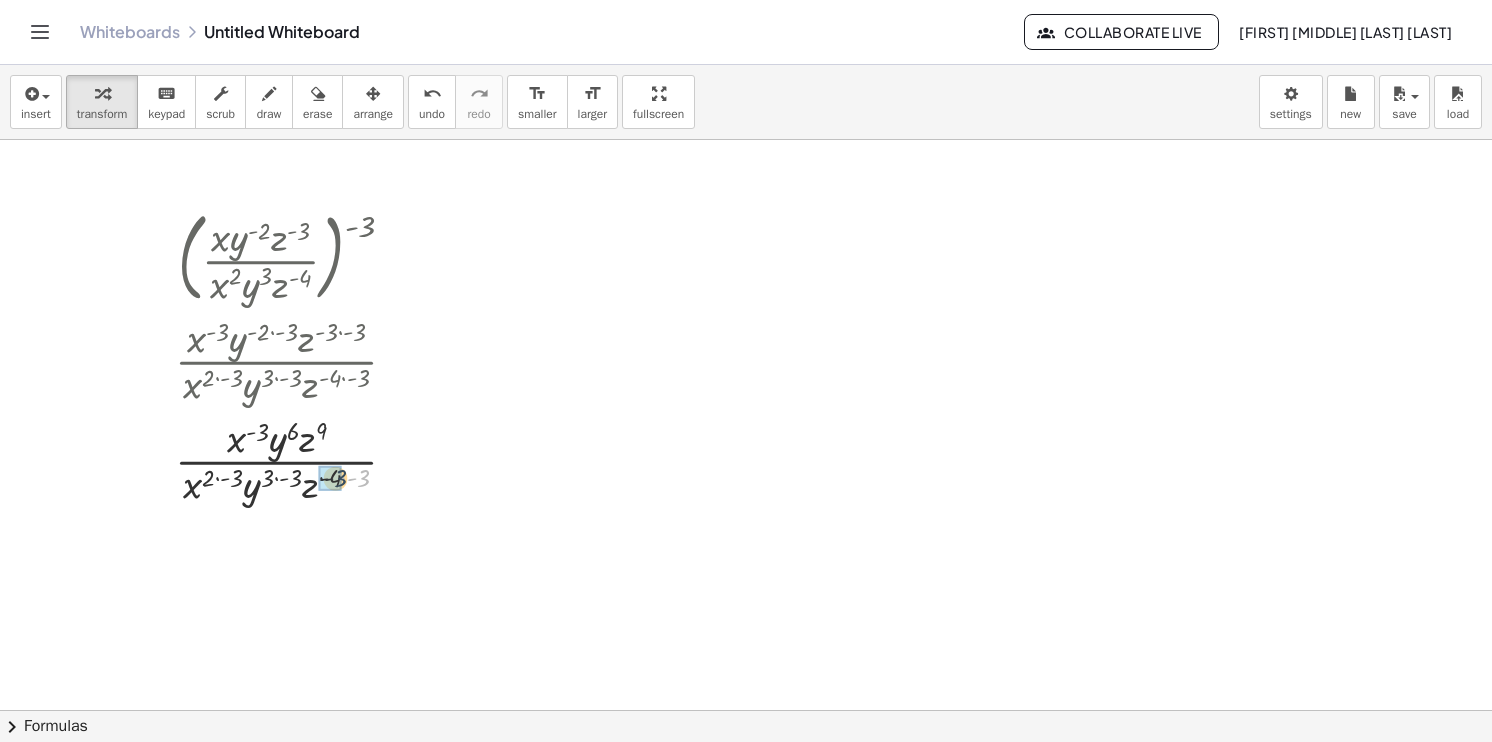 drag, startPoint x: 360, startPoint y: 484, endPoint x: 344, endPoint y: 484, distance: 16 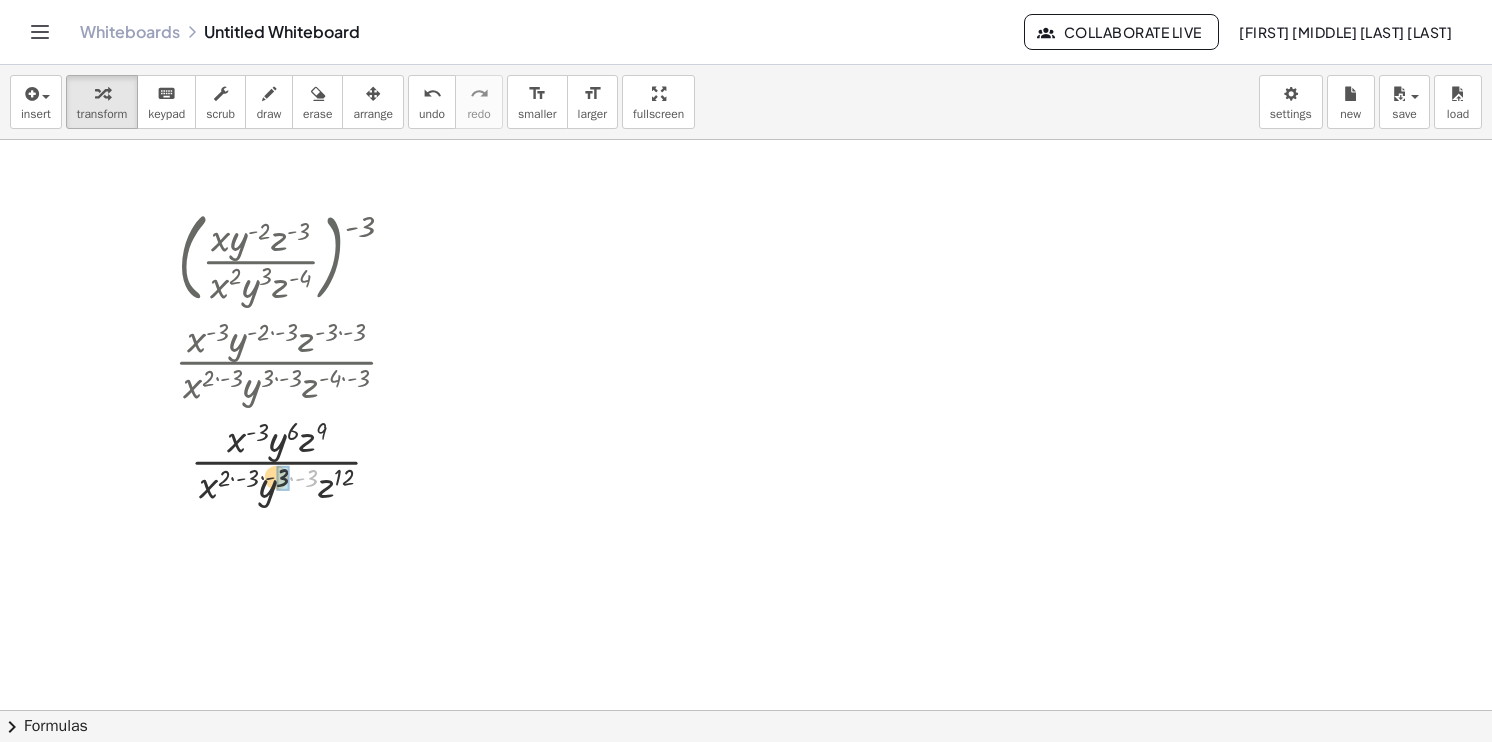 drag, startPoint x: 312, startPoint y: 478, endPoint x: 290, endPoint y: 477, distance: 22.022715 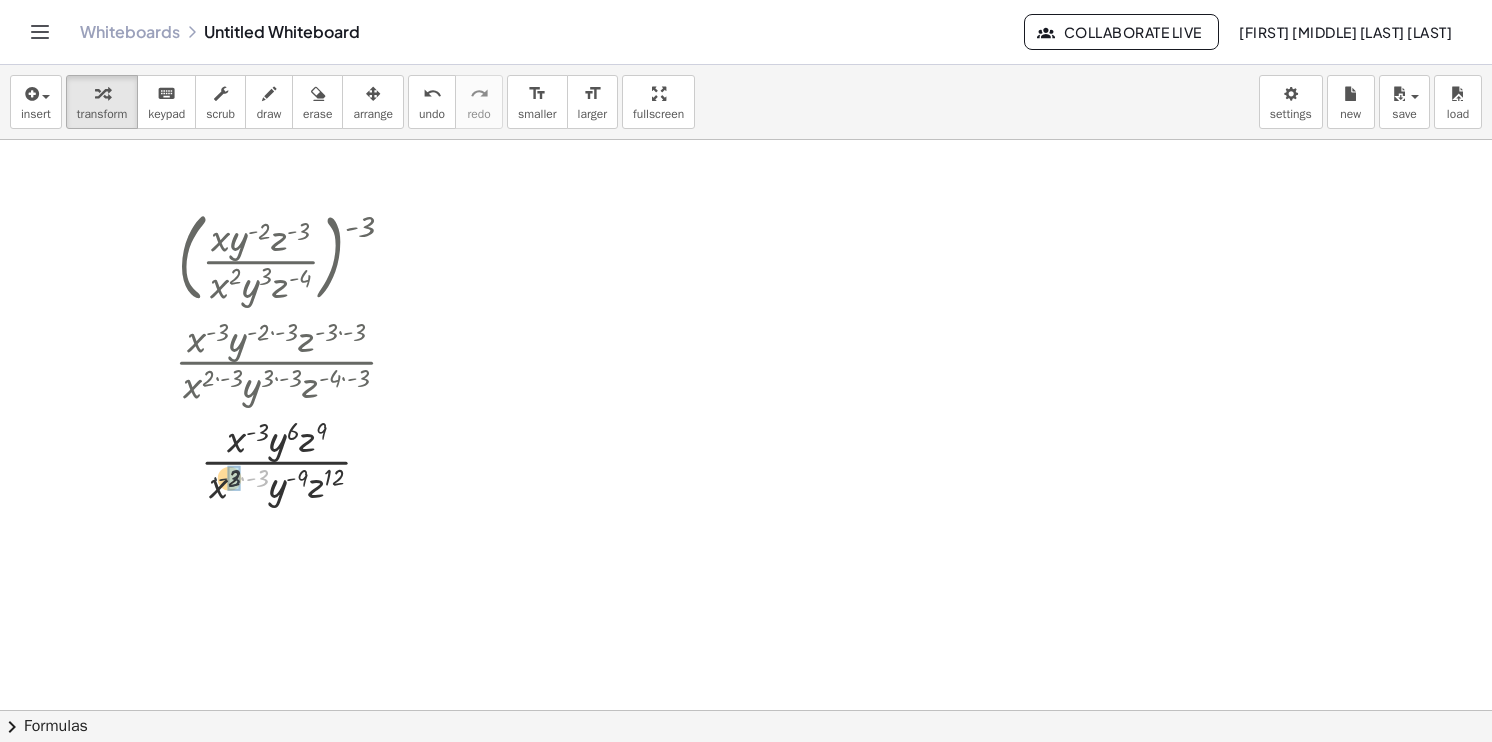 drag, startPoint x: 268, startPoint y: 478, endPoint x: 241, endPoint y: 478, distance: 27 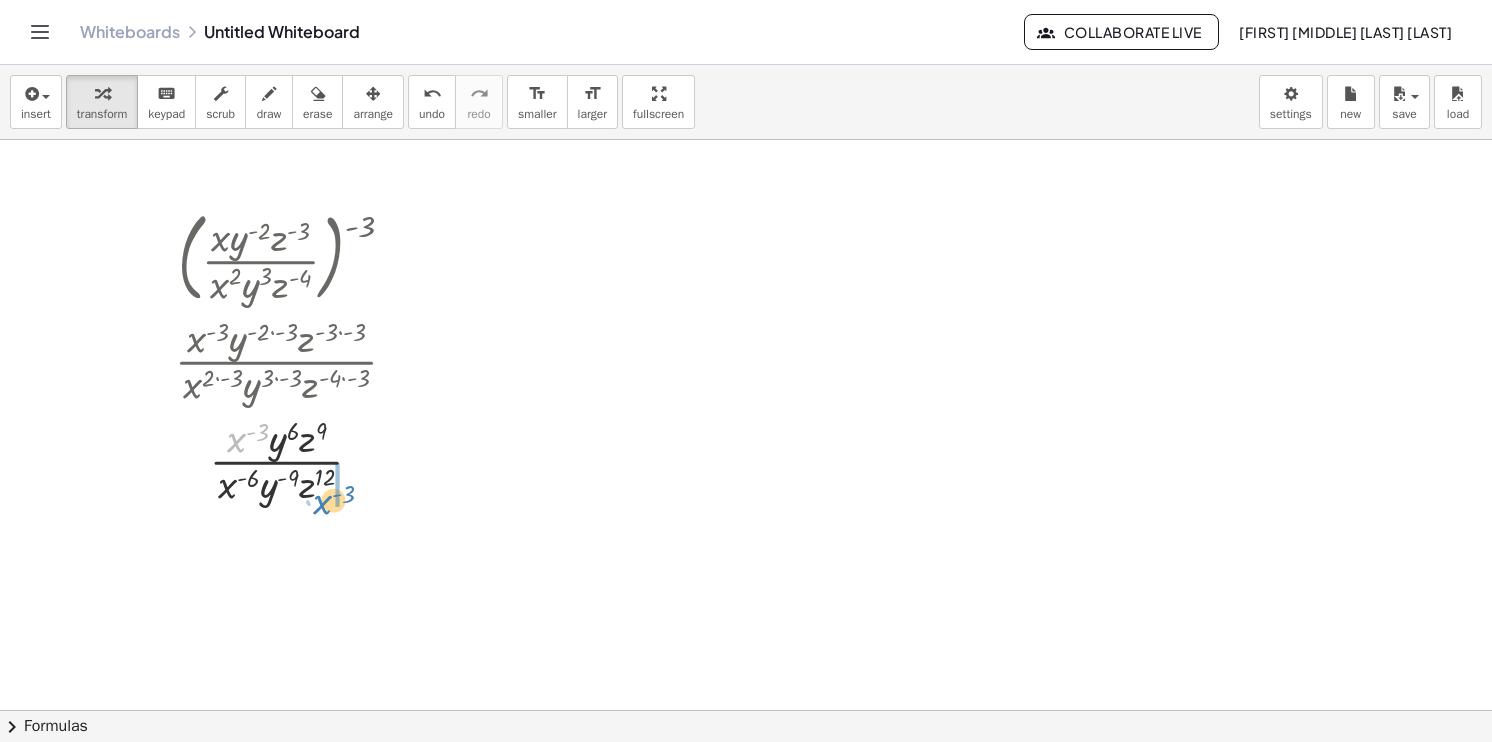 drag, startPoint x: 237, startPoint y: 439, endPoint x: 323, endPoint y: 501, distance: 106.01887 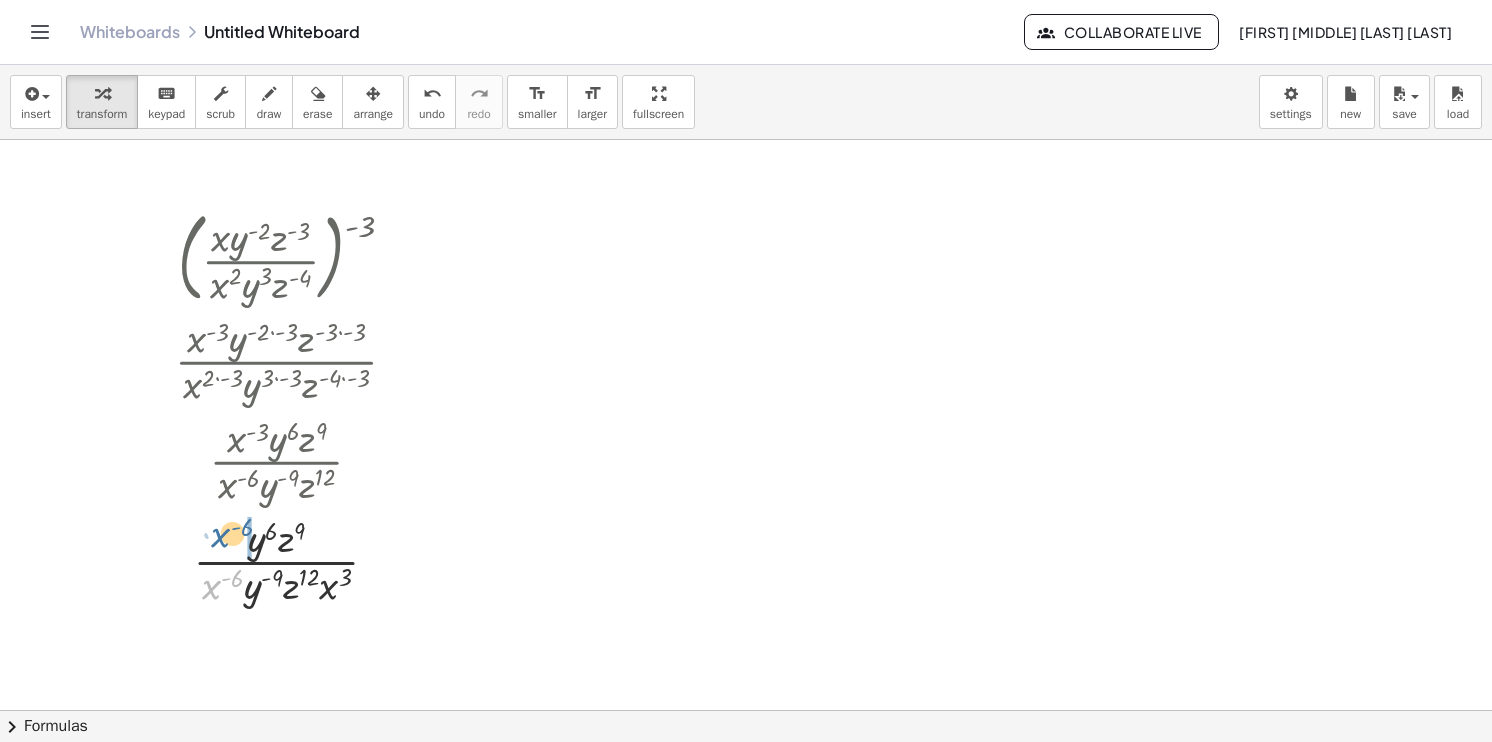 drag, startPoint x: 214, startPoint y: 585, endPoint x: 224, endPoint y: 533, distance: 52.95281 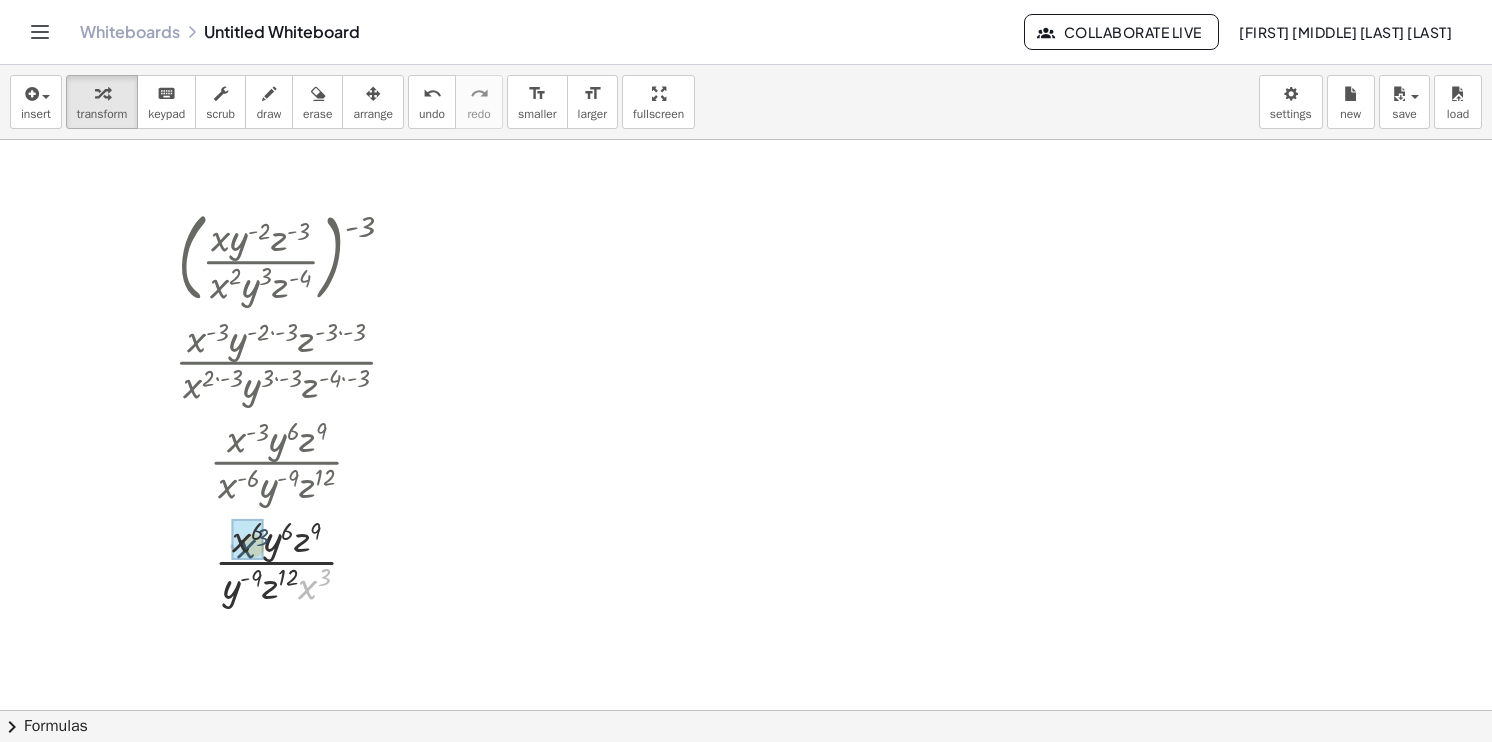 drag, startPoint x: 304, startPoint y: 584, endPoint x: 230, endPoint y: 540, distance: 86.09297 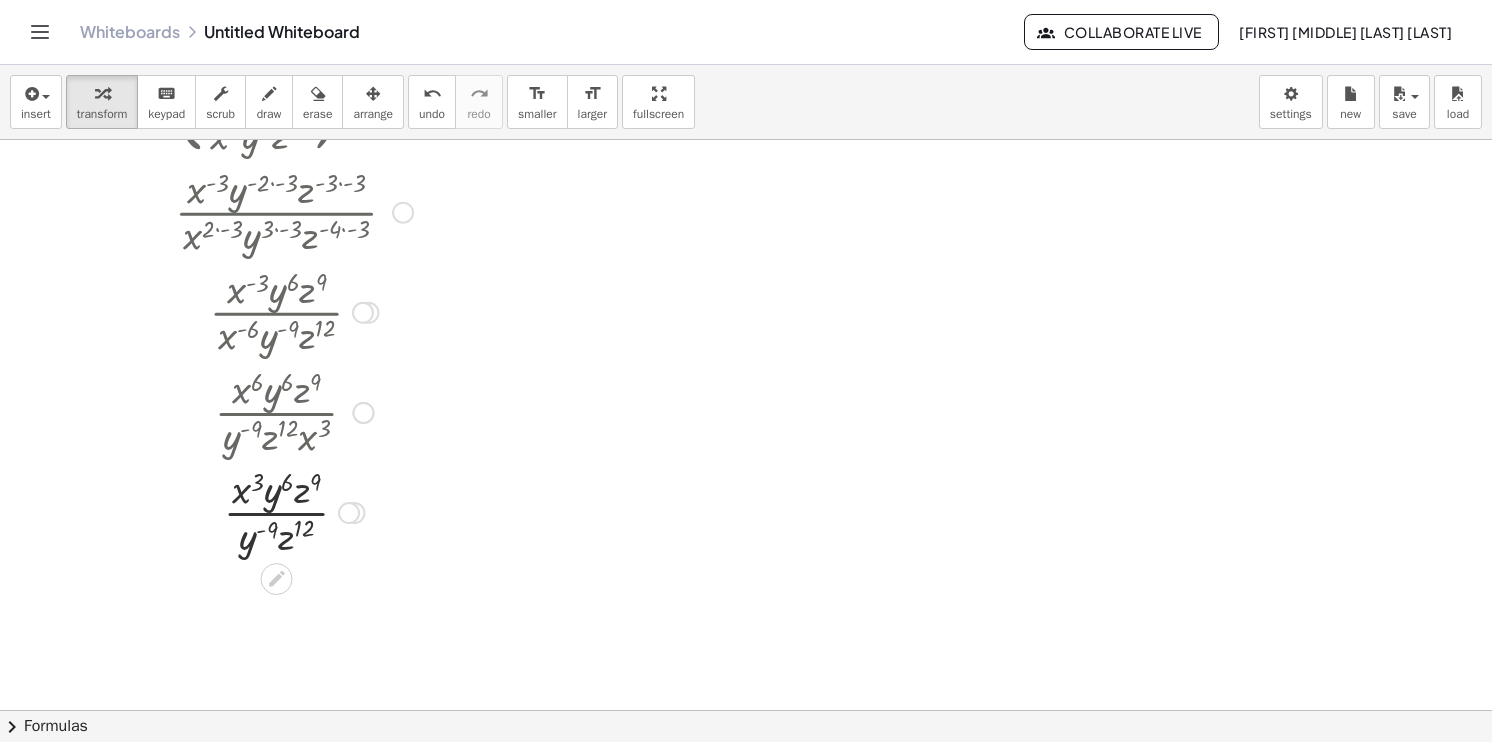 scroll, scrollTop: 200, scrollLeft: 0, axis: vertical 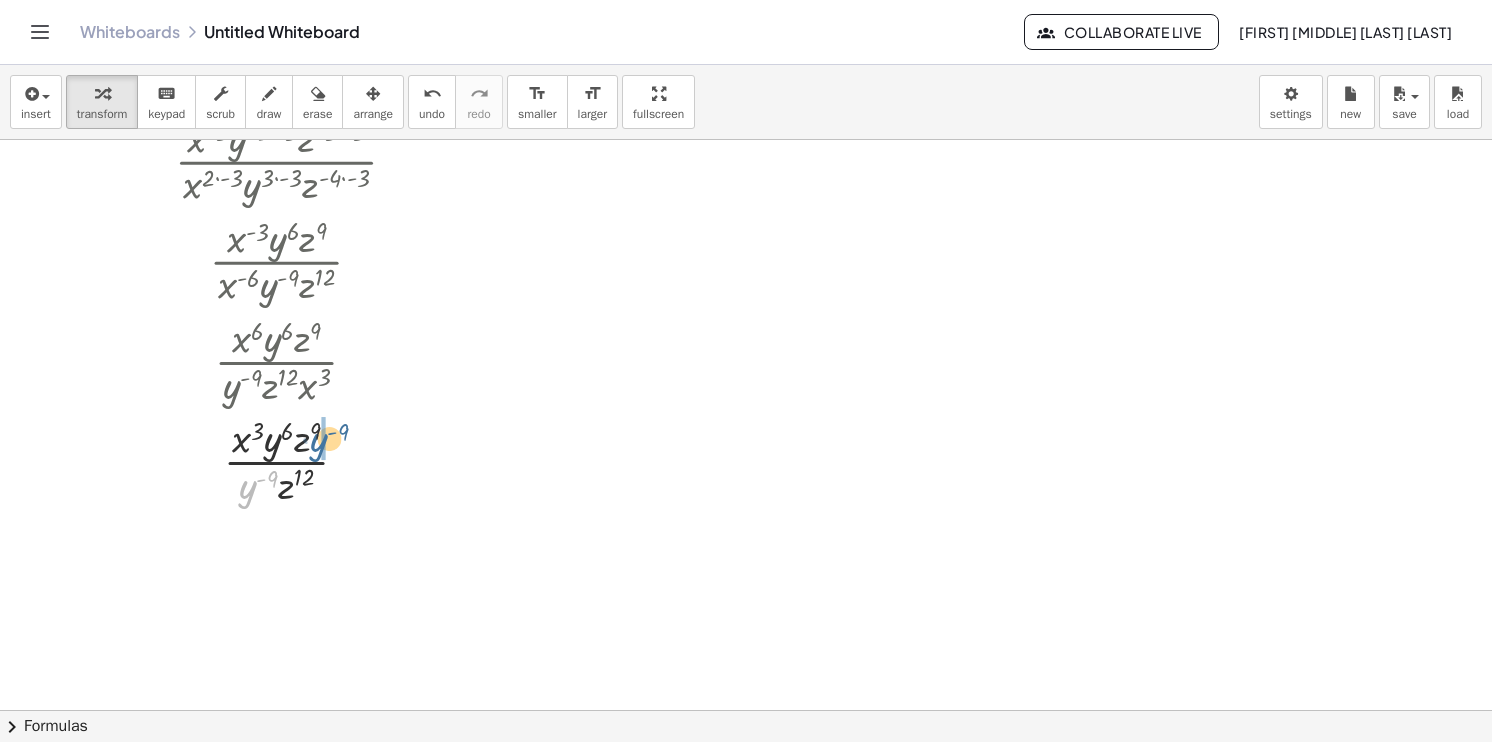 drag, startPoint x: 258, startPoint y: 494, endPoint x: 332, endPoint y: 448, distance: 87.13208 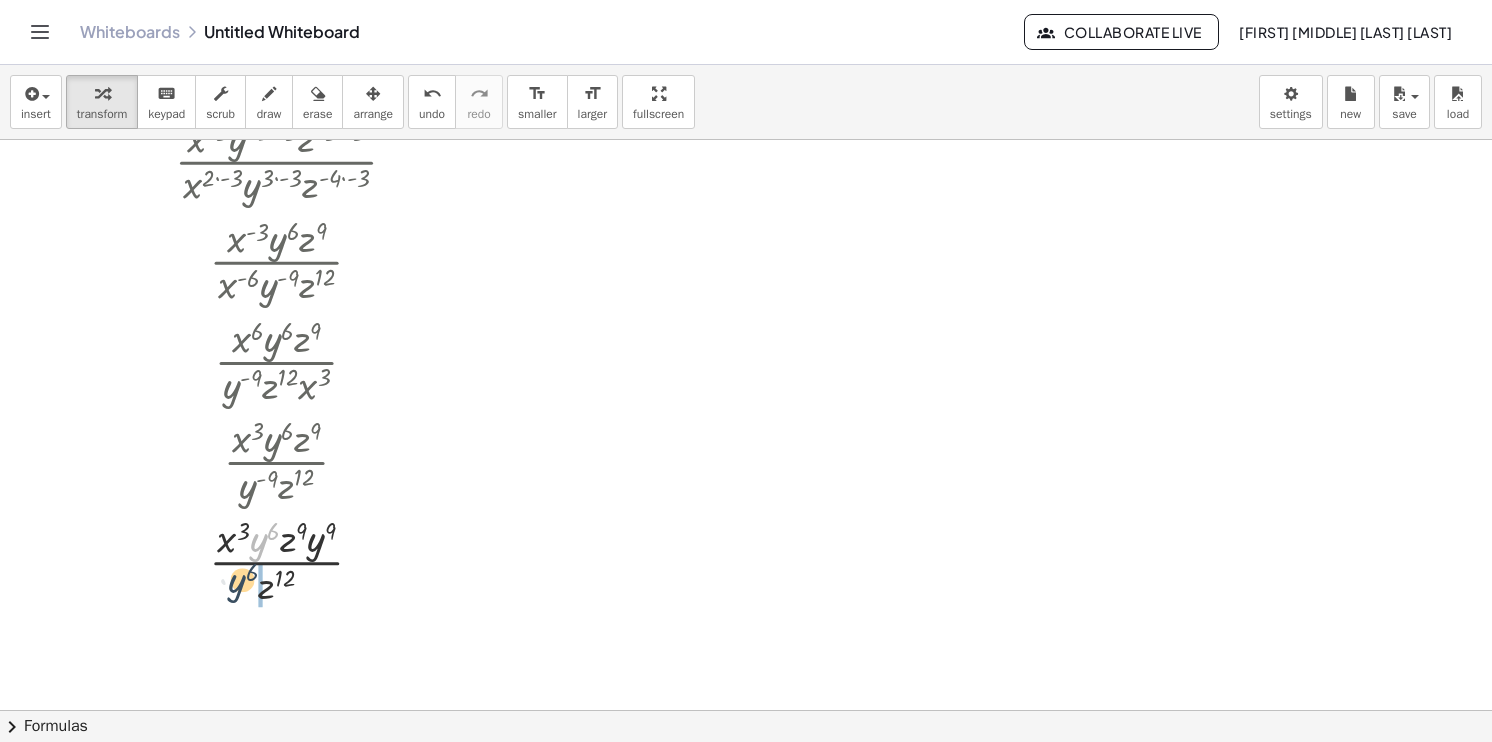 drag, startPoint x: 256, startPoint y: 557, endPoint x: 229, endPoint y: 590, distance: 42.638012 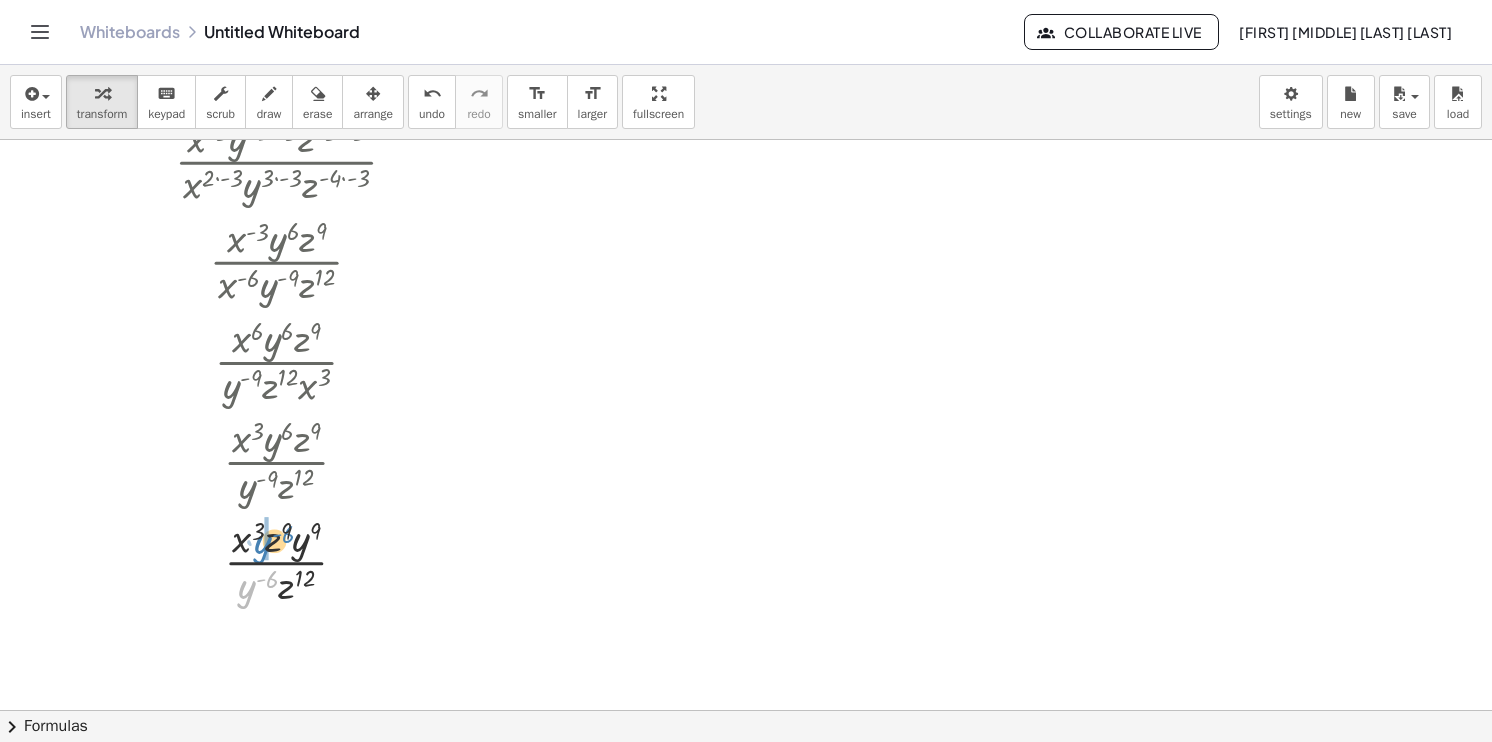 drag, startPoint x: 252, startPoint y: 587, endPoint x: 266, endPoint y: 540, distance: 49.0408 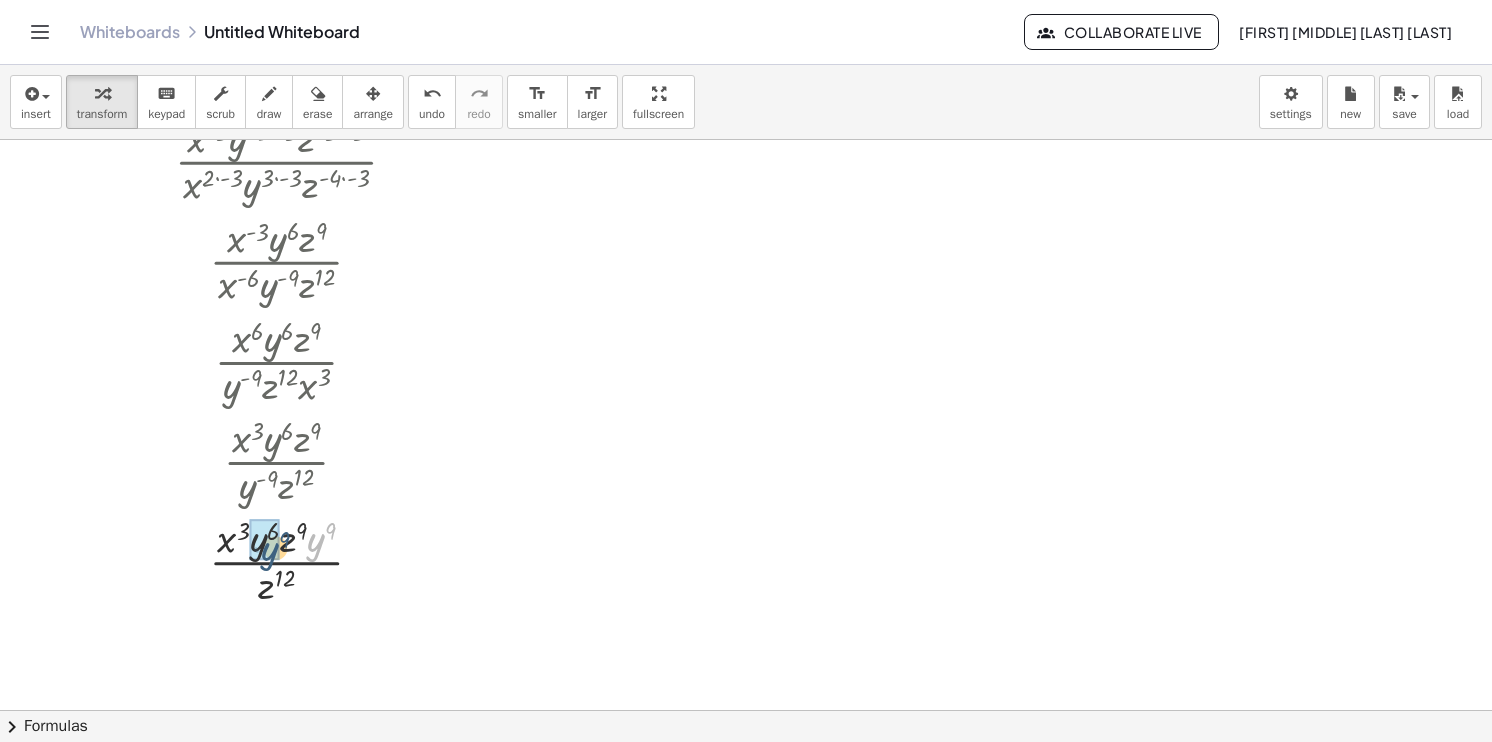 drag, startPoint x: 312, startPoint y: 546, endPoint x: 264, endPoint y: 551, distance: 48.259712 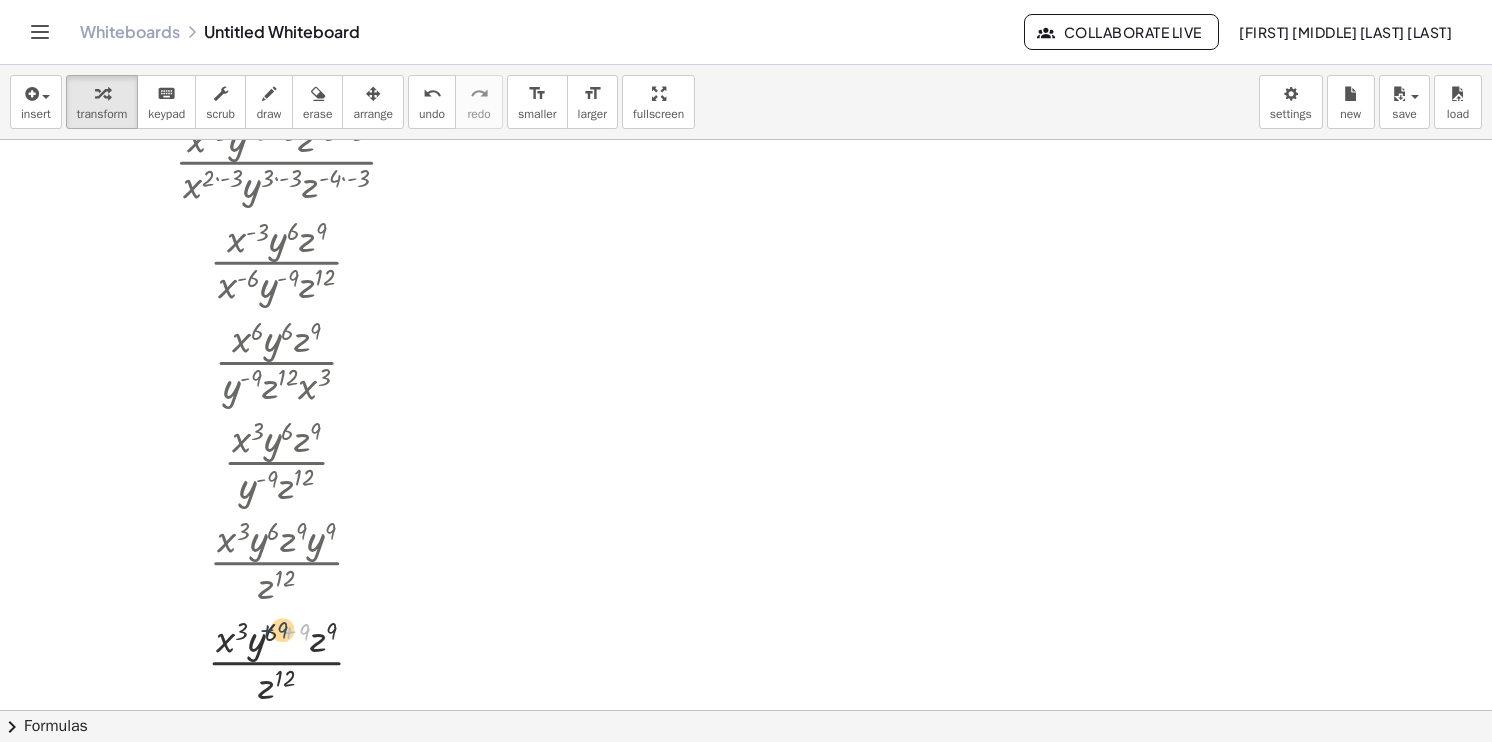 drag, startPoint x: 300, startPoint y: 626, endPoint x: 276, endPoint y: 624, distance: 24.083189 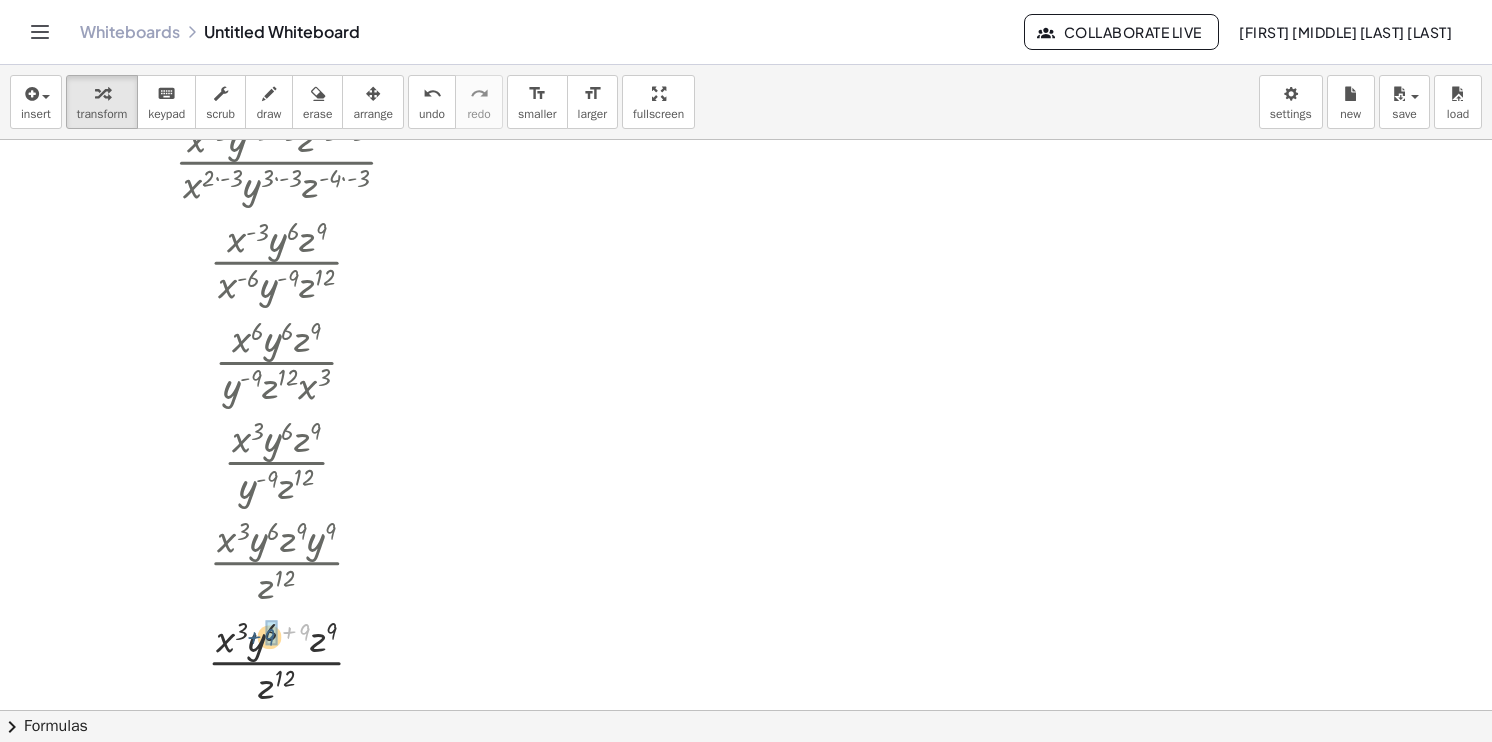 drag, startPoint x: 301, startPoint y: 625, endPoint x: 265, endPoint y: 630, distance: 36.345562 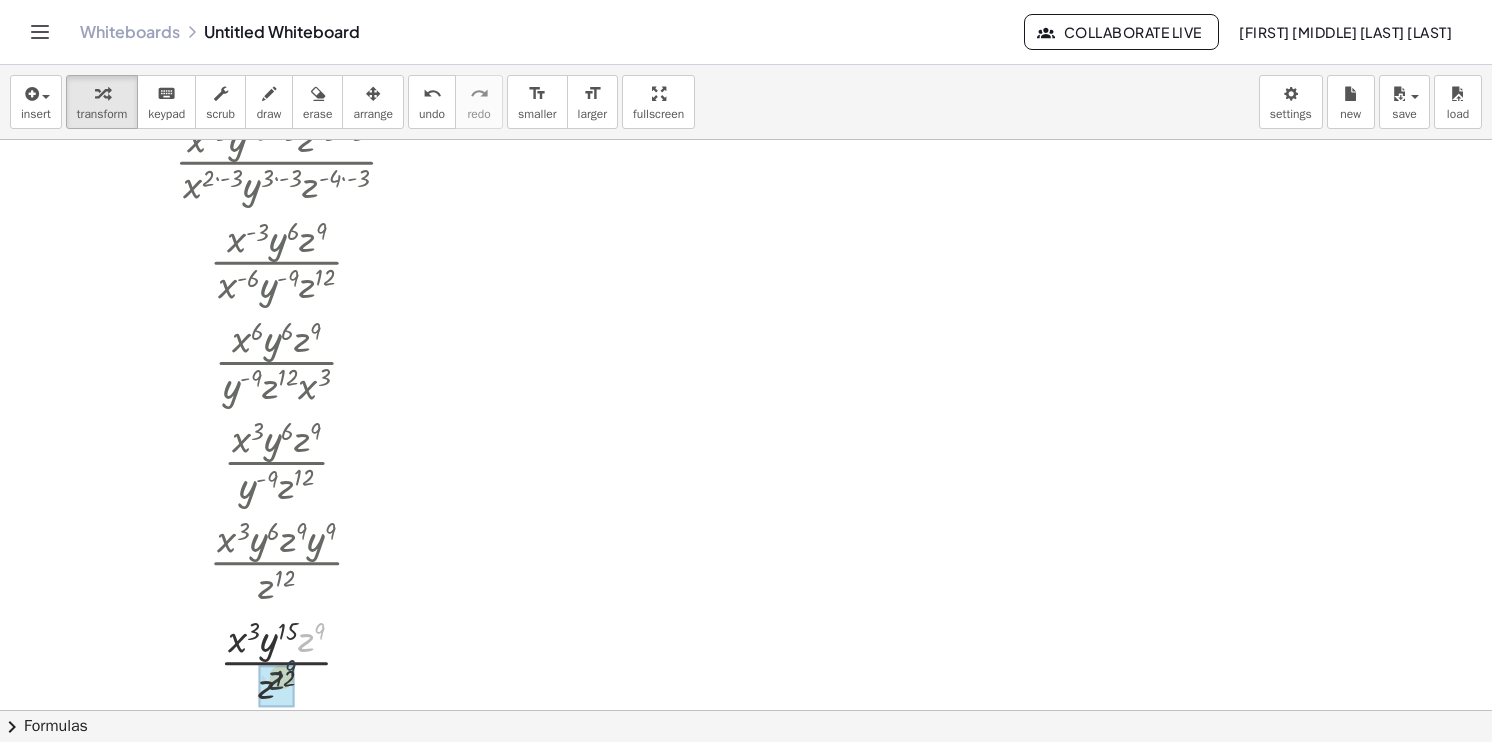 drag, startPoint x: 292, startPoint y: 656, endPoint x: 276, endPoint y: 685, distance: 33.12099 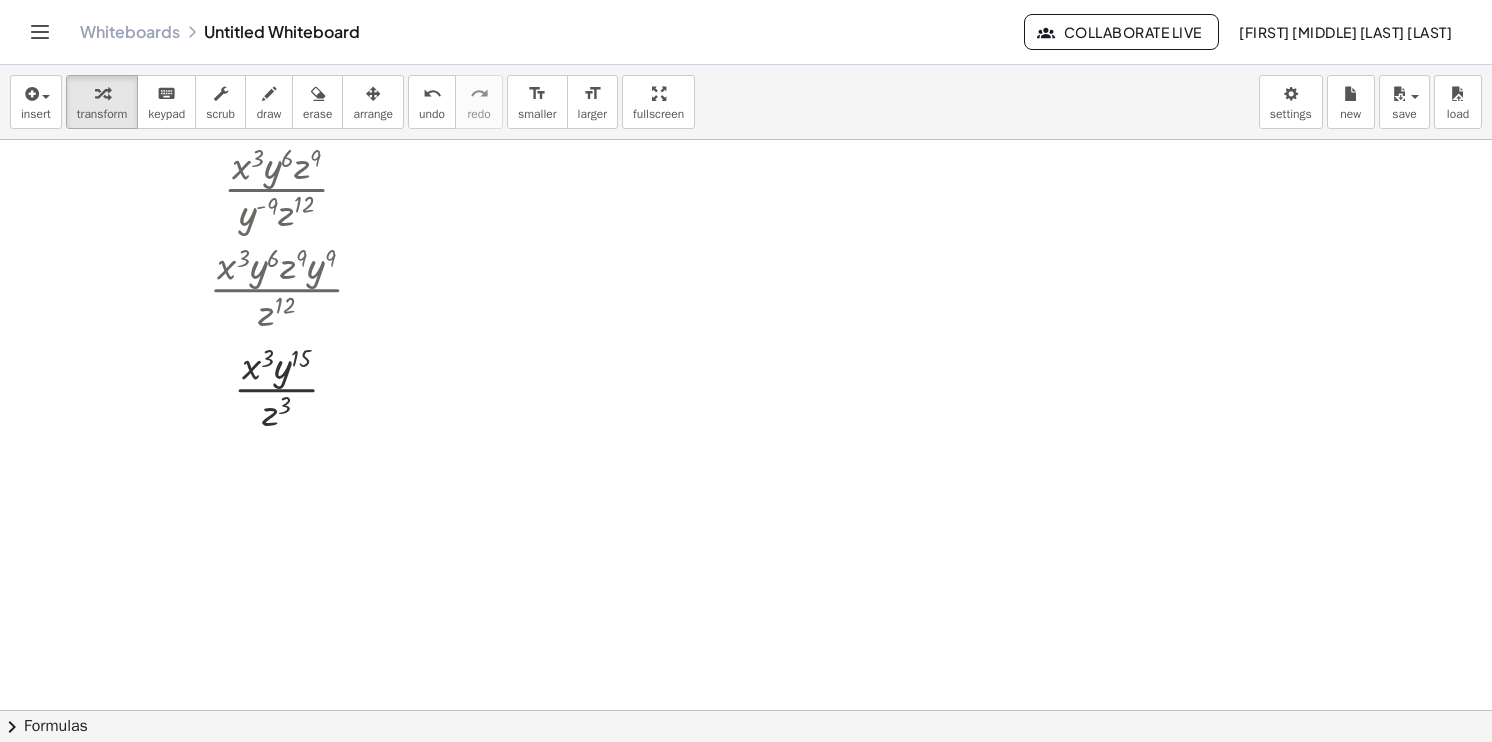 scroll, scrollTop: 500, scrollLeft: 0, axis: vertical 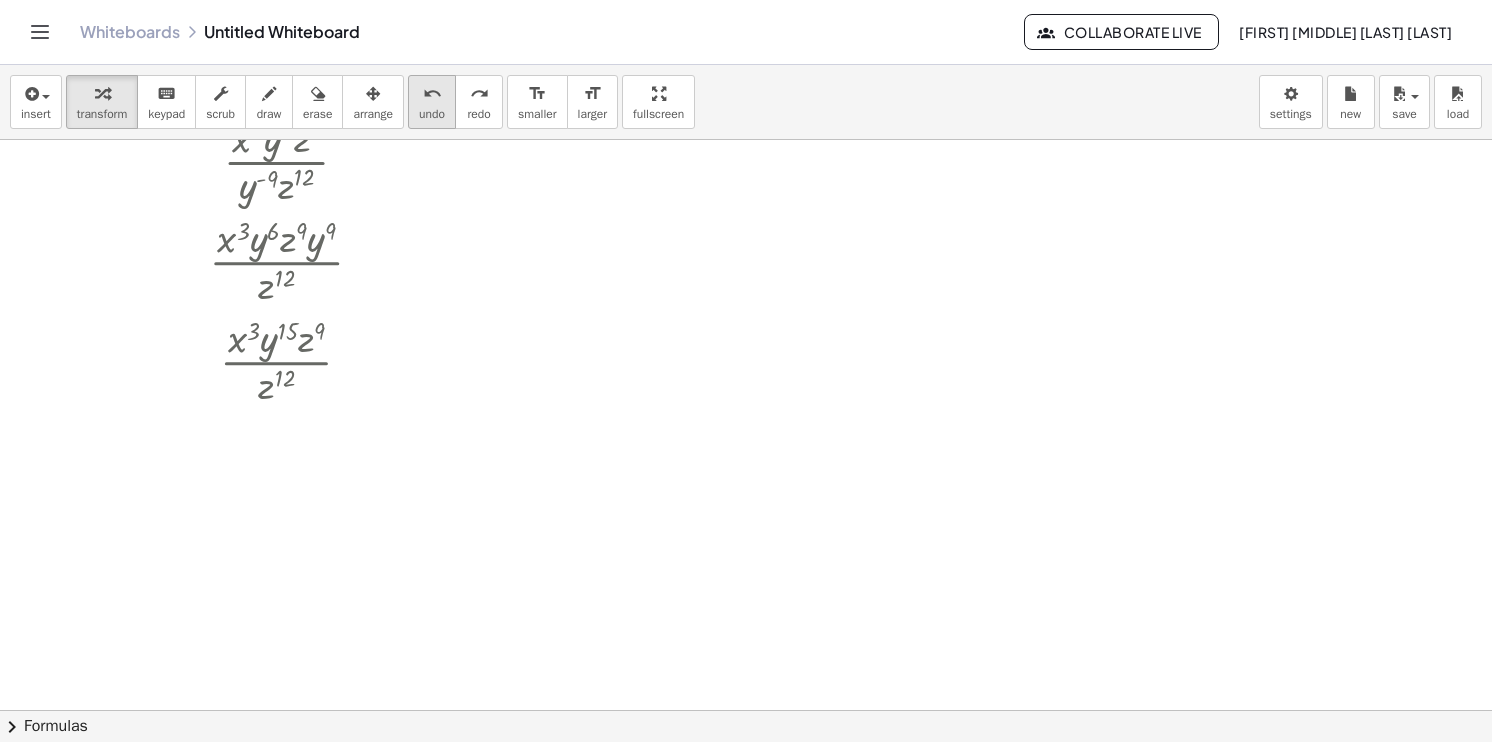 click on "undo undo" at bounding box center [432, 102] 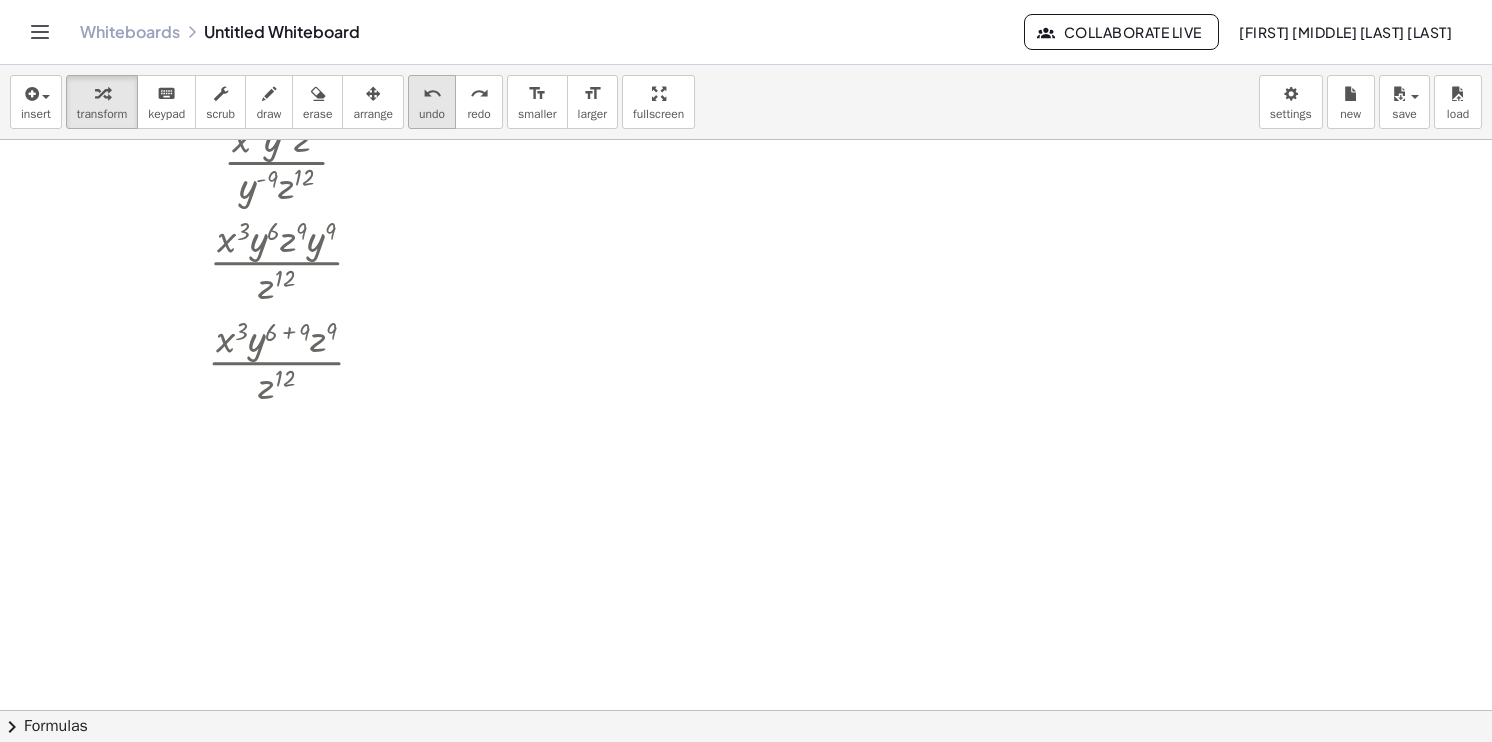 click on "undo" at bounding box center (432, 114) 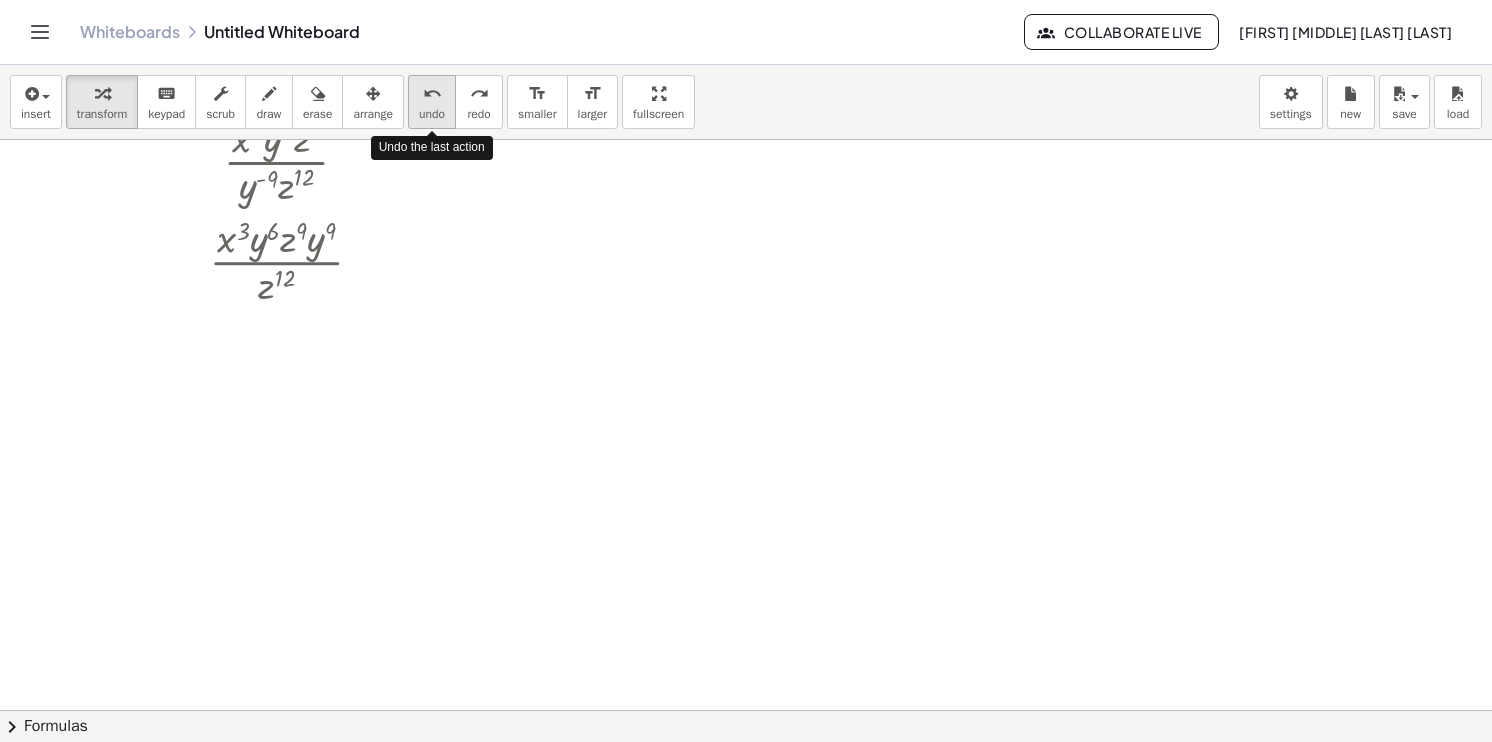 click on "undo" at bounding box center [432, 114] 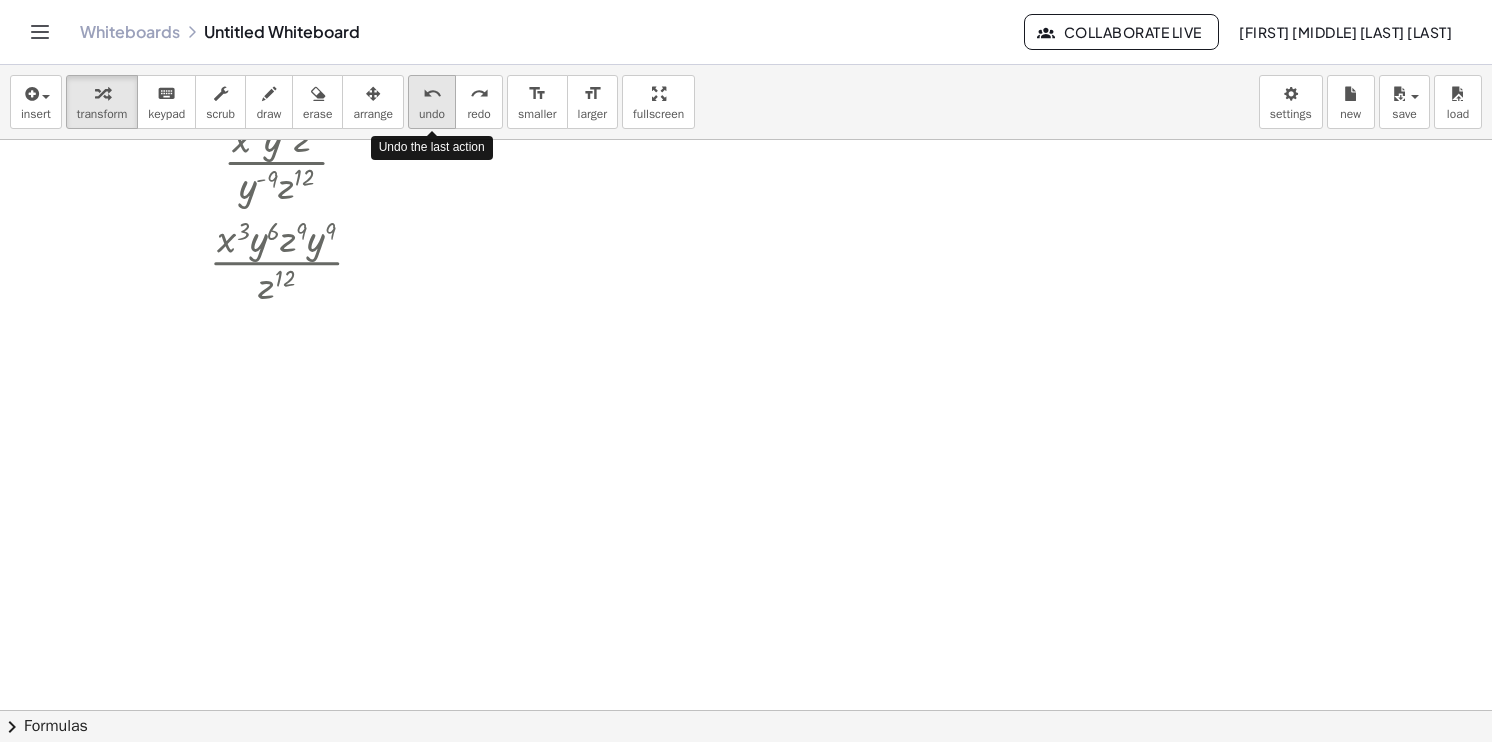 click on "undo" at bounding box center [432, 114] 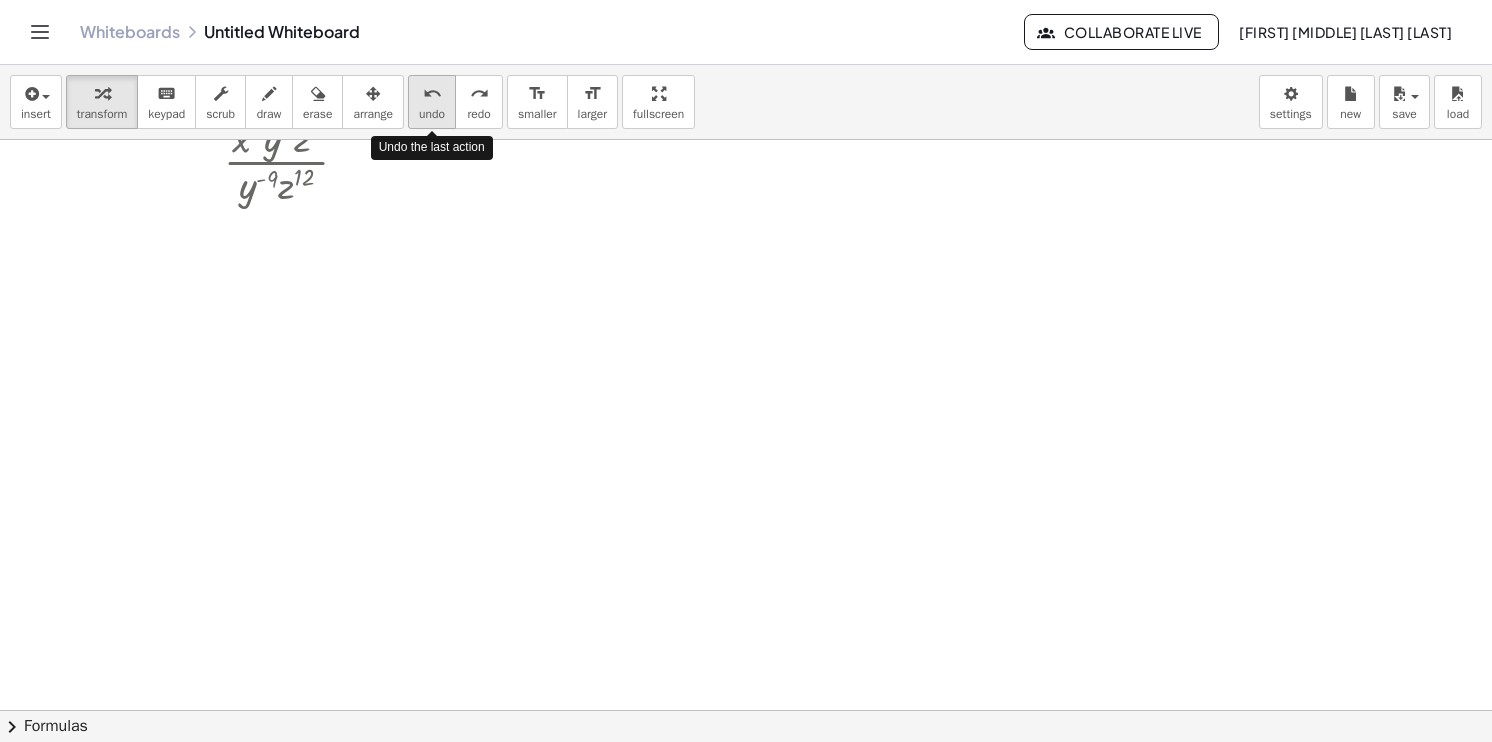 click on "undo" at bounding box center [432, 114] 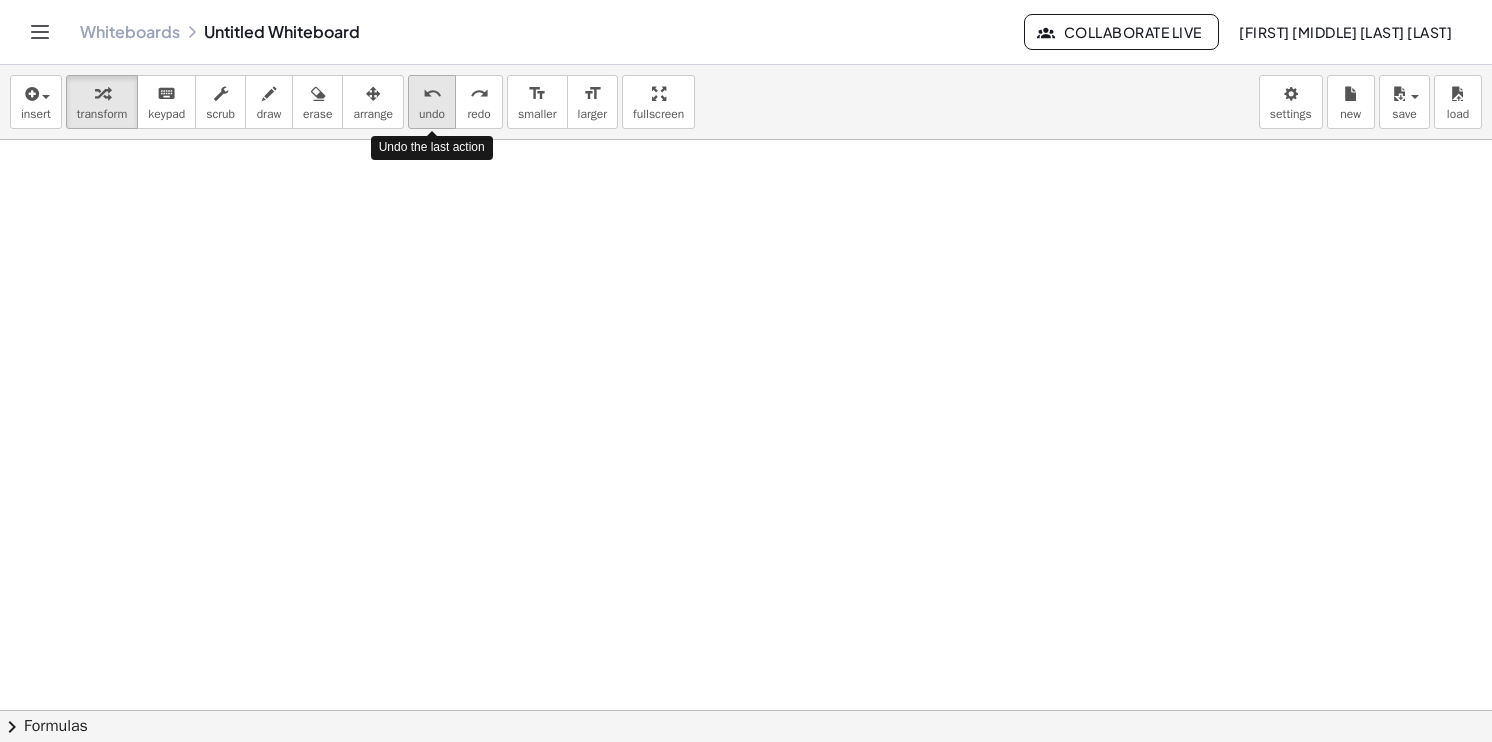 click on "undo" at bounding box center (432, 114) 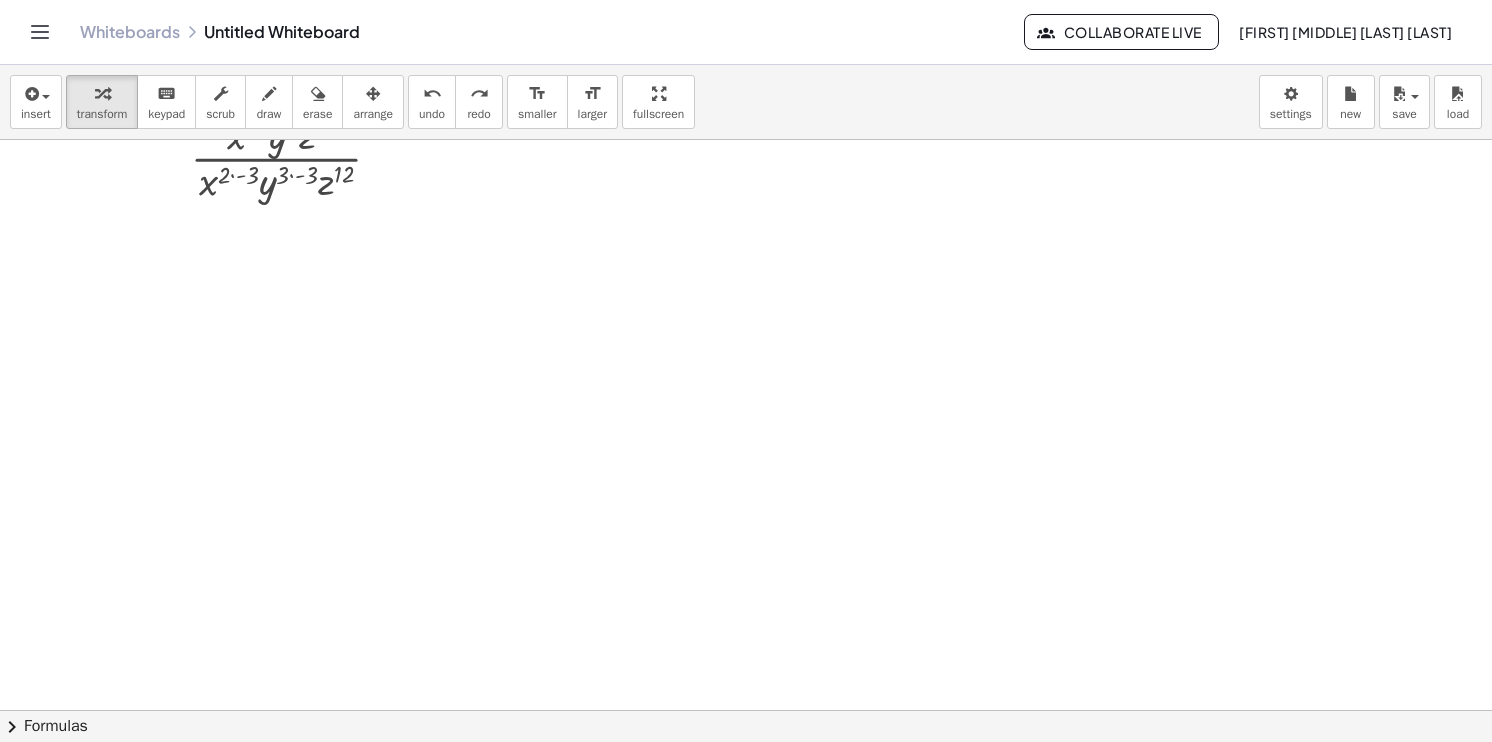 scroll, scrollTop: 0, scrollLeft: 0, axis: both 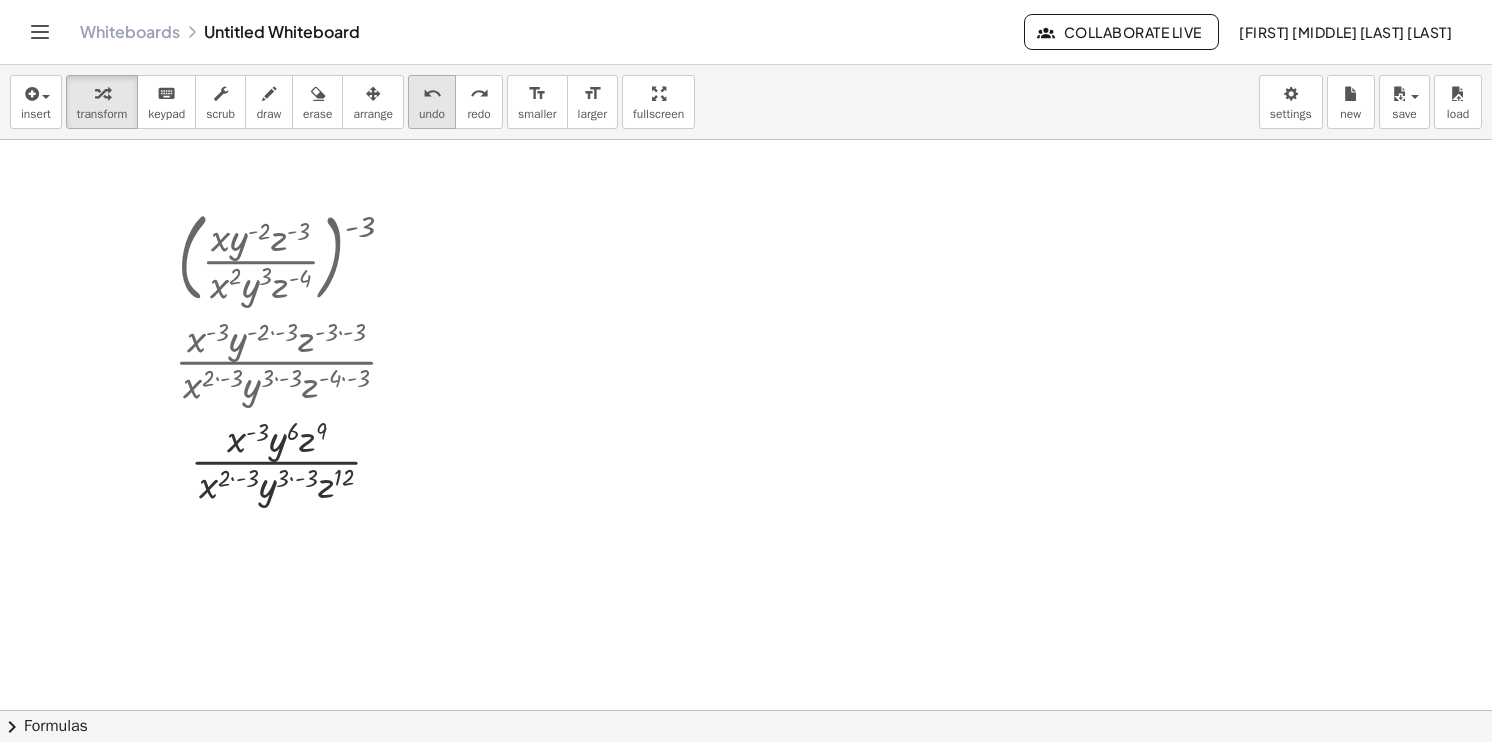 click on "undo" at bounding box center [432, 114] 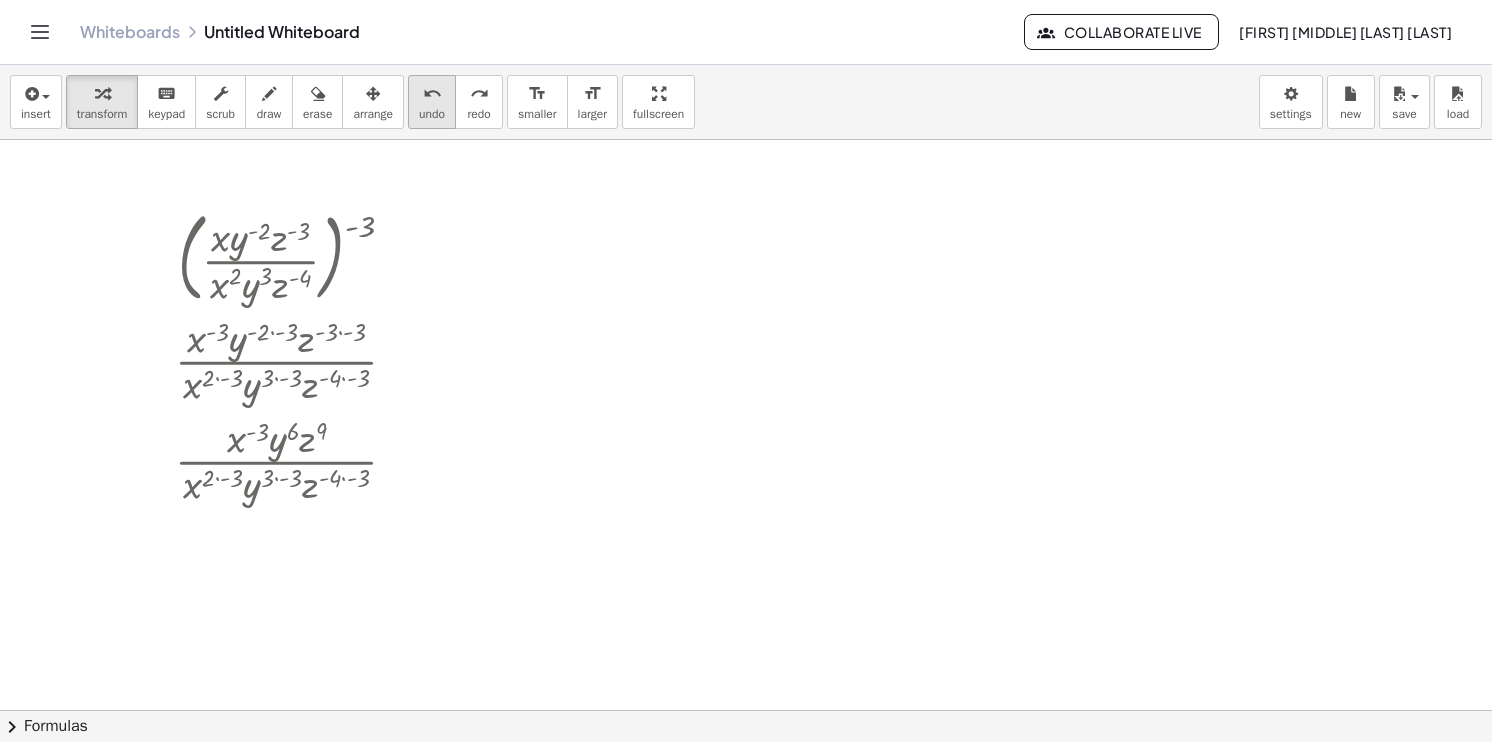 click on "undo" at bounding box center [432, 114] 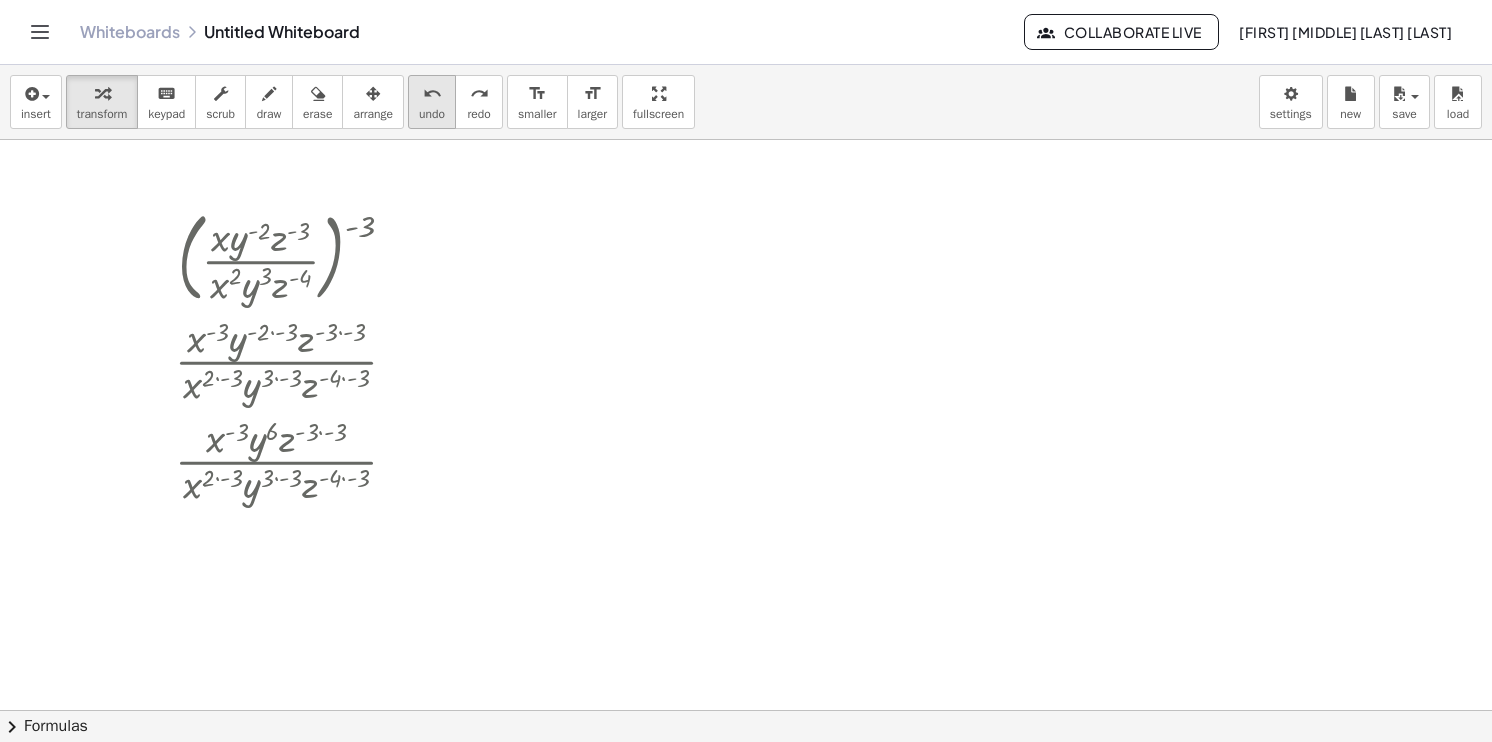 click on "undo" at bounding box center [432, 114] 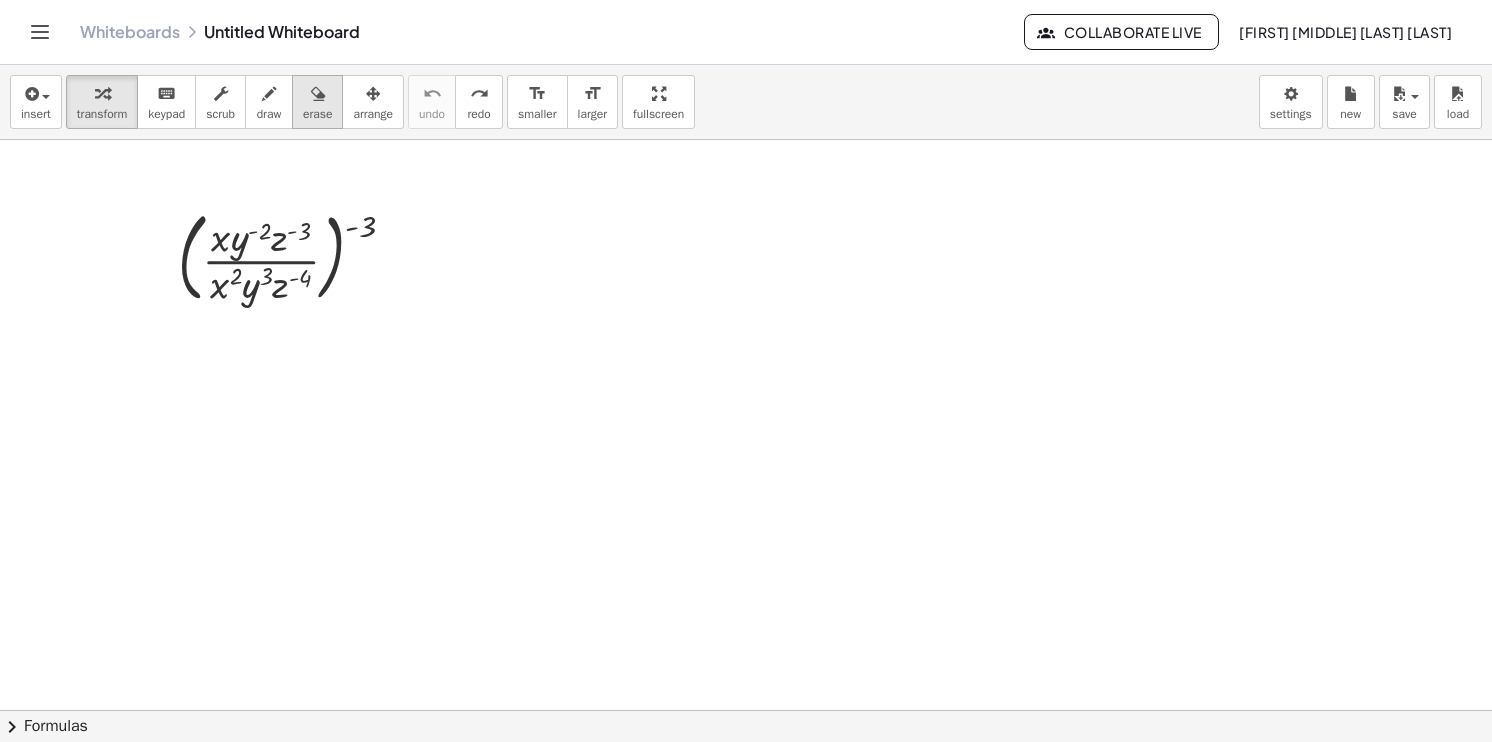 click on "erase" at bounding box center [317, 102] 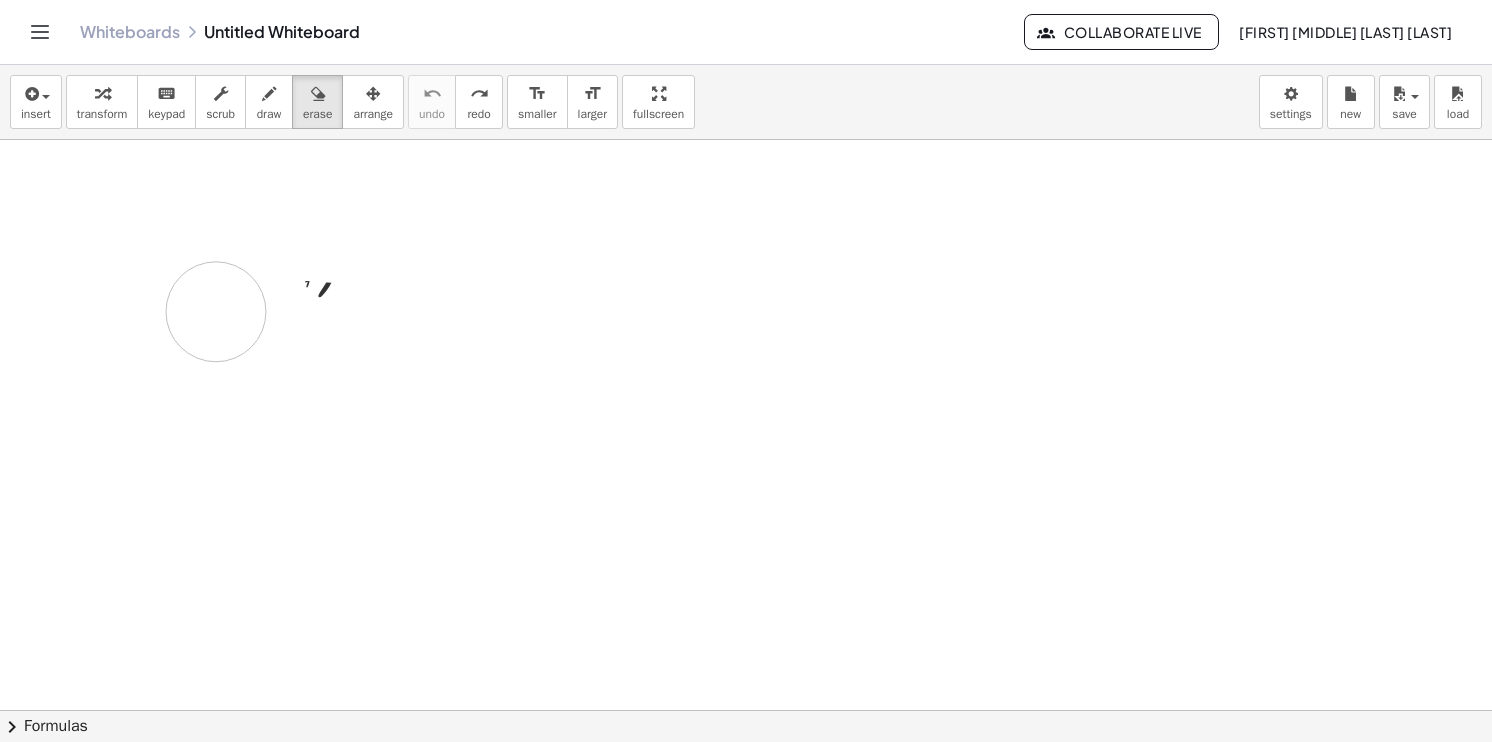 drag, startPoint x: 384, startPoint y: 232, endPoint x: 424, endPoint y: 311, distance: 88.54942 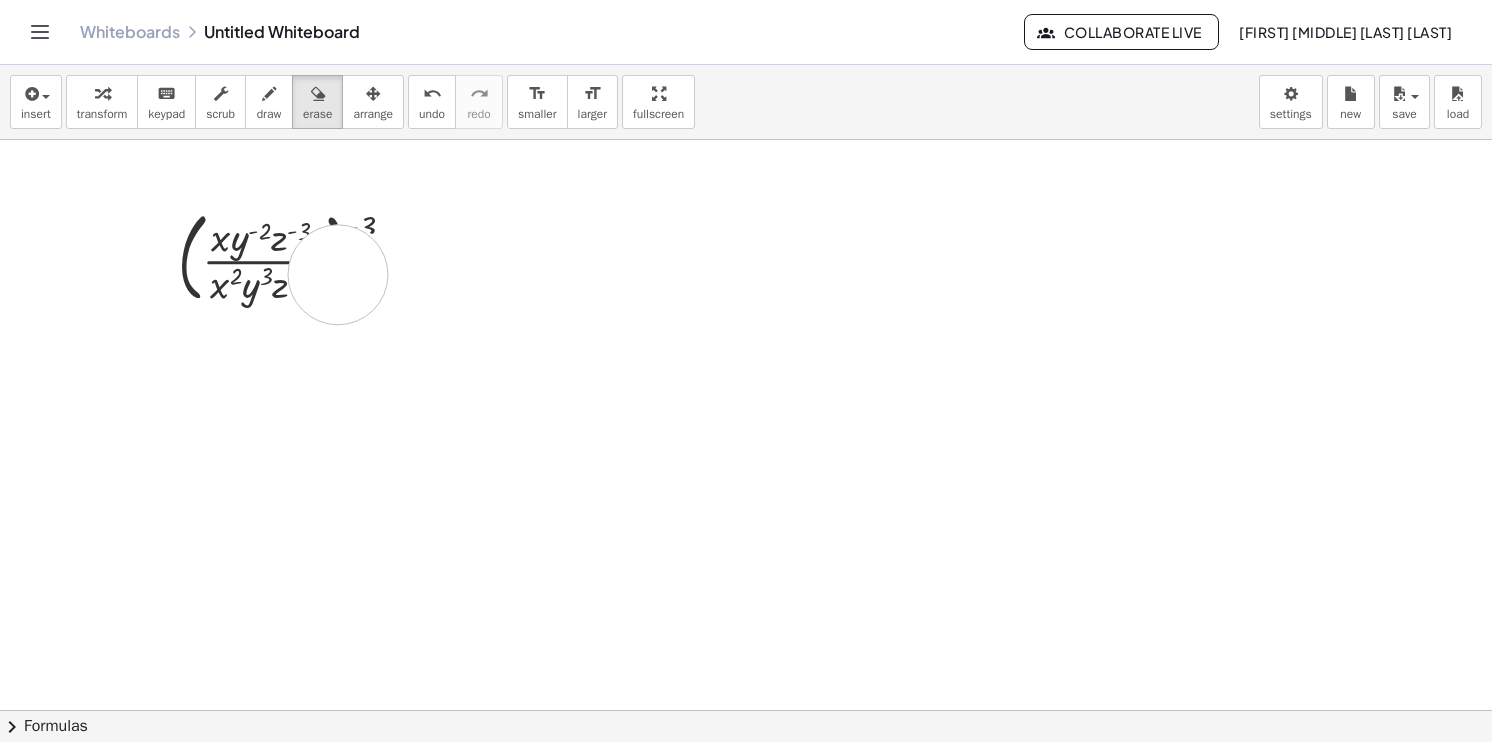drag, startPoint x: 360, startPoint y: 285, endPoint x: 96, endPoint y: 253, distance: 265.9323 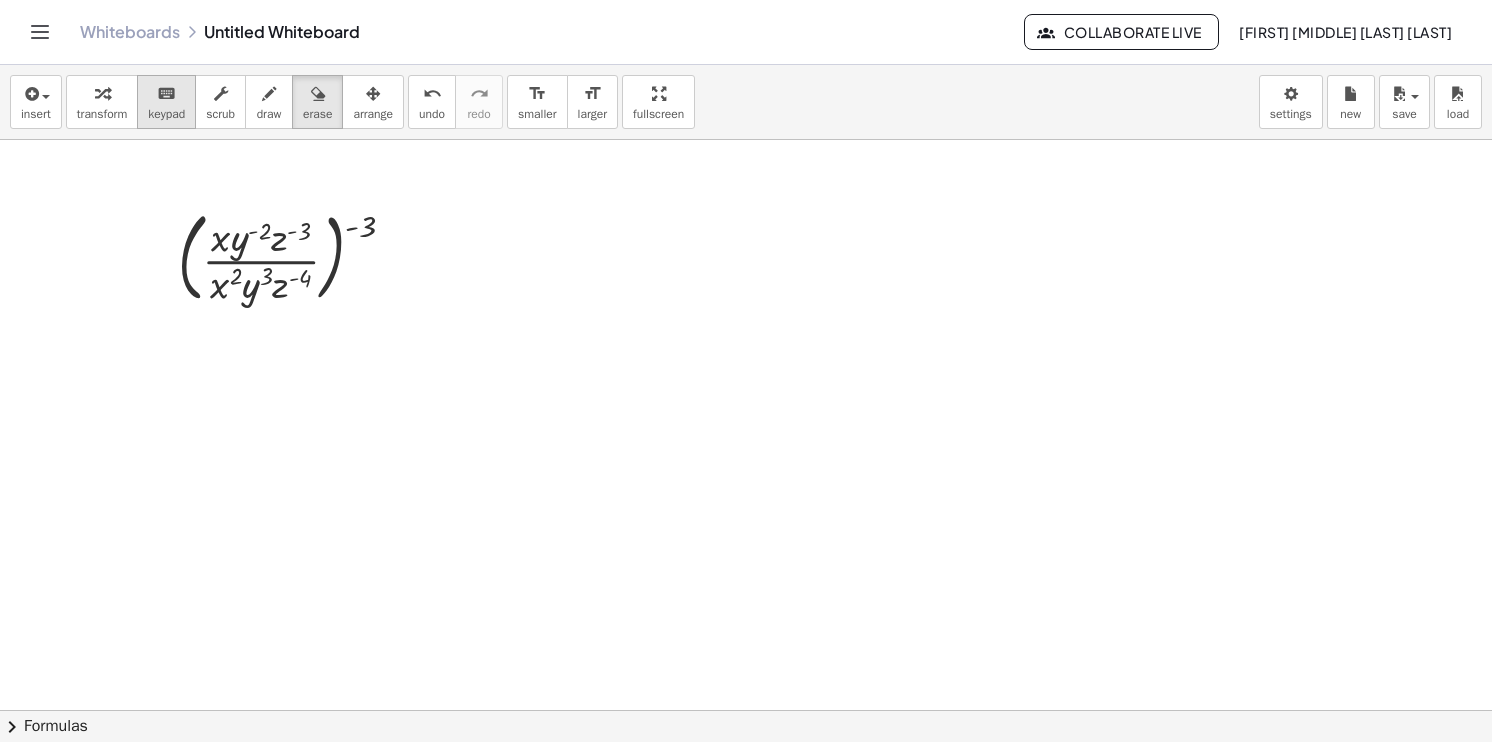 click on "keypad" at bounding box center (166, 114) 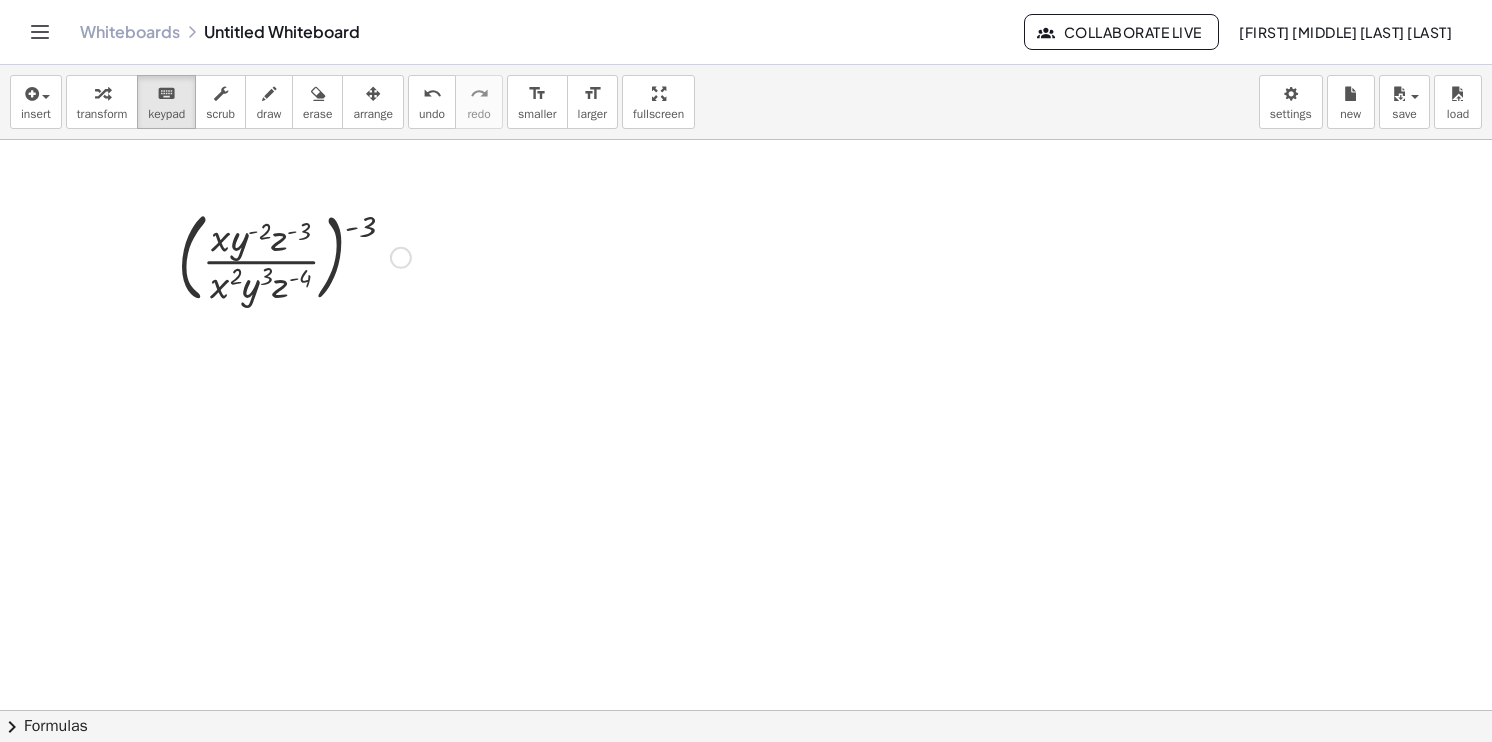 drag, startPoint x: 325, startPoint y: 277, endPoint x: 319, endPoint y: 254, distance: 23.769728 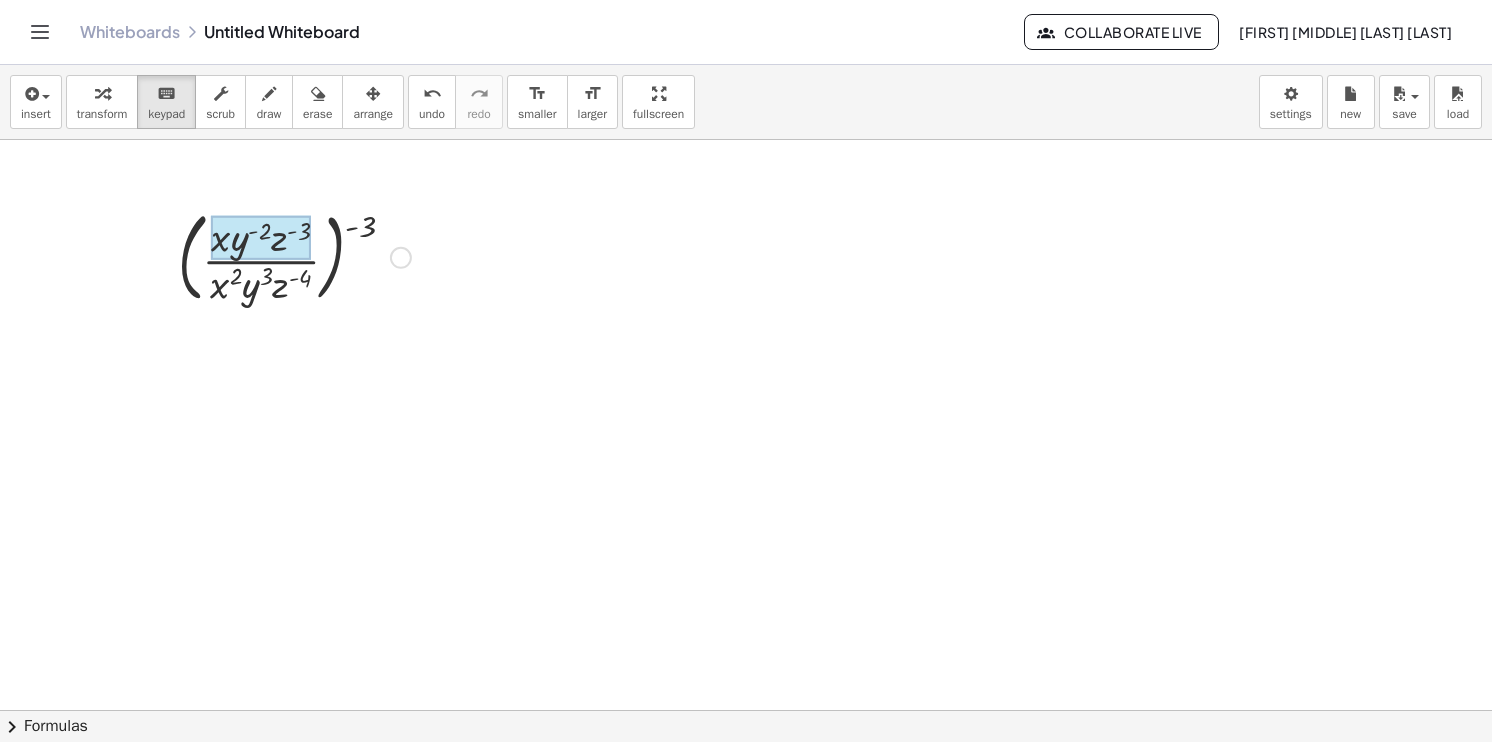 click at bounding box center (260, 238) 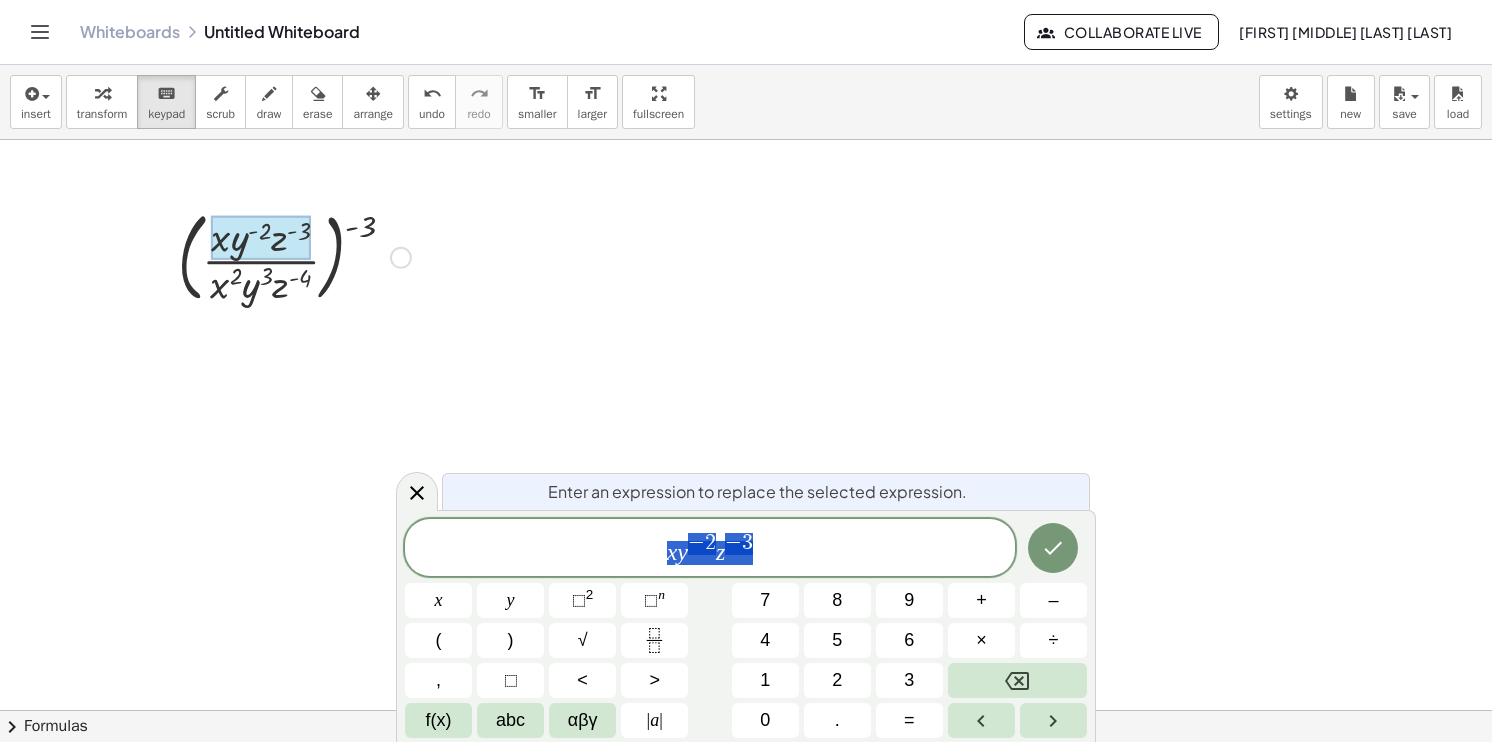 click at bounding box center (260, 238) 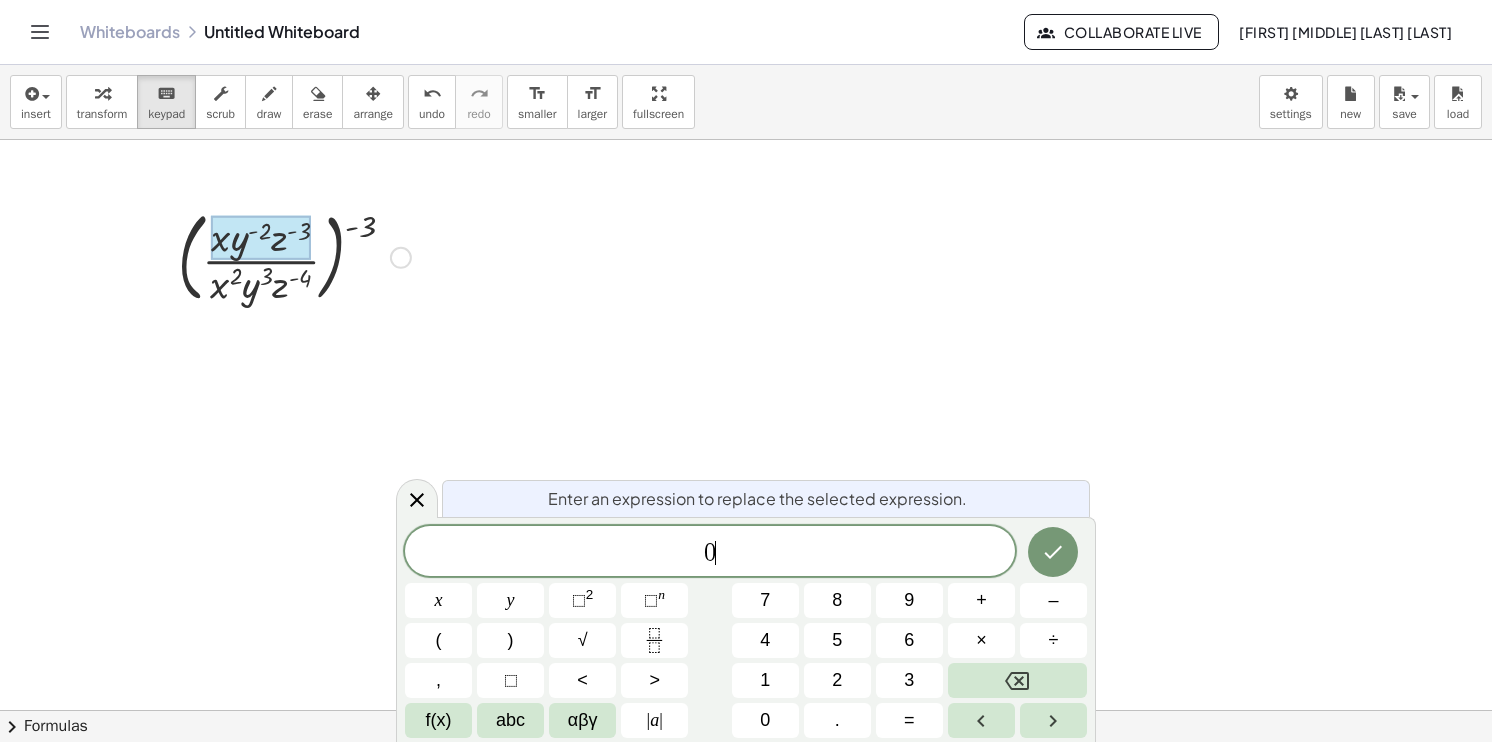 click at bounding box center [746, 710] 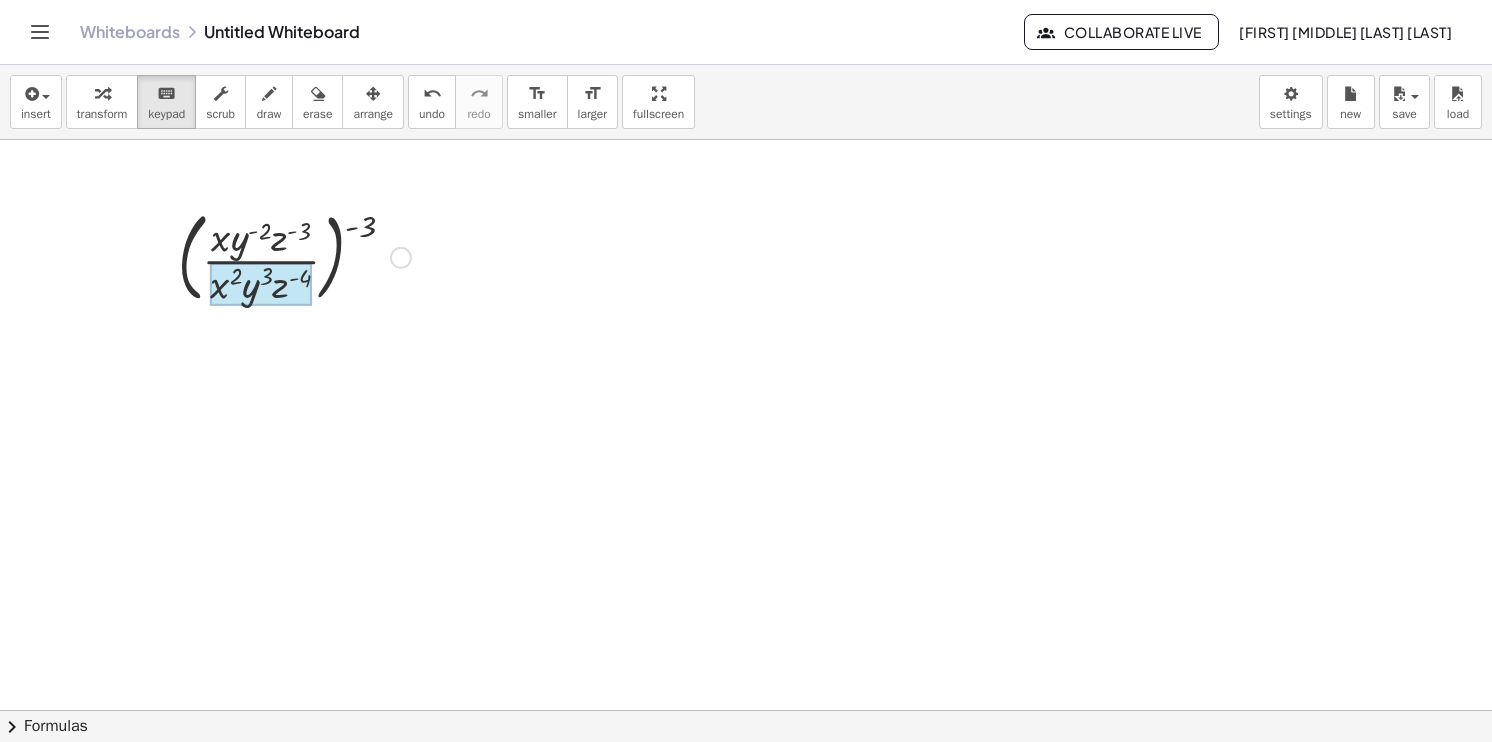 click at bounding box center (260, 285) 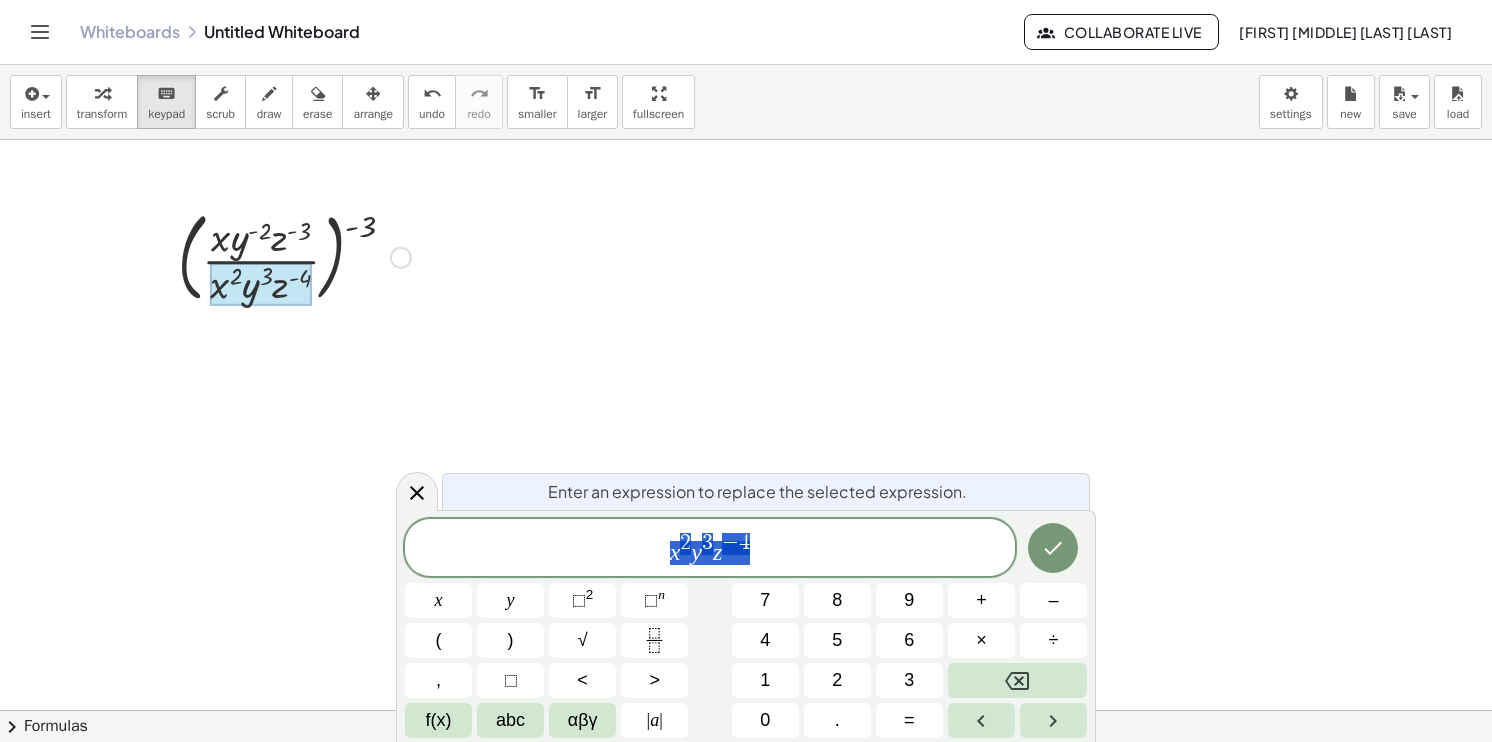 click at bounding box center [294, 256] 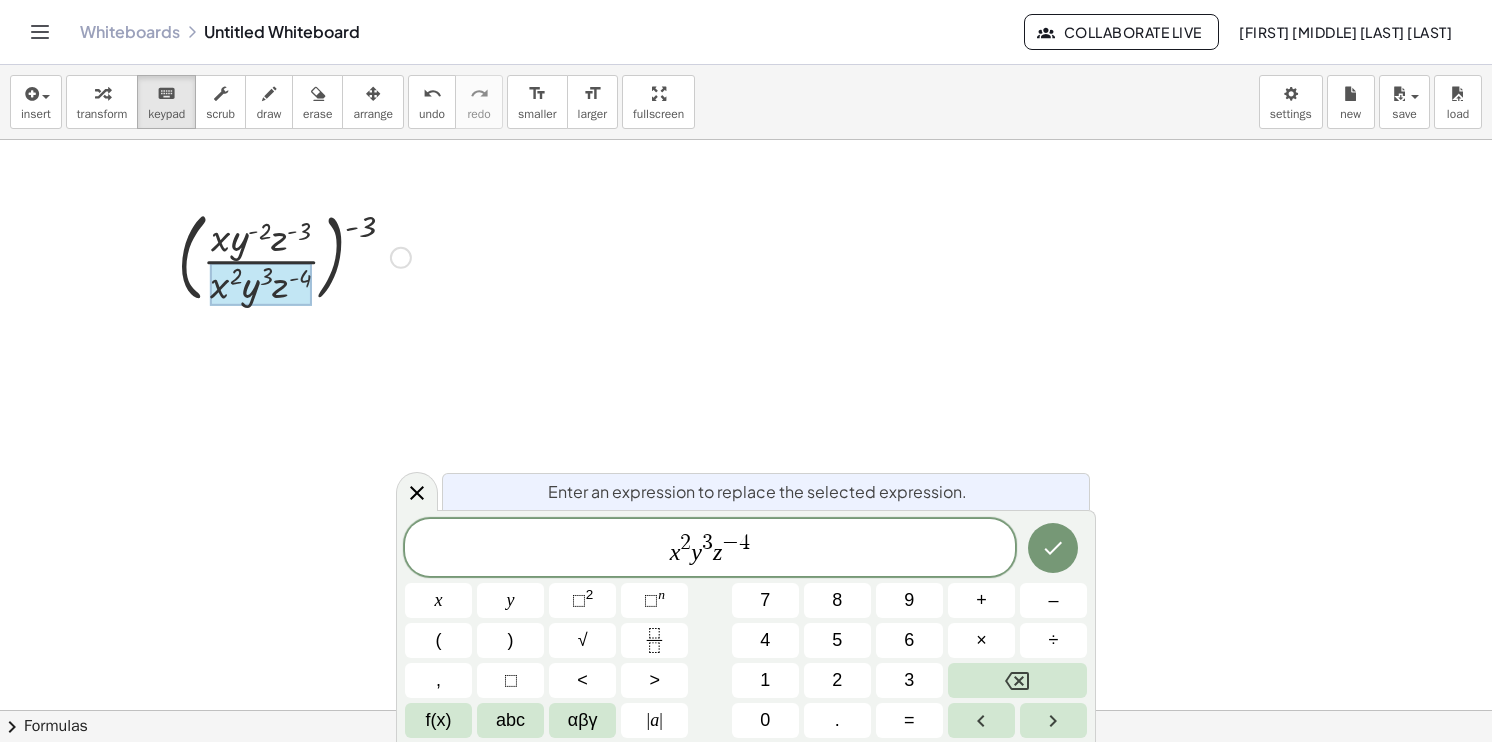 click at bounding box center (294, 256) 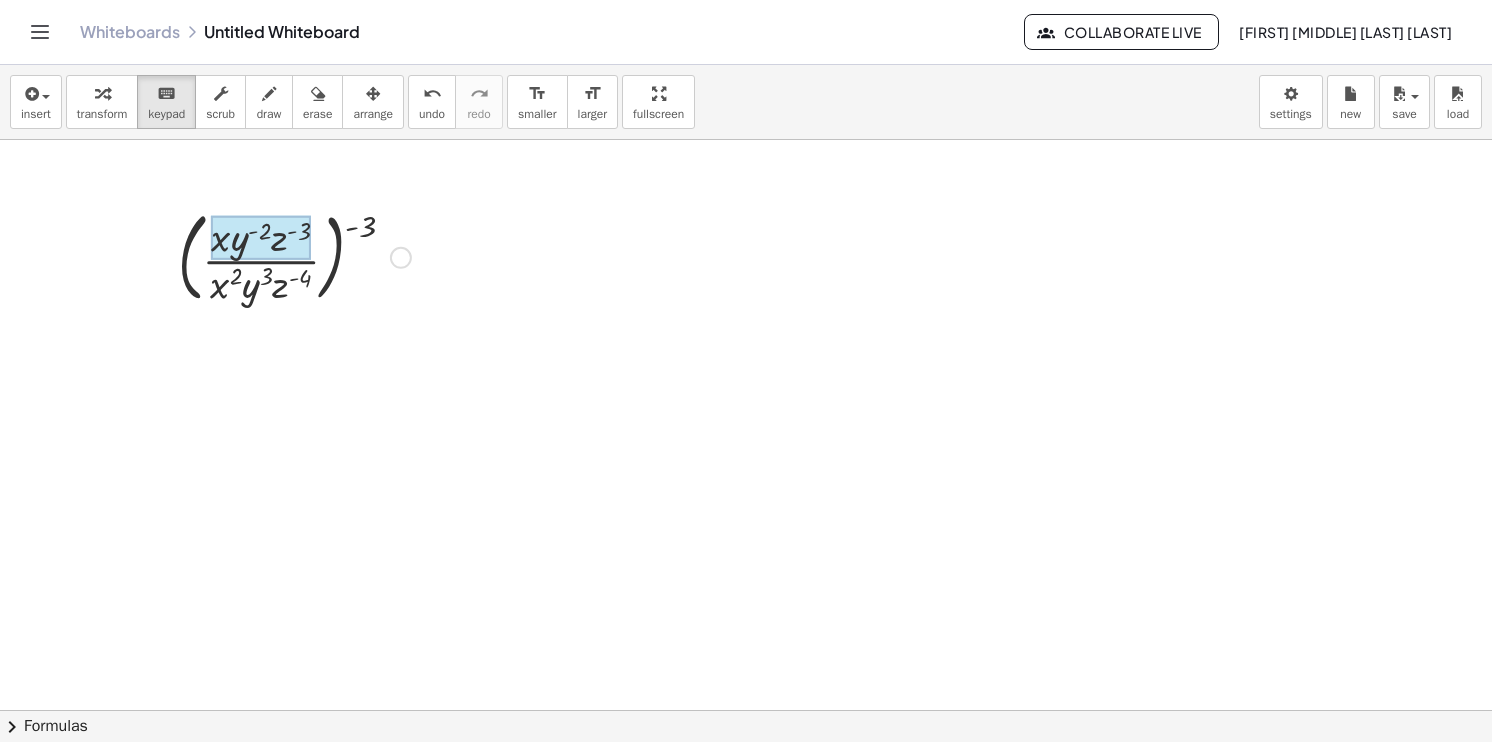 click at bounding box center (260, 238) 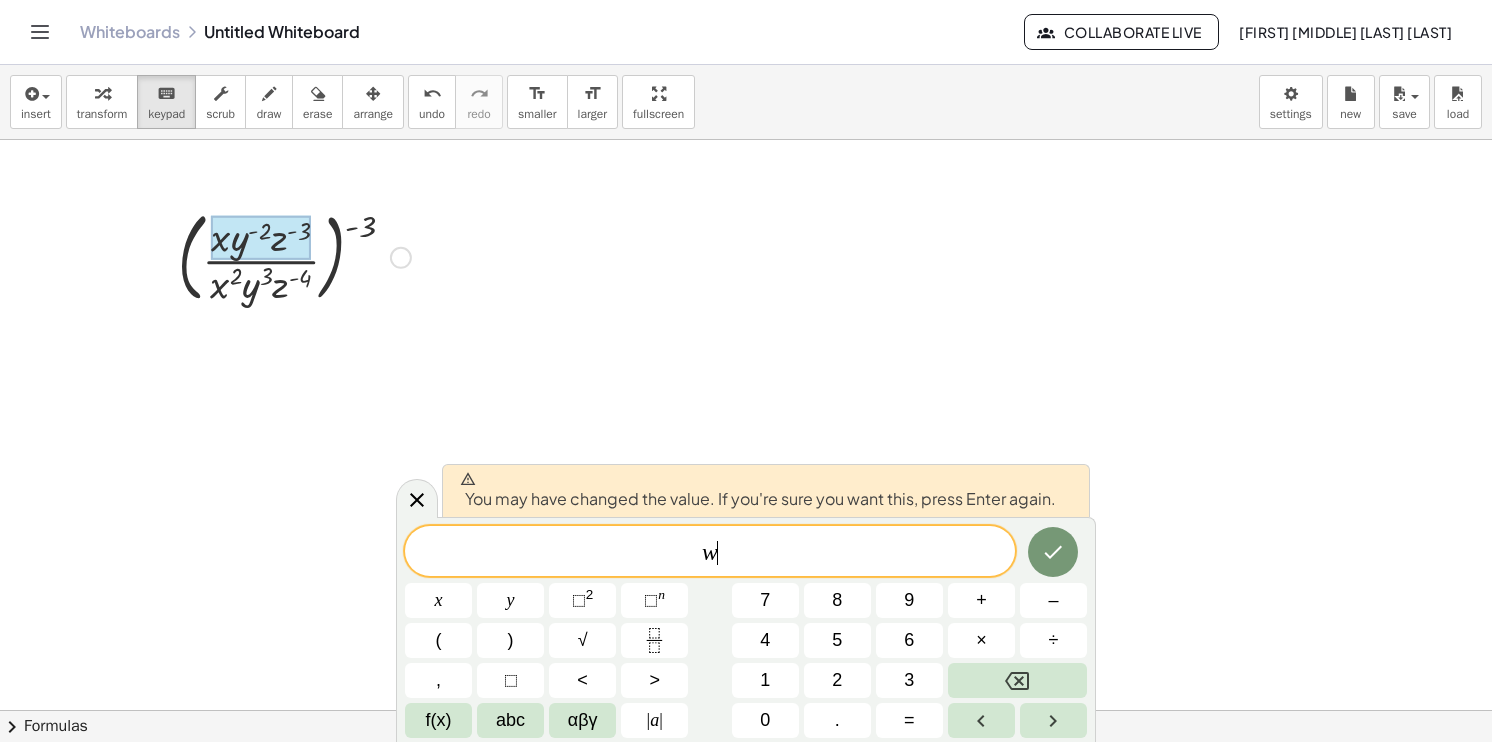 click at bounding box center (1053, 552) 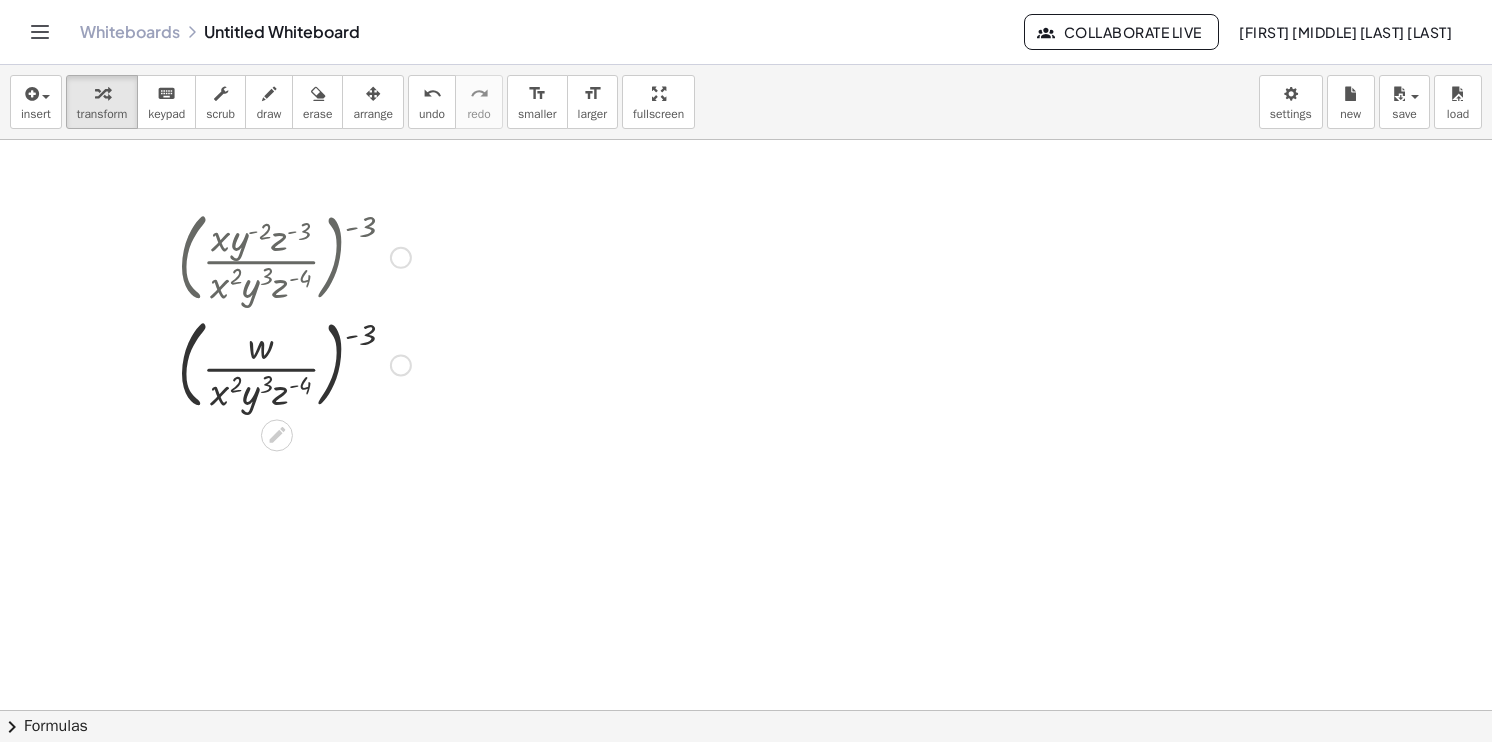 click at bounding box center [294, 256] 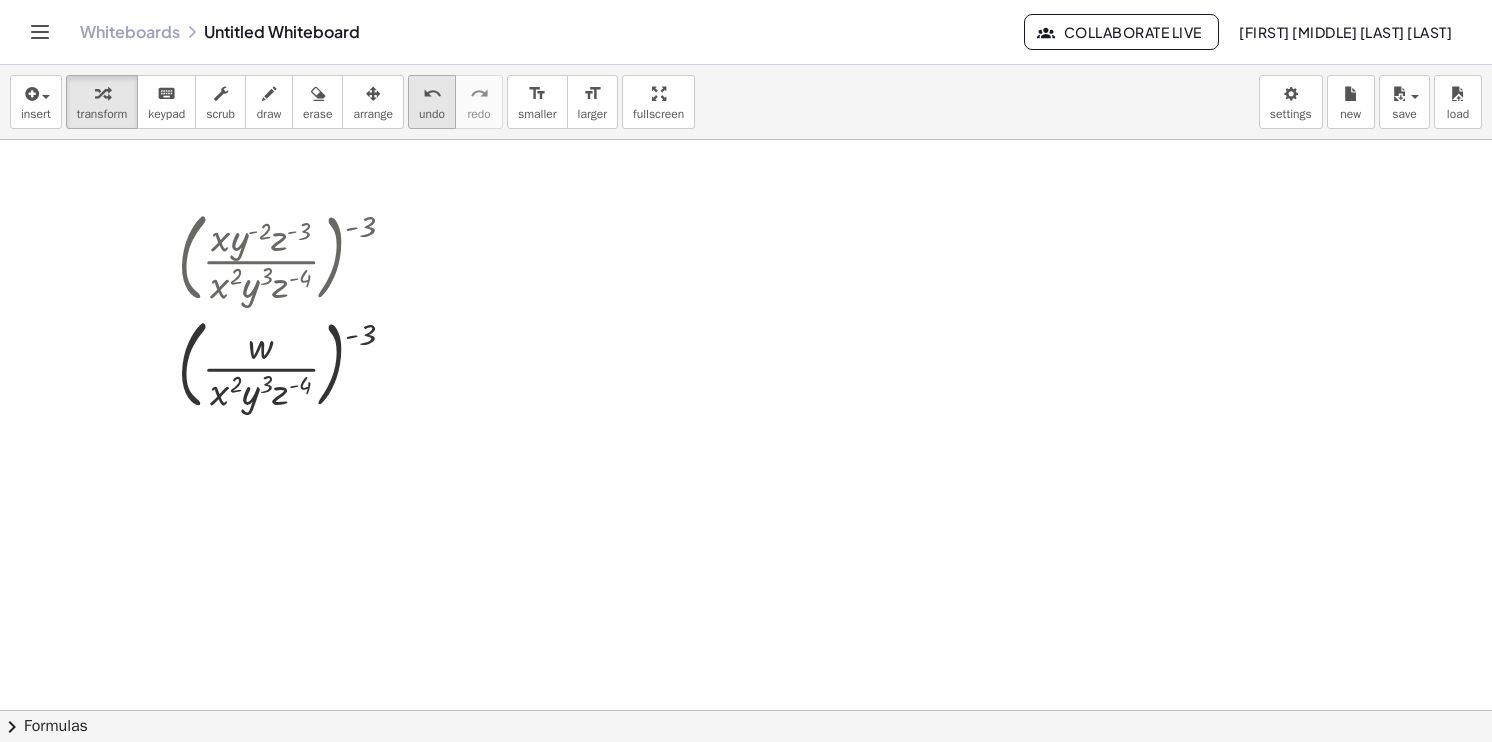 click on "undo" at bounding box center [432, 93] 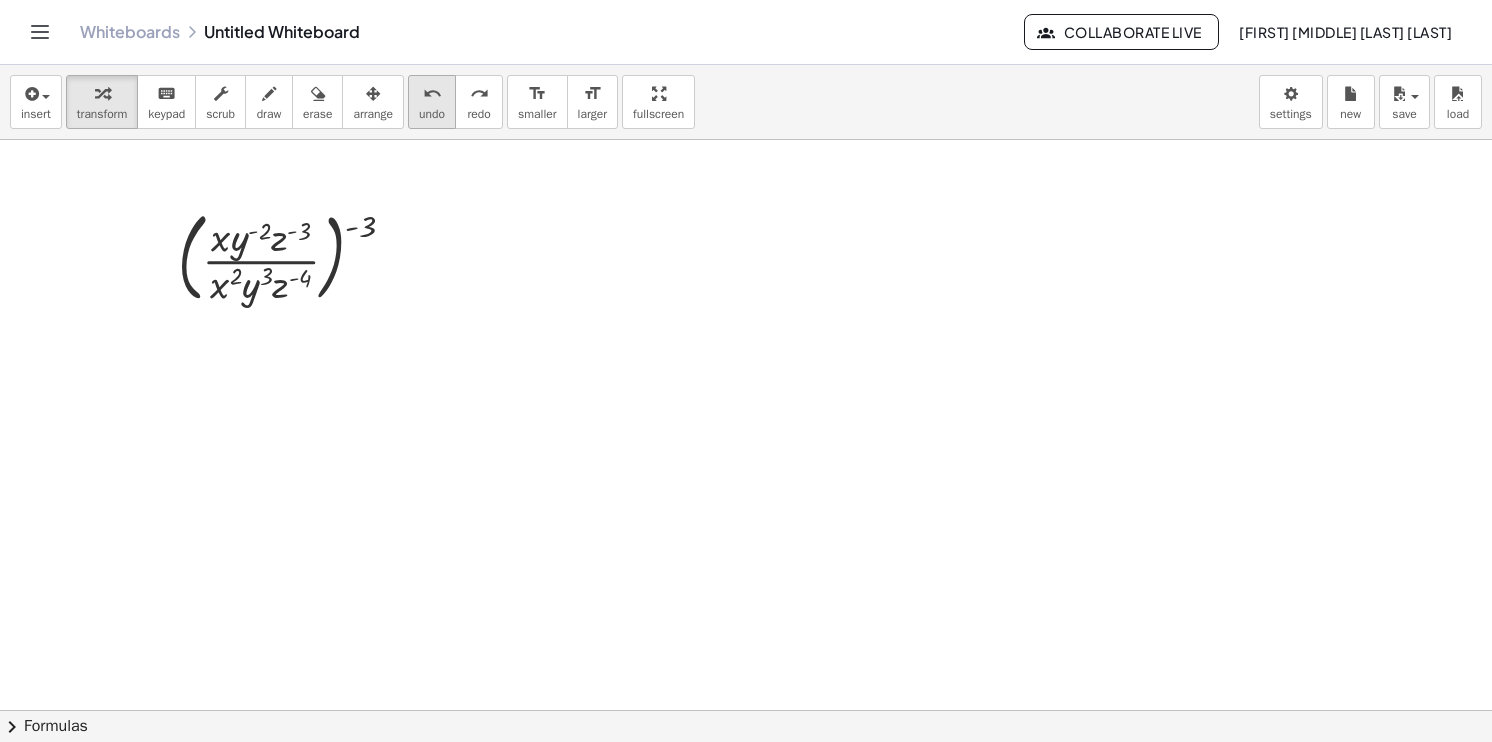 click on "undo undo" at bounding box center (432, 102) 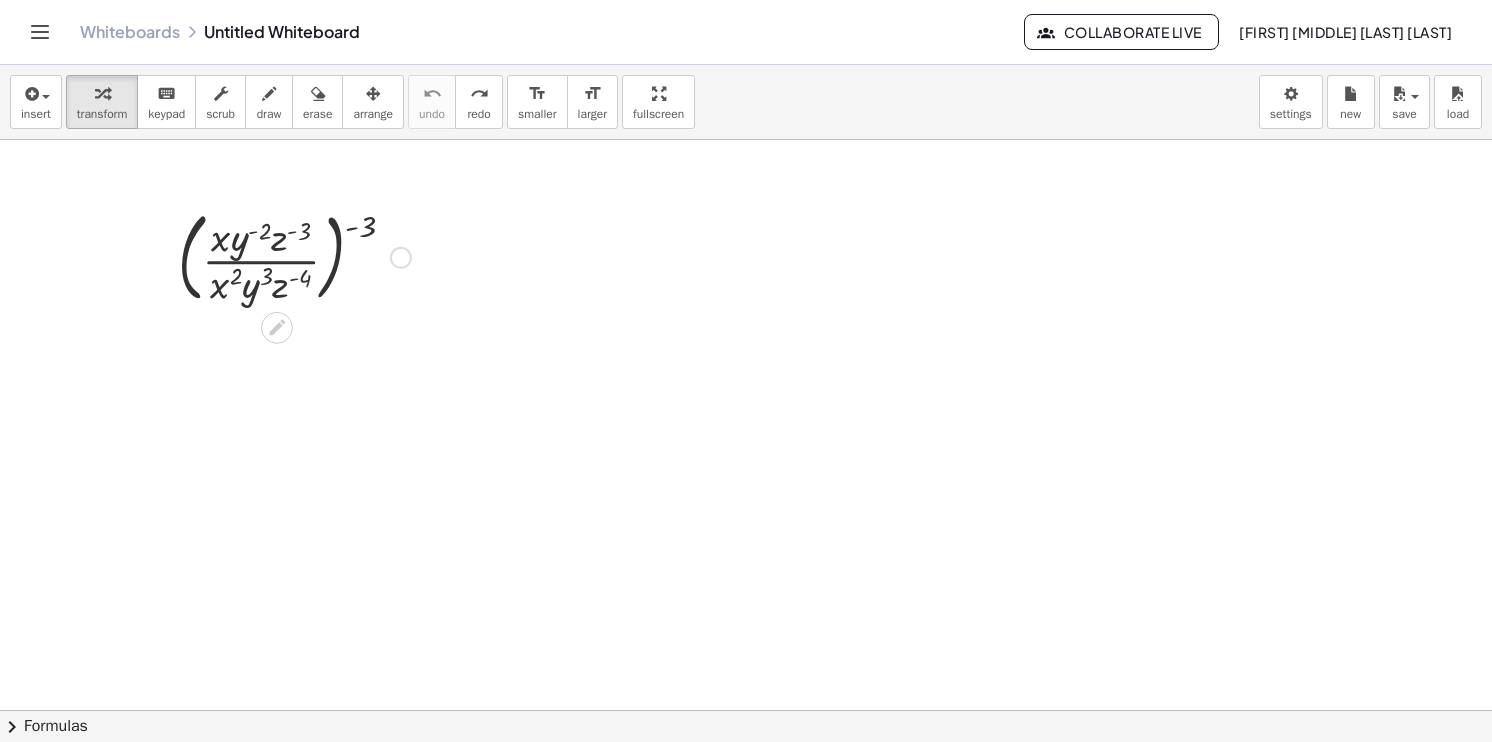 drag, startPoint x: 414, startPoint y: 107, endPoint x: 265, endPoint y: 341, distance: 277.41125 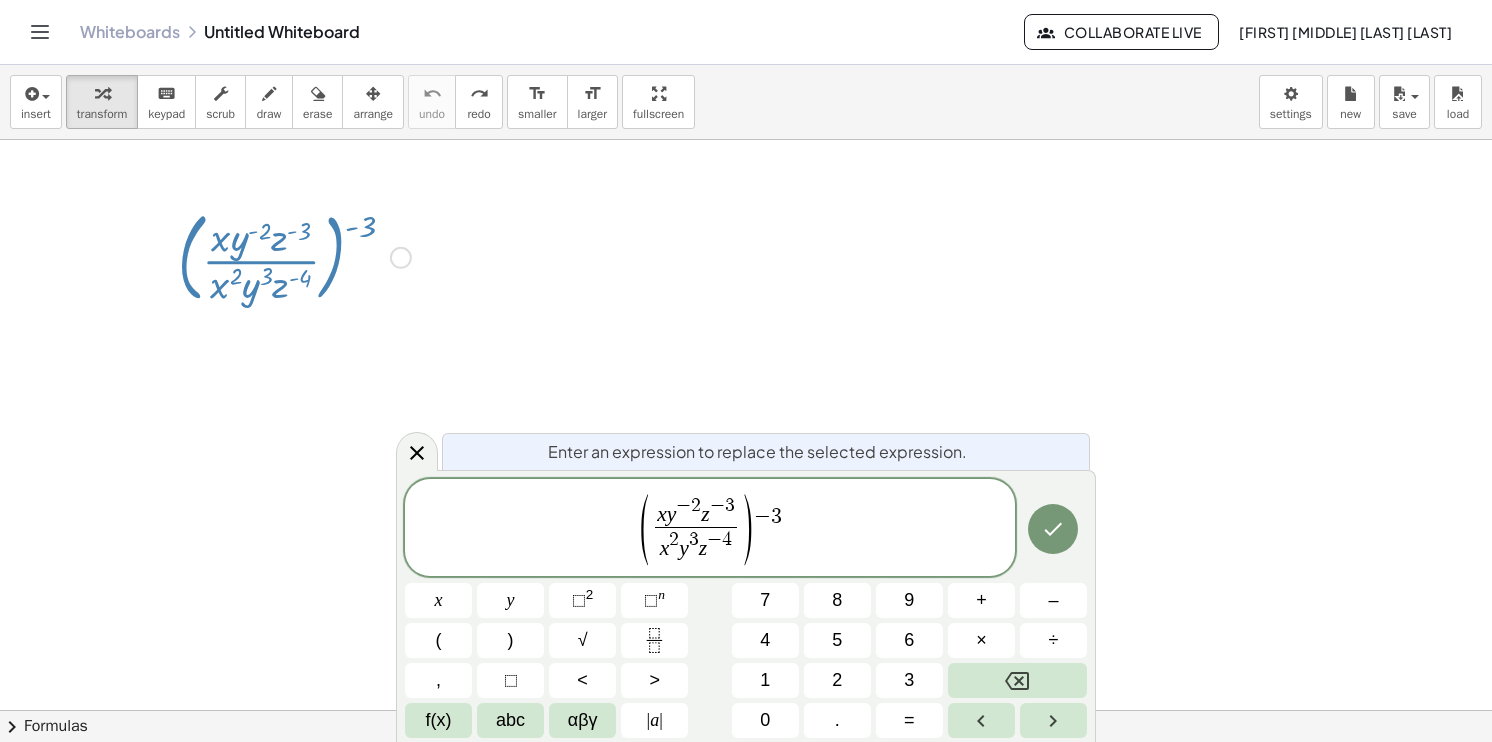 click on "( x y − [NUMBER] z − [NUMBER] x [NUMBER] y [NUMBER] z − [NUMBER] ) − [NUMBER]" at bounding box center [710, 529] 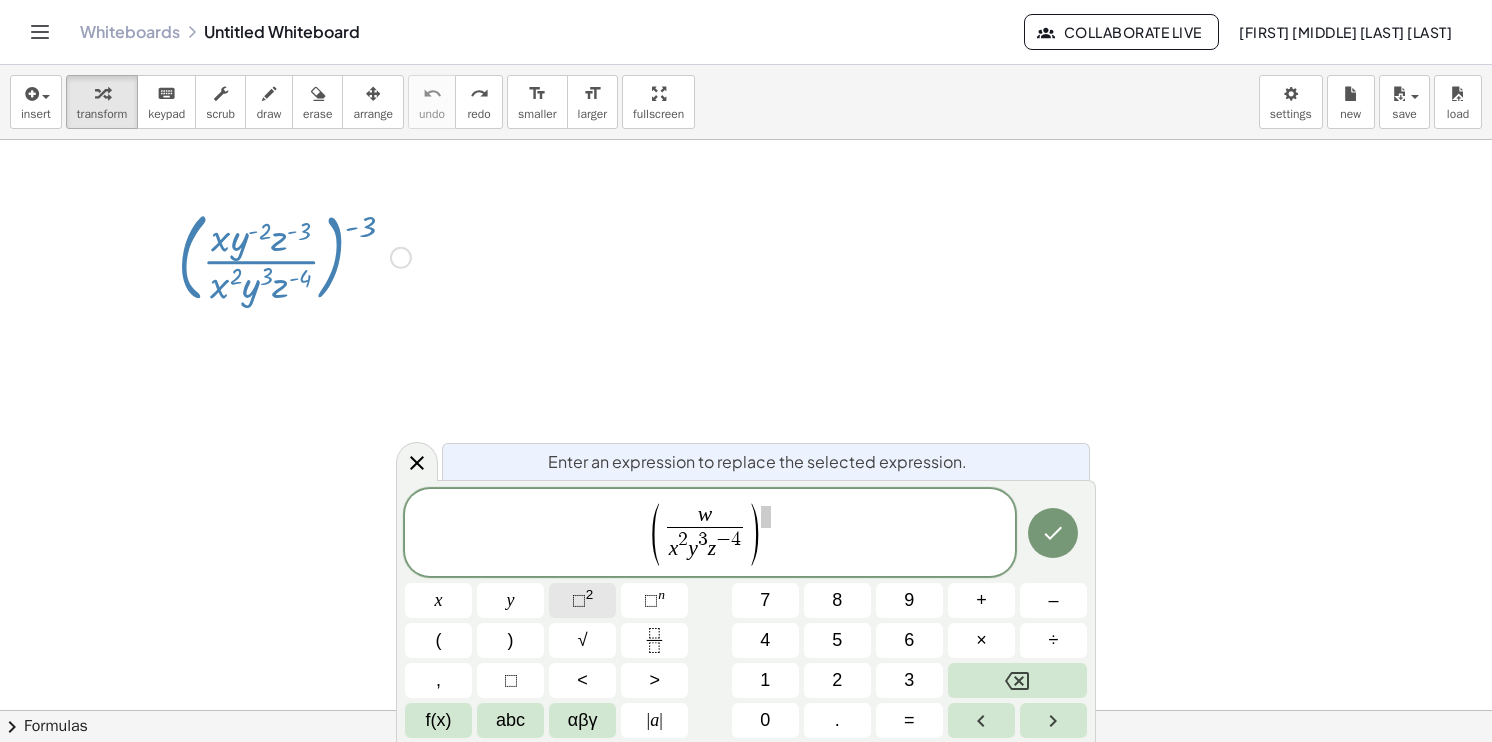 click on "⬚ 2" at bounding box center (582, 600) 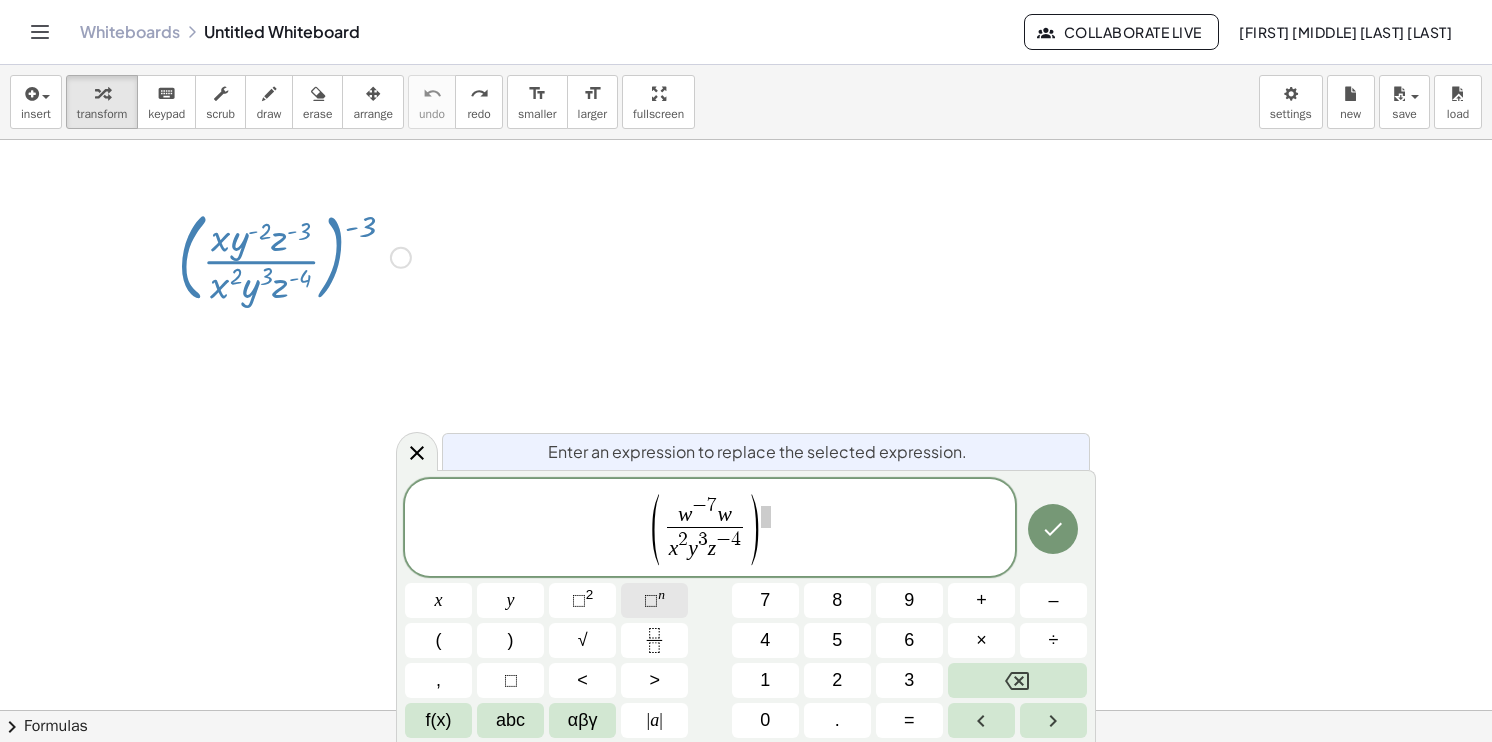 click on "⬚ n" 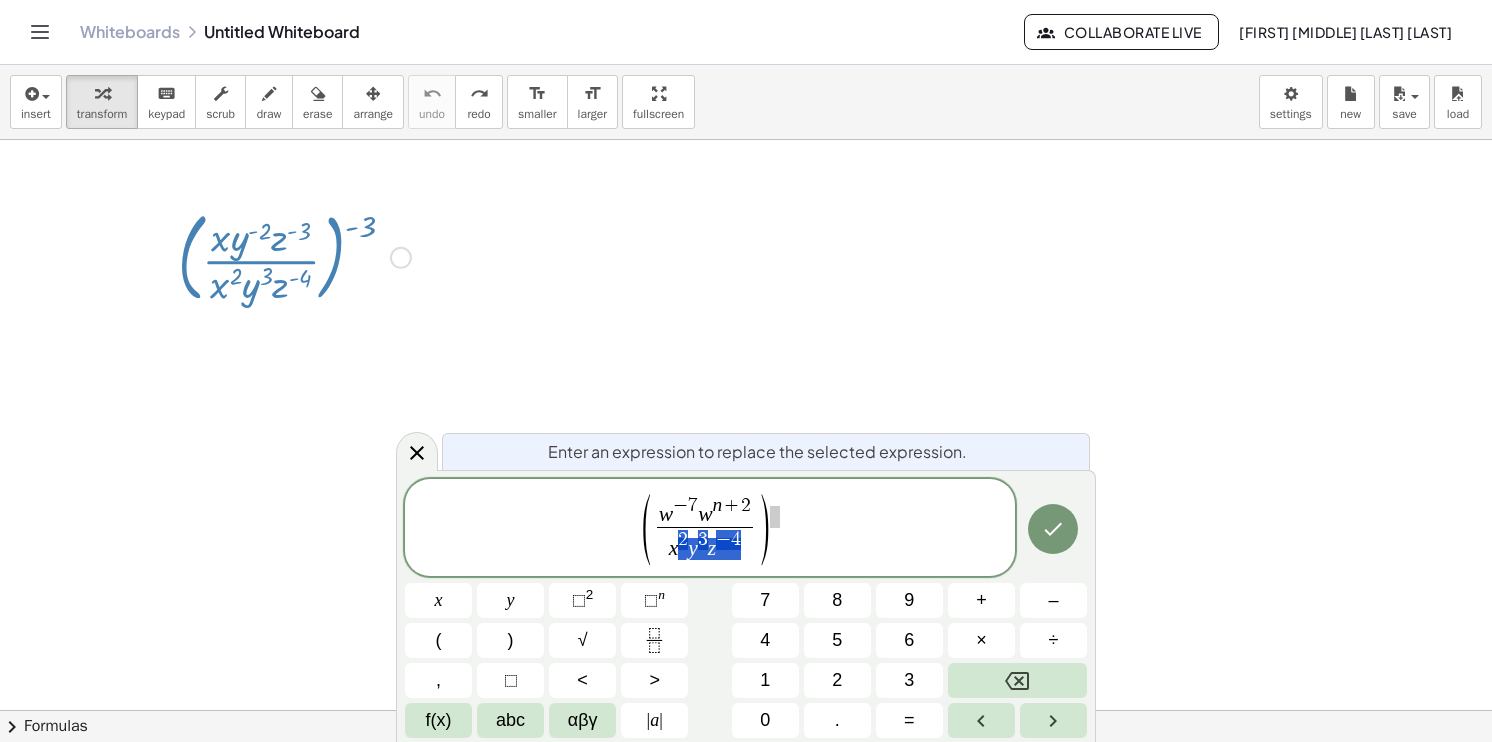drag, startPoint x: 743, startPoint y: 548, endPoint x: 669, endPoint y: 549, distance: 74.00676 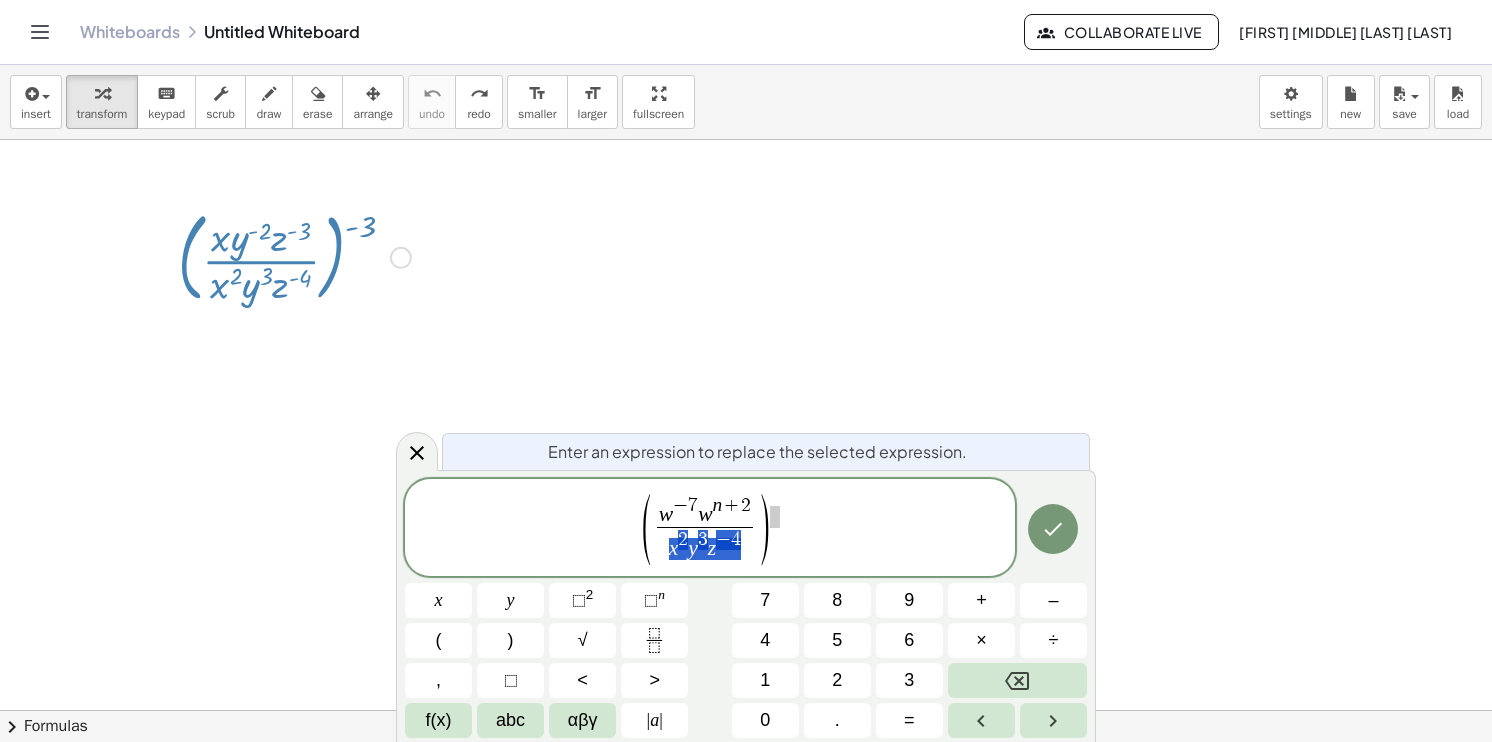 drag, startPoint x: 673, startPoint y: 551, endPoint x: 741, endPoint y: 546, distance: 68.18358 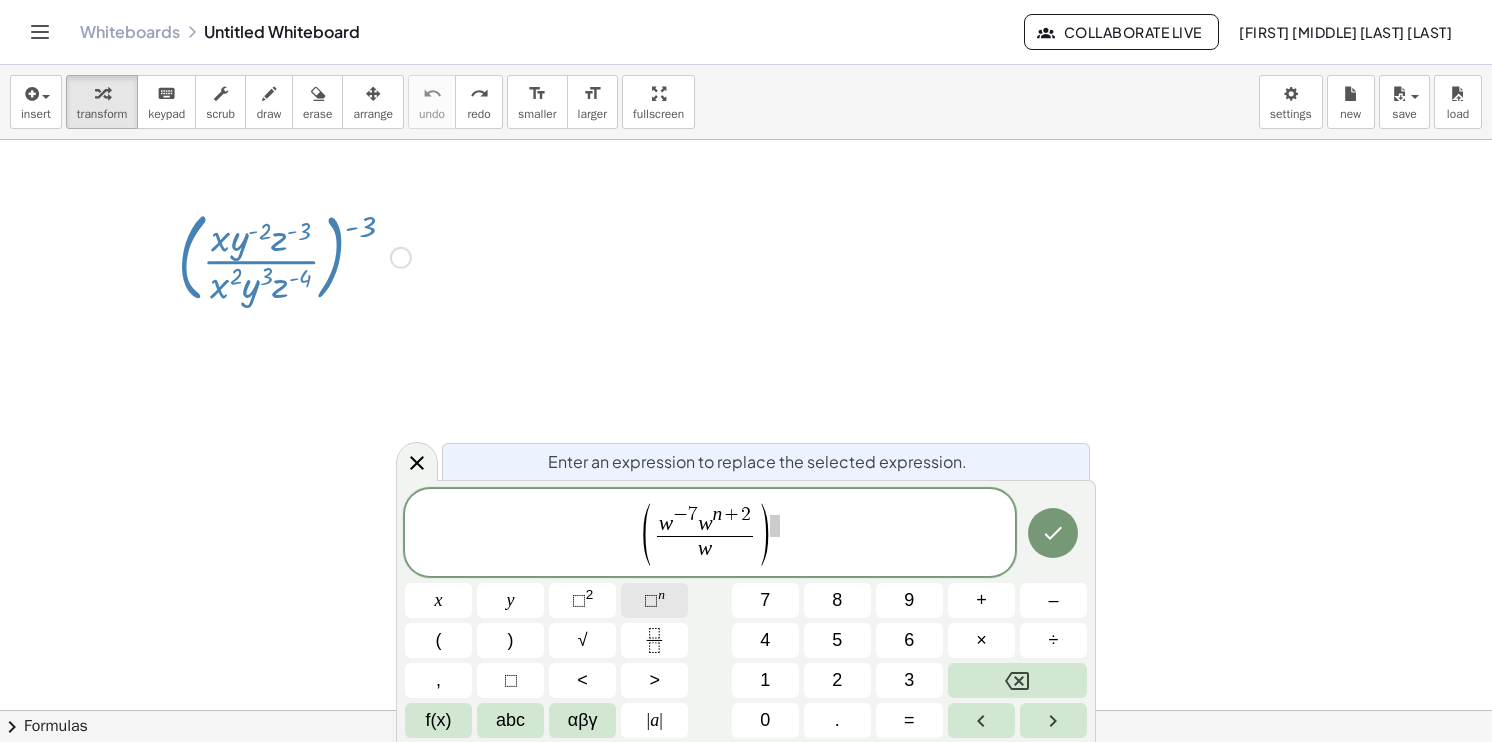click on "⬚" at bounding box center [651, 600] 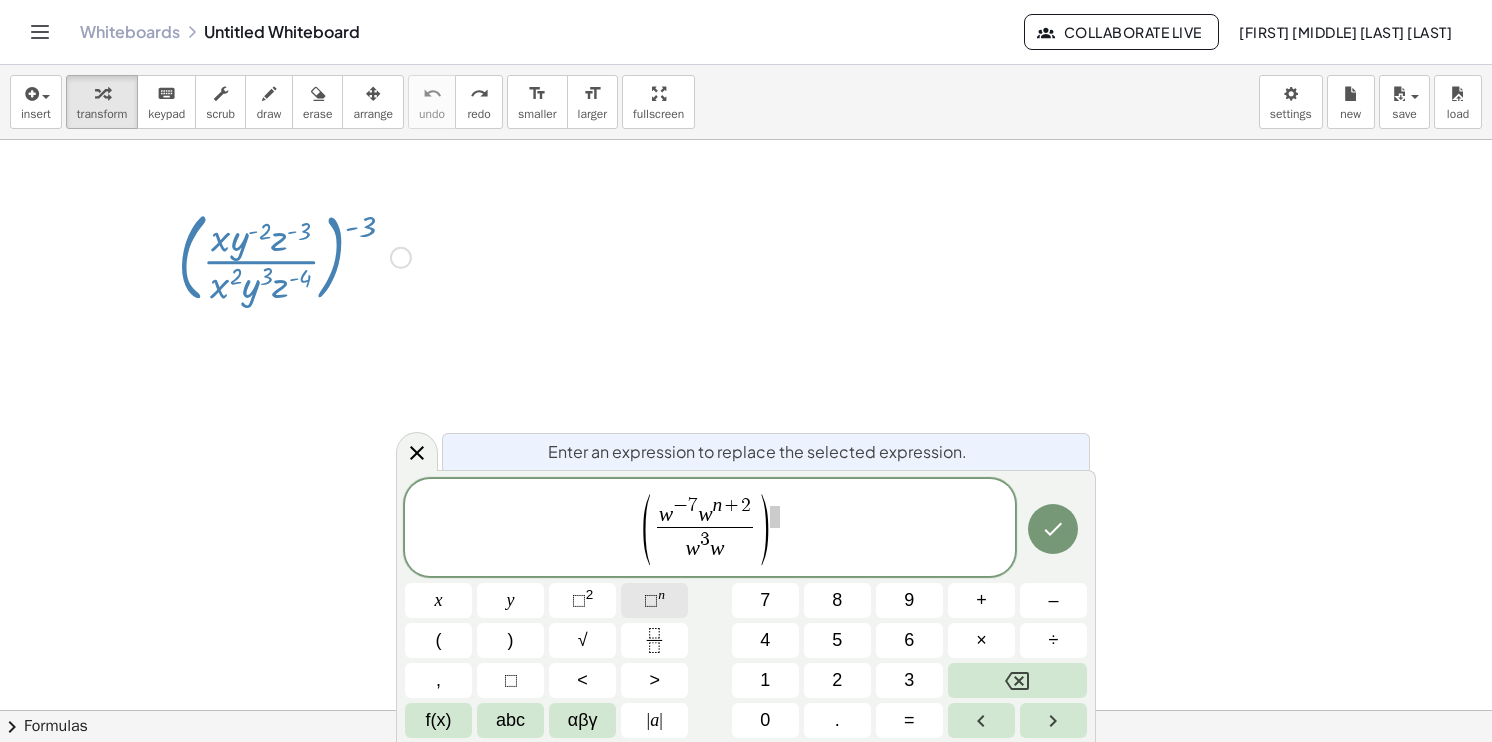 click on "⬚ n" at bounding box center [654, 600] 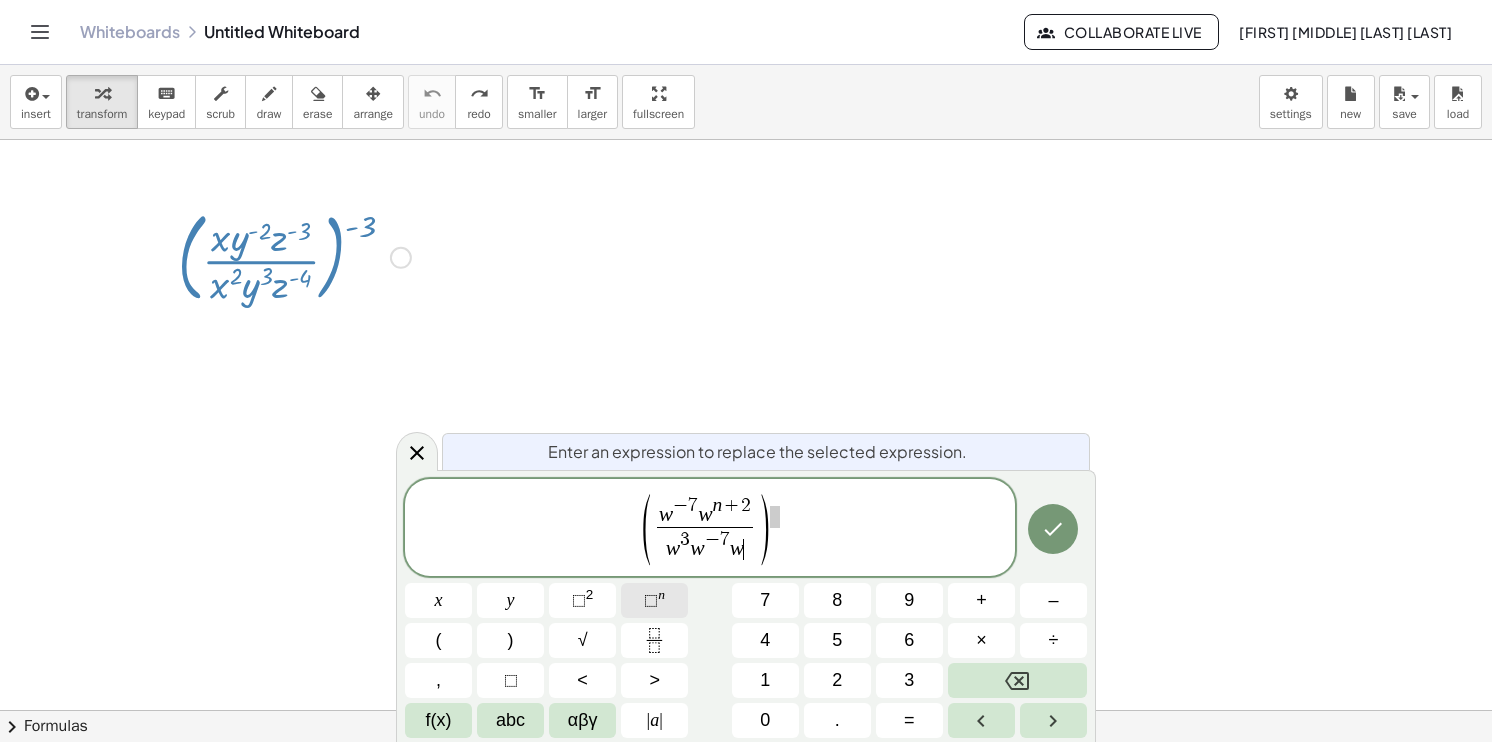 click on "⬚ n" at bounding box center (654, 600) 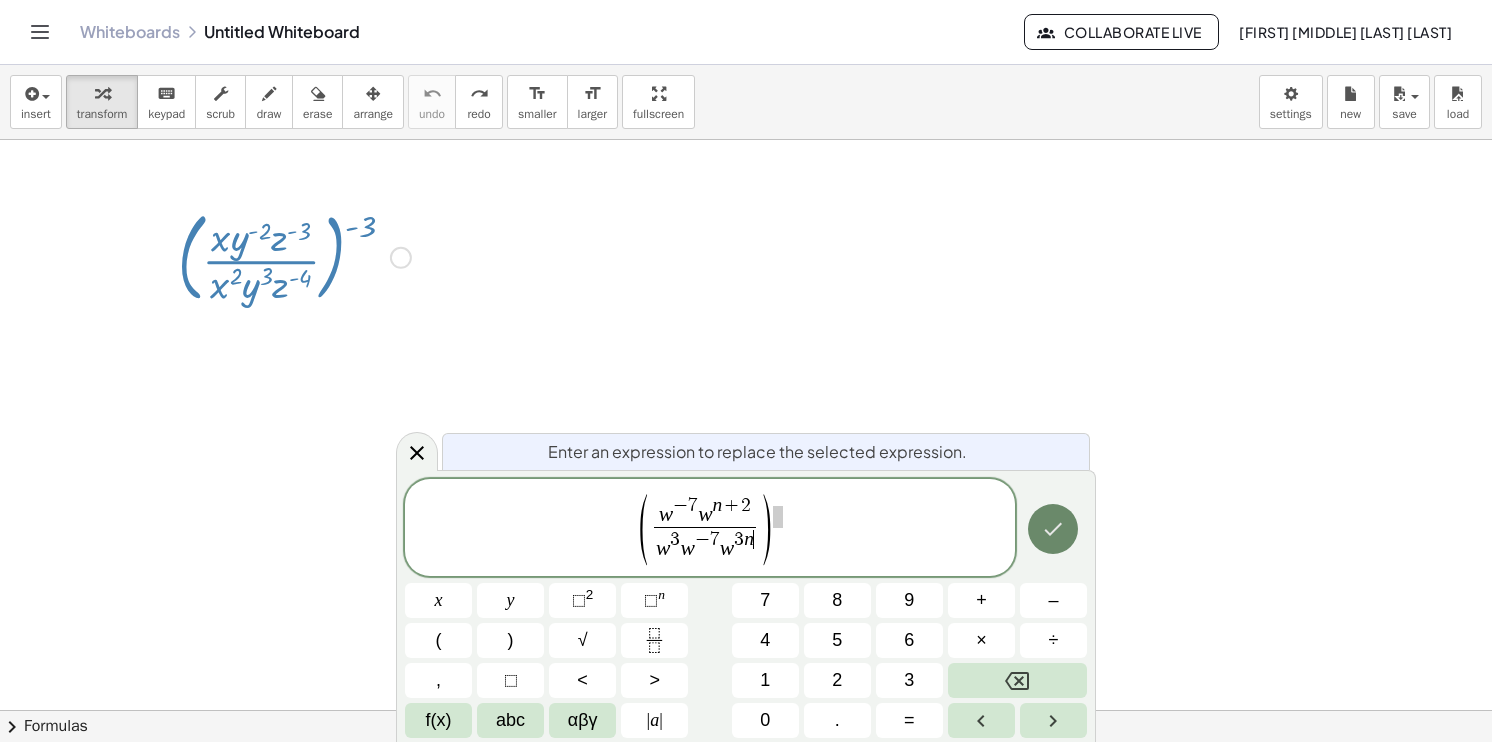 click 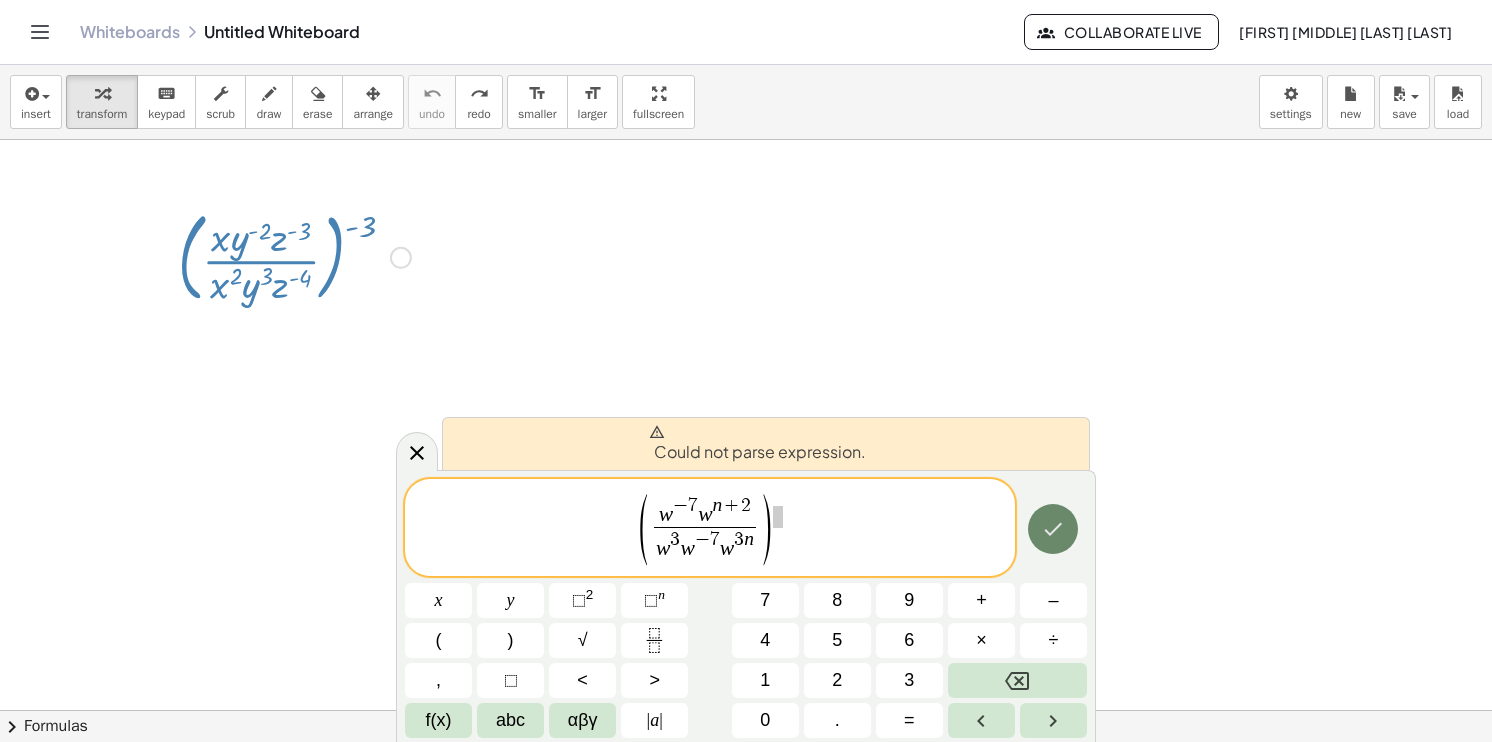 click 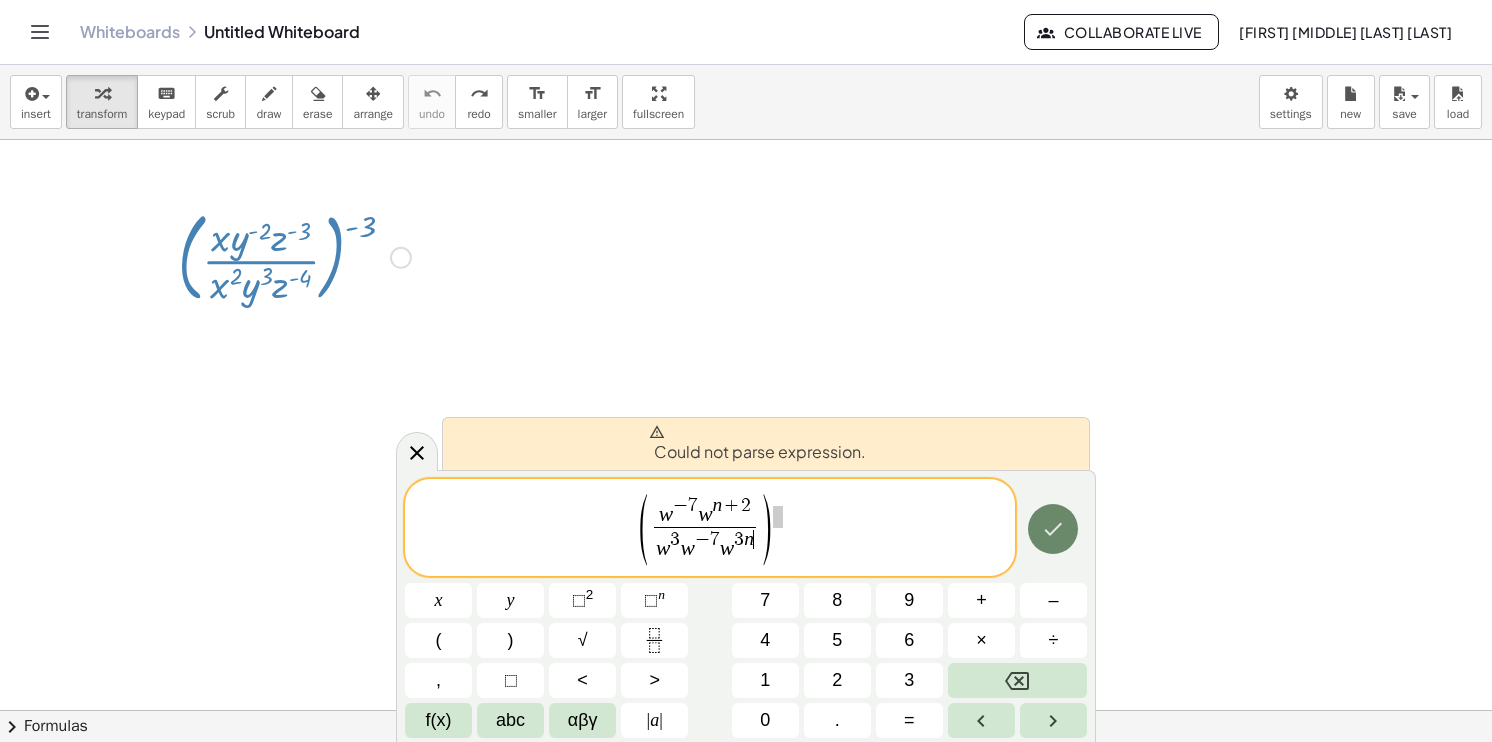 click 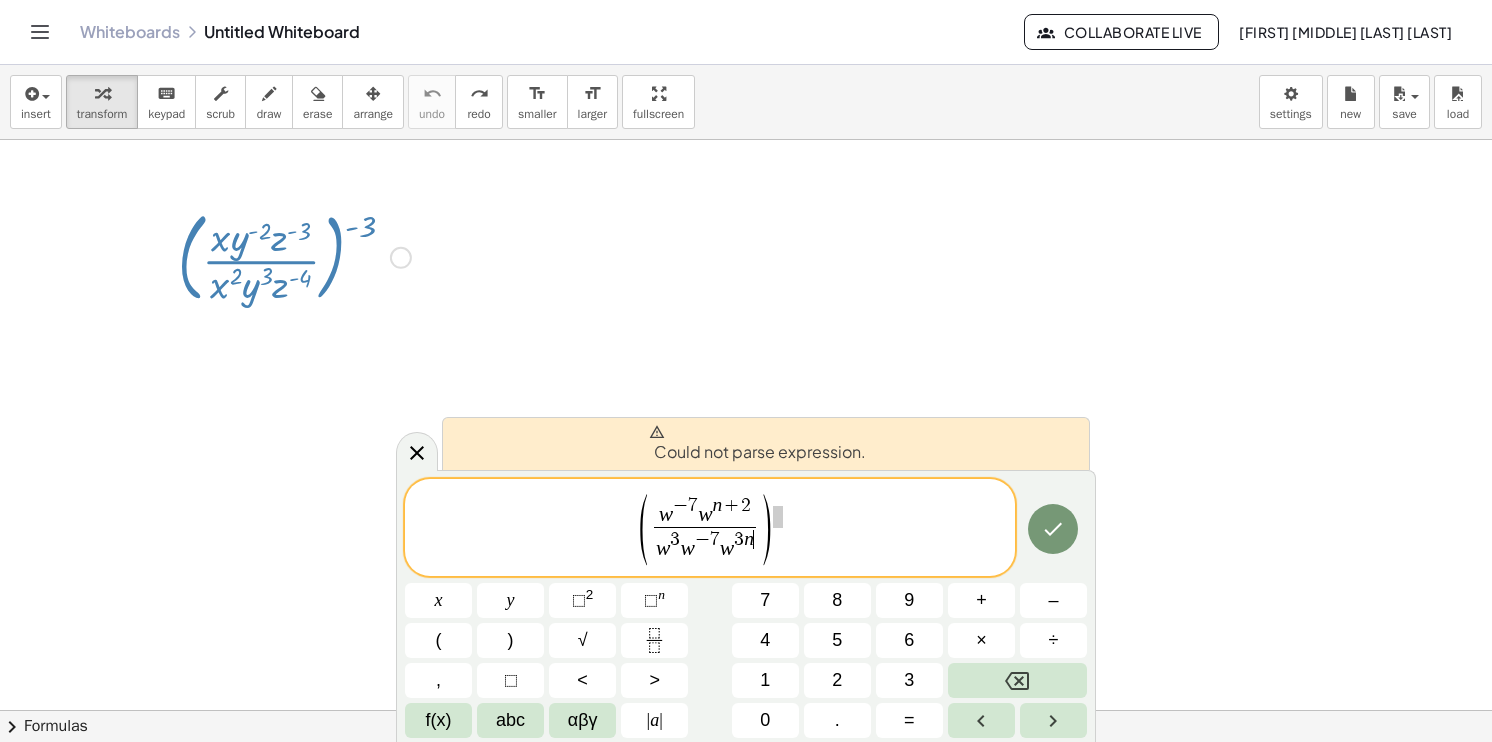 click on "( w − [NUMBER] w [LETTER] + [NUMBER] w [NUMBER] w − [NUMBER] w [NUMBER] [LETTER] )" at bounding box center [710, 529] 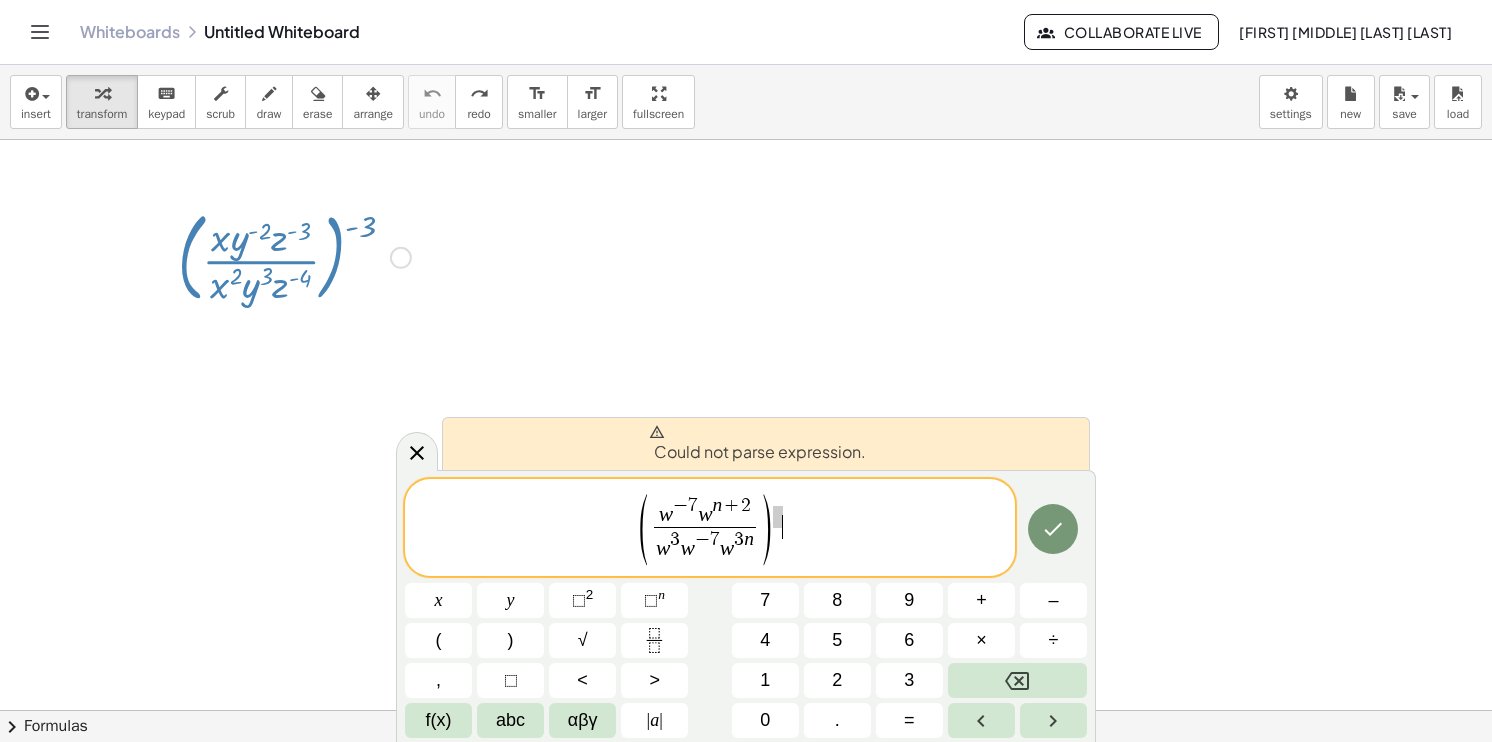 click on "( w − [NUMBER] w [LETTER] + [NUMBER] w [NUMBER] w − [NUMBER] w [NUMBER] [LETTER] )" at bounding box center (710, 529) 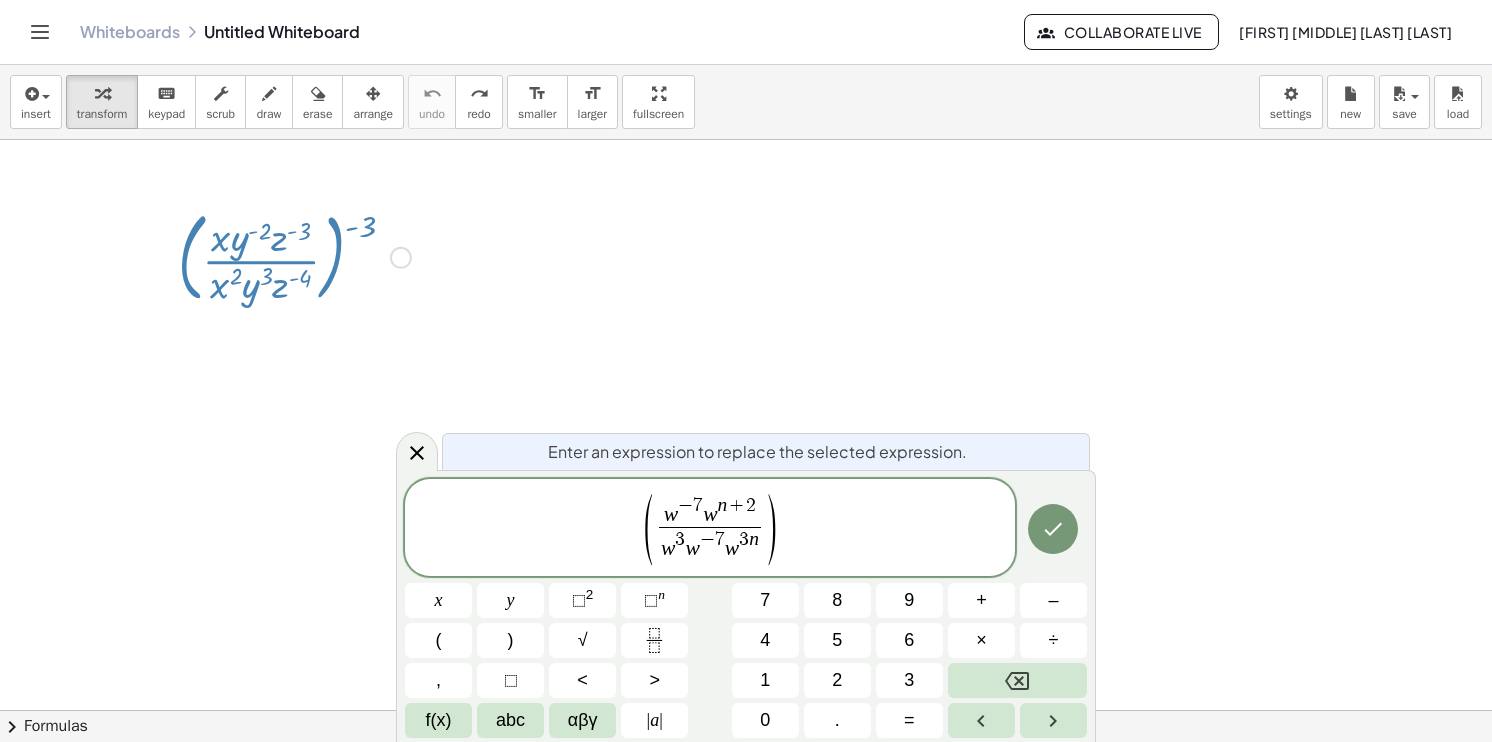 click 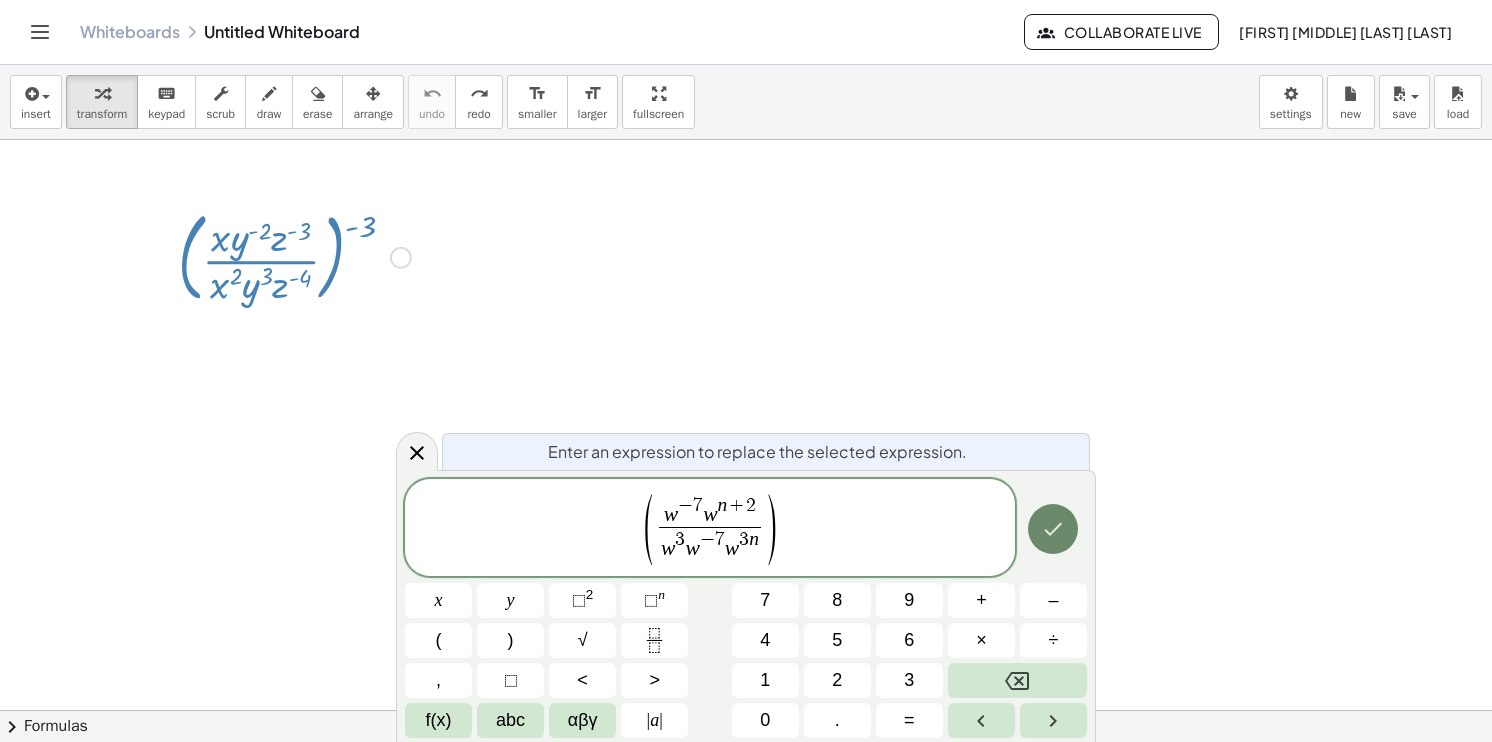 click 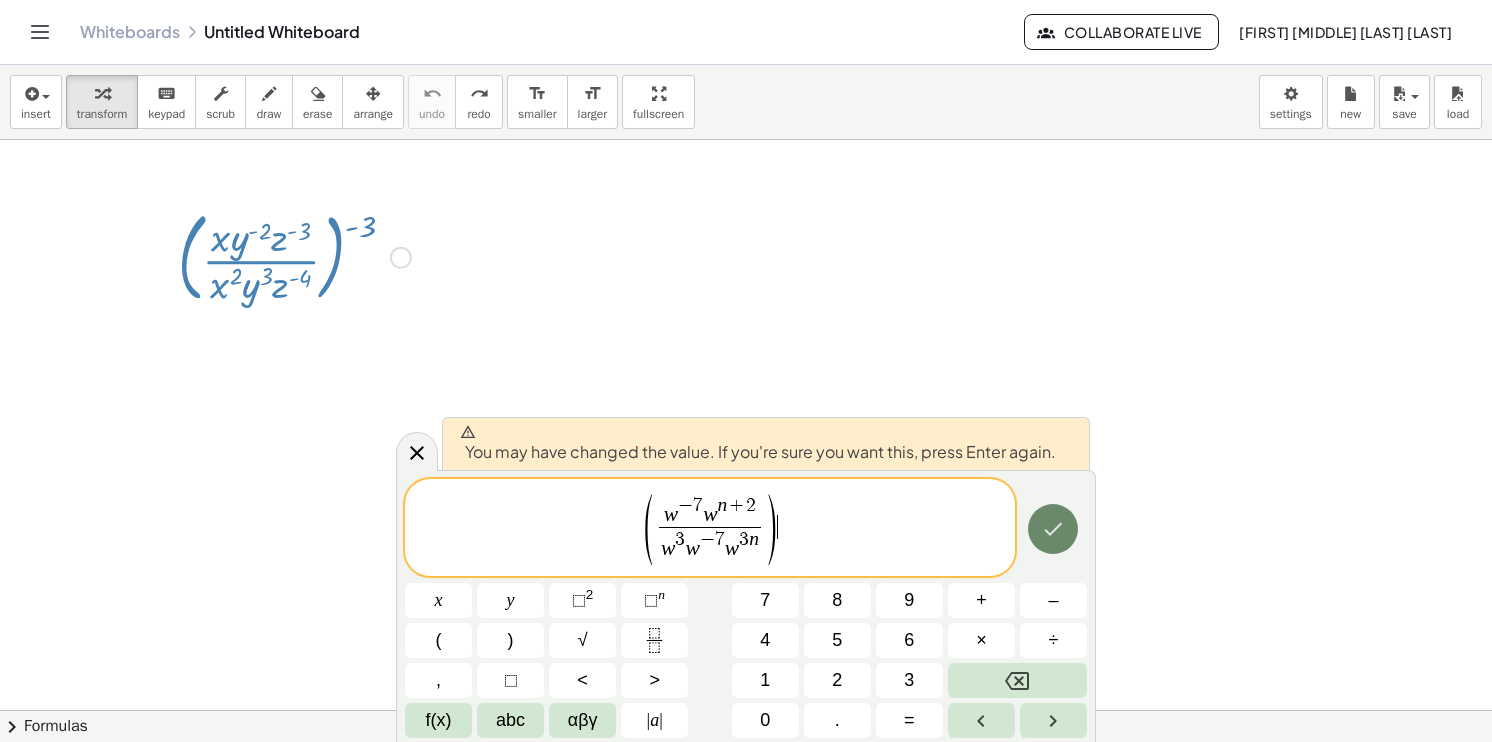 click at bounding box center (1053, 529) 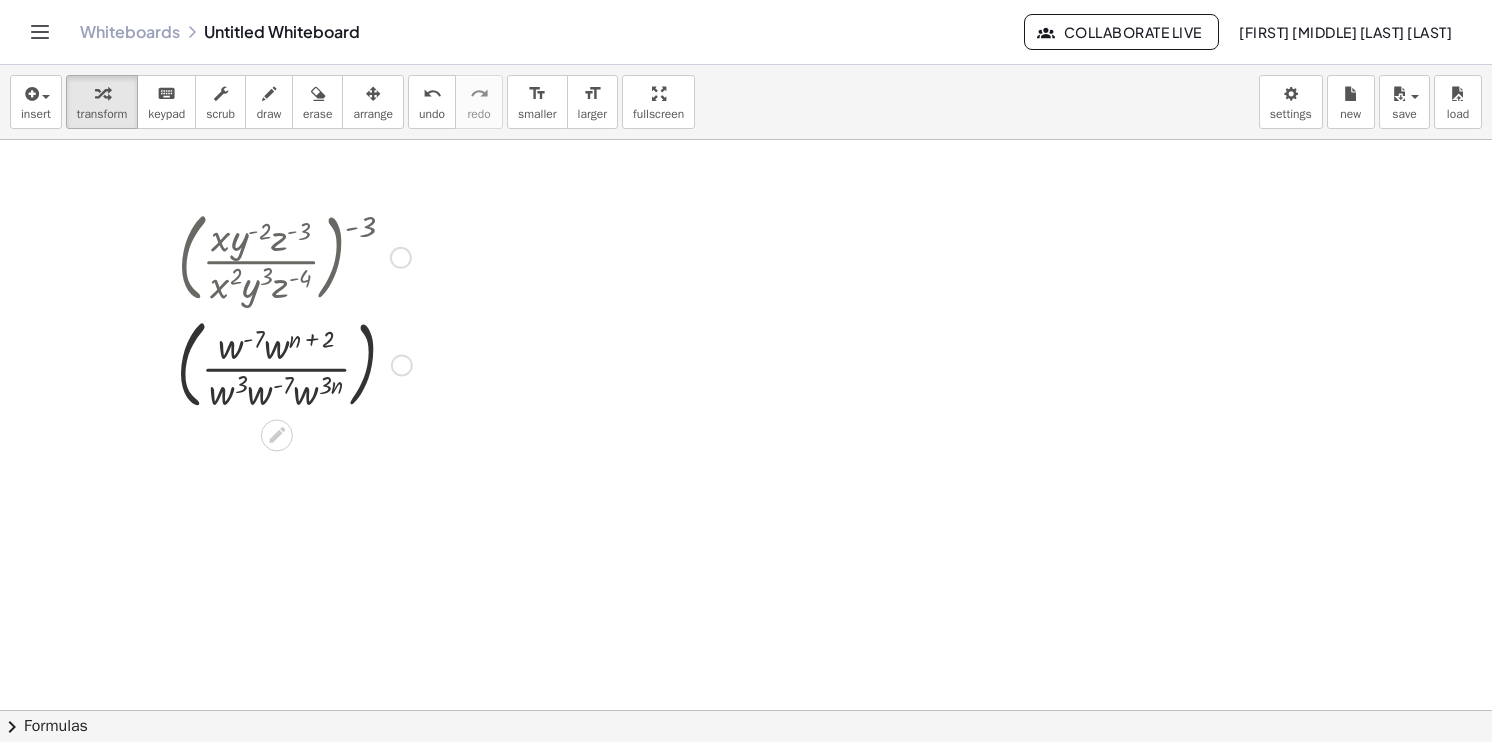 click at bounding box center (294, 363) 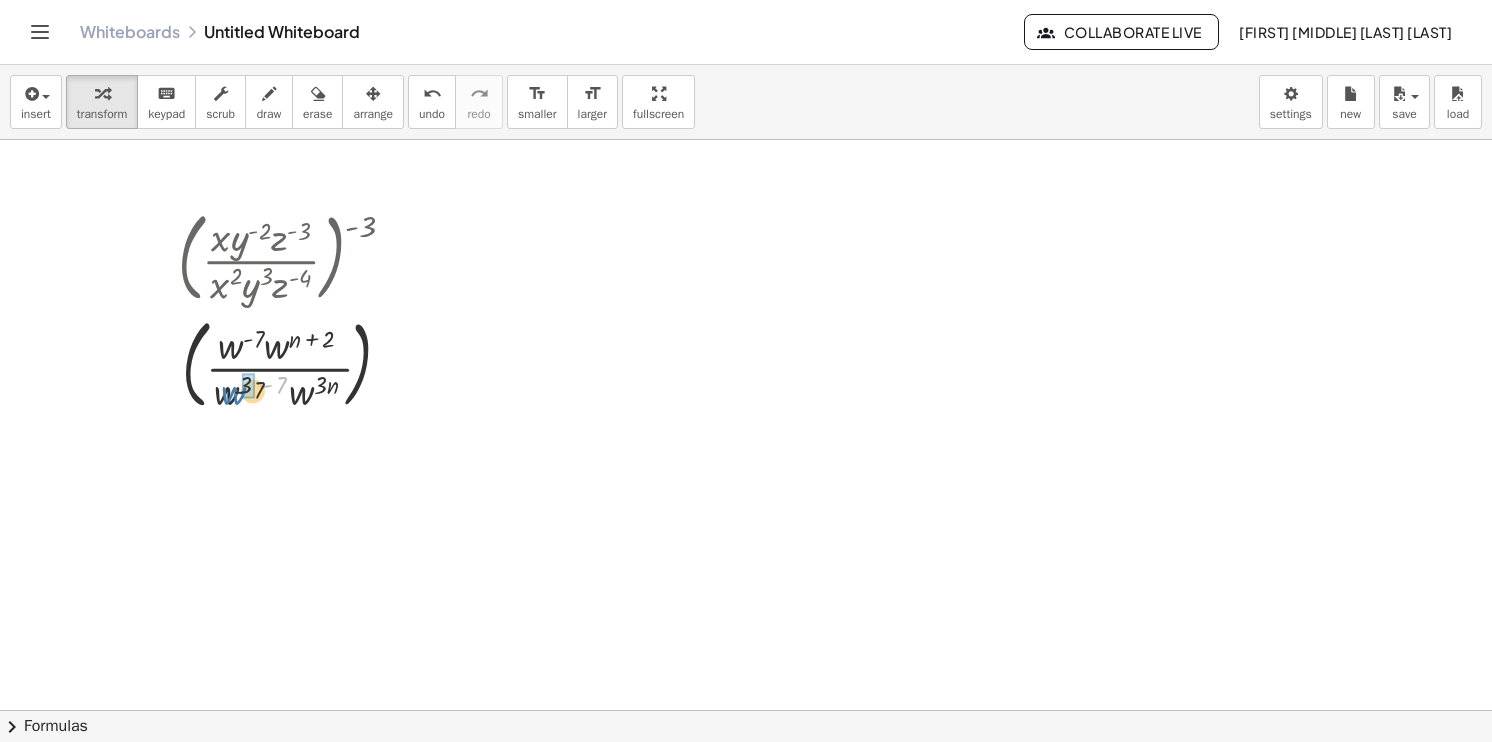 drag, startPoint x: 270, startPoint y: 392, endPoint x: 242, endPoint y: 398, distance: 28.635643 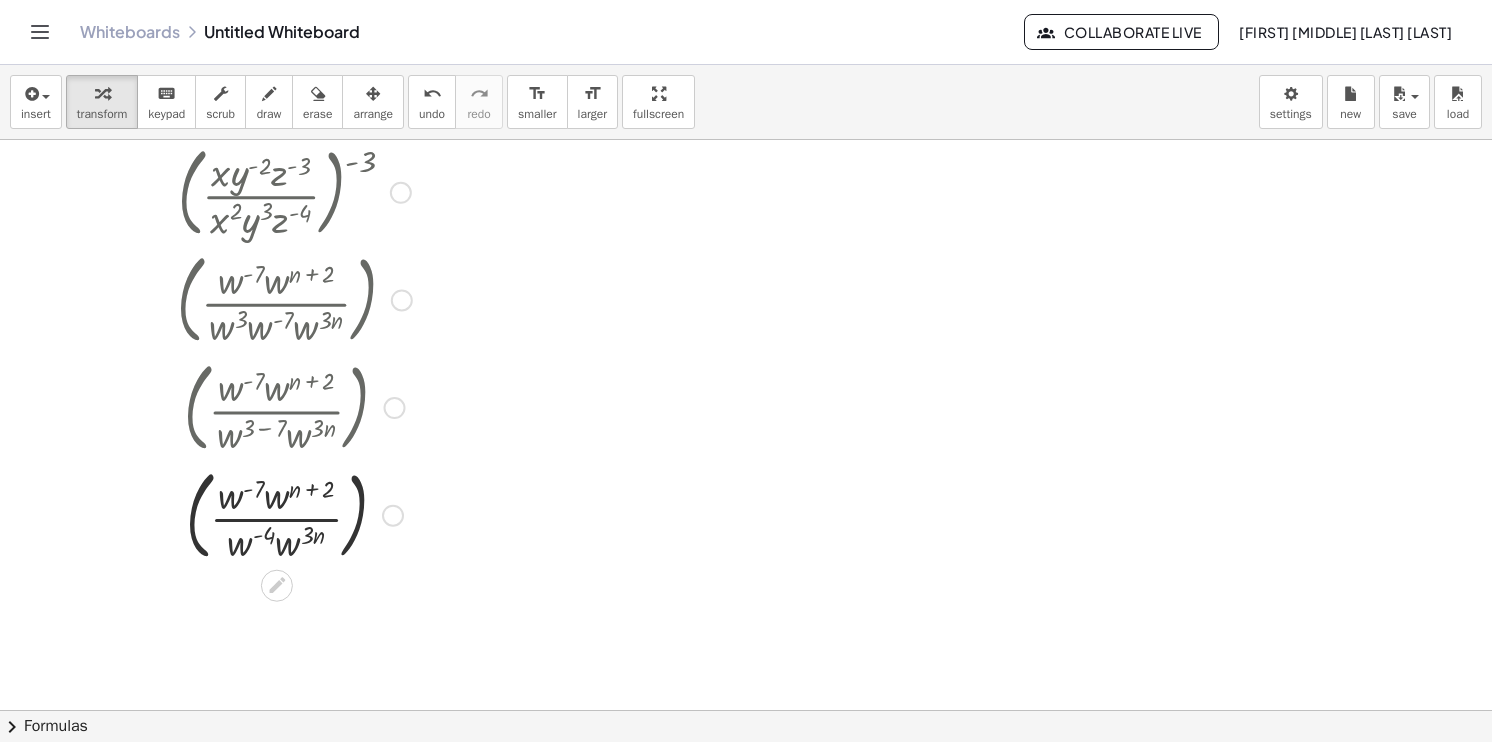 scroll, scrollTop: 100, scrollLeft: 0, axis: vertical 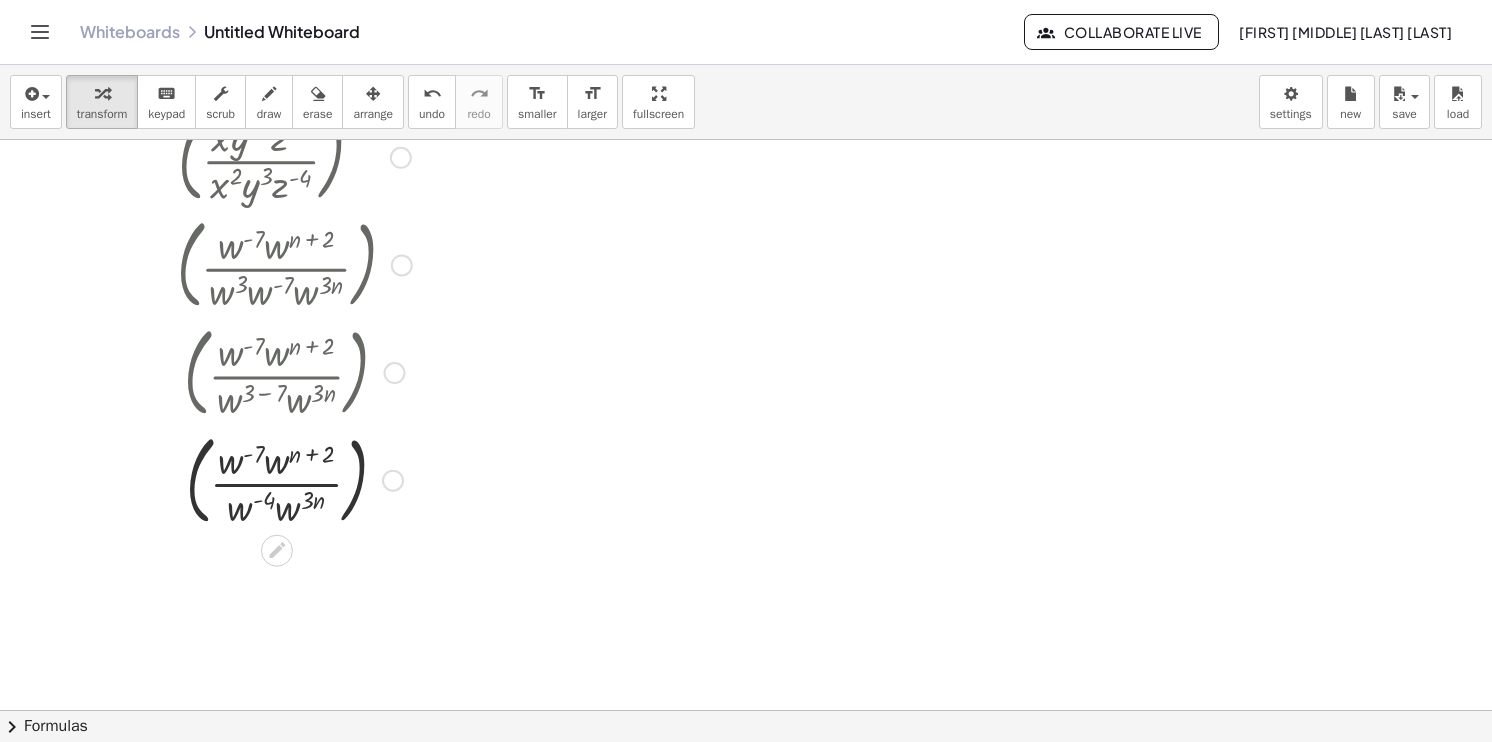 click at bounding box center [294, 479] 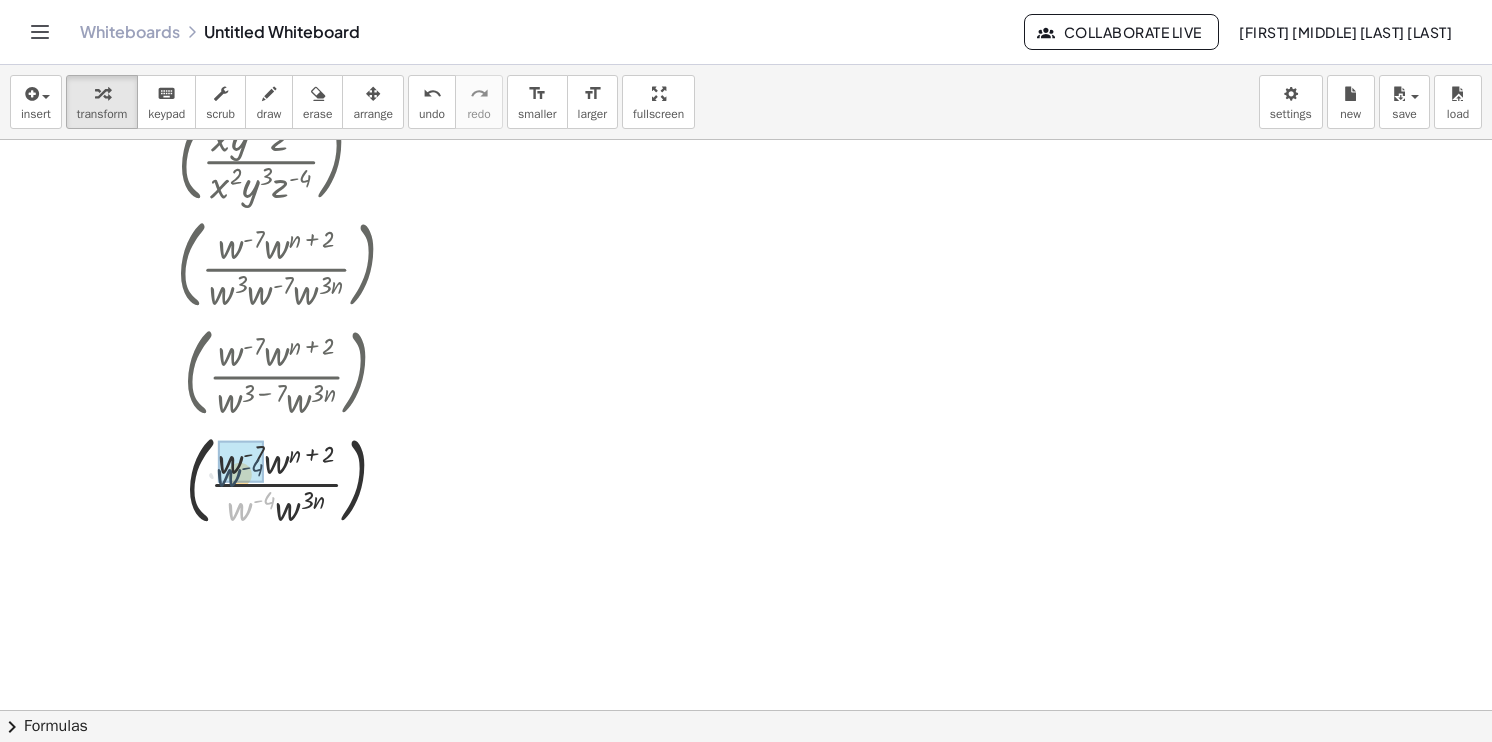 drag, startPoint x: 245, startPoint y: 509, endPoint x: 233, endPoint y: 475, distance: 36.05551 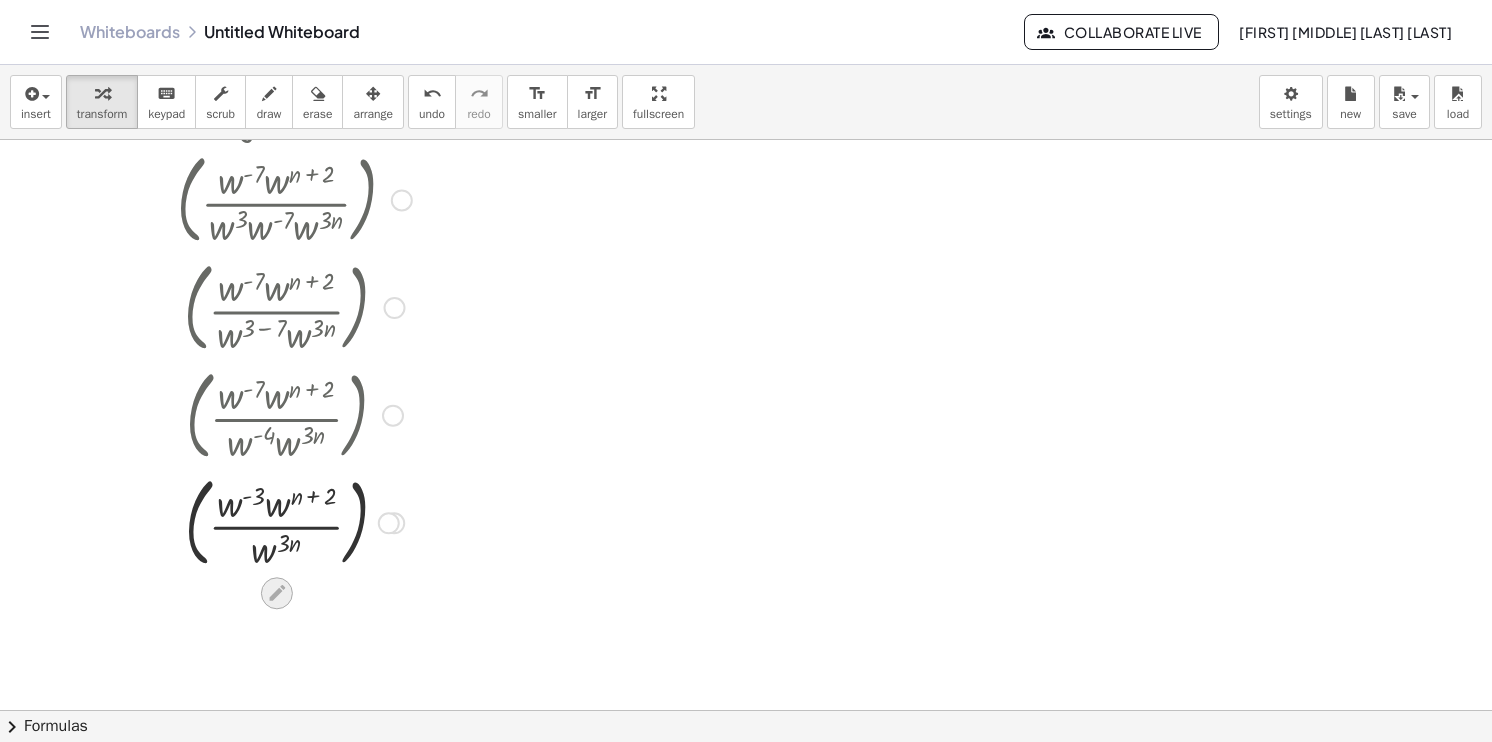 scroll, scrollTop: 200, scrollLeft: 0, axis: vertical 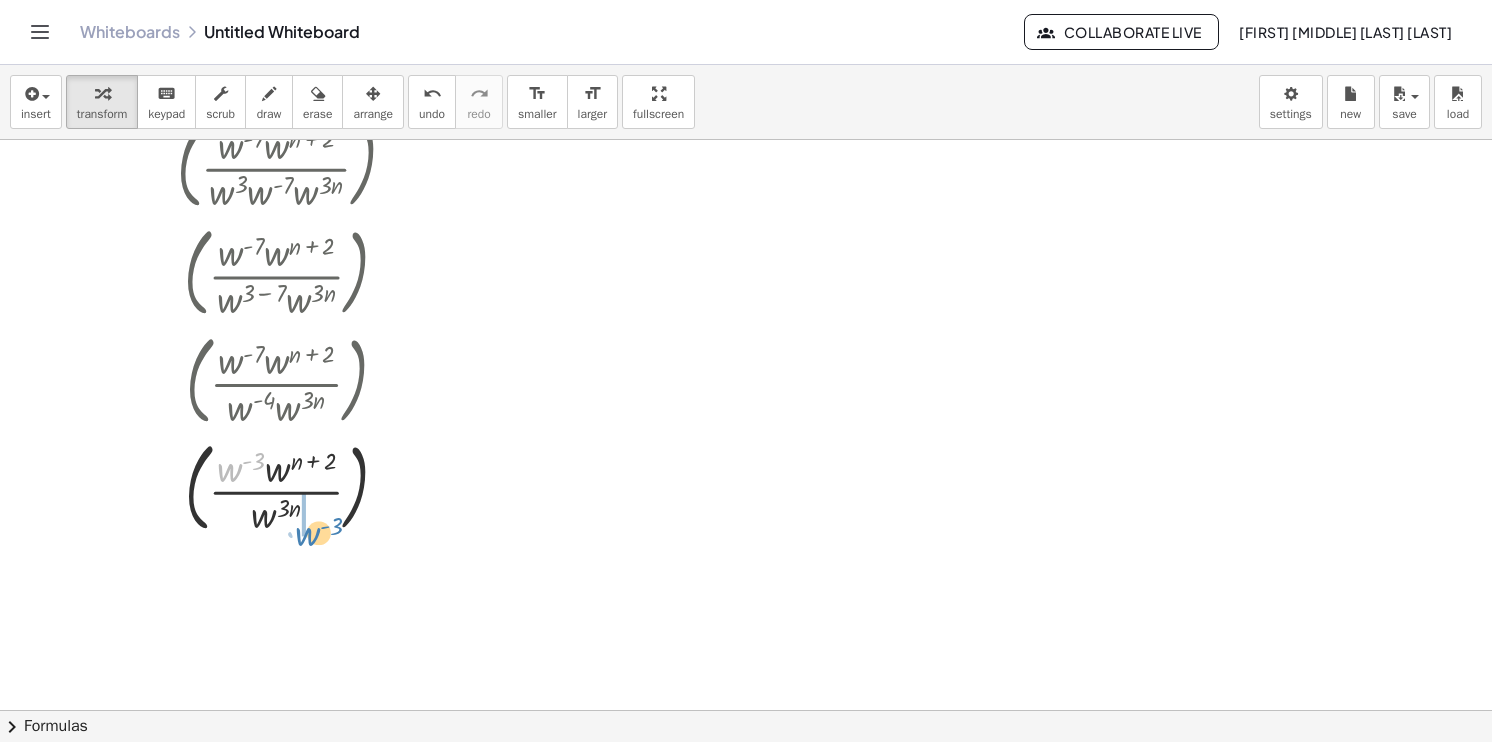 drag, startPoint x: 224, startPoint y: 486, endPoint x: 305, endPoint y: 532, distance: 93.15041 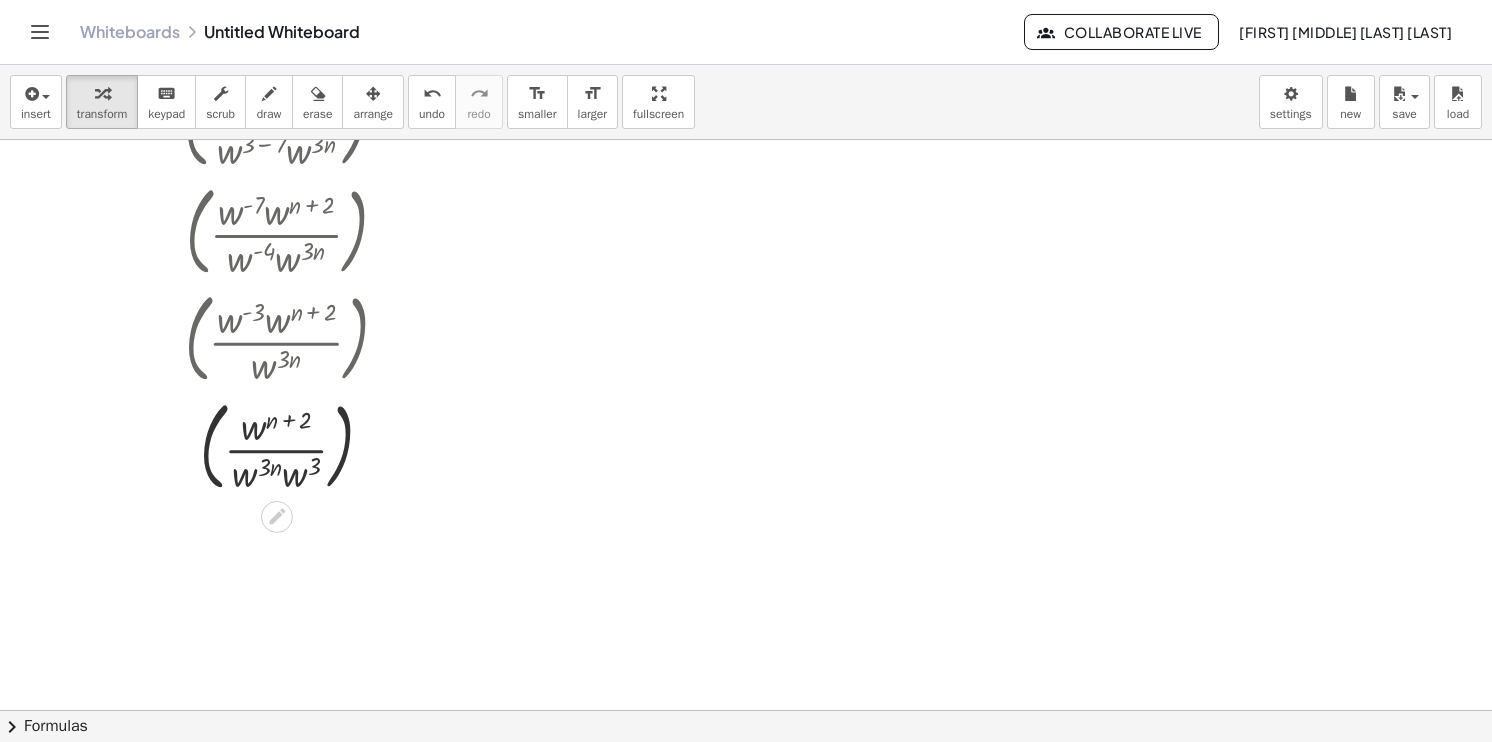scroll, scrollTop: 400, scrollLeft: 0, axis: vertical 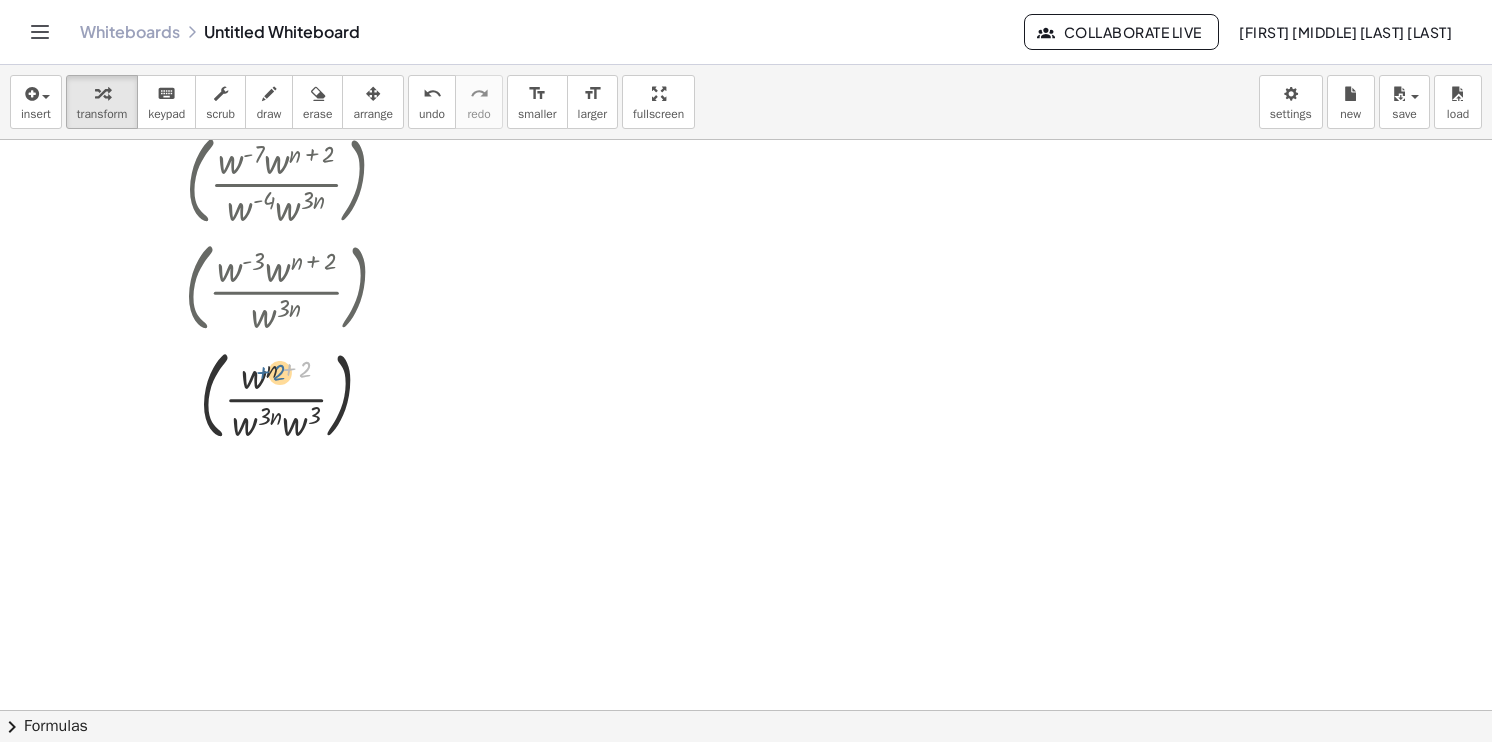 drag, startPoint x: 302, startPoint y: 370, endPoint x: 276, endPoint y: 370, distance: 26 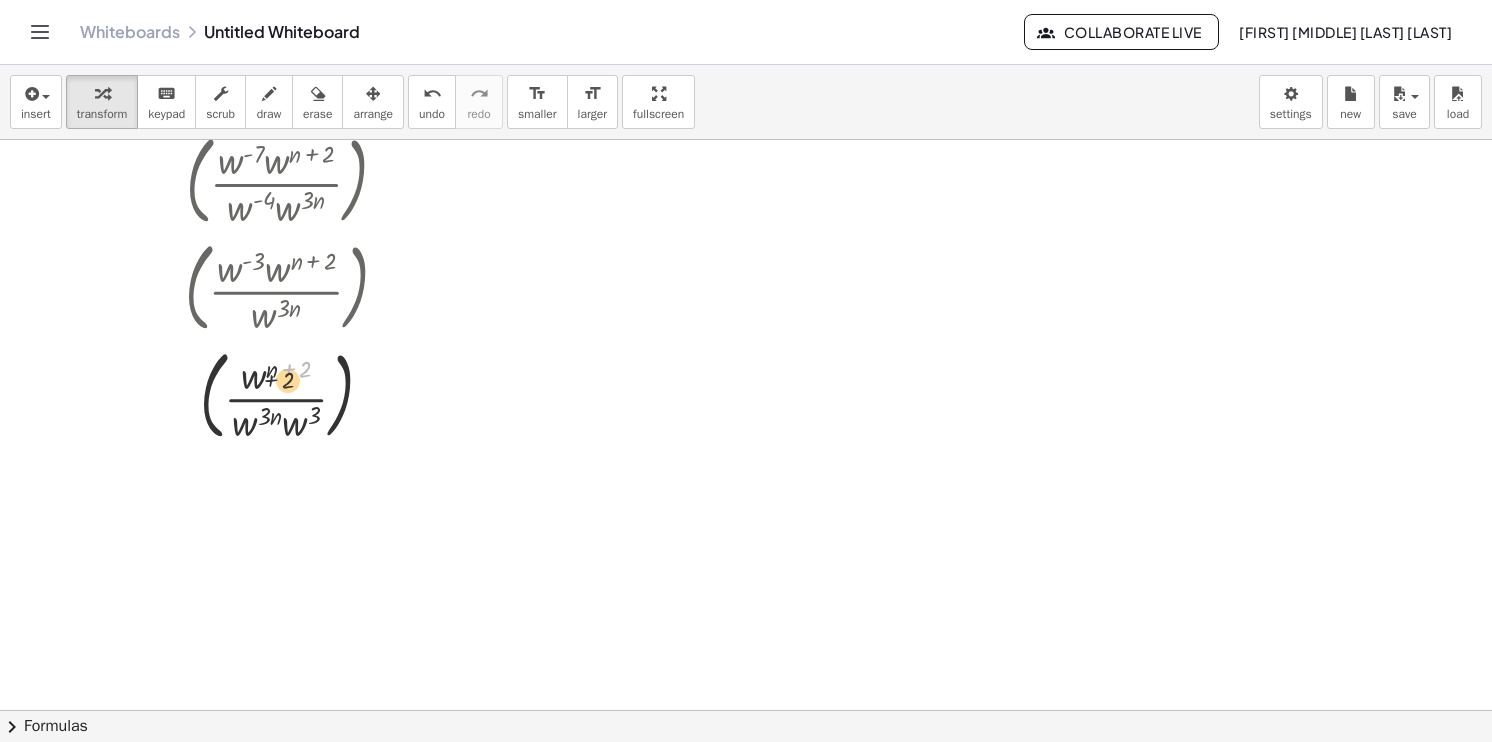 drag, startPoint x: 303, startPoint y: 370, endPoint x: 274, endPoint y: 365, distance: 29.427877 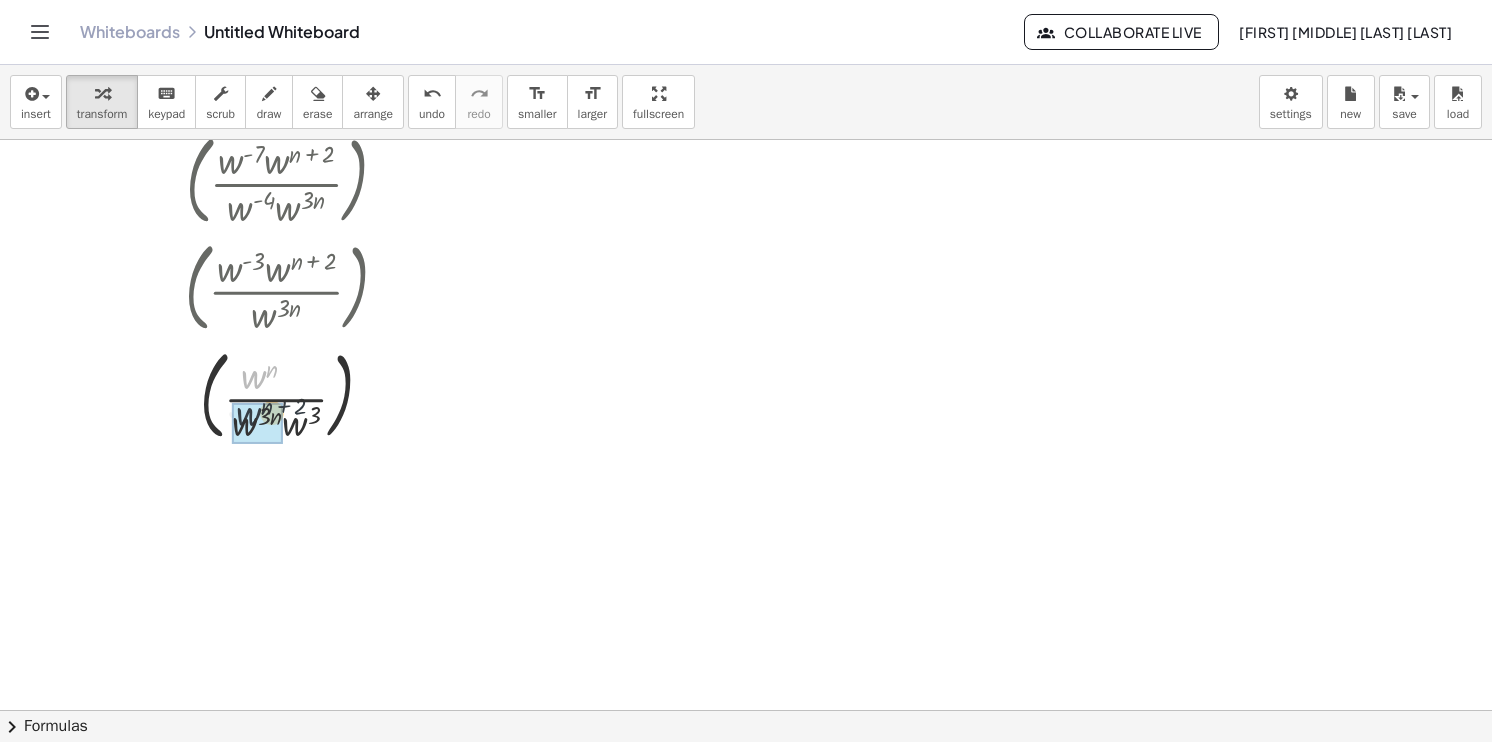 drag, startPoint x: 248, startPoint y: 384, endPoint x: 243, endPoint y: 426, distance: 42.296574 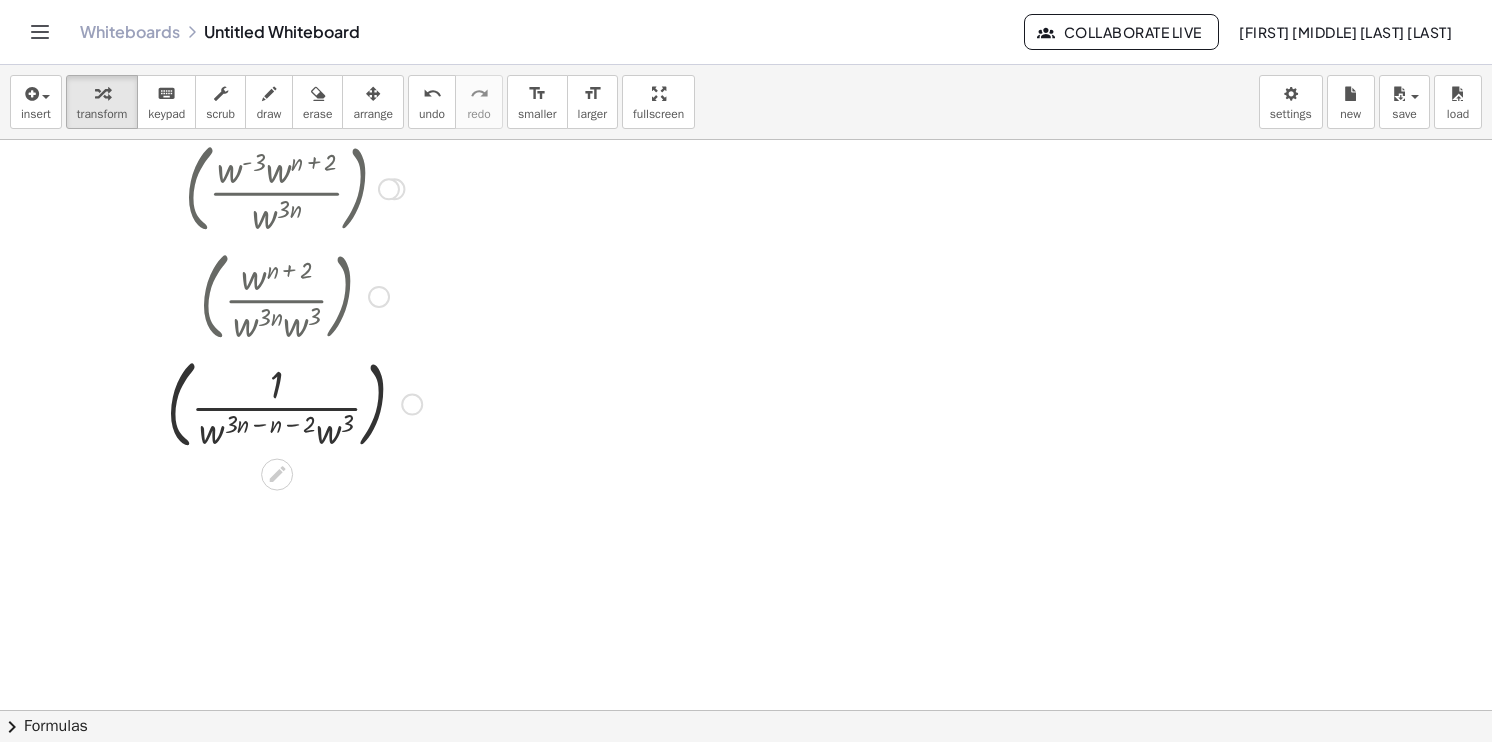 scroll, scrollTop: 500, scrollLeft: 0, axis: vertical 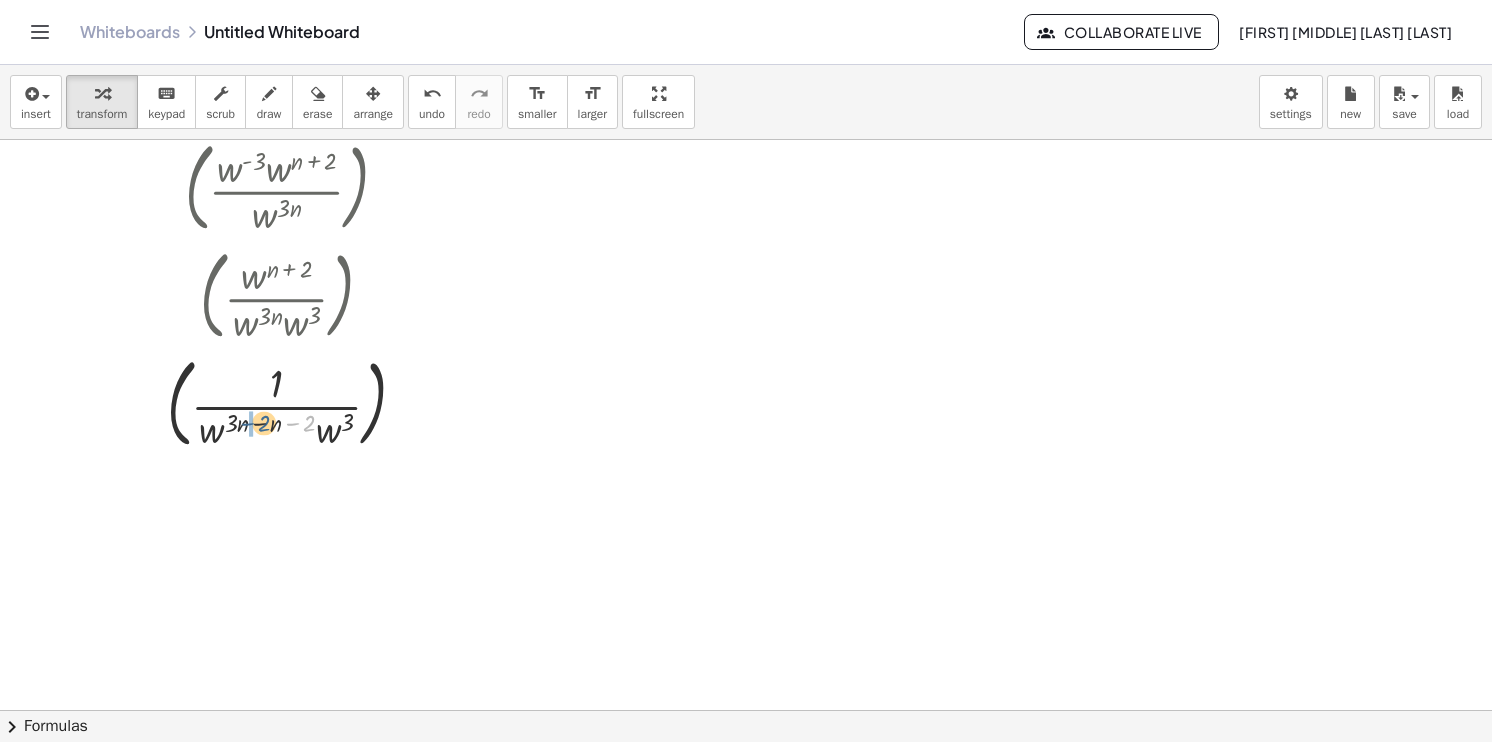 drag, startPoint x: 306, startPoint y: 426, endPoint x: 260, endPoint y: 426, distance: 46 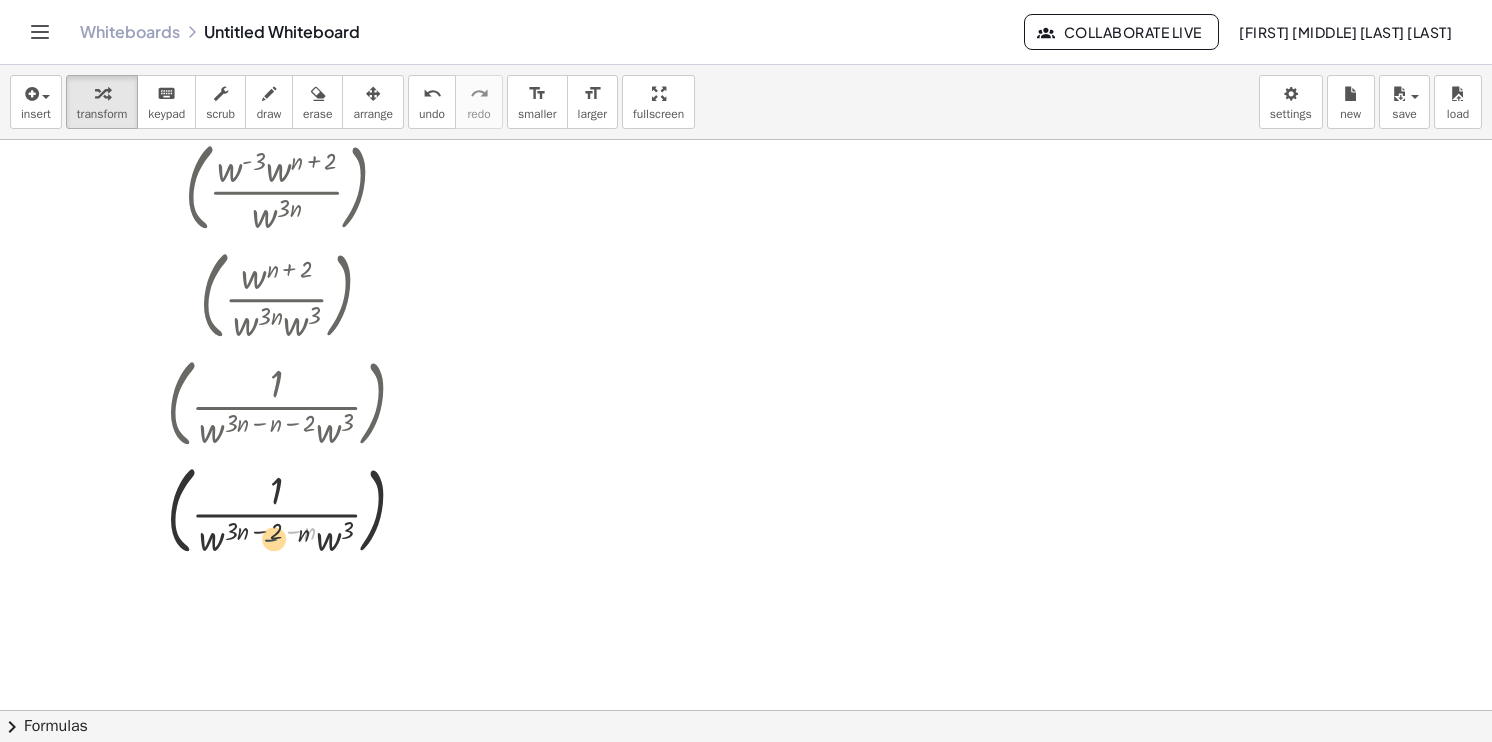 drag, startPoint x: 299, startPoint y: 527, endPoint x: 268, endPoint y: 533, distance: 31.575306 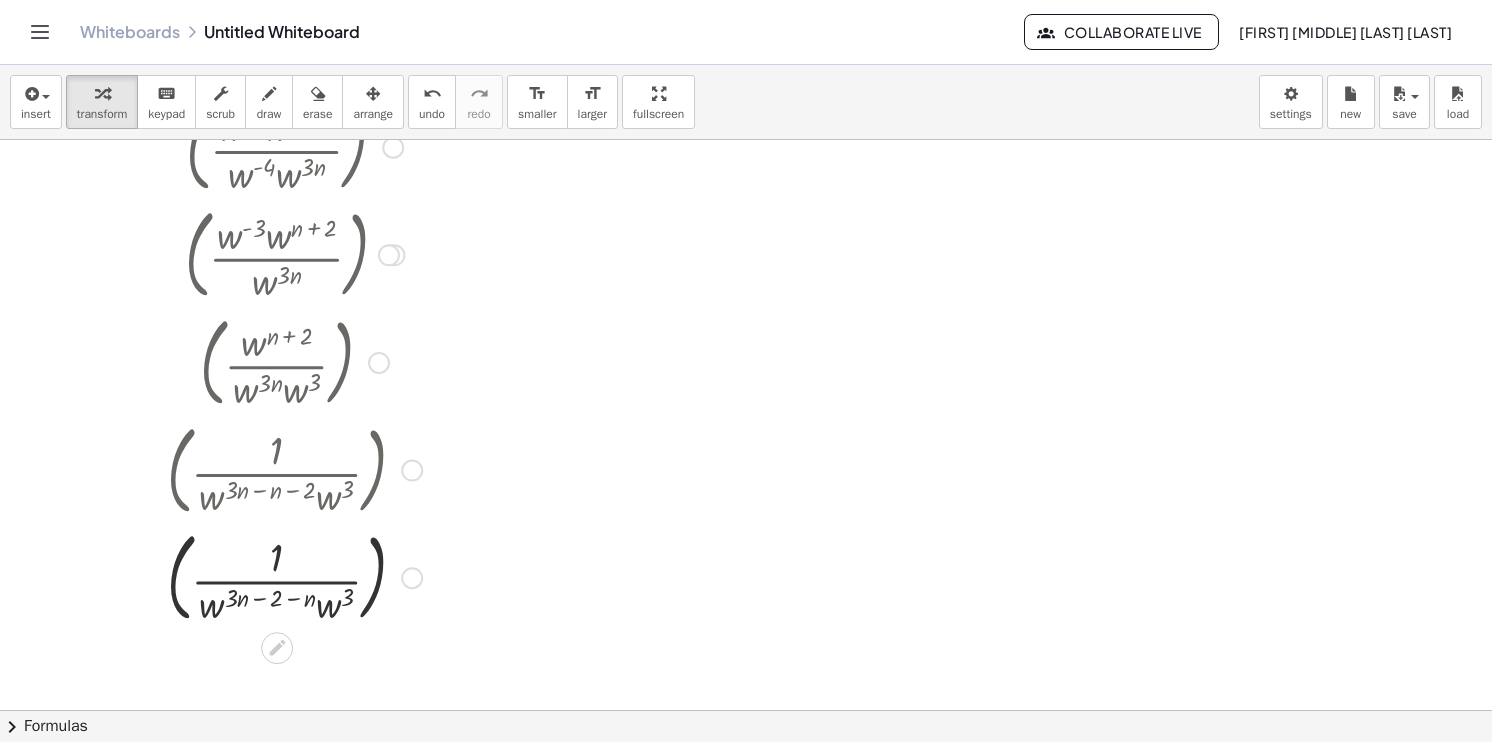 scroll, scrollTop: 400, scrollLeft: 0, axis: vertical 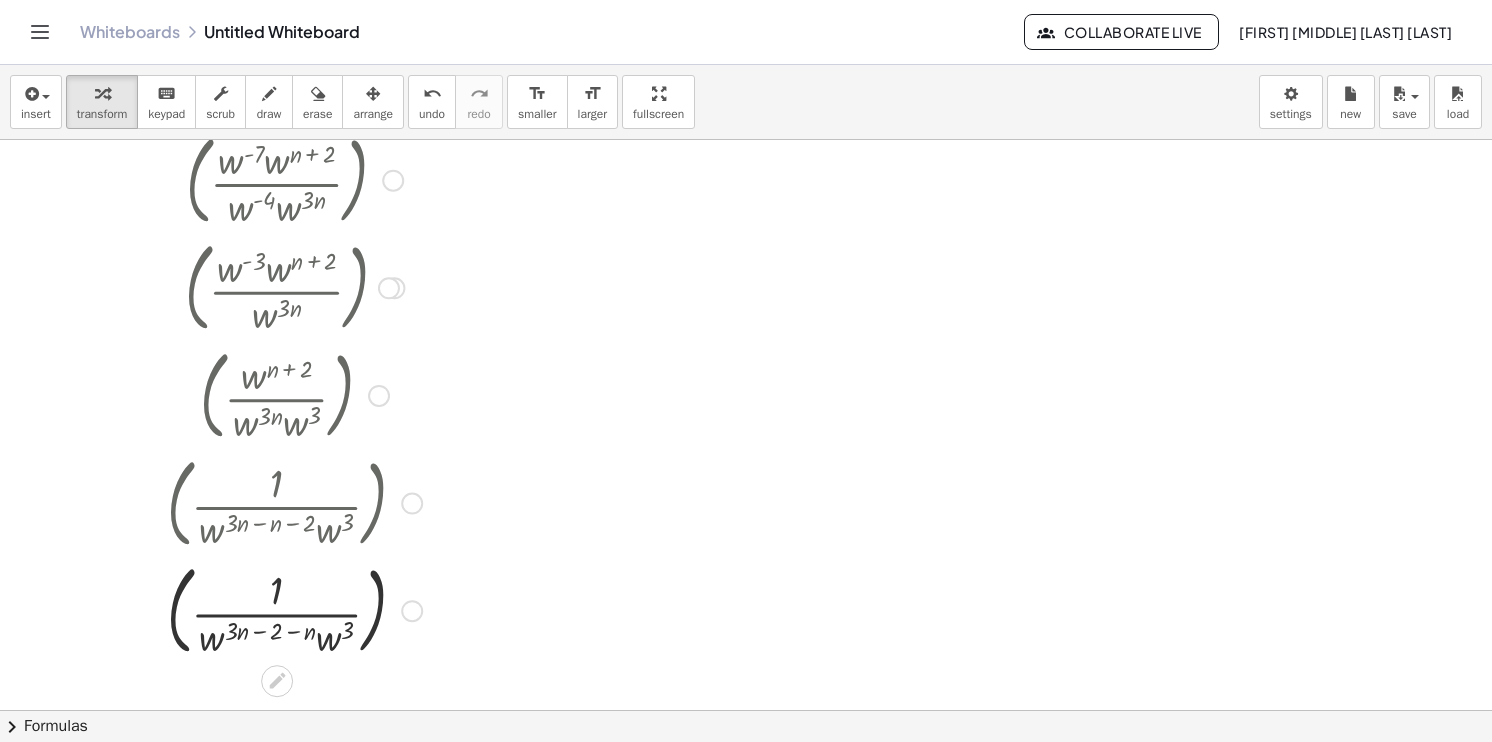 click at bounding box center [294, 394] 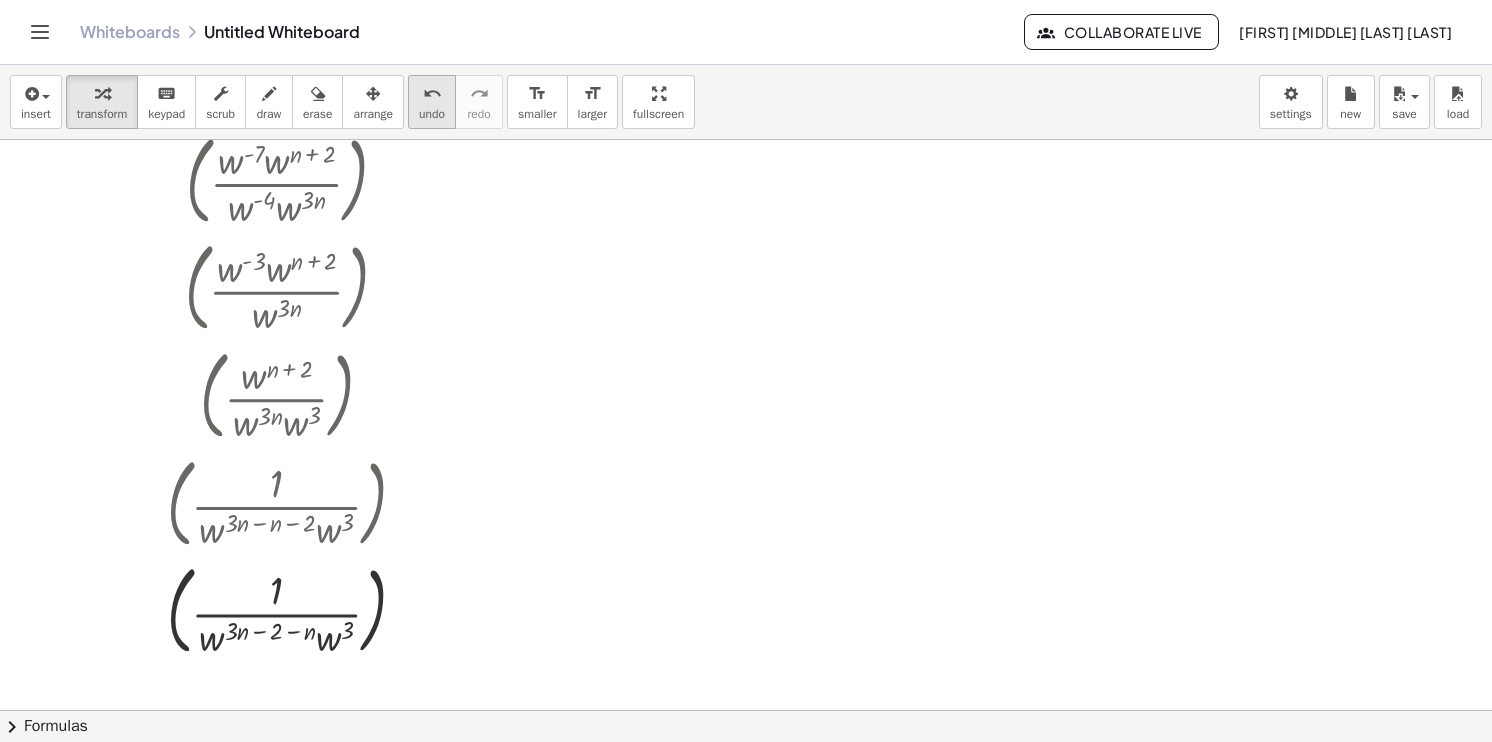click on "undo" at bounding box center [432, 114] 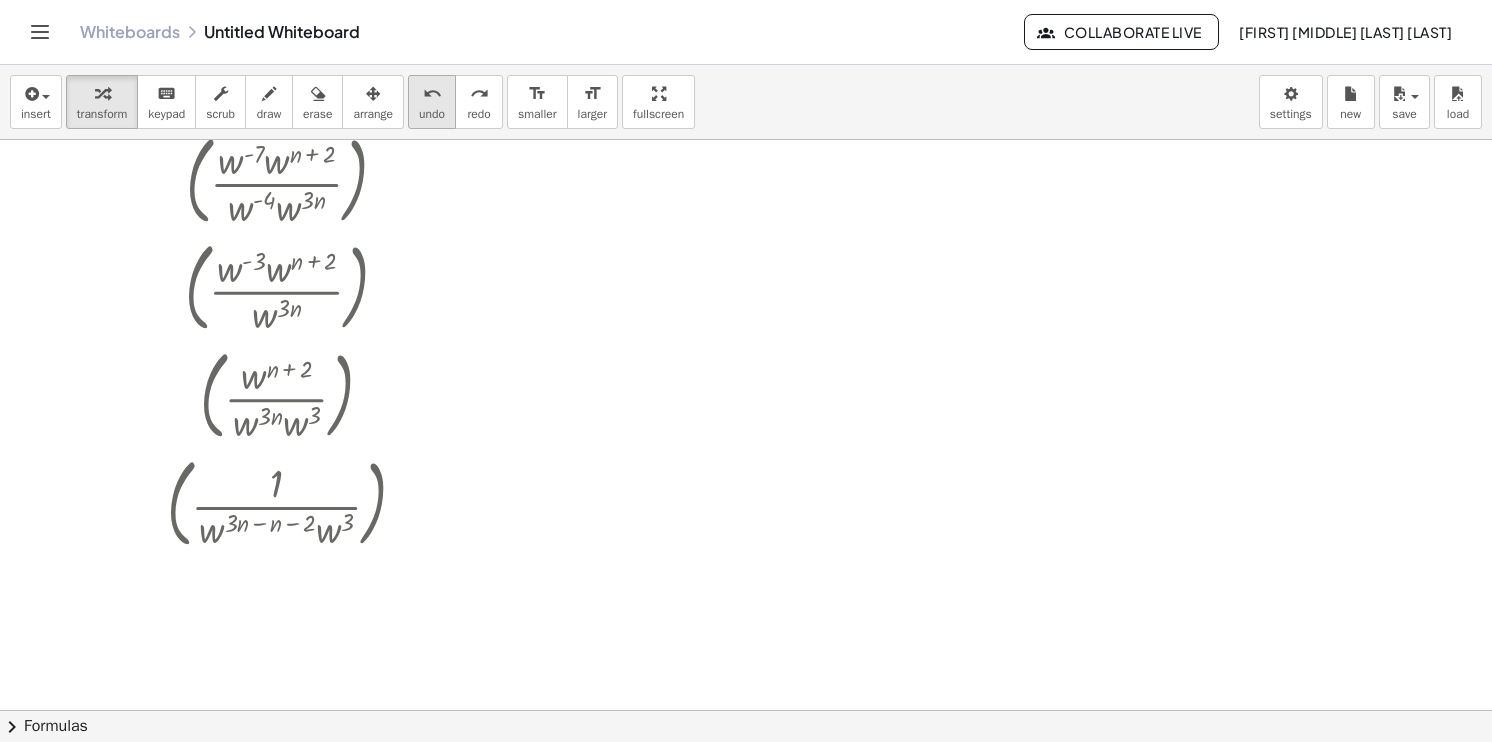 click on "undo" at bounding box center (432, 114) 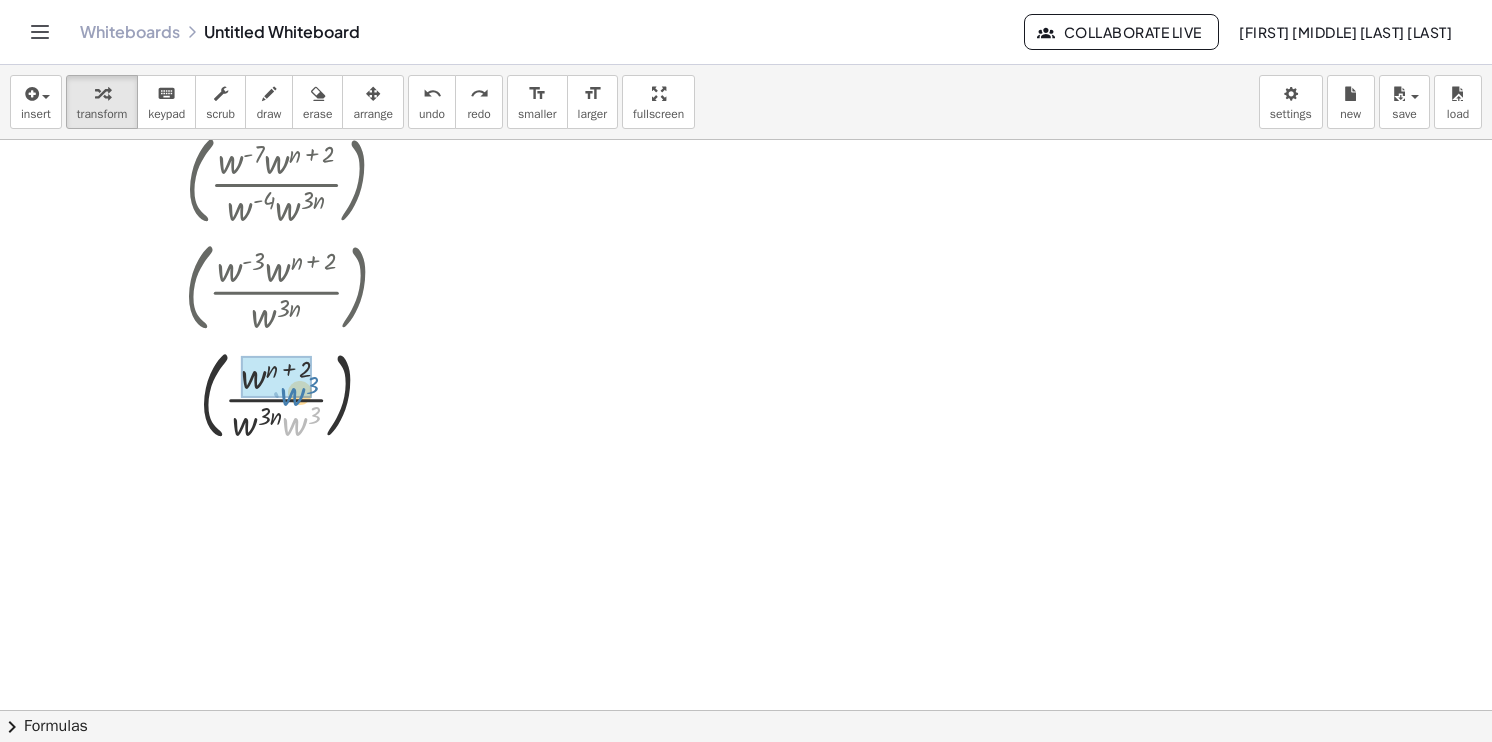 drag, startPoint x: 297, startPoint y: 422, endPoint x: 295, endPoint y: 394, distance: 28.071337 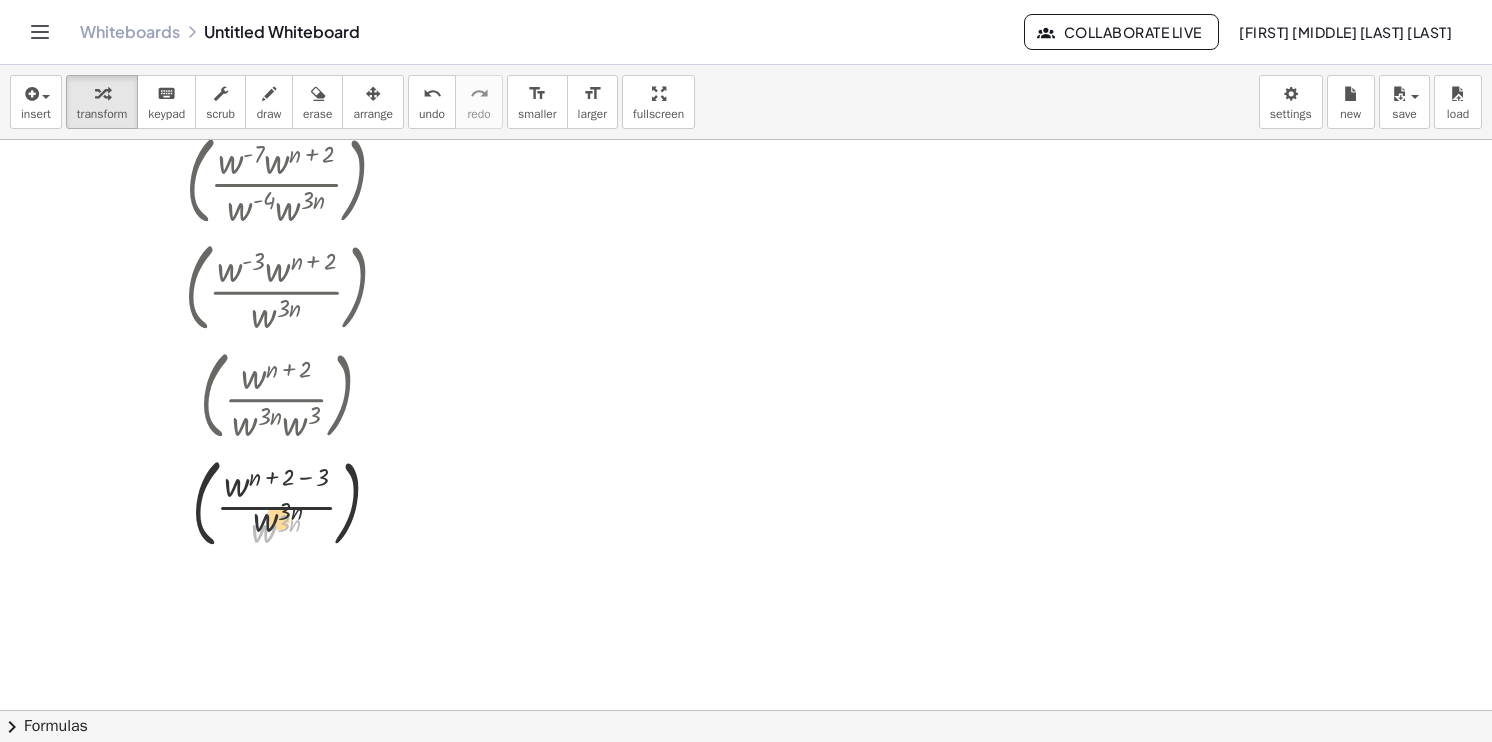 drag, startPoint x: 235, startPoint y: 531, endPoint x: 238, endPoint y: 513, distance: 18.248287 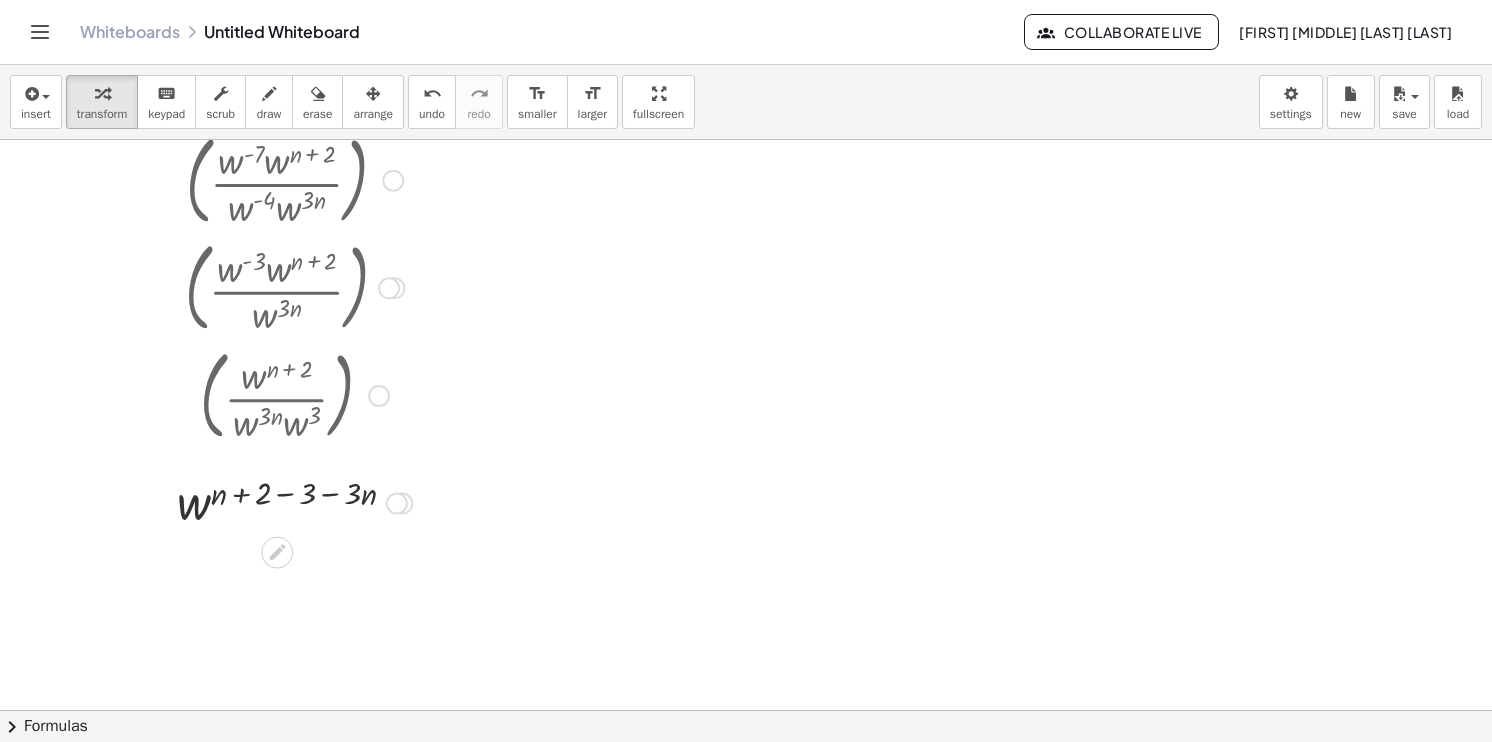 drag, startPoint x: 363, startPoint y: 496, endPoint x: 339, endPoint y: 496, distance: 24 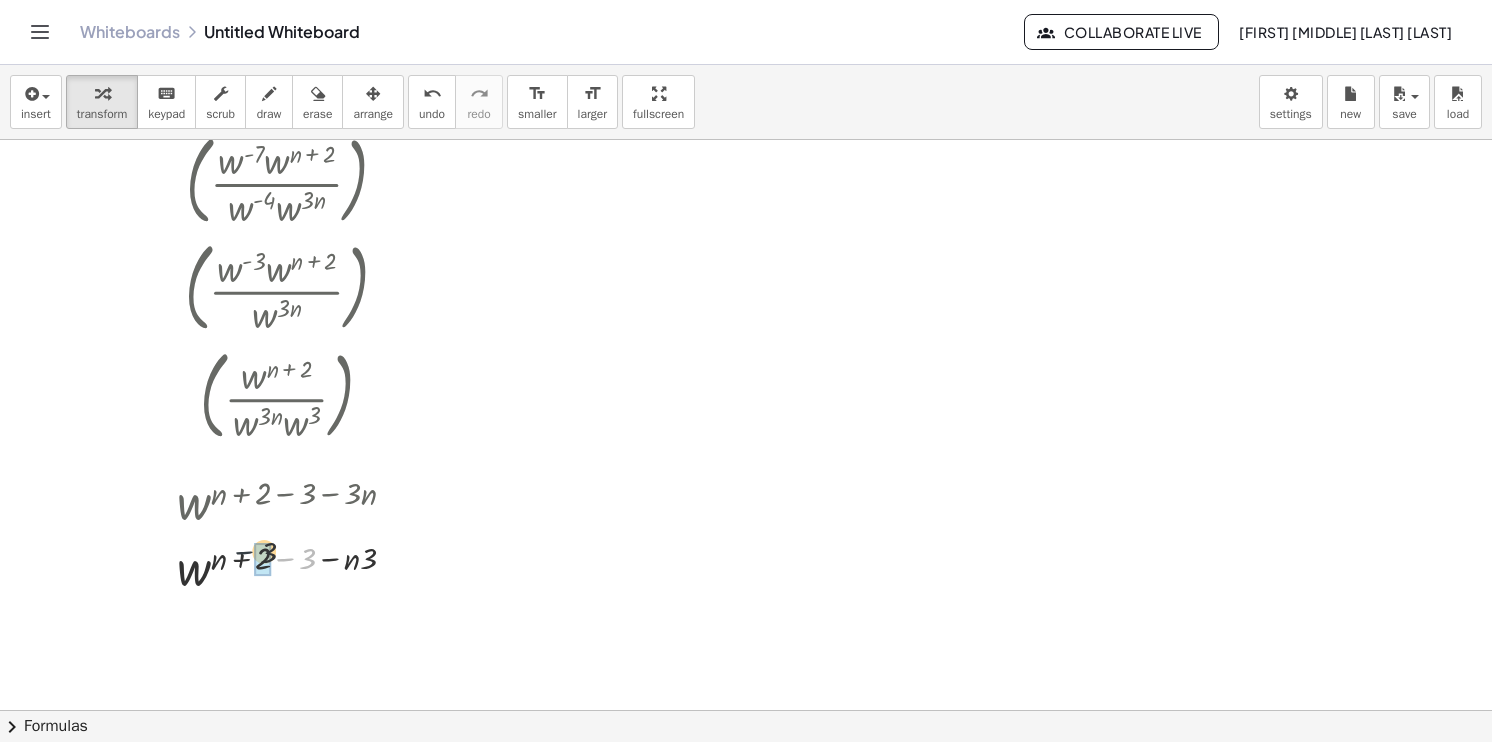 drag, startPoint x: 292, startPoint y: 568, endPoint x: 249, endPoint y: 561, distance: 43.56604 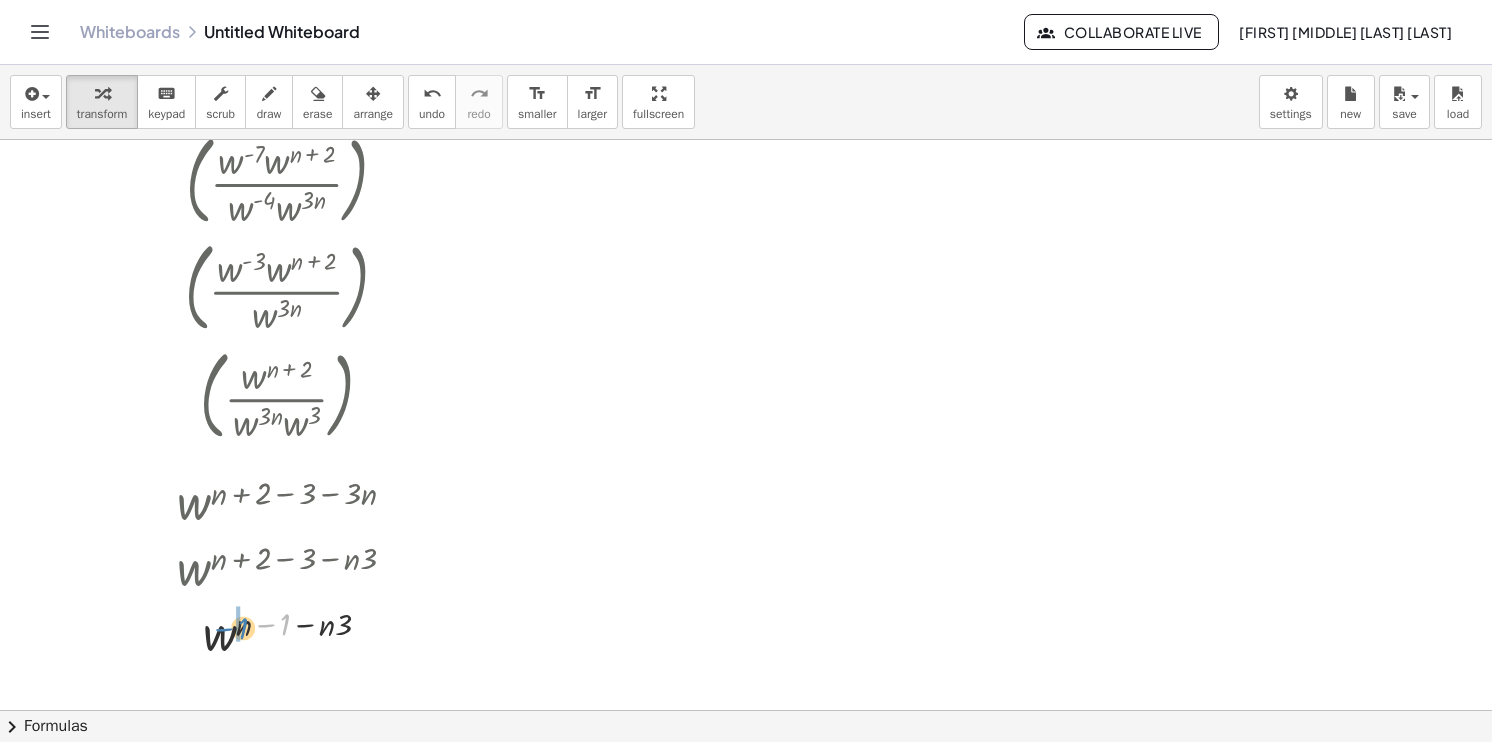 drag, startPoint x: 290, startPoint y: 622, endPoint x: 242, endPoint y: 618, distance: 48.166378 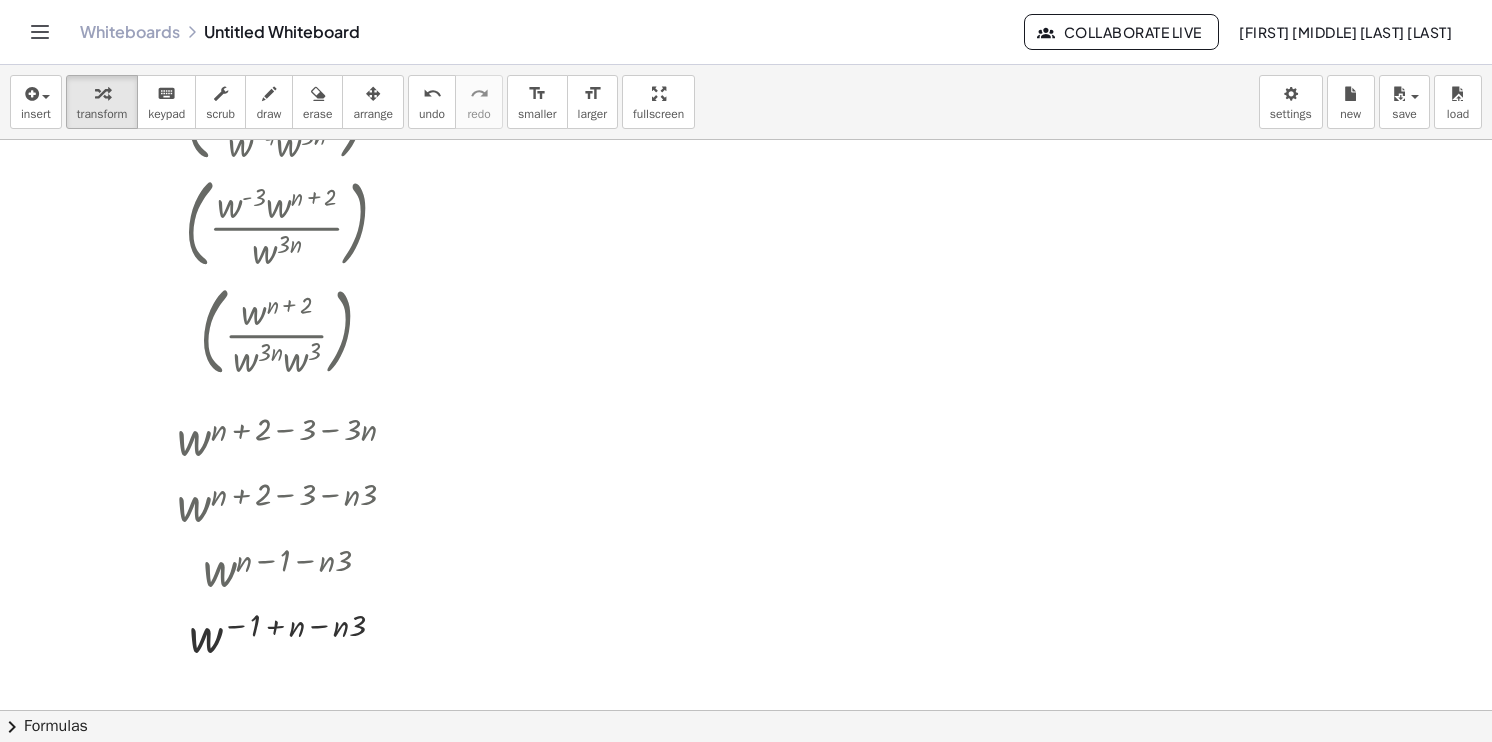 scroll, scrollTop: 500, scrollLeft: 0, axis: vertical 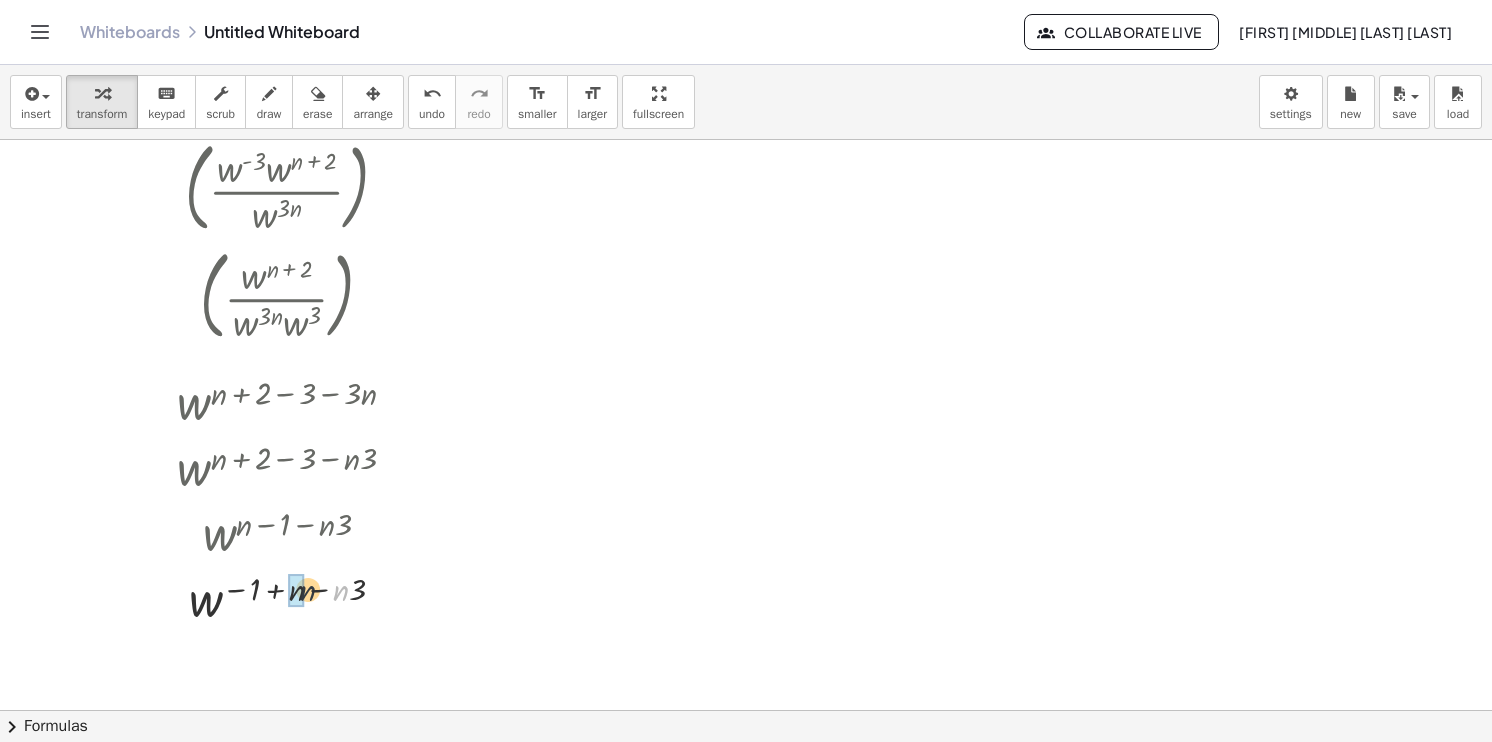 drag, startPoint x: 336, startPoint y: 599, endPoint x: 303, endPoint y: 599, distance: 33 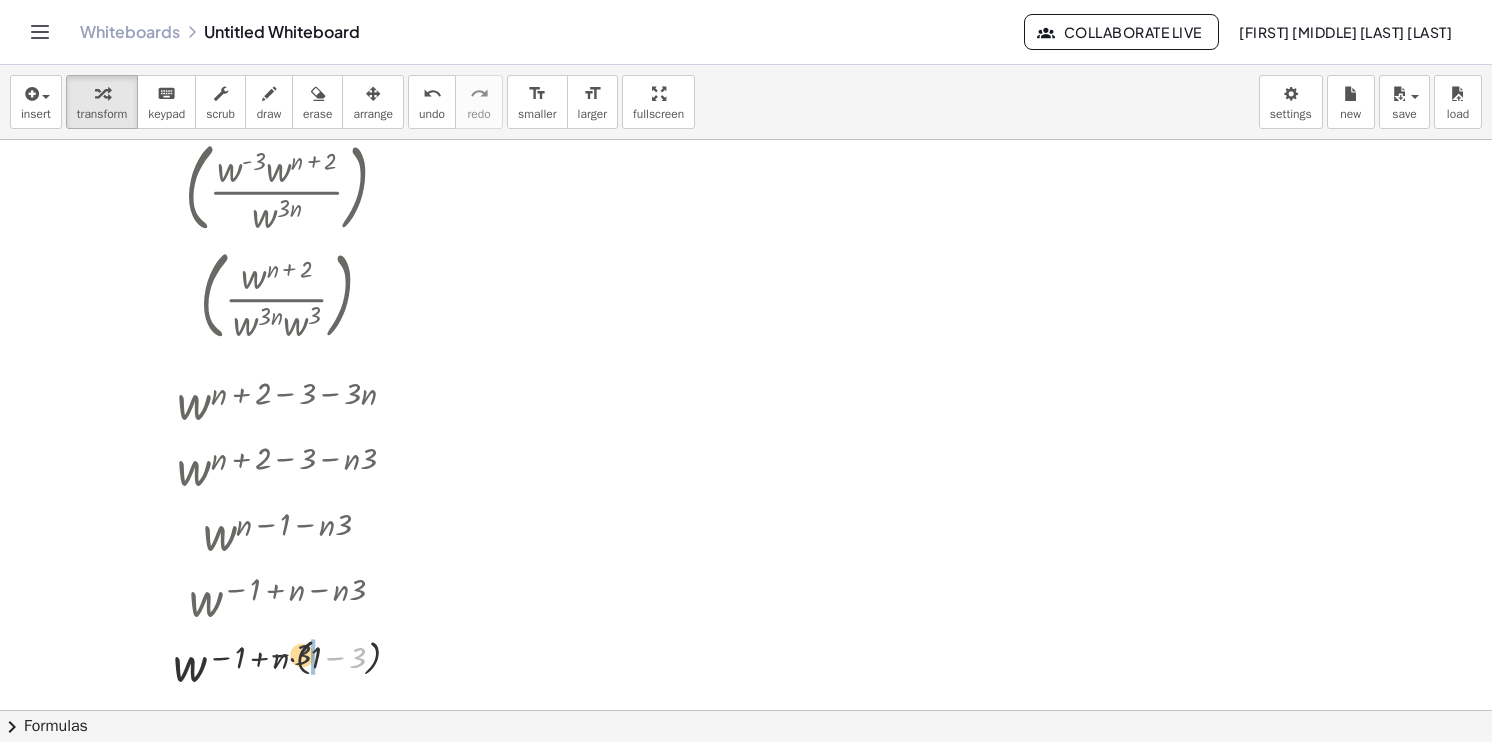 drag, startPoint x: 361, startPoint y: 660, endPoint x: 302, endPoint y: 657, distance: 59.07622 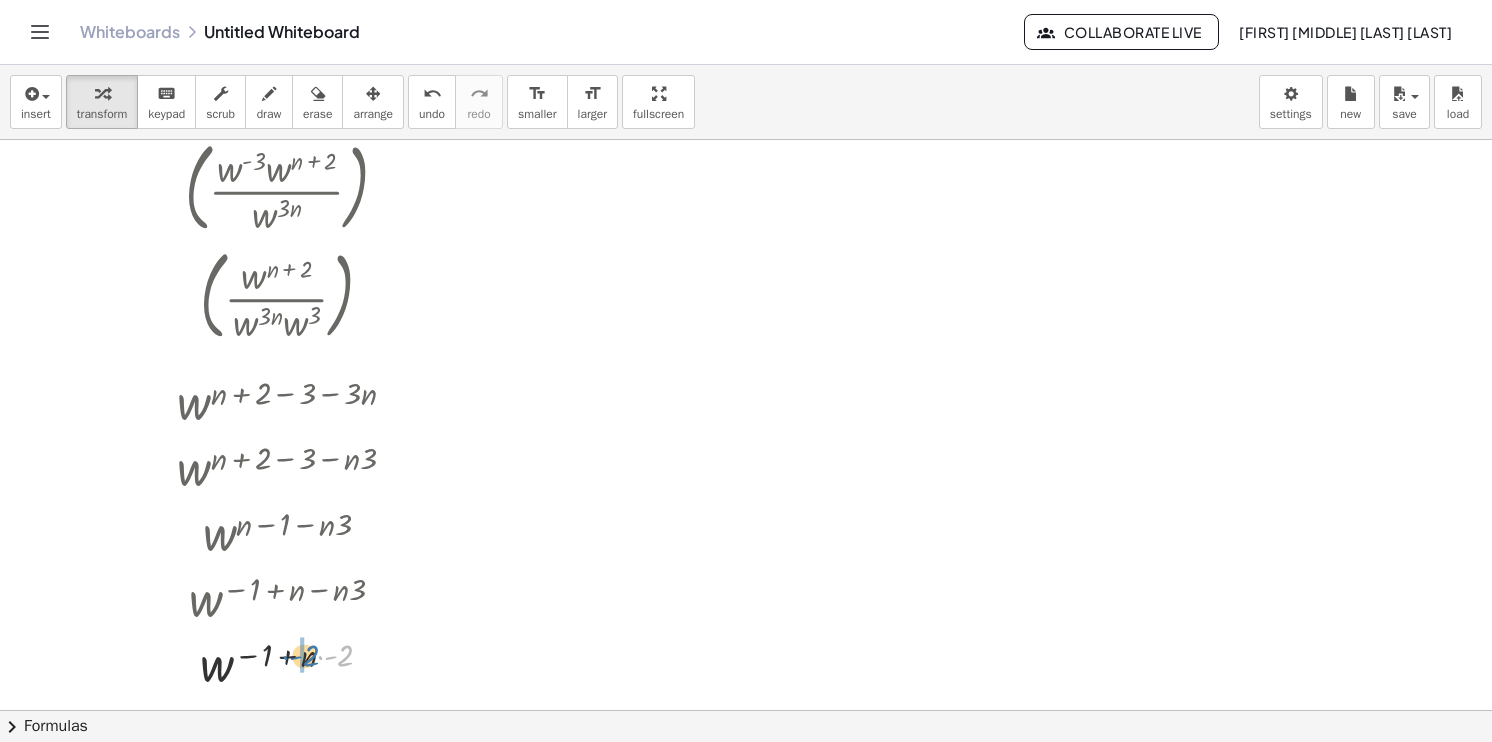 drag, startPoint x: 336, startPoint y: 656, endPoint x: 307, endPoint y: 654, distance: 29.068884 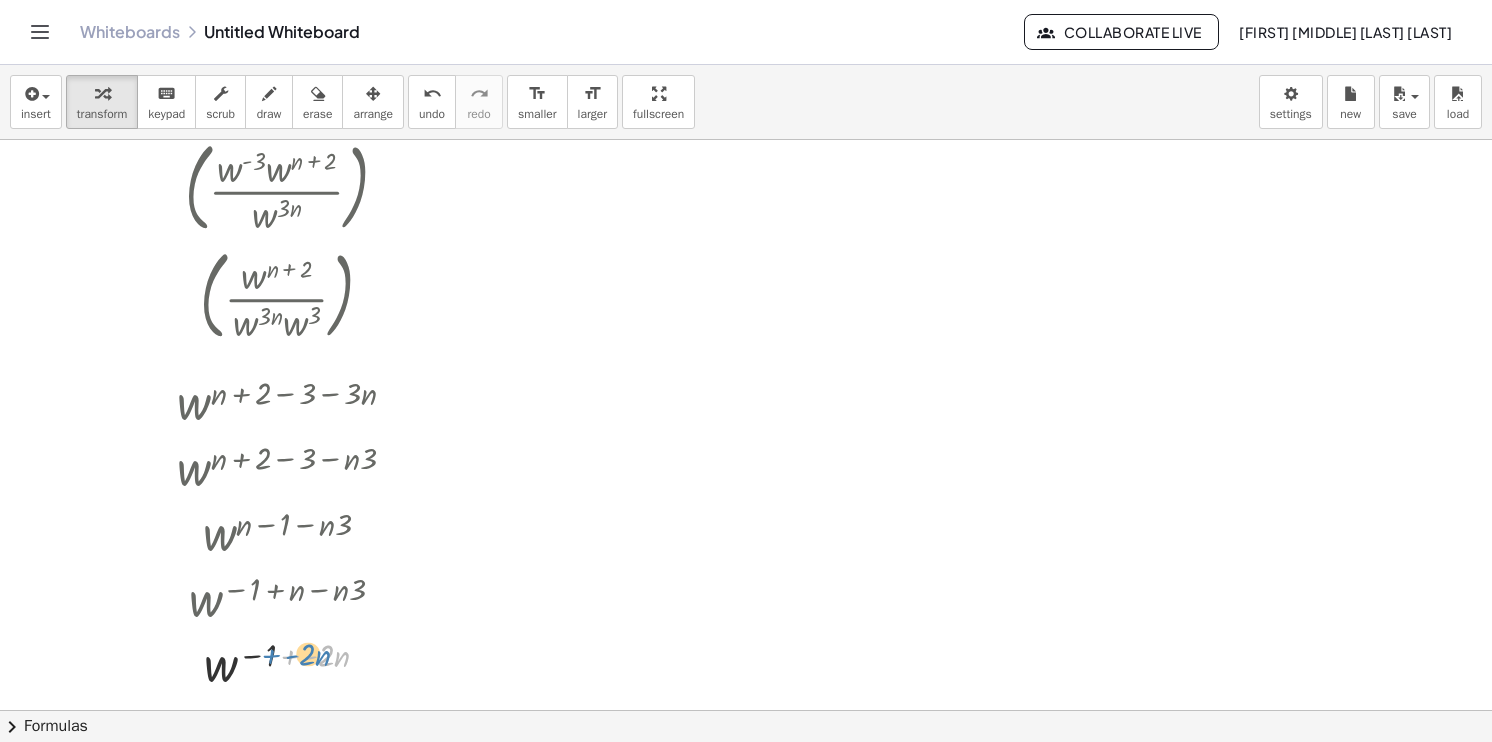 drag, startPoint x: 292, startPoint y: 658, endPoint x: 260, endPoint y: 658, distance: 32 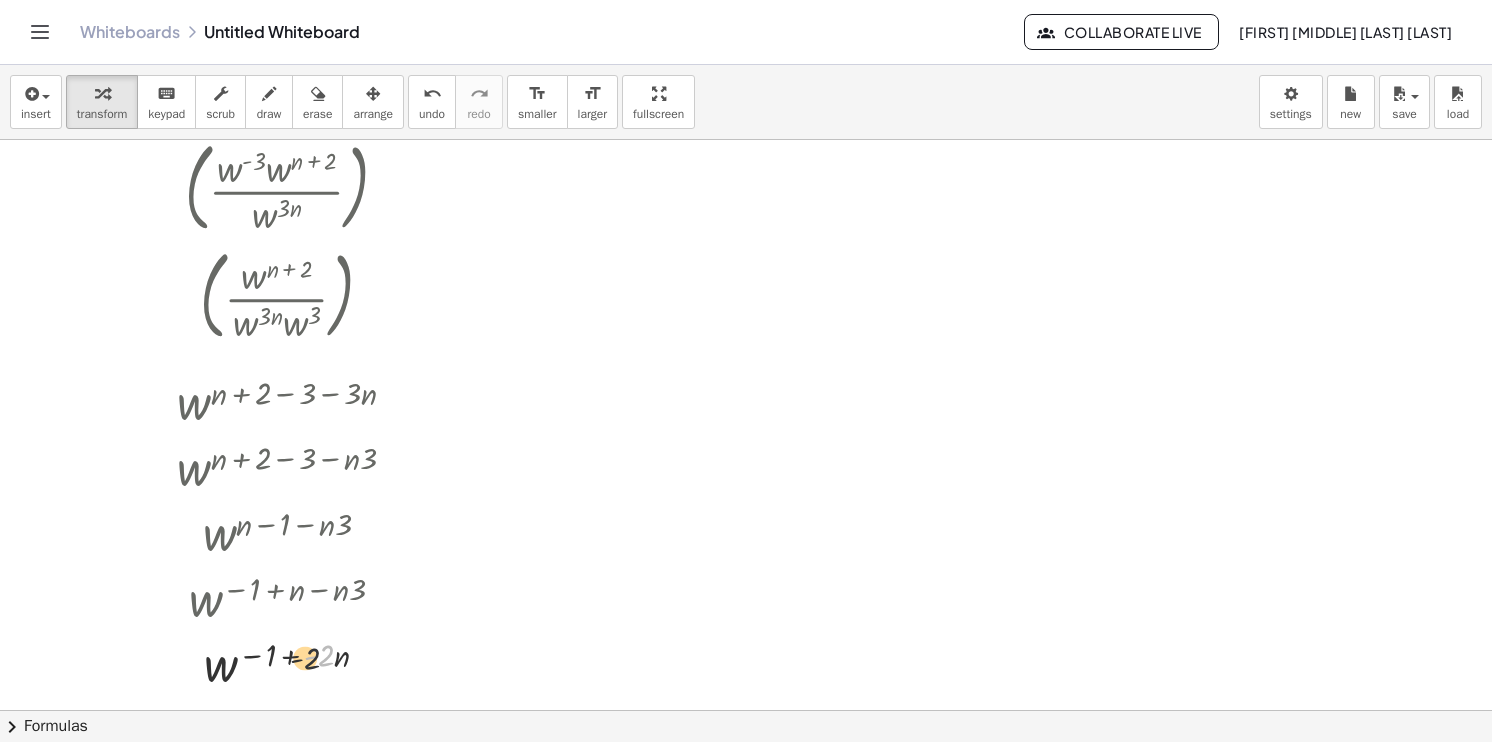 drag, startPoint x: 329, startPoint y: 655, endPoint x: 299, endPoint y: 658, distance: 30.149628 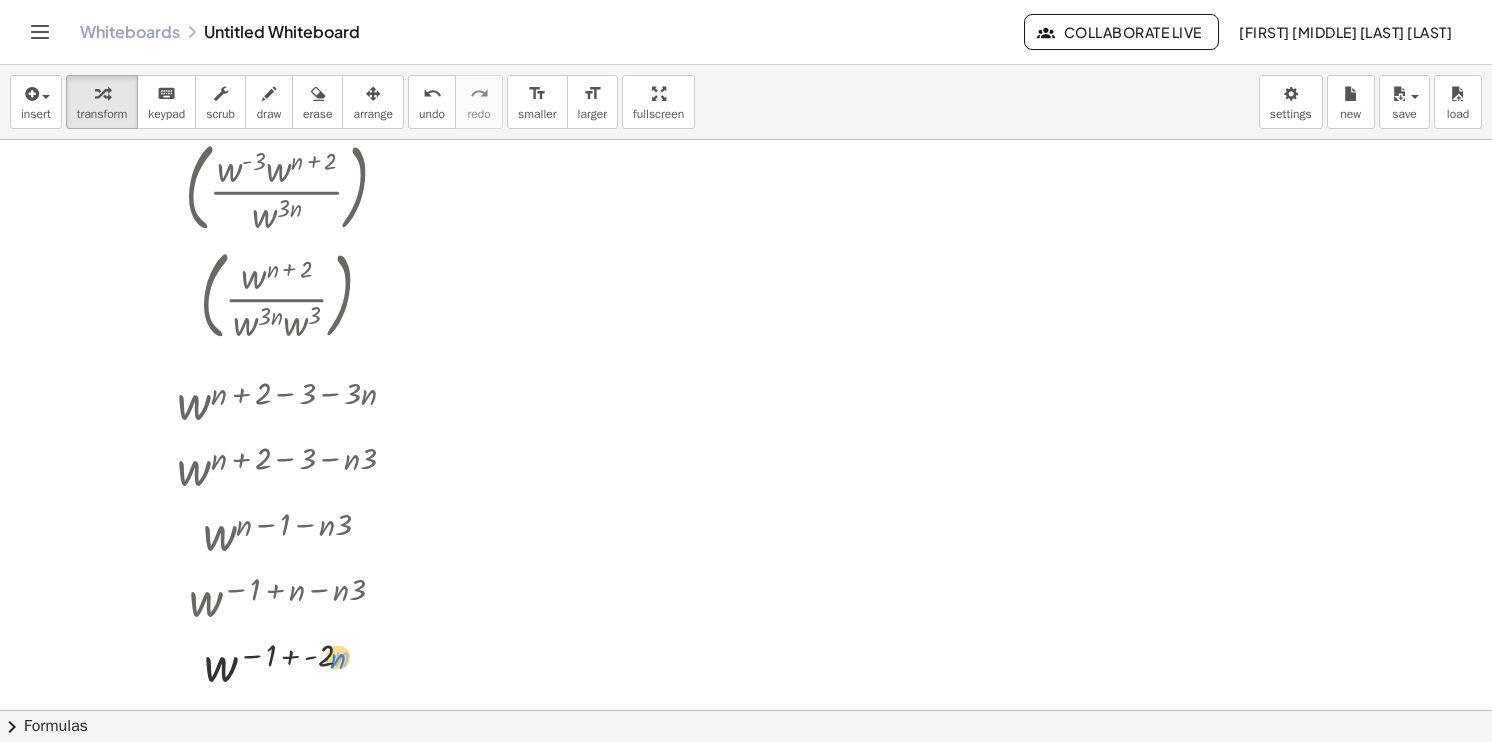 click at bounding box center [294, 664] 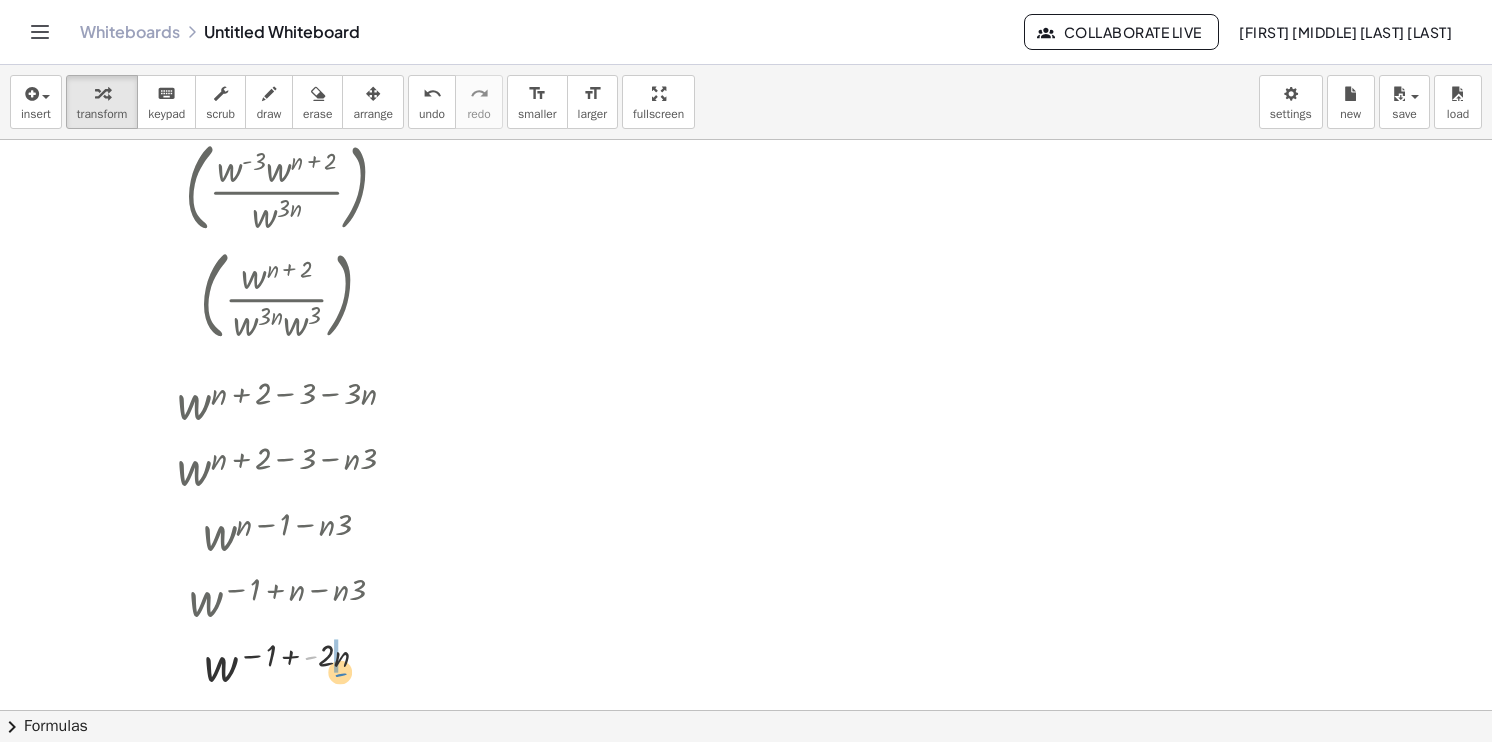 drag, startPoint x: 303, startPoint y: 638, endPoint x: 328, endPoint y: 654, distance: 29.681644 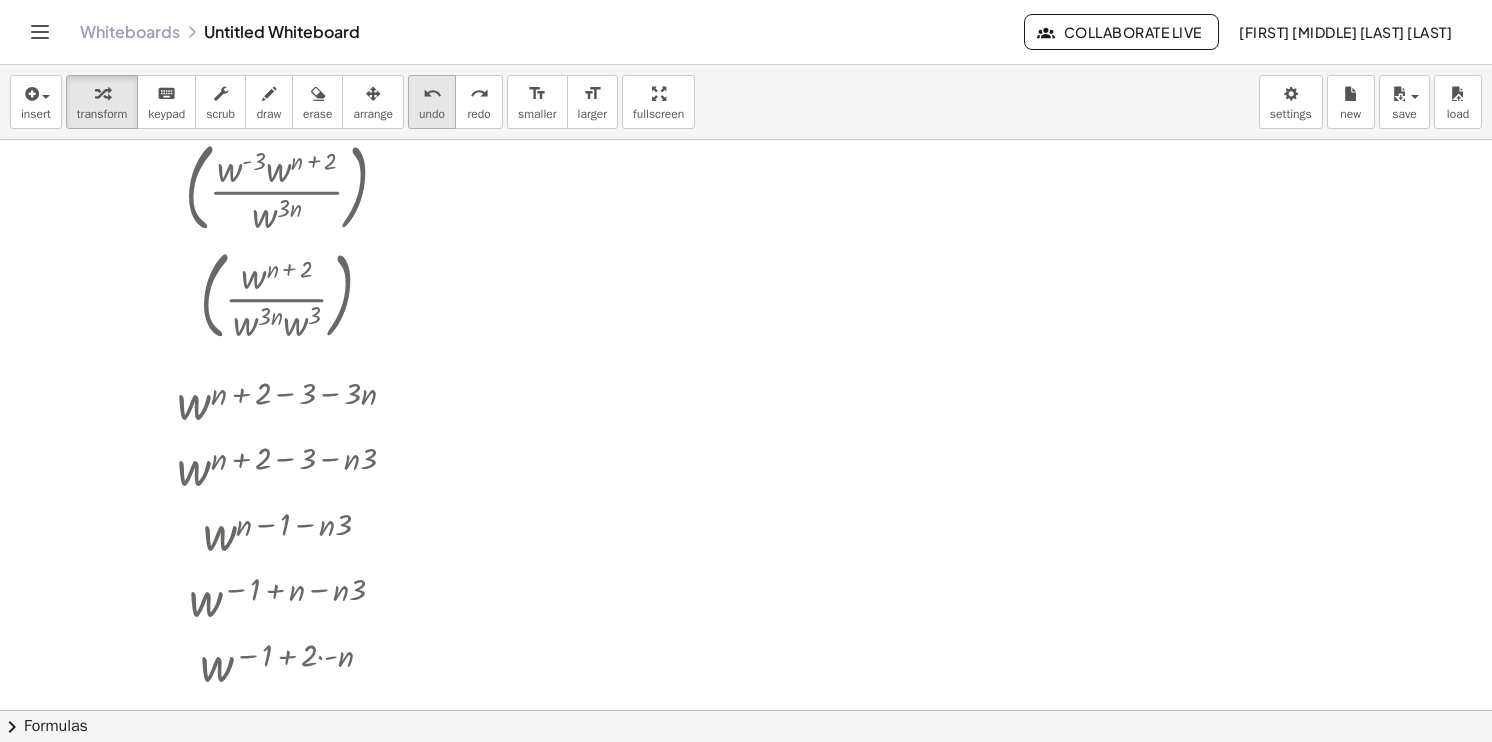 click on "undo undo" at bounding box center (432, 102) 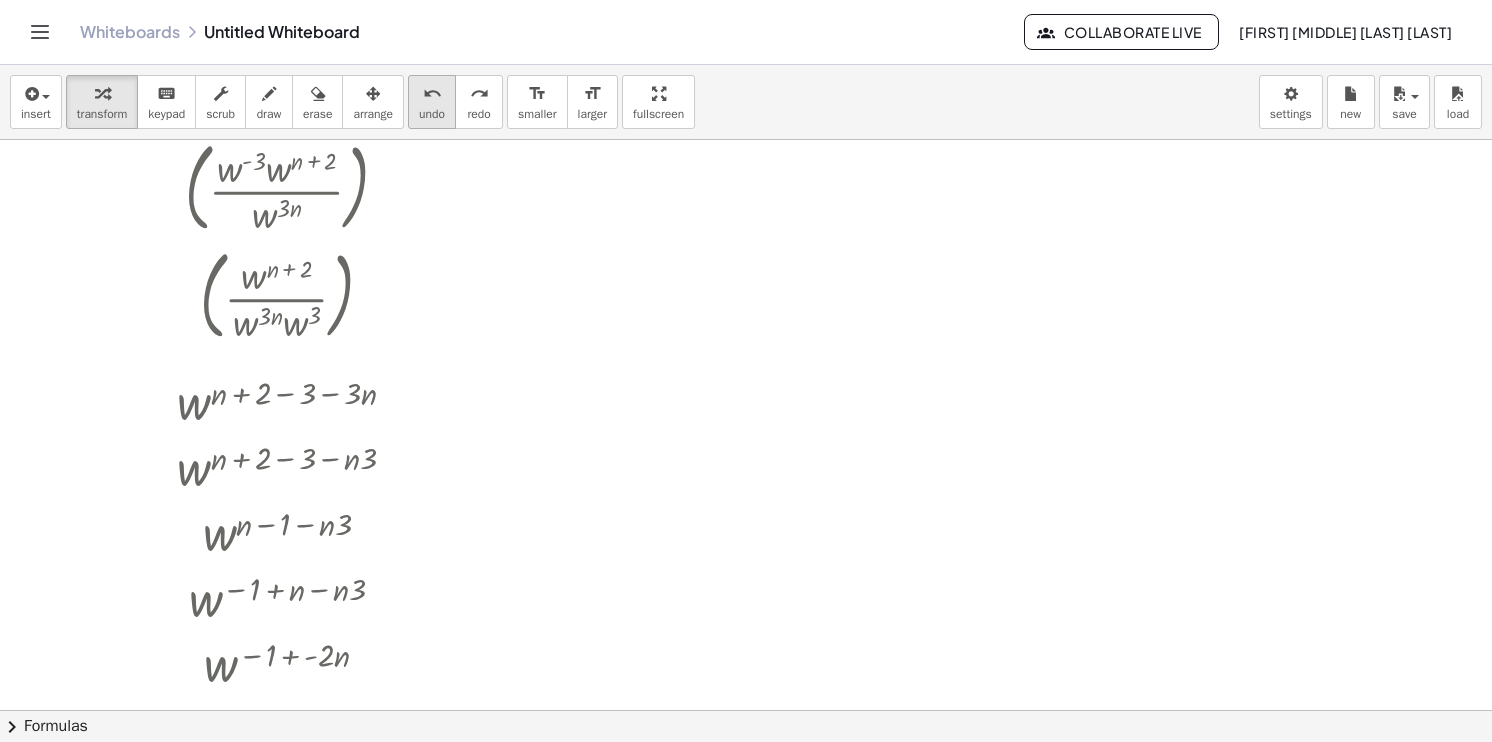 click on "undo undo" at bounding box center (432, 102) 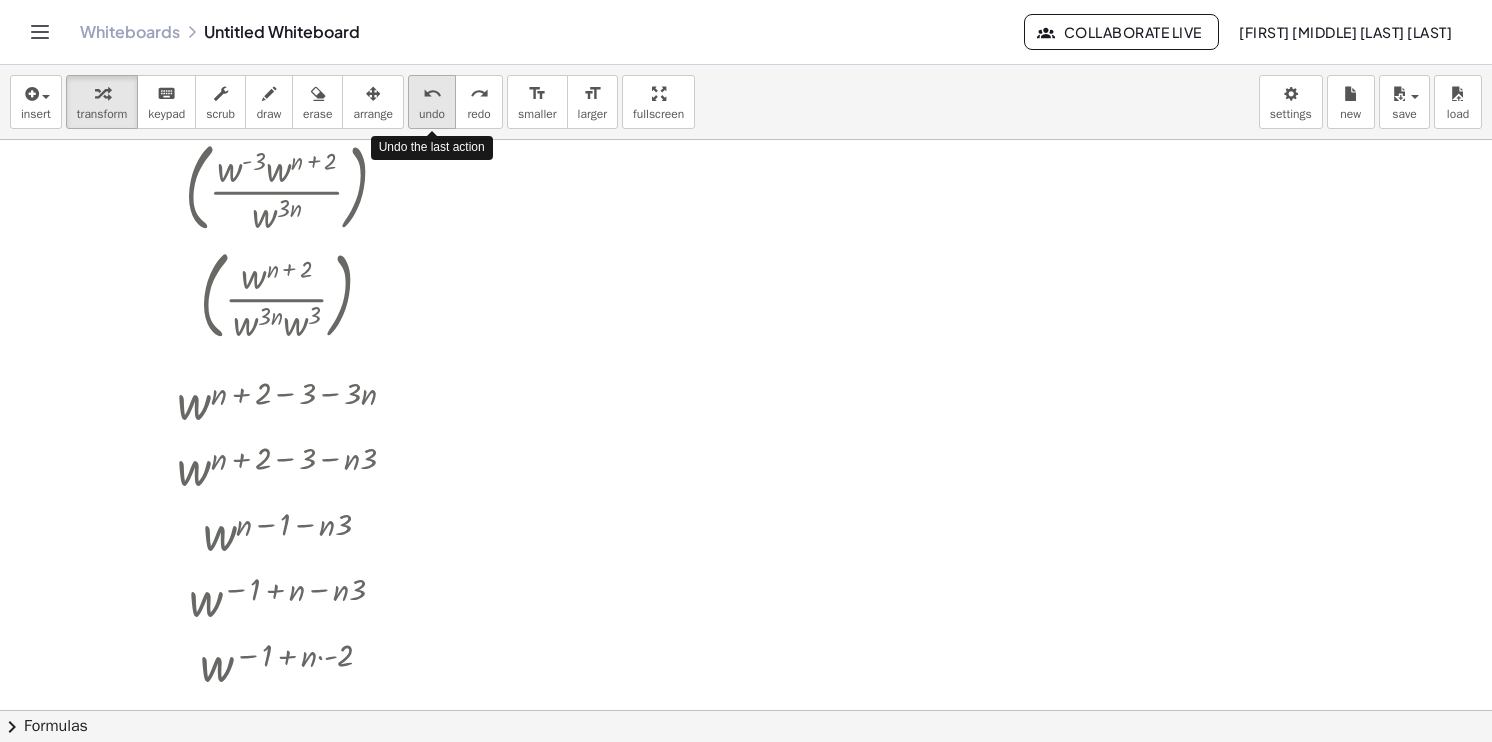 click on "undo undo" at bounding box center (432, 102) 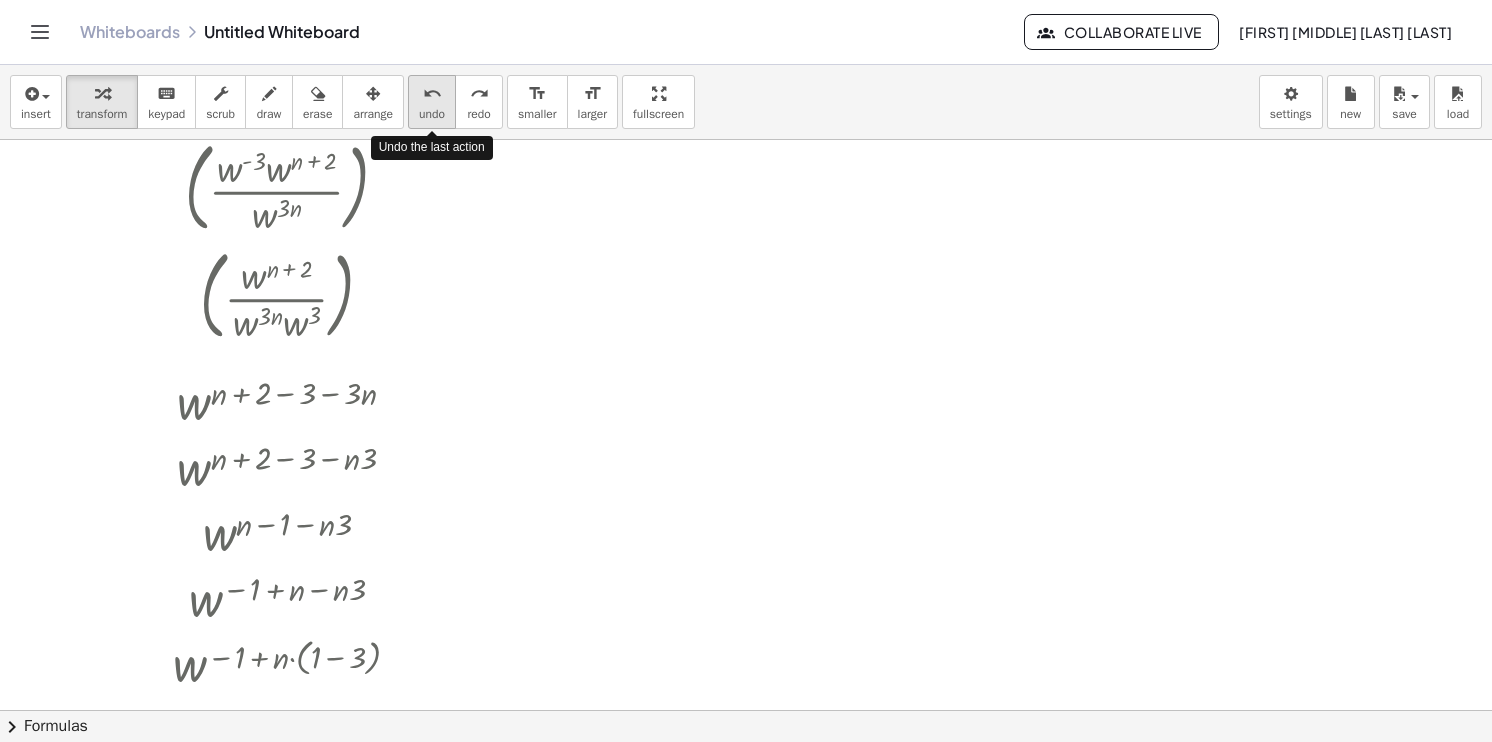 click on "undo undo" at bounding box center [432, 102] 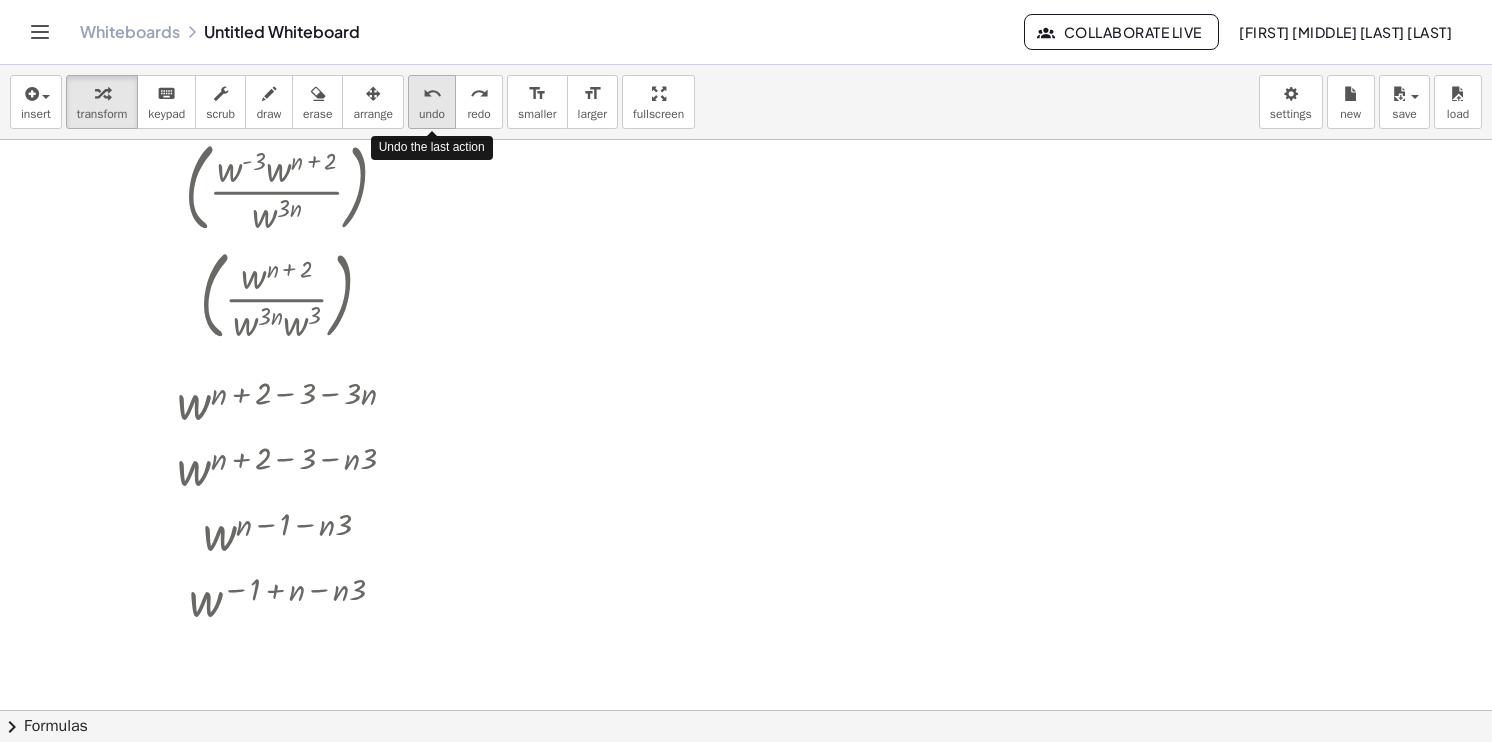click on "undo undo" at bounding box center (432, 102) 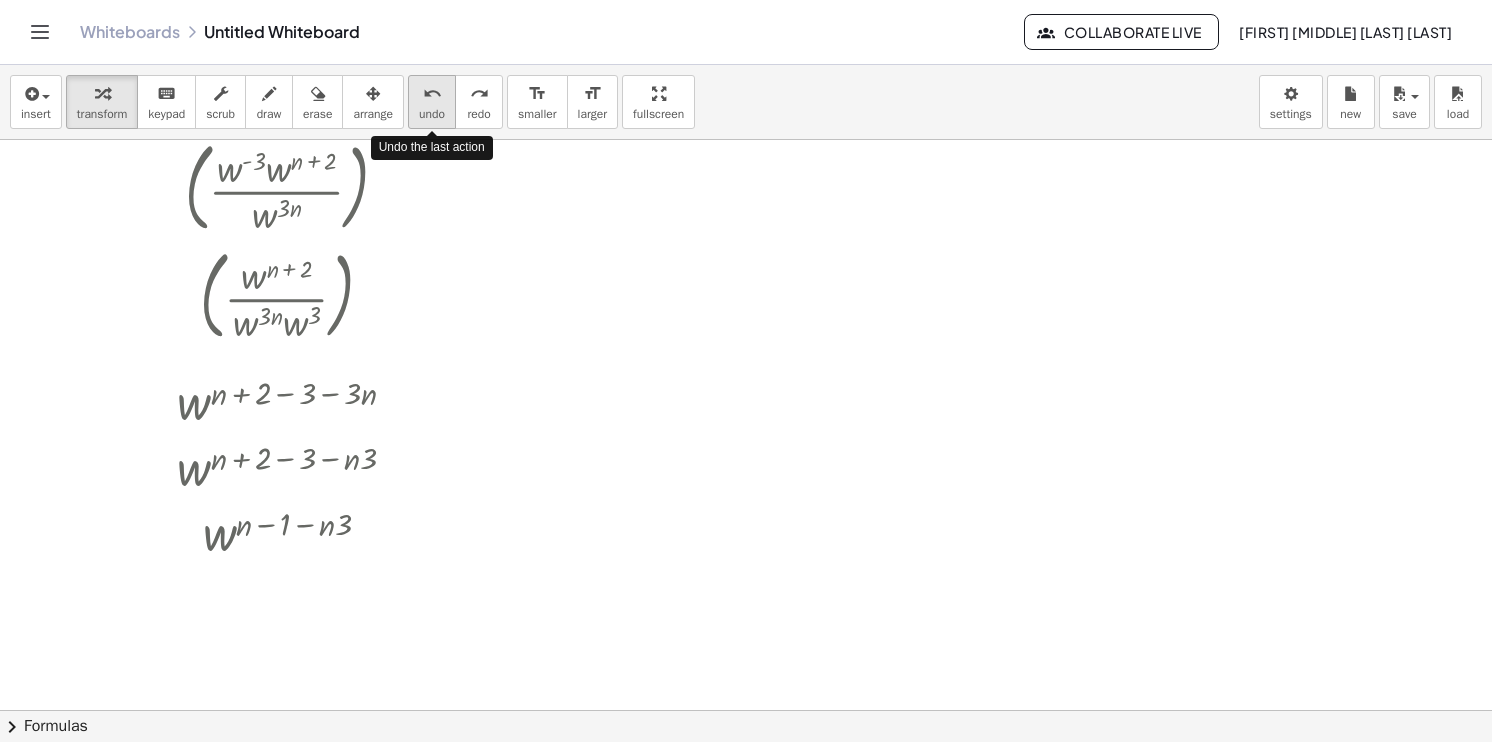 click on "undo undo" at bounding box center [432, 102] 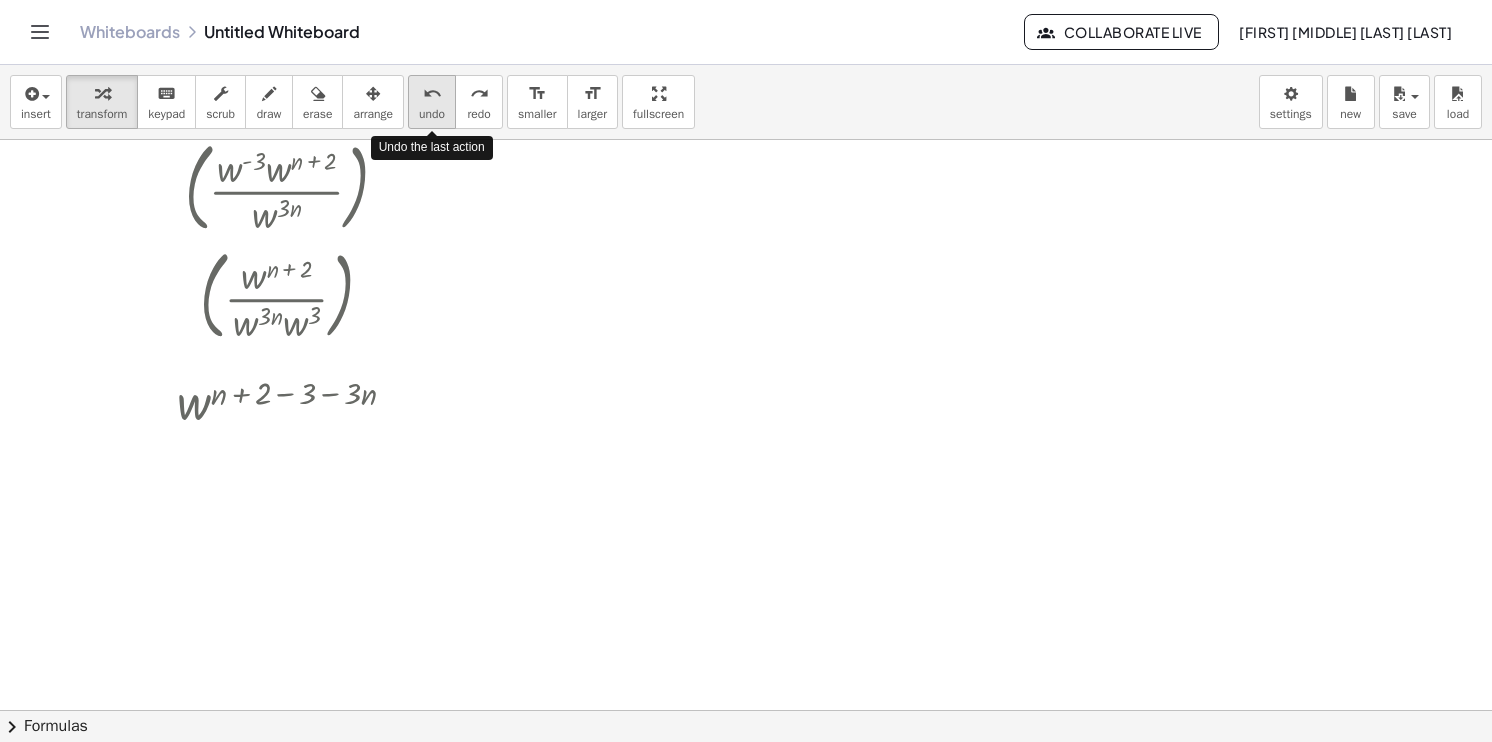 click on "undo undo" at bounding box center (432, 102) 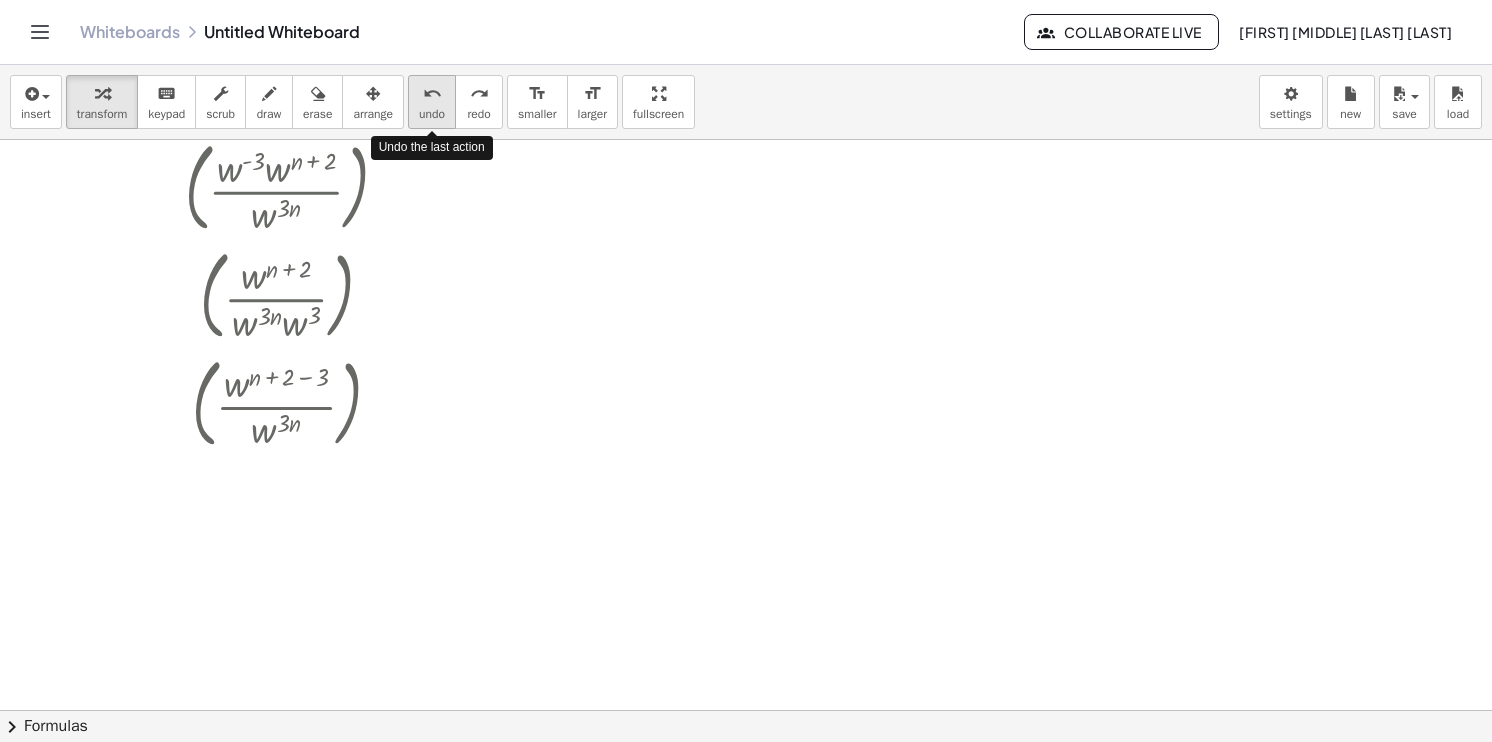 click on "undo undo" at bounding box center [432, 102] 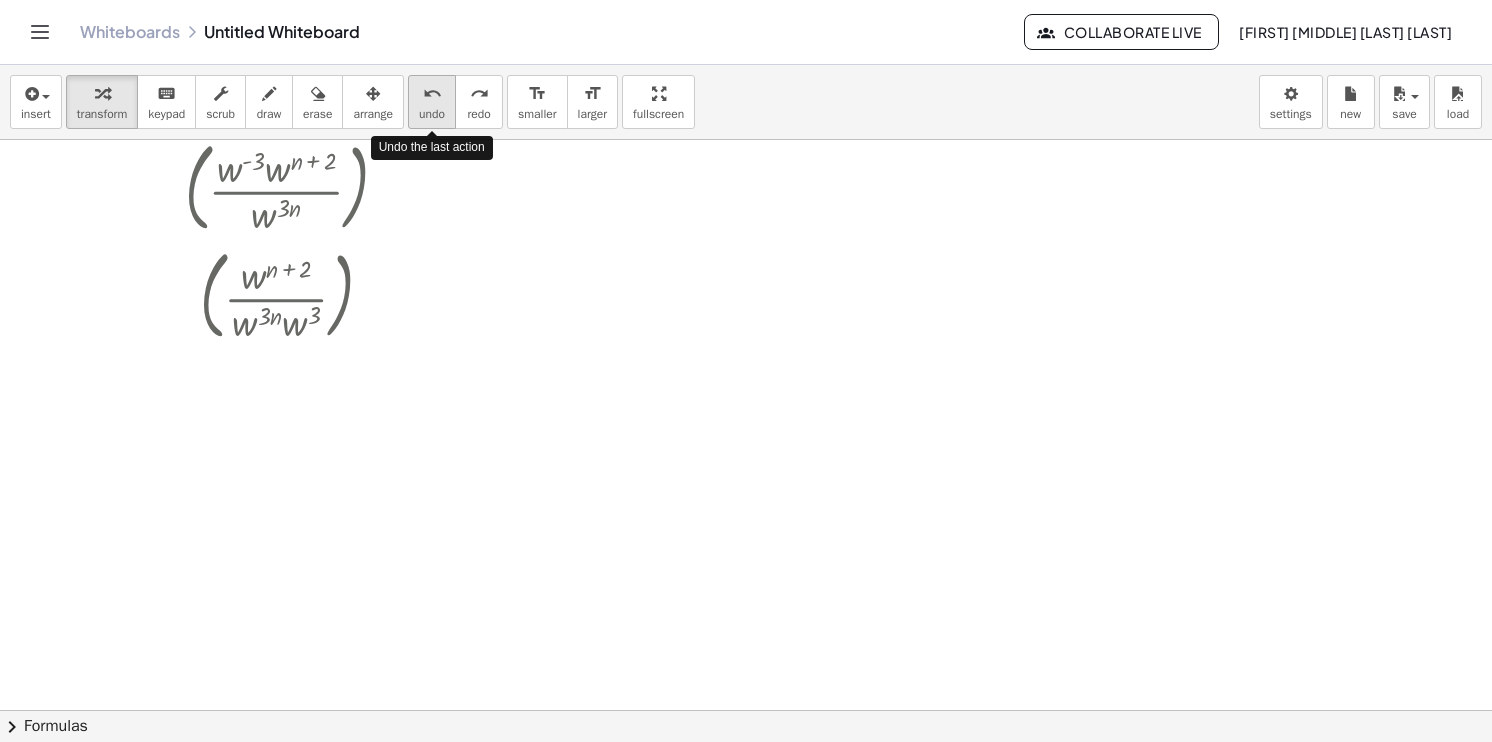 click on "undo undo" at bounding box center [432, 102] 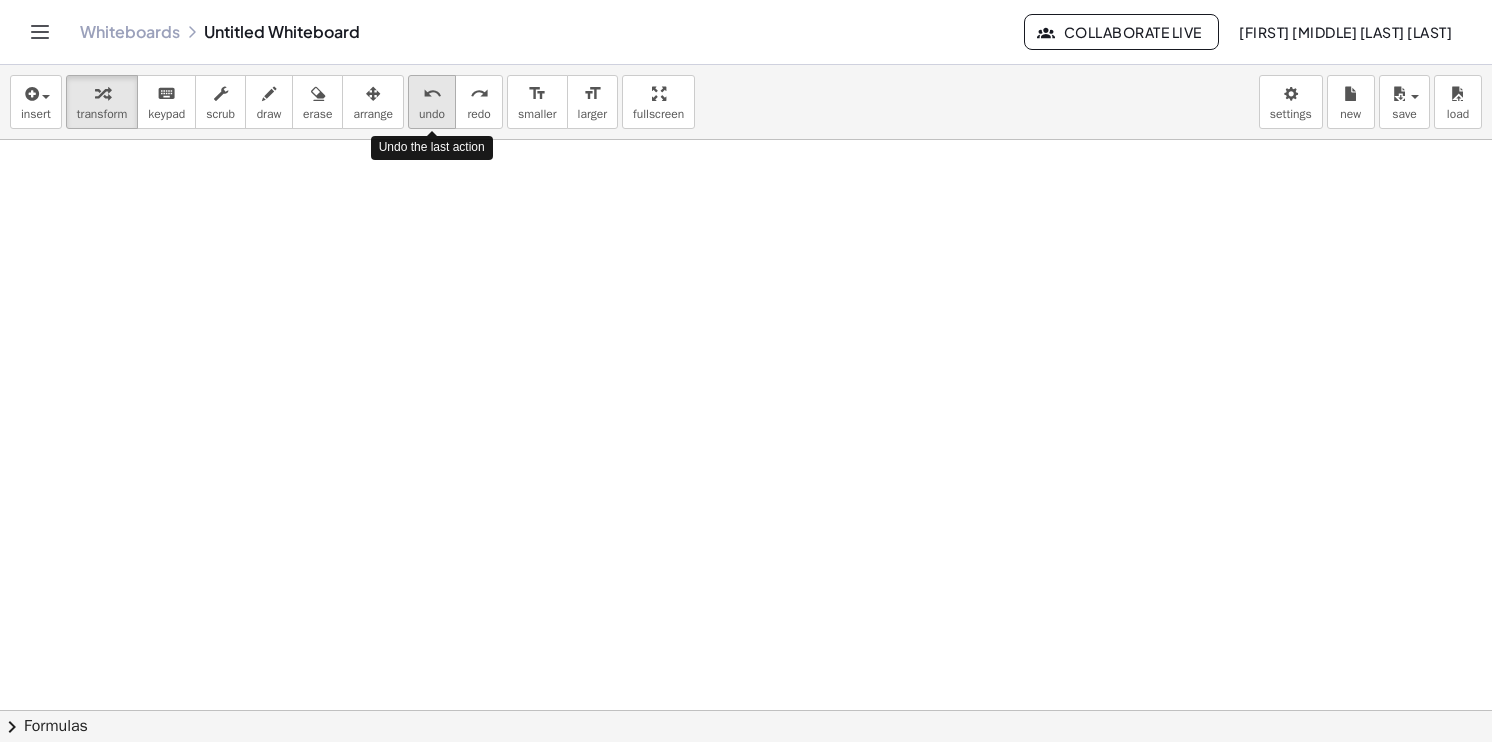 click on "undo undo" at bounding box center (432, 102) 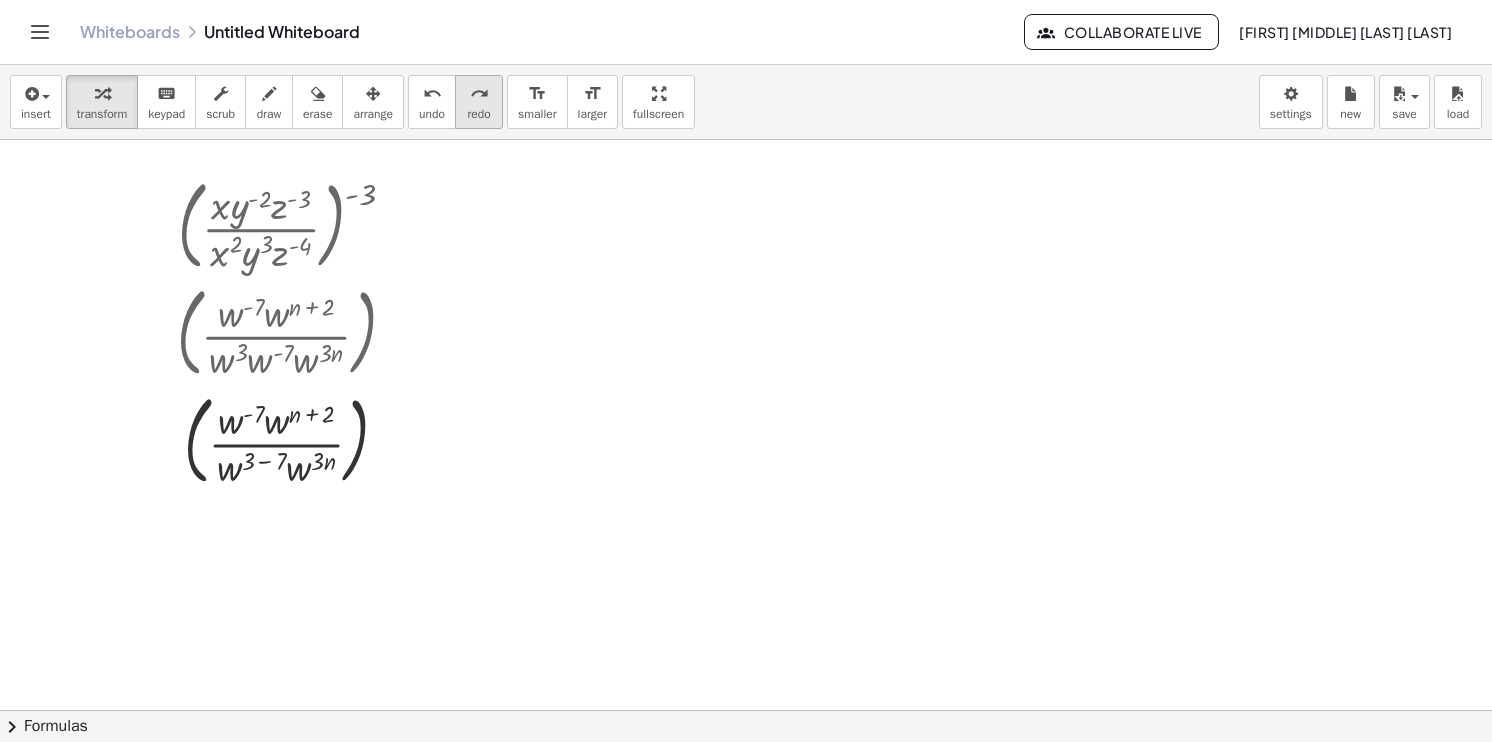 scroll, scrollTop: 0, scrollLeft: 0, axis: both 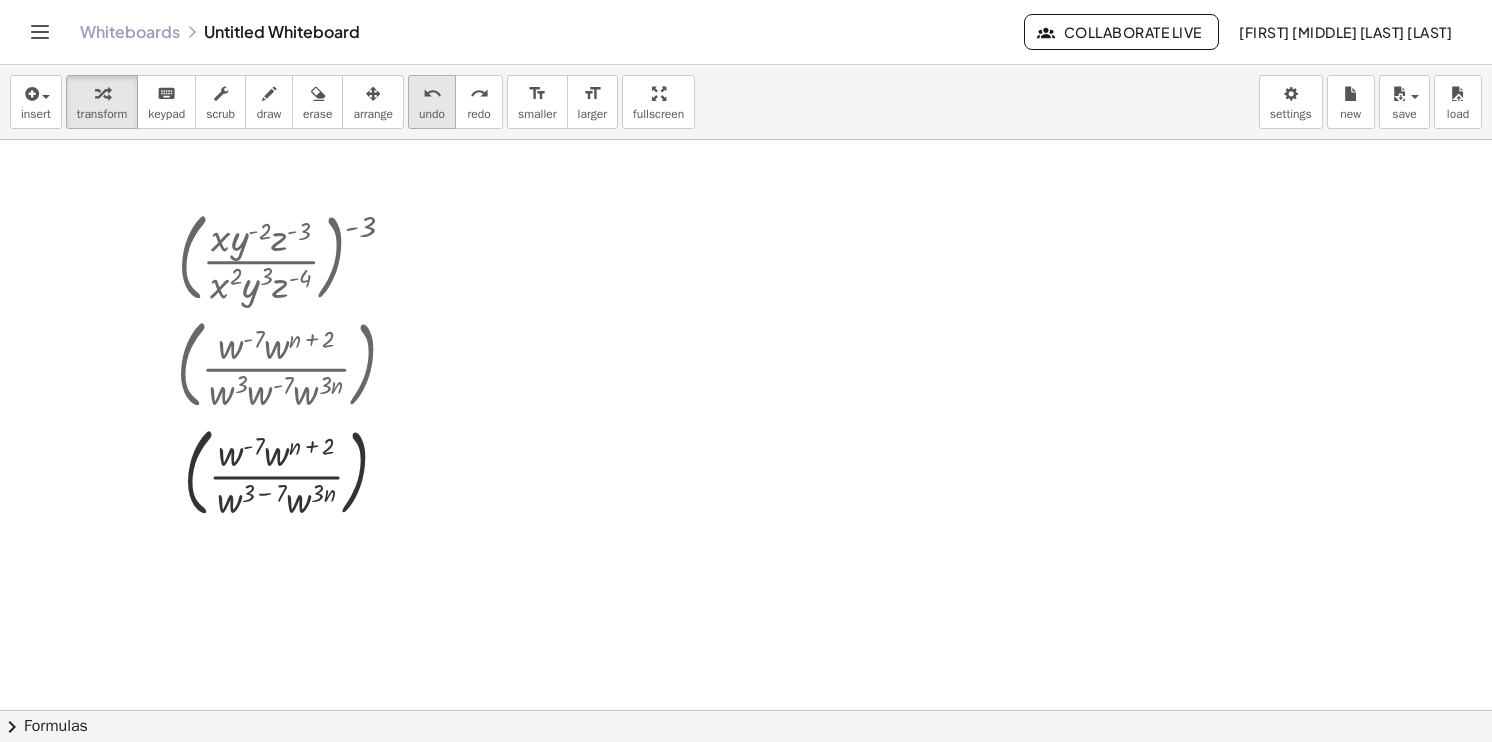 click on "undo" at bounding box center [432, 114] 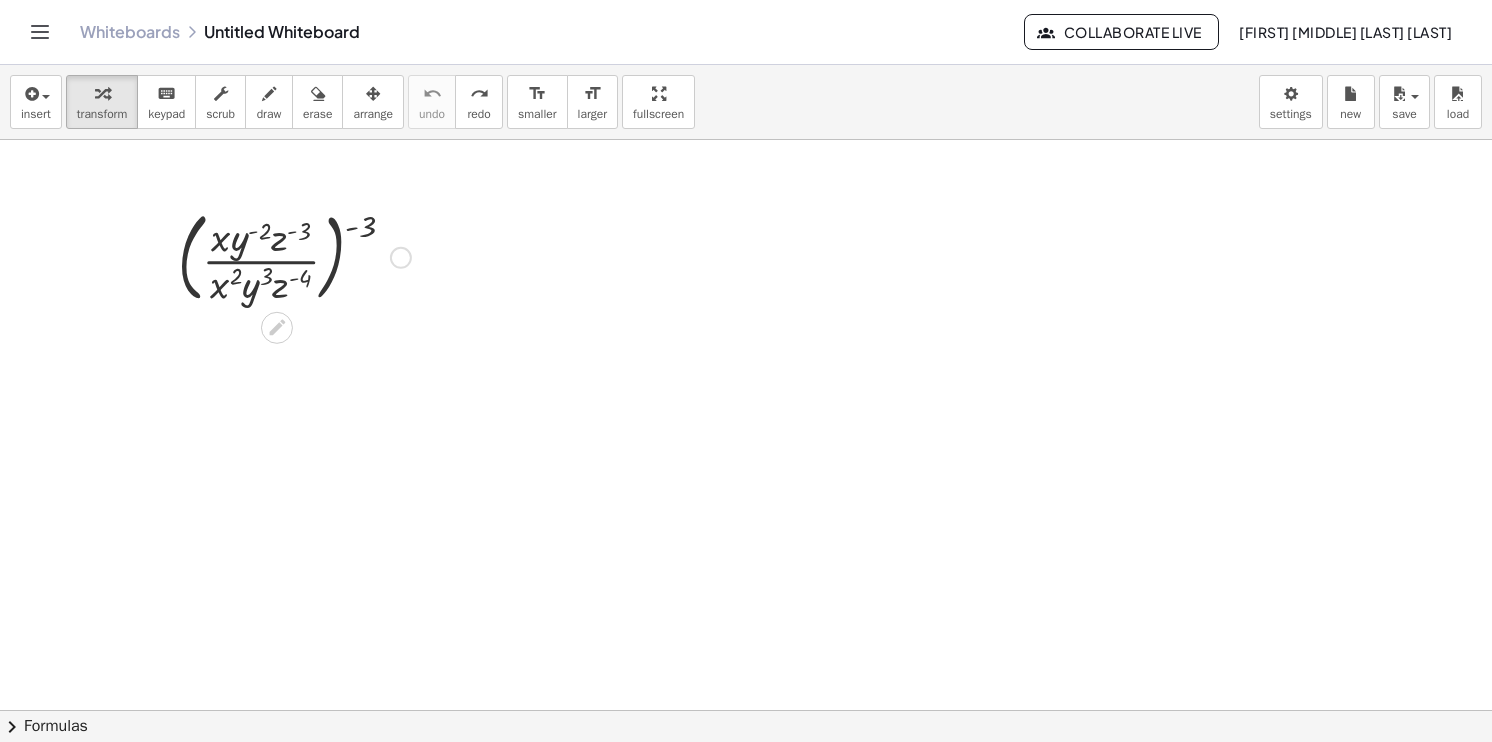 click at bounding box center (294, 256) 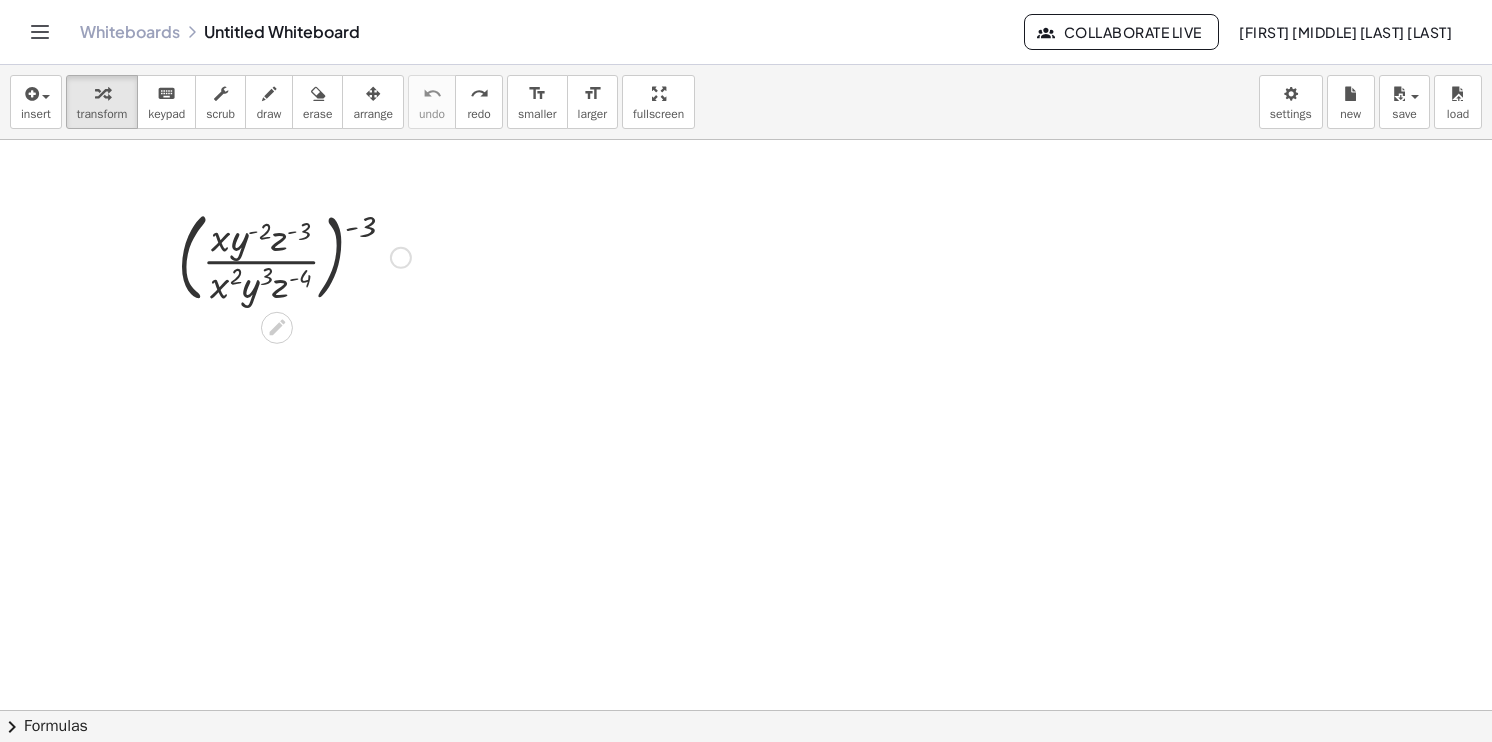 click at bounding box center (294, 256) 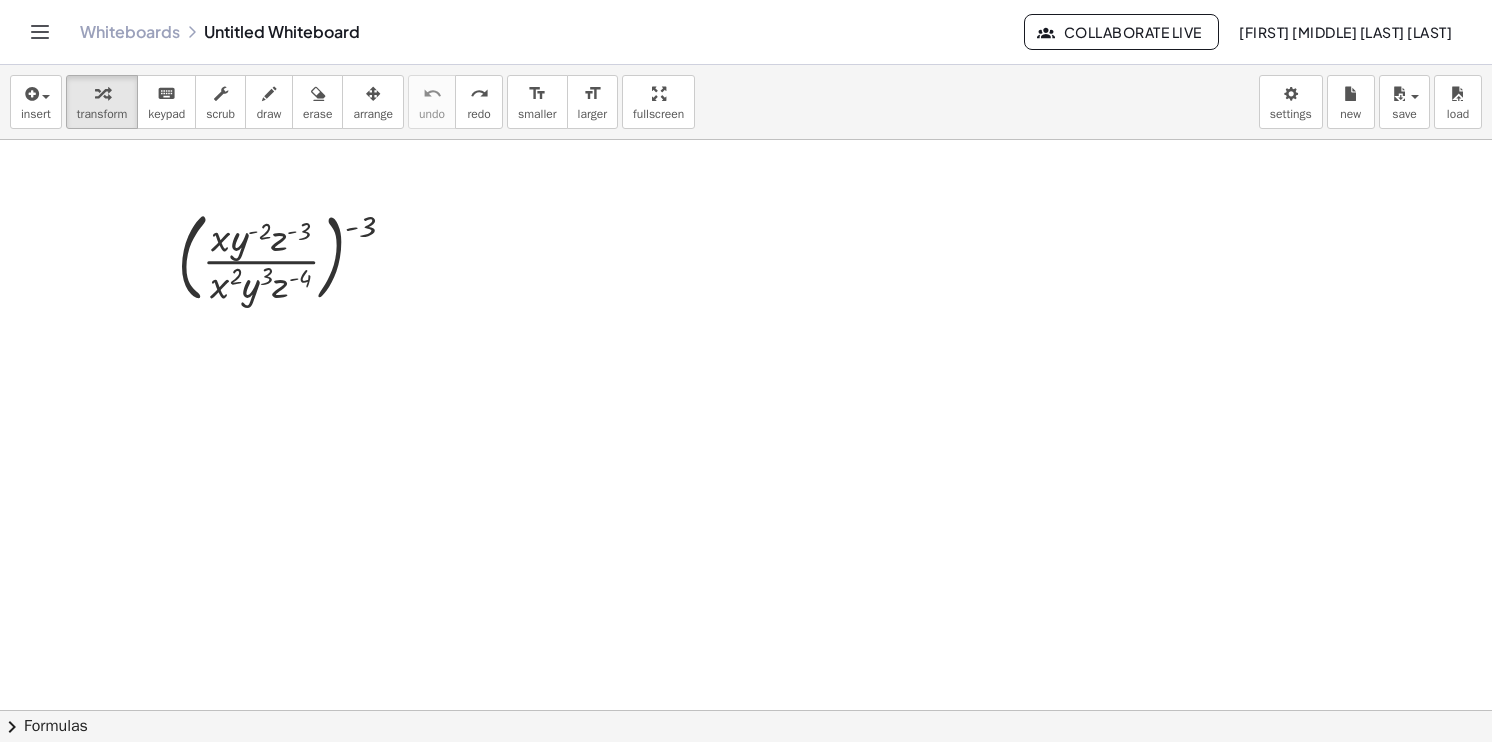 click at bounding box center (746, 710) 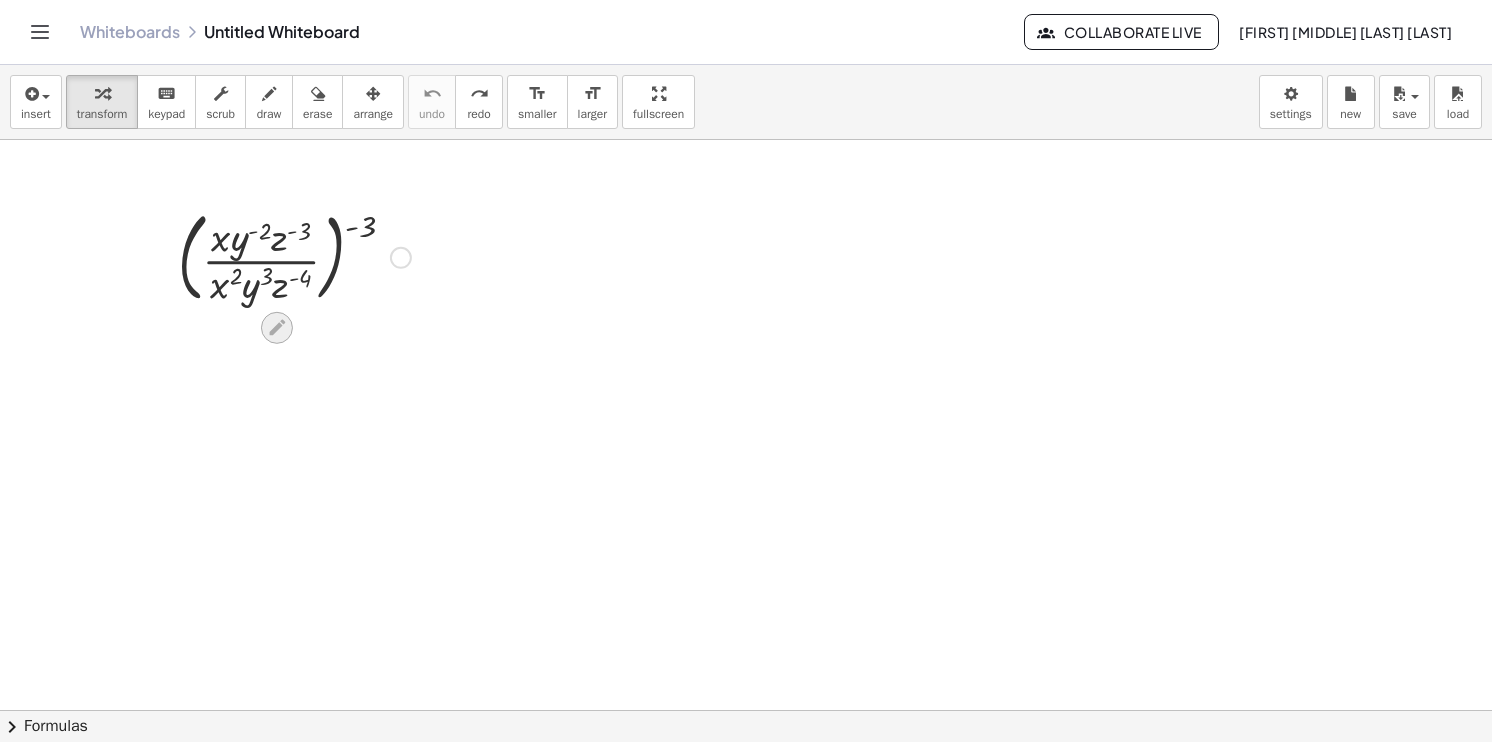 click at bounding box center (277, 327) 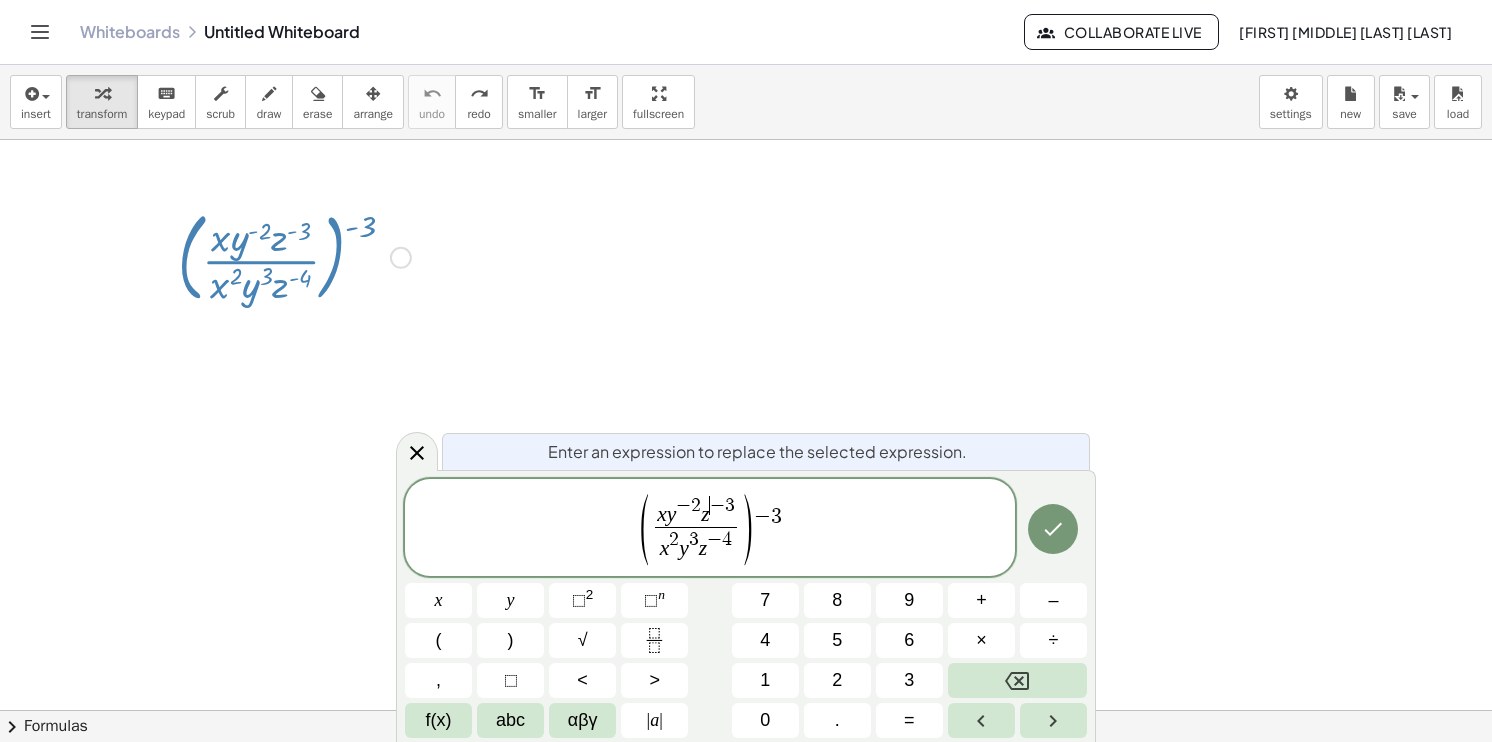 click on "( x y − [NUMBER] z − [NUMBER] x [NUMBER] y [NUMBER] z − [NUMBER] ) − [NUMBER]" at bounding box center [710, 529] 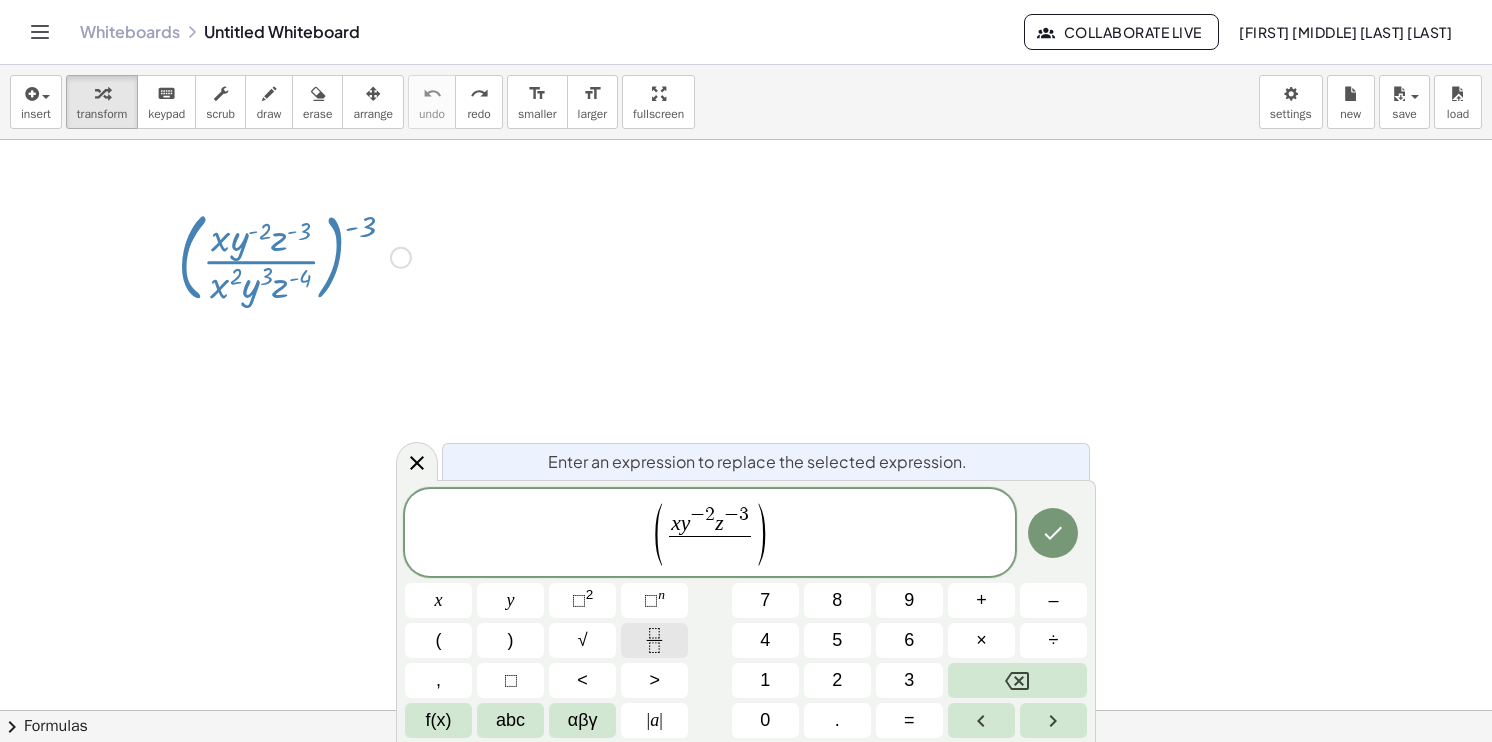 click 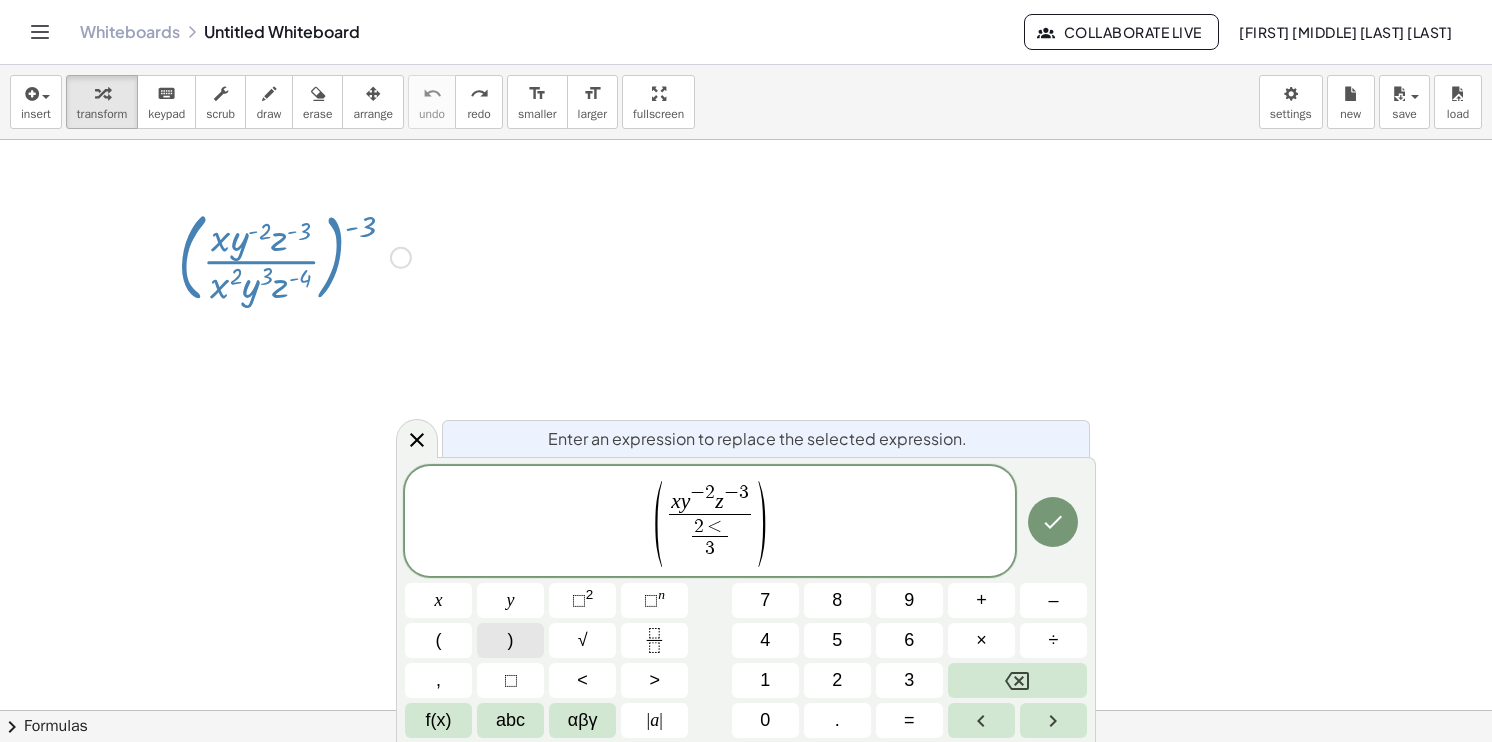 click on ")" at bounding box center (510, 640) 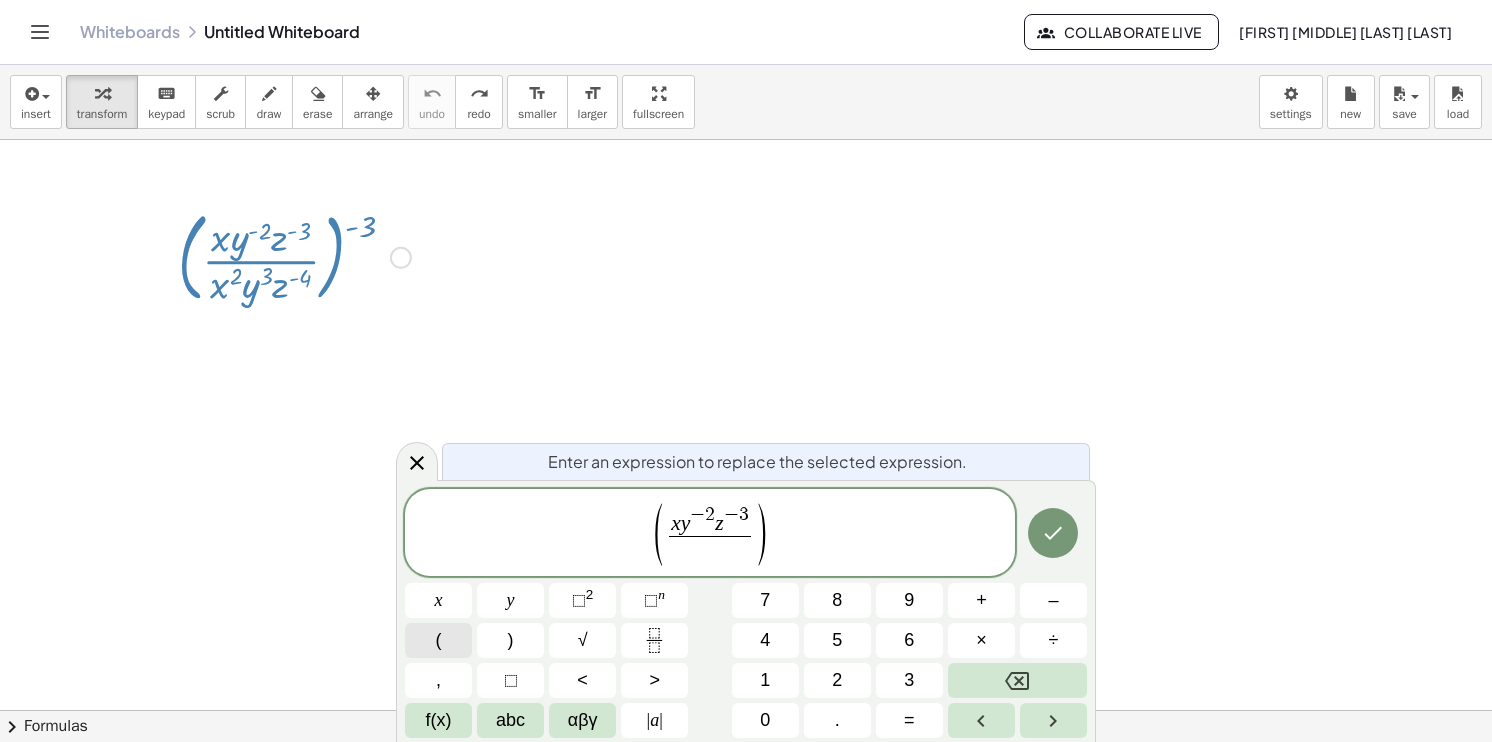 click on "(" at bounding box center (438, 640) 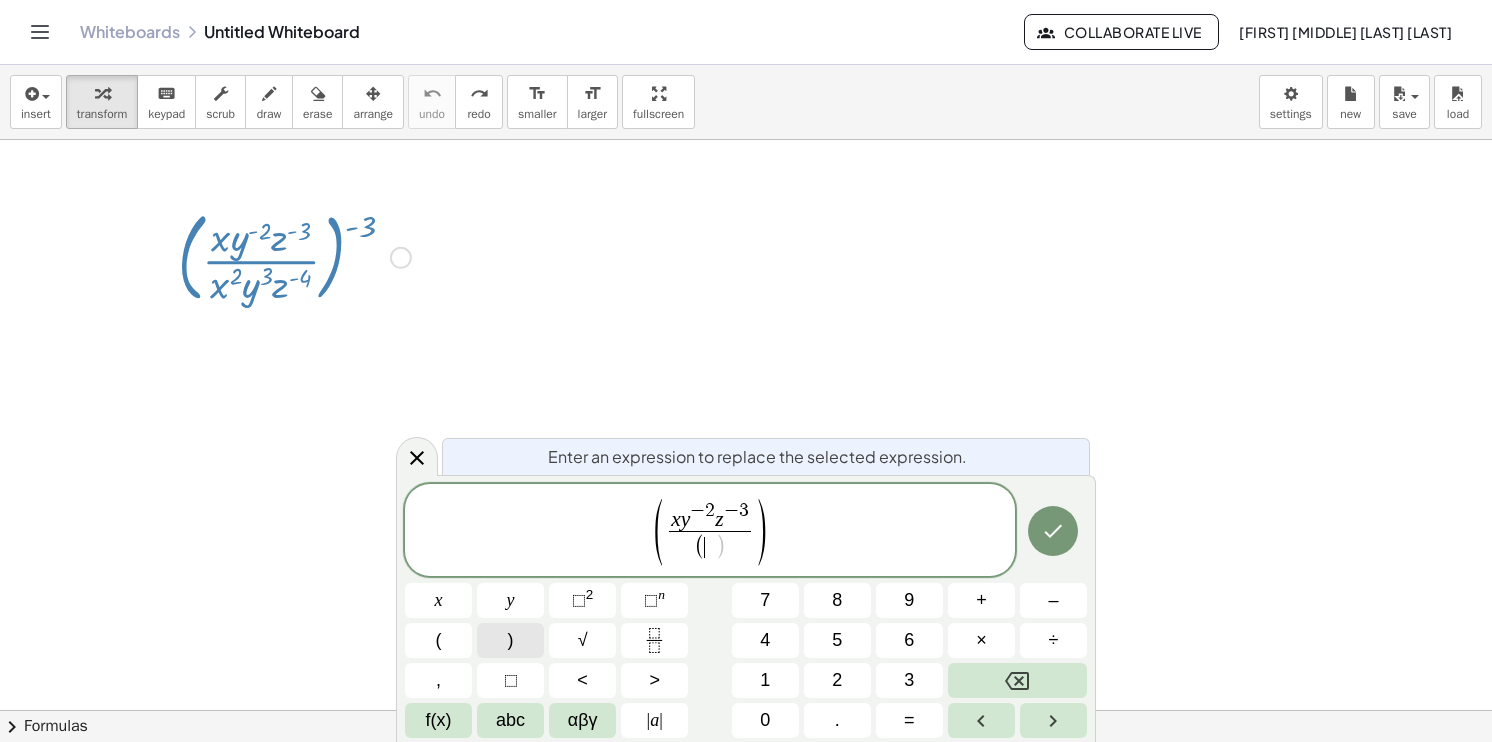click on ")" at bounding box center (510, 640) 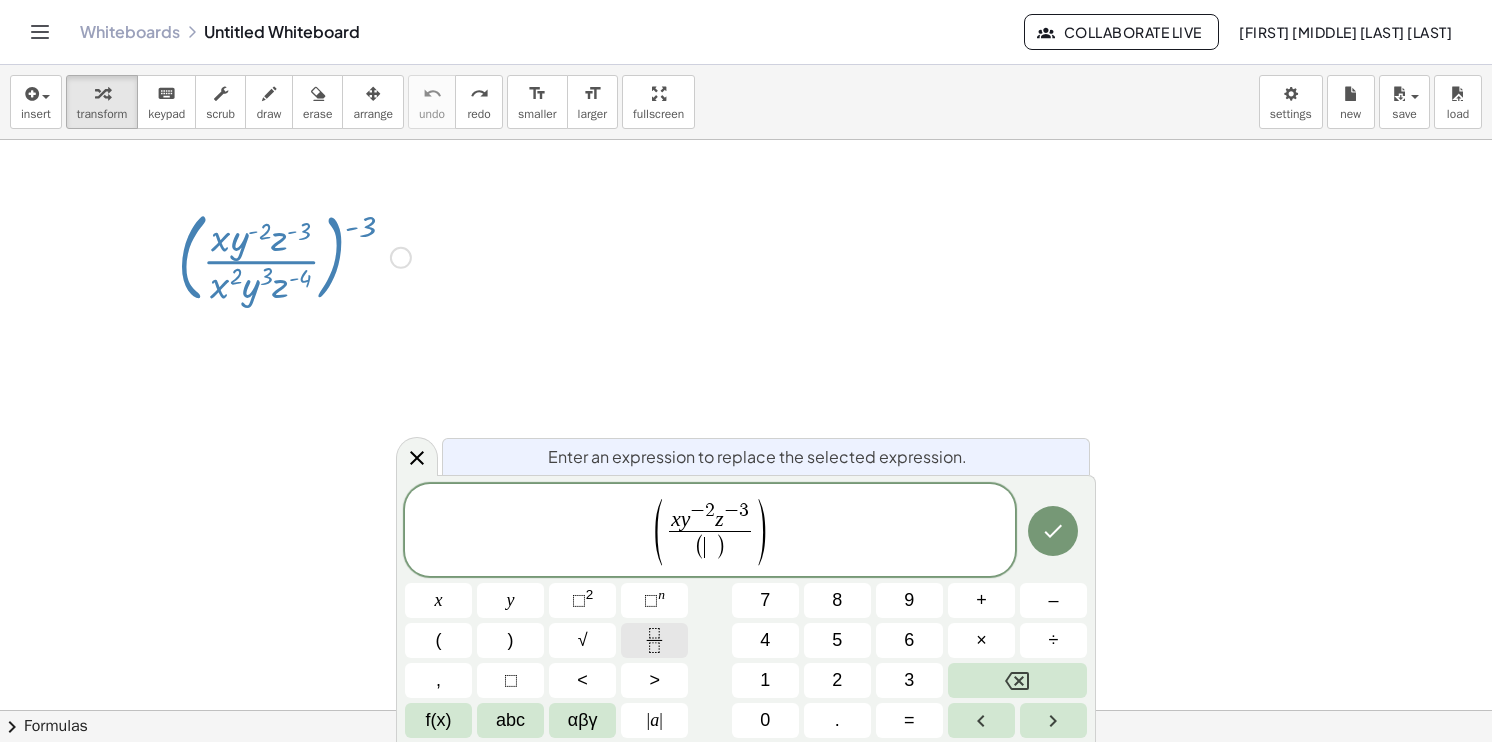 click 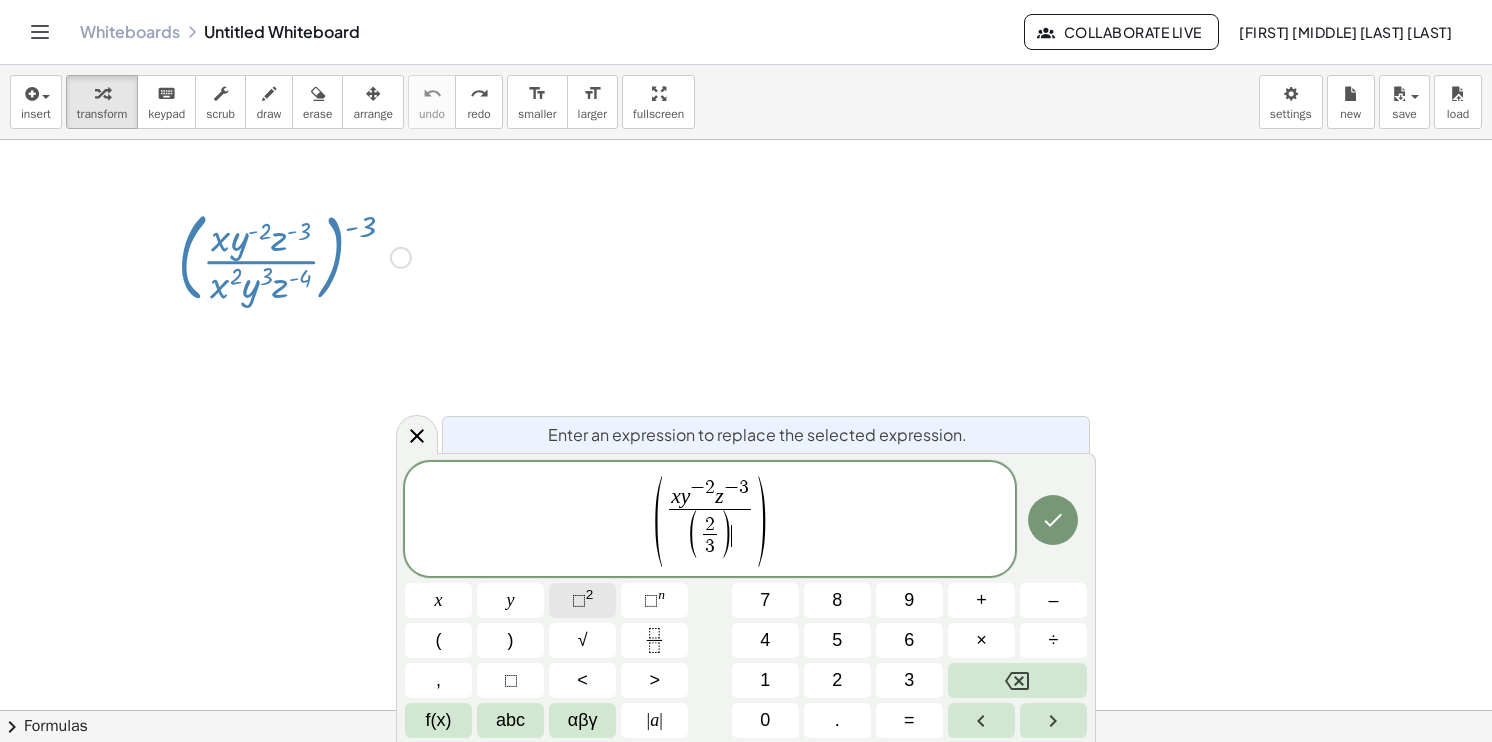 click on "⬚" at bounding box center (579, 600) 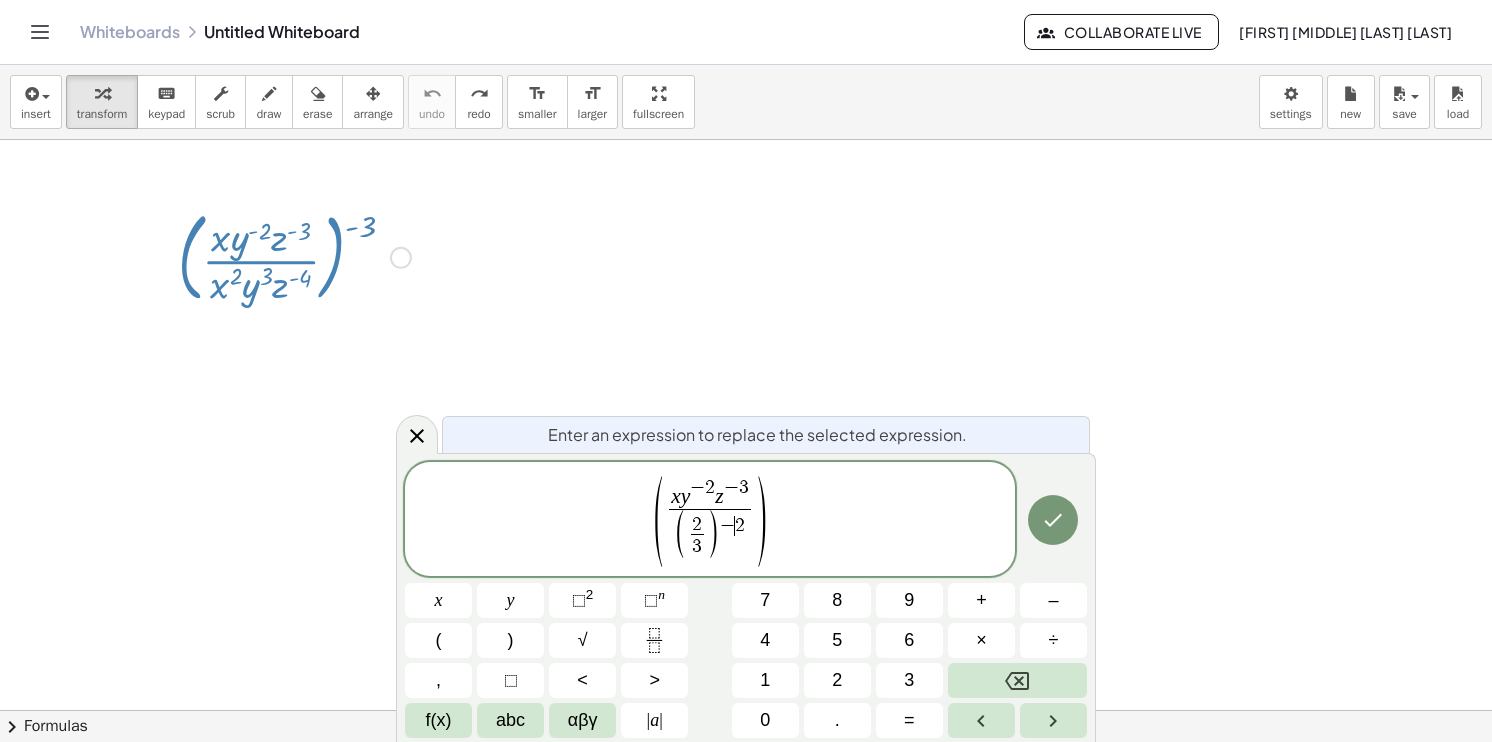 click on "−" at bounding box center [697, 487] 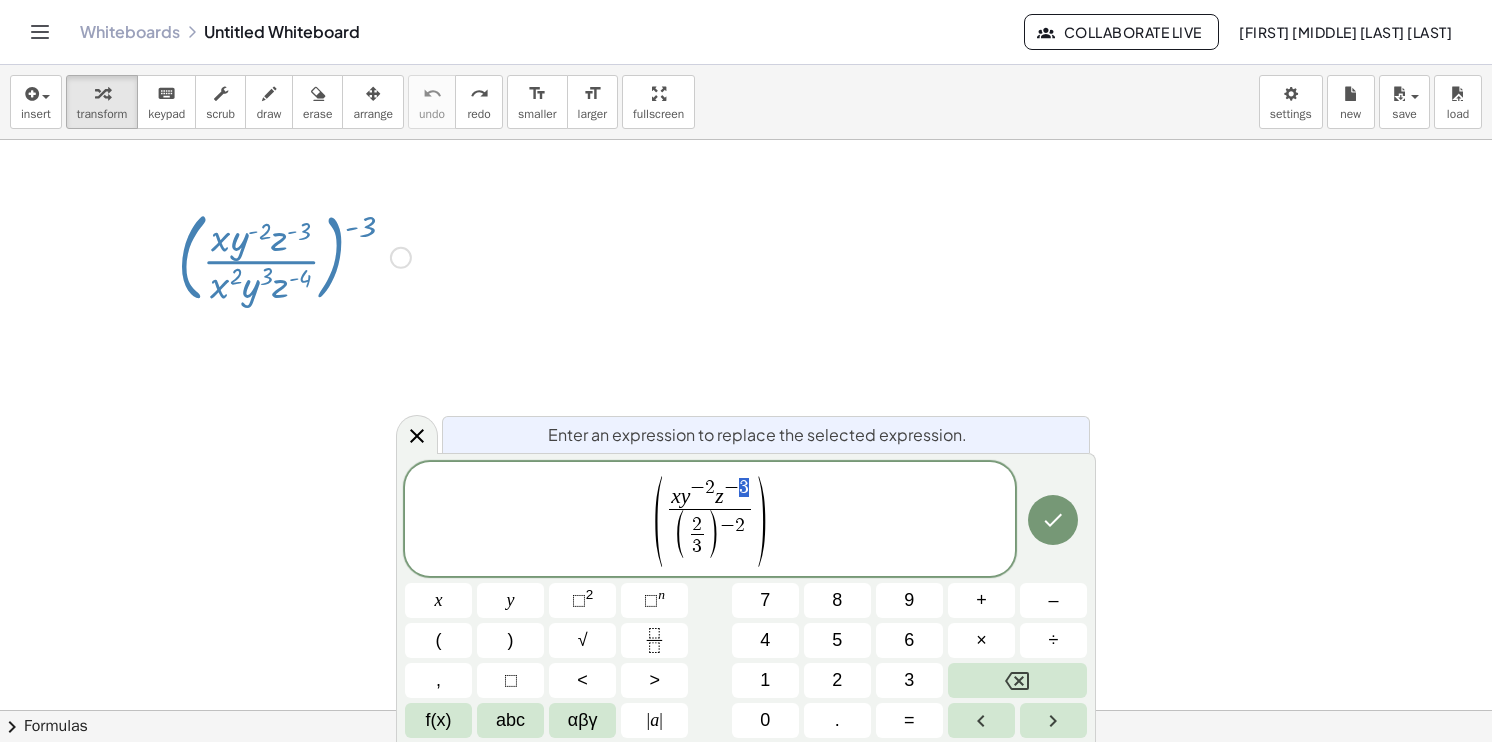 click on "−" at bounding box center [727, 525] 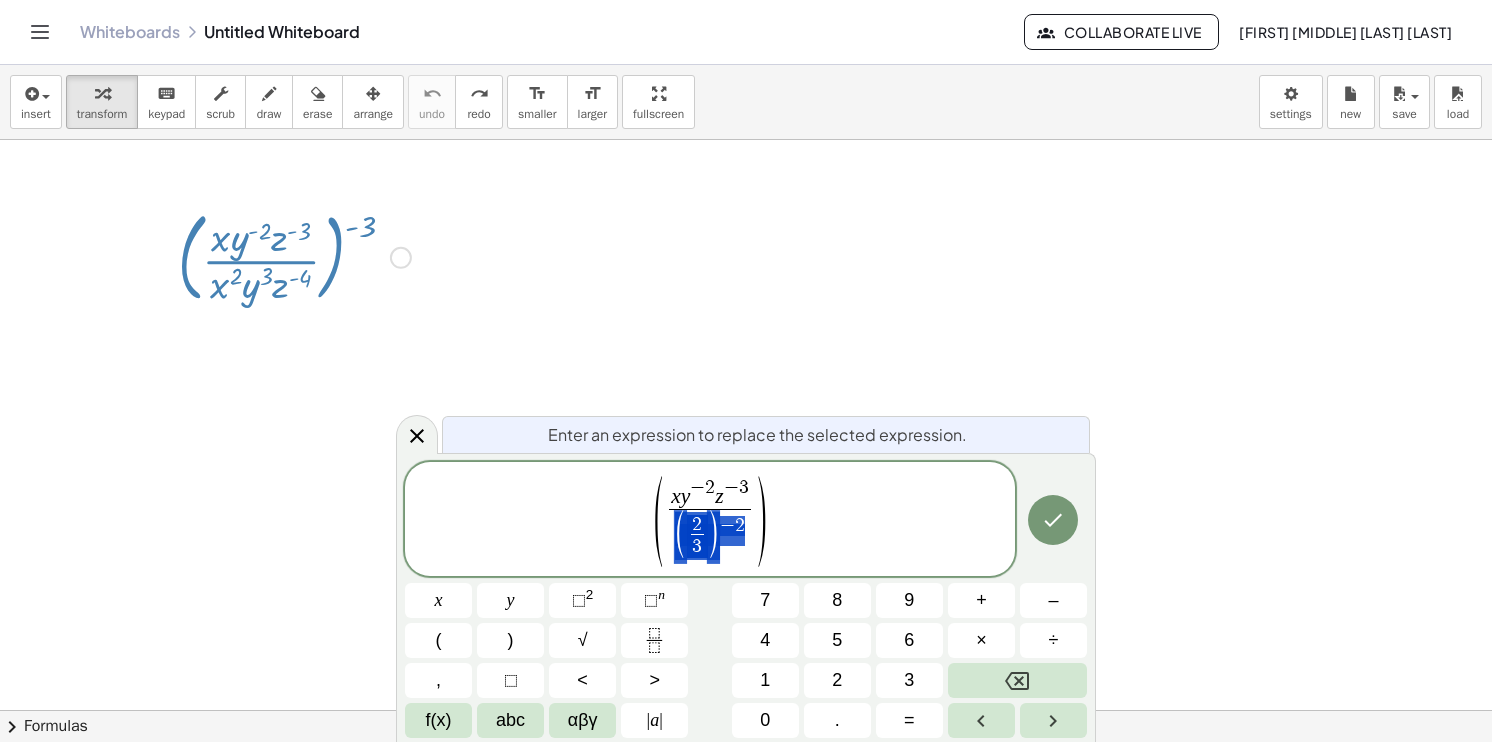 drag, startPoint x: 747, startPoint y: 533, endPoint x: 689, endPoint y: 538, distance: 58.21512 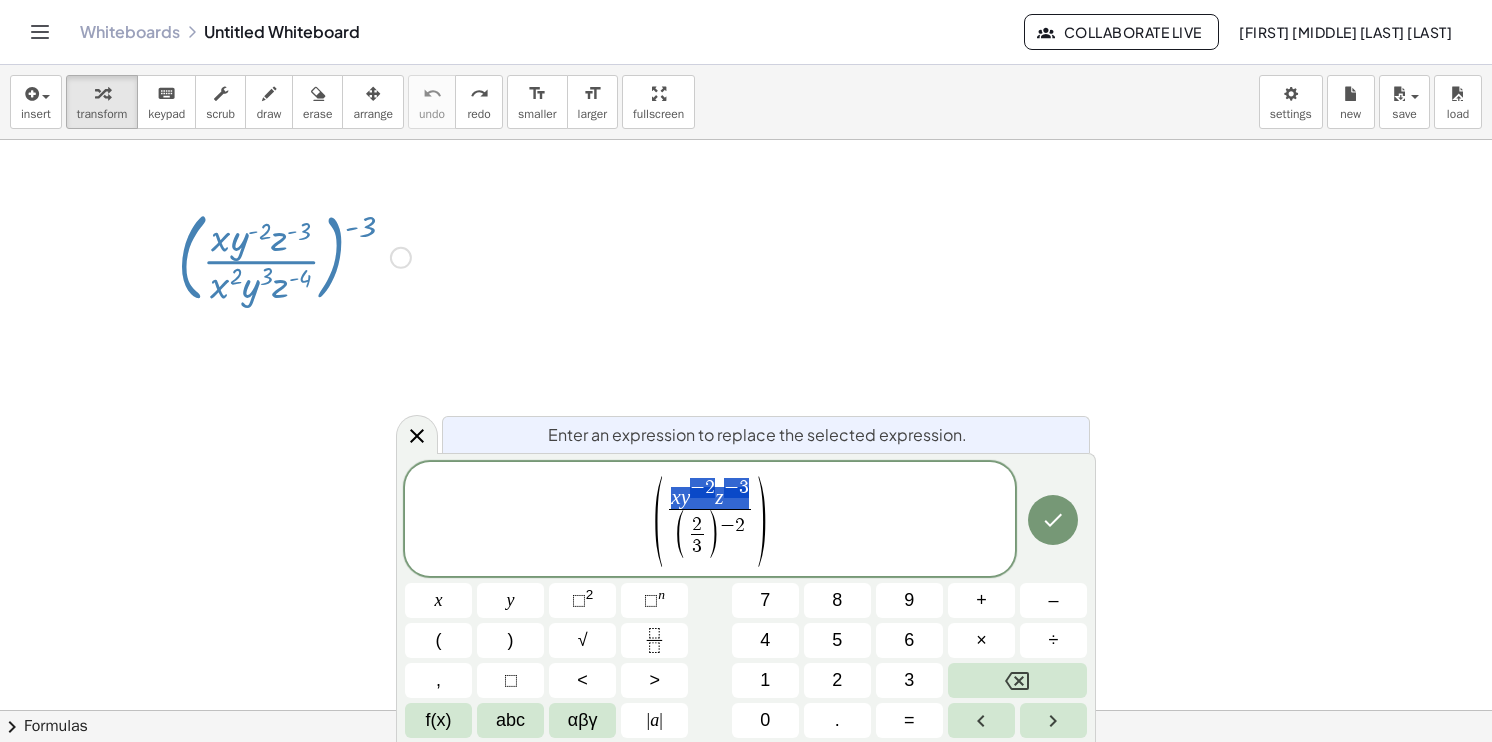 drag, startPoint x: 748, startPoint y: 490, endPoint x: 674, endPoint y: 498, distance: 74.431175 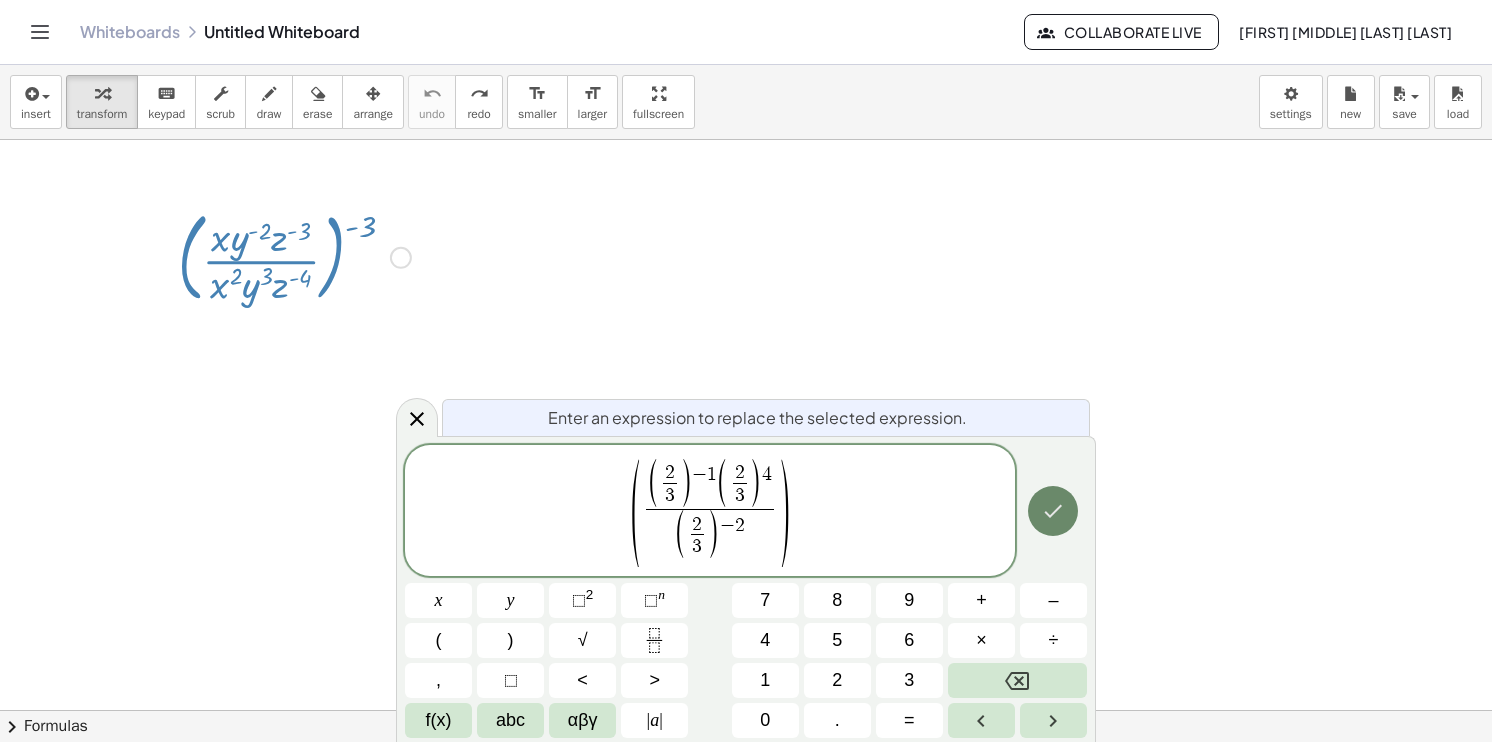 click 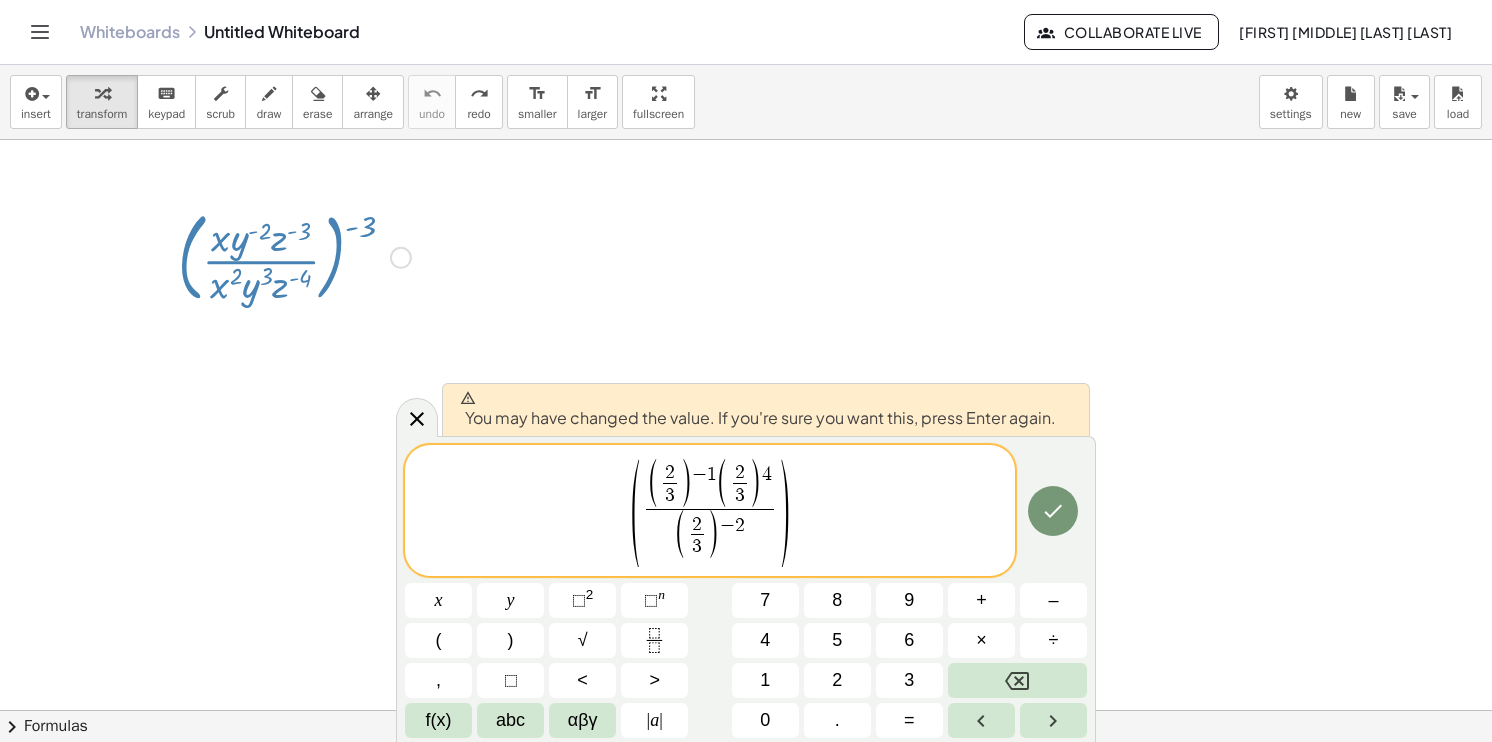 click on "( ( [NUMBER] ) − [NUMBER] ( [NUMBER] ) [NUMBER] ( [NUMBER] ) − [NUMBER] )" at bounding box center (710, 512) 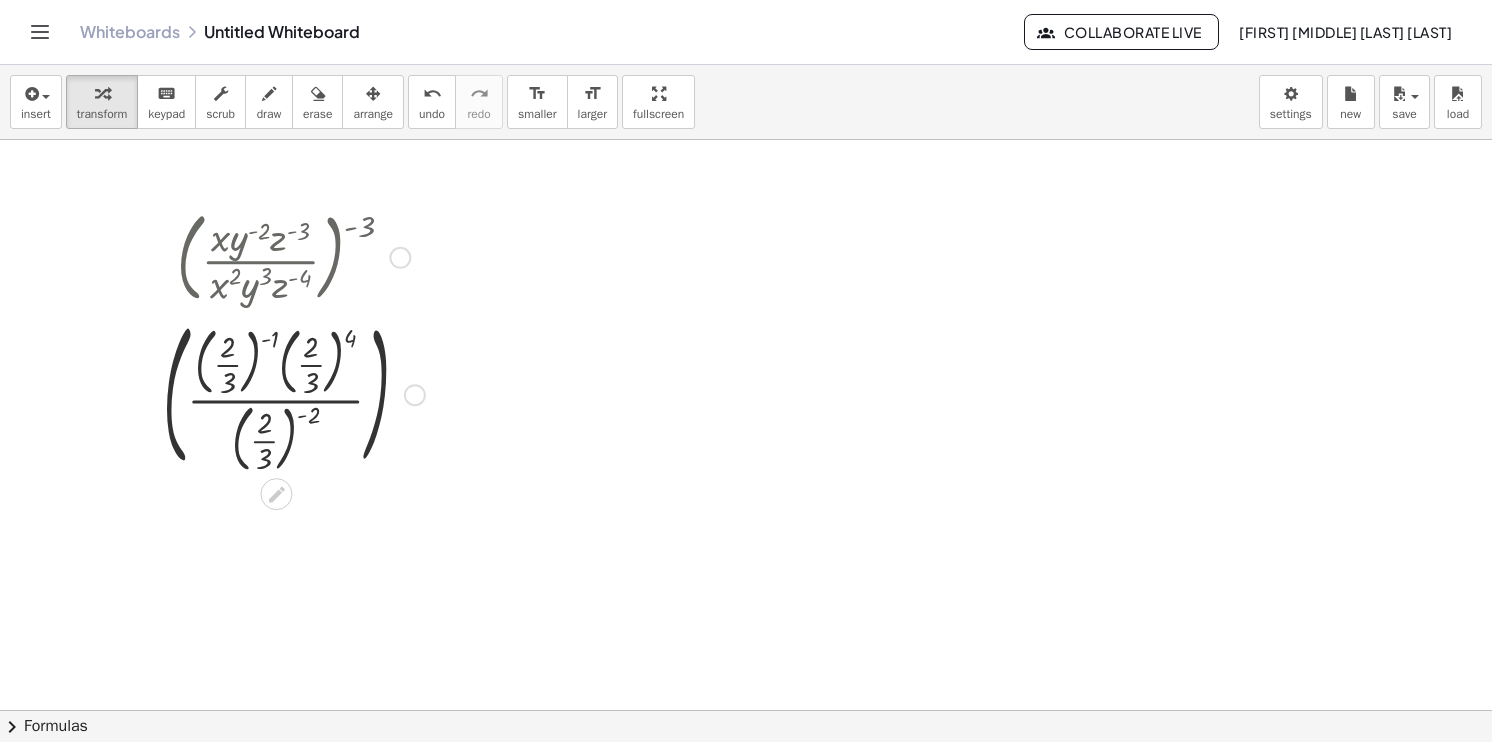 click at bounding box center [294, 256] 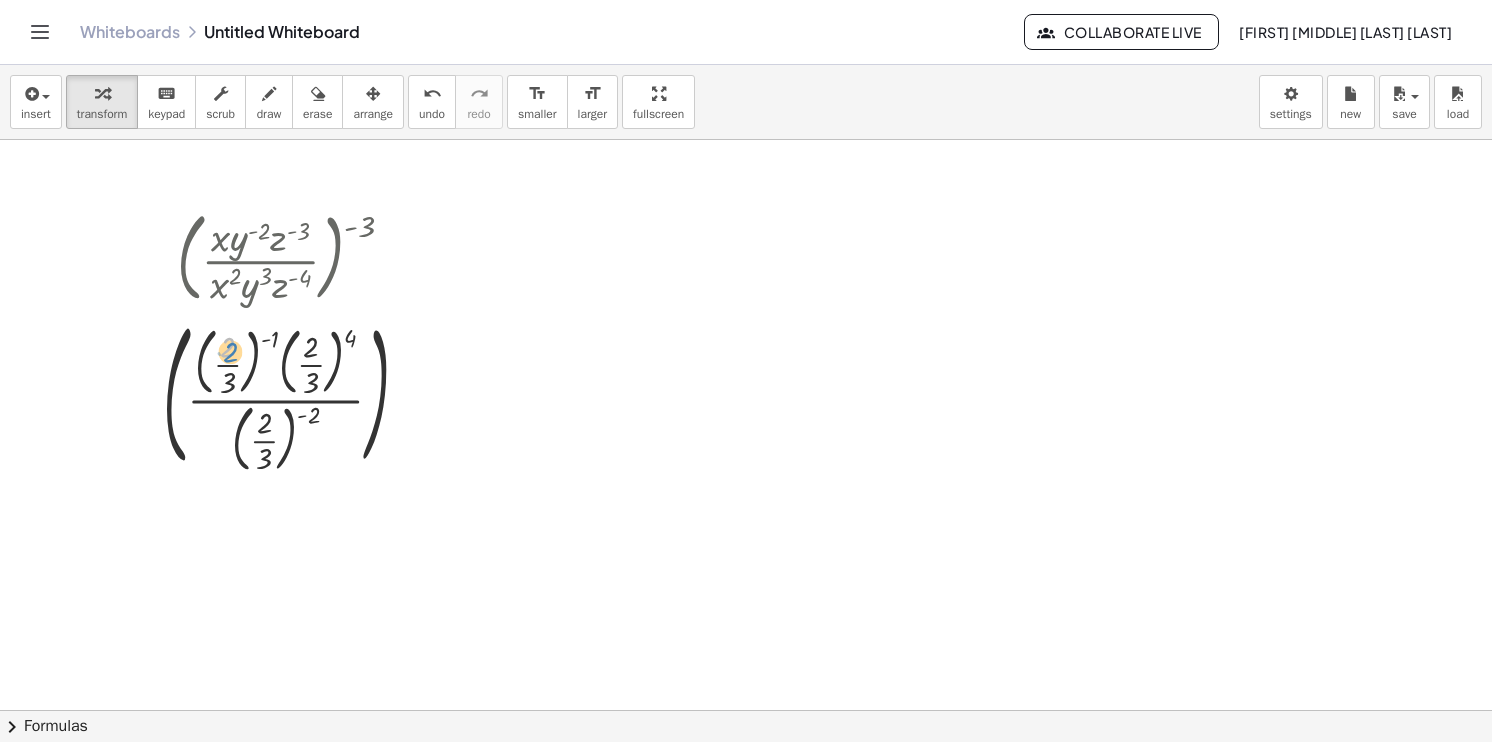 click at bounding box center (294, 392) 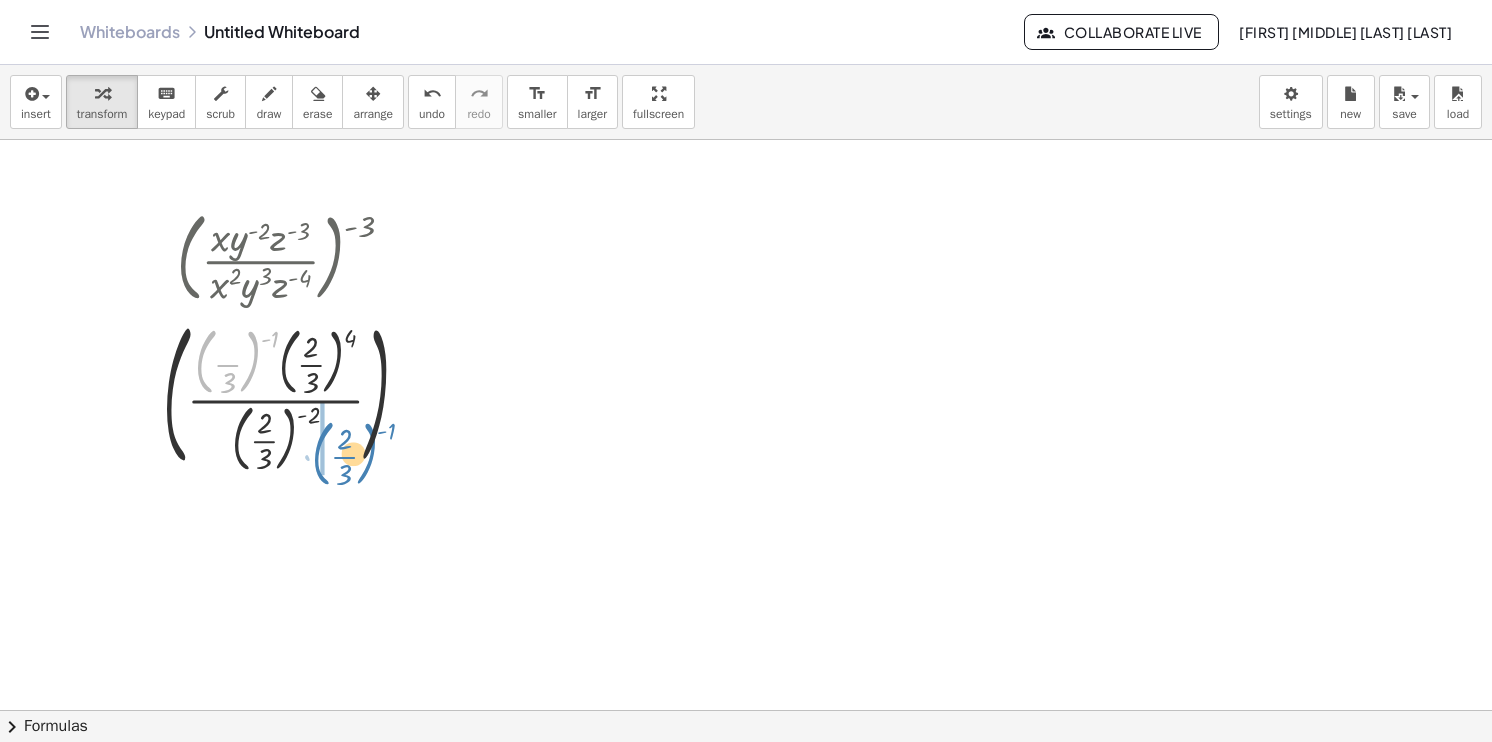 drag, startPoint x: 200, startPoint y: 354, endPoint x: 319, endPoint y: 446, distance: 150.41609 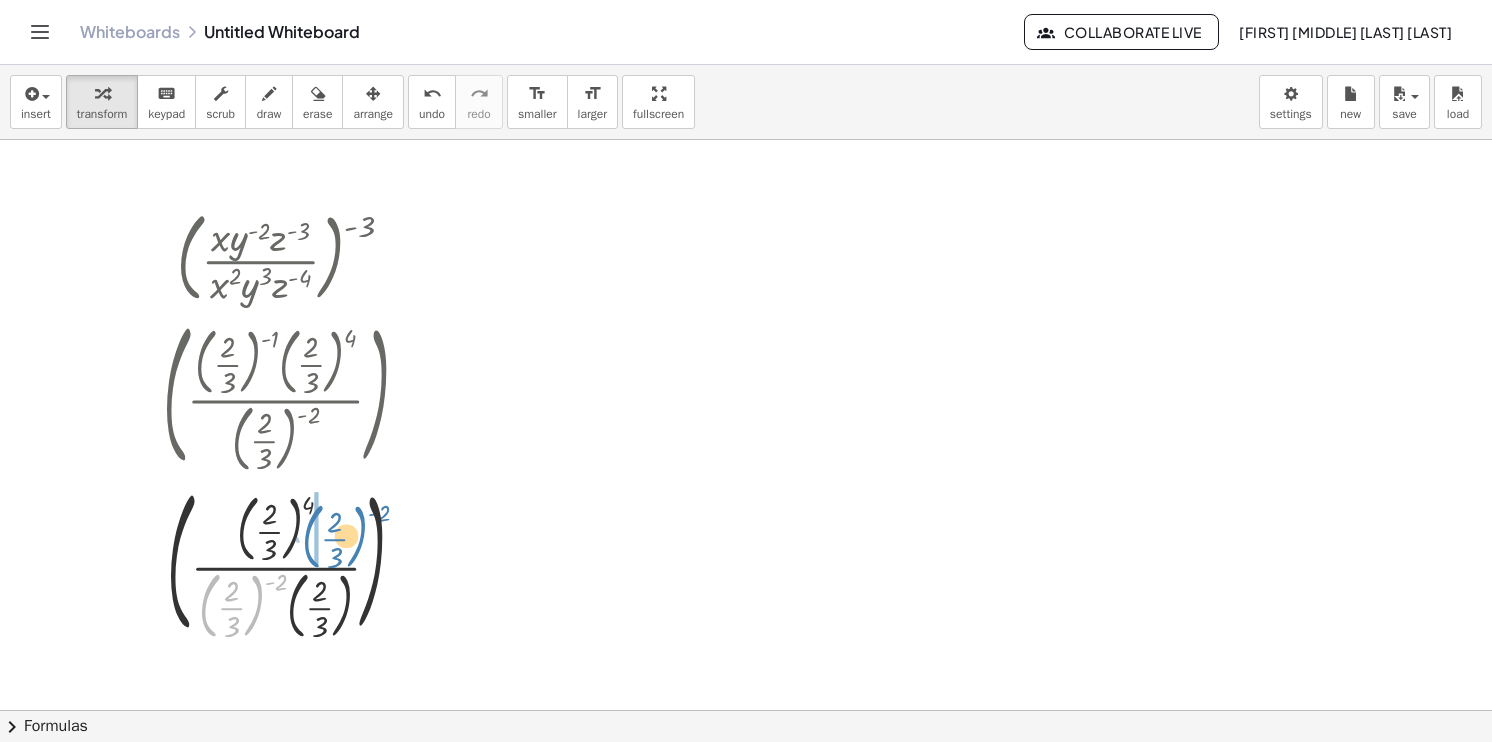 drag, startPoint x: 208, startPoint y: 593, endPoint x: 312, endPoint y: 522, distance: 125.92458 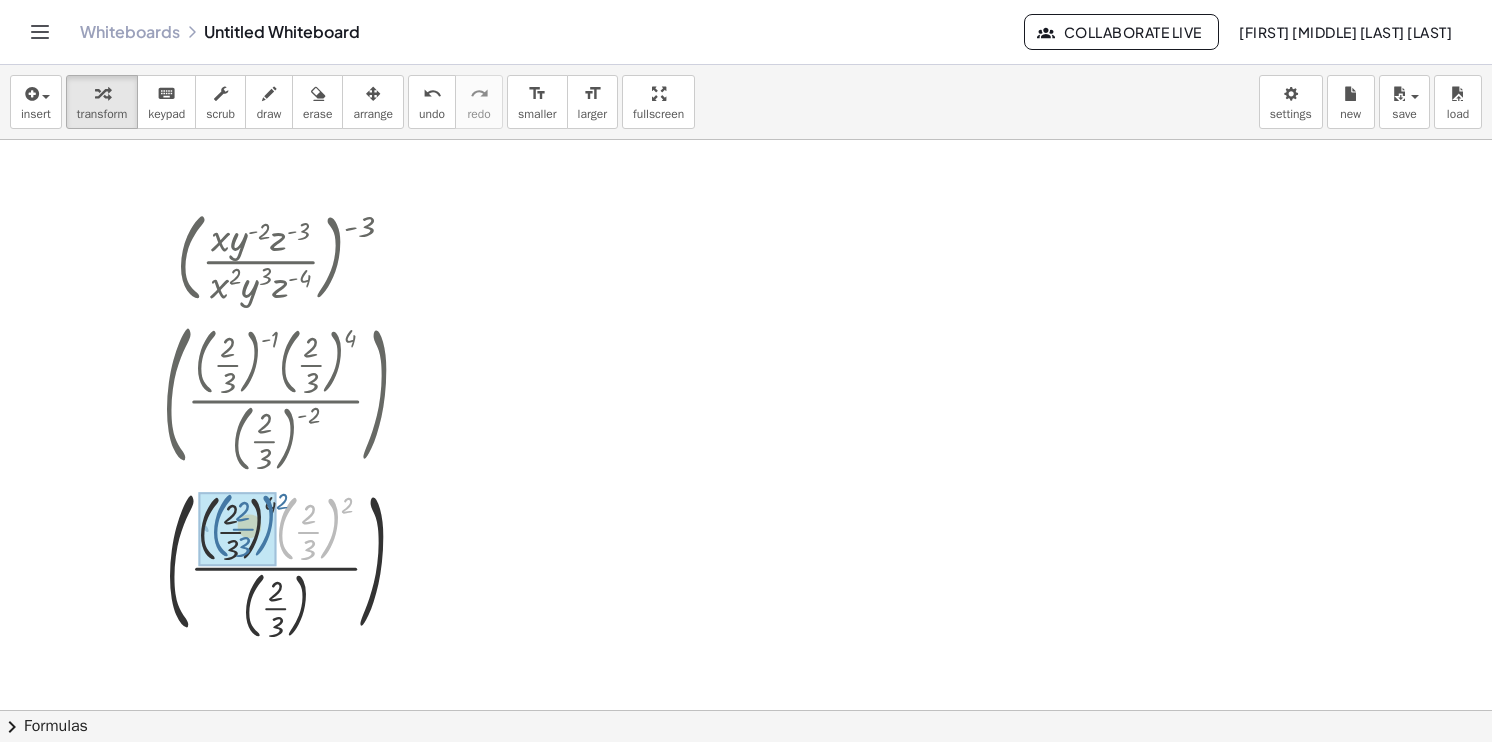 drag, startPoint x: 334, startPoint y: 526, endPoint x: 268, endPoint y: 522, distance: 66.1211 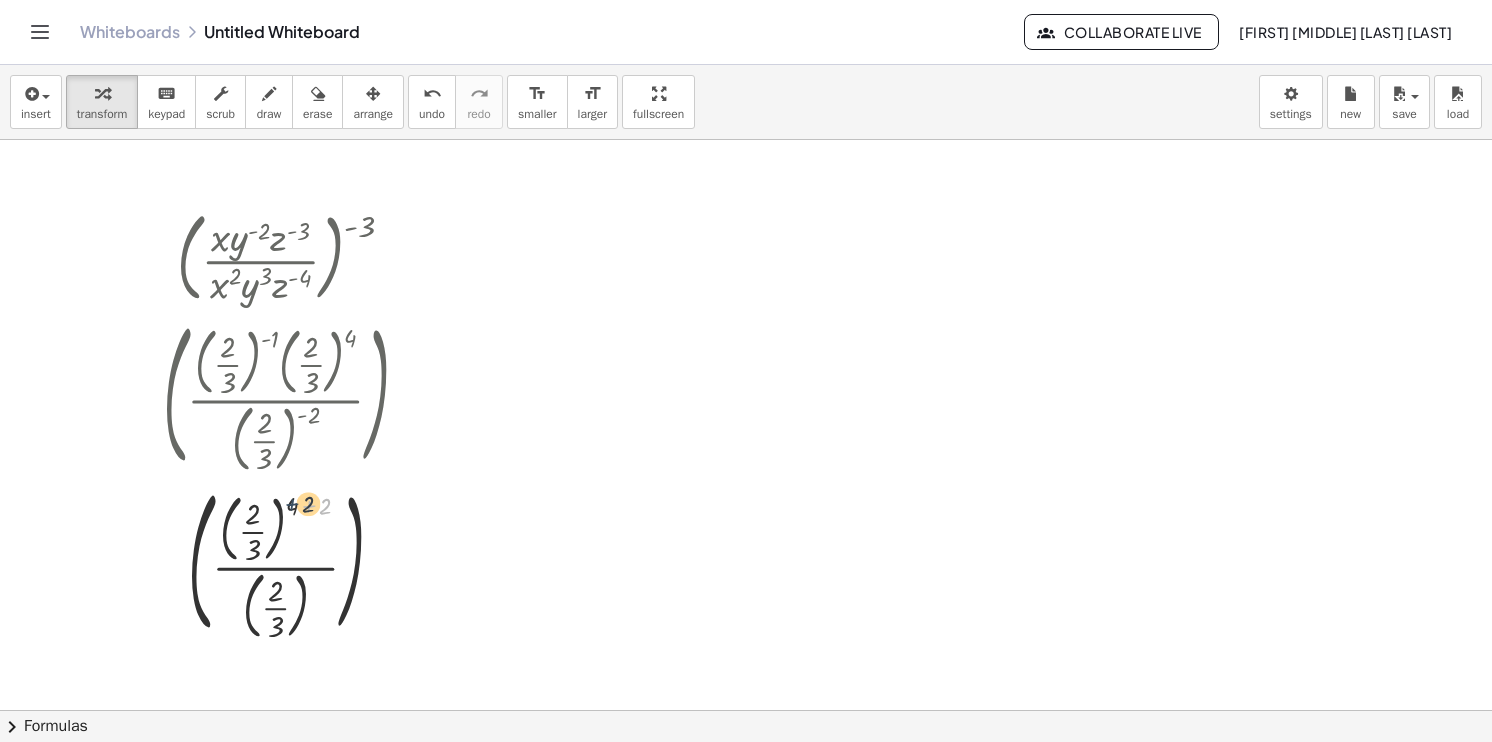 drag, startPoint x: 318, startPoint y: 508, endPoint x: 300, endPoint y: 506, distance: 18.110771 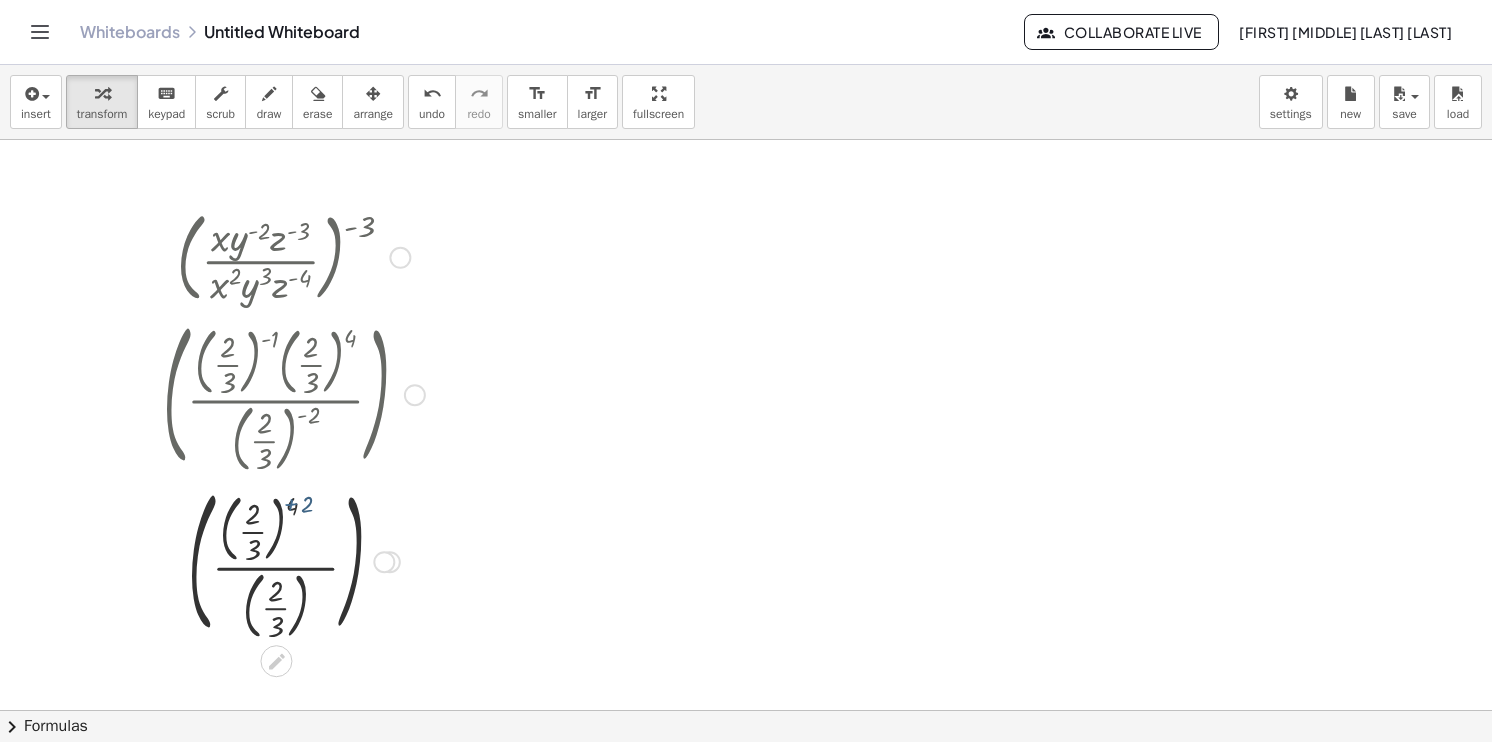 click at bounding box center [294, 559] 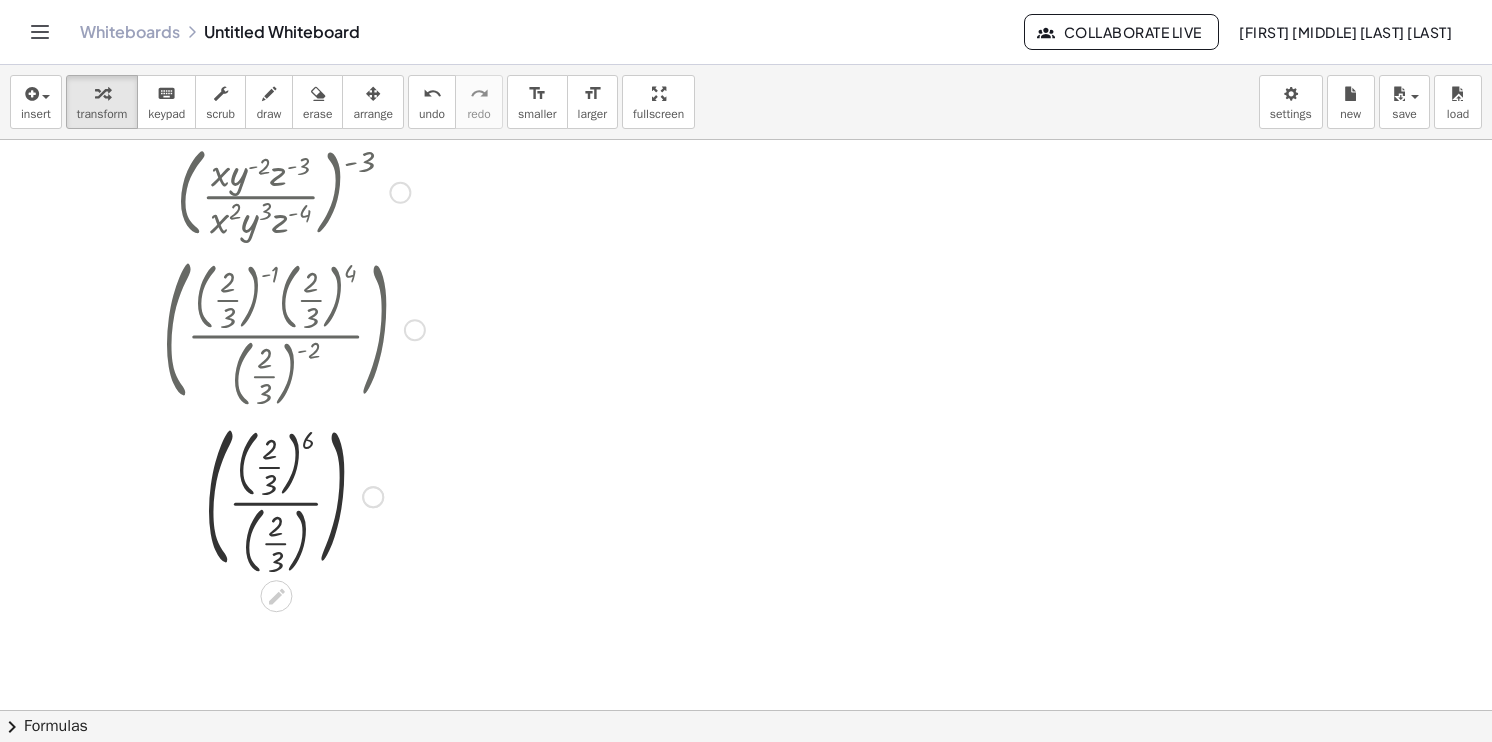 scroll, scrollTop: 100, scrollLeft: 0, axis: vertical 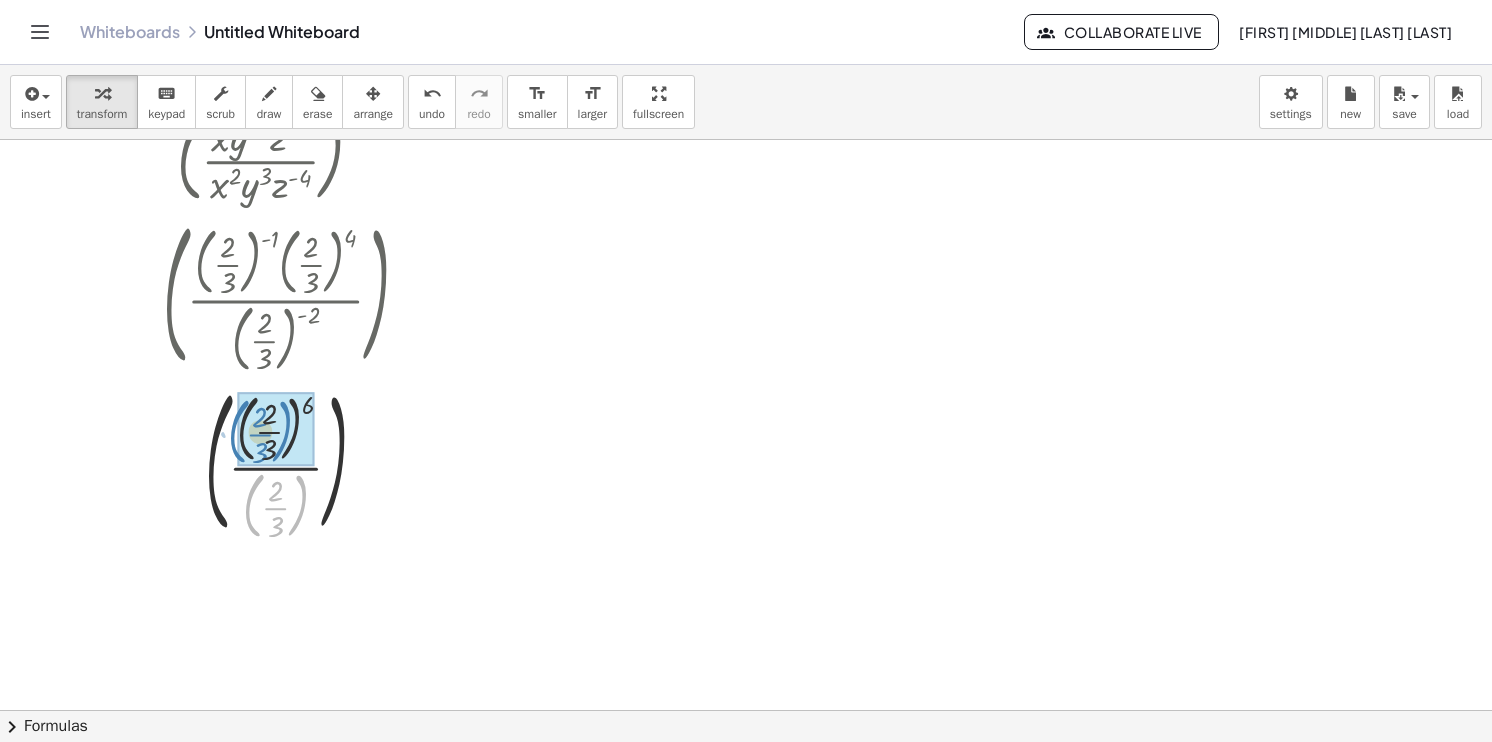 drag, startPoint x: 304, startPoint y: 506, endPoint x: 292, endPoint y: 436, distance: 71.021126 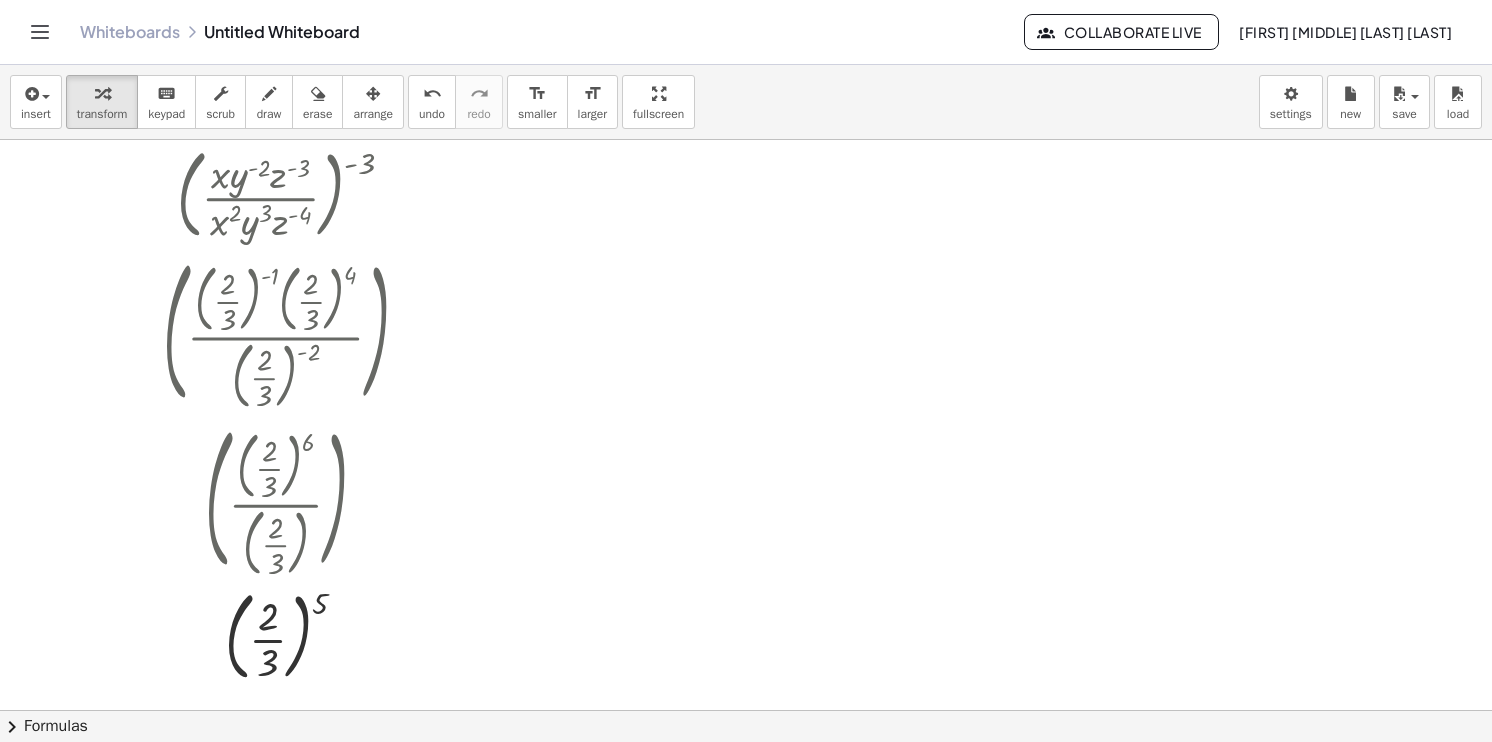 scroll, scrollTop: 0, scrollLeft: 0, axis: both 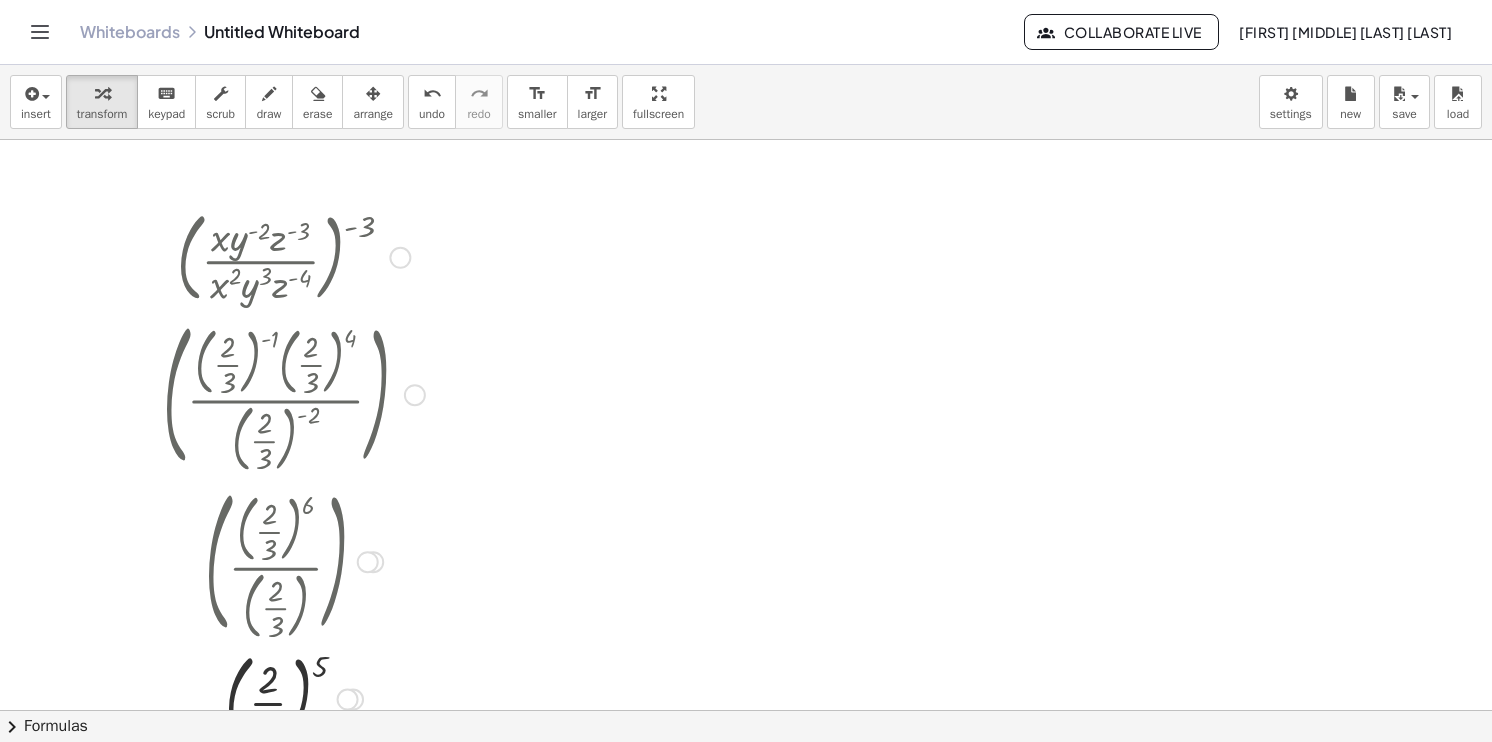 click at bounding box center (294, 256) 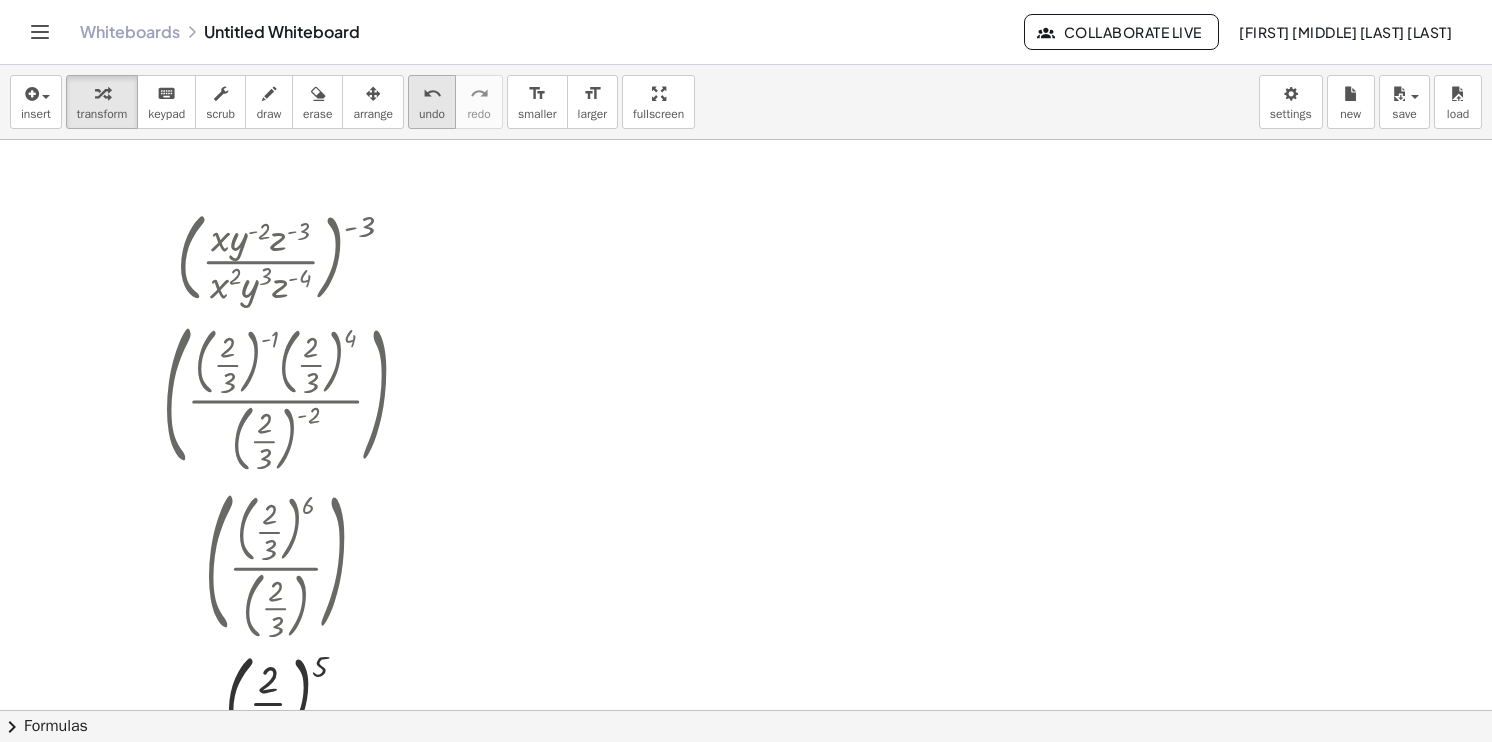 click on "undo" at bounding box center [432, 114] 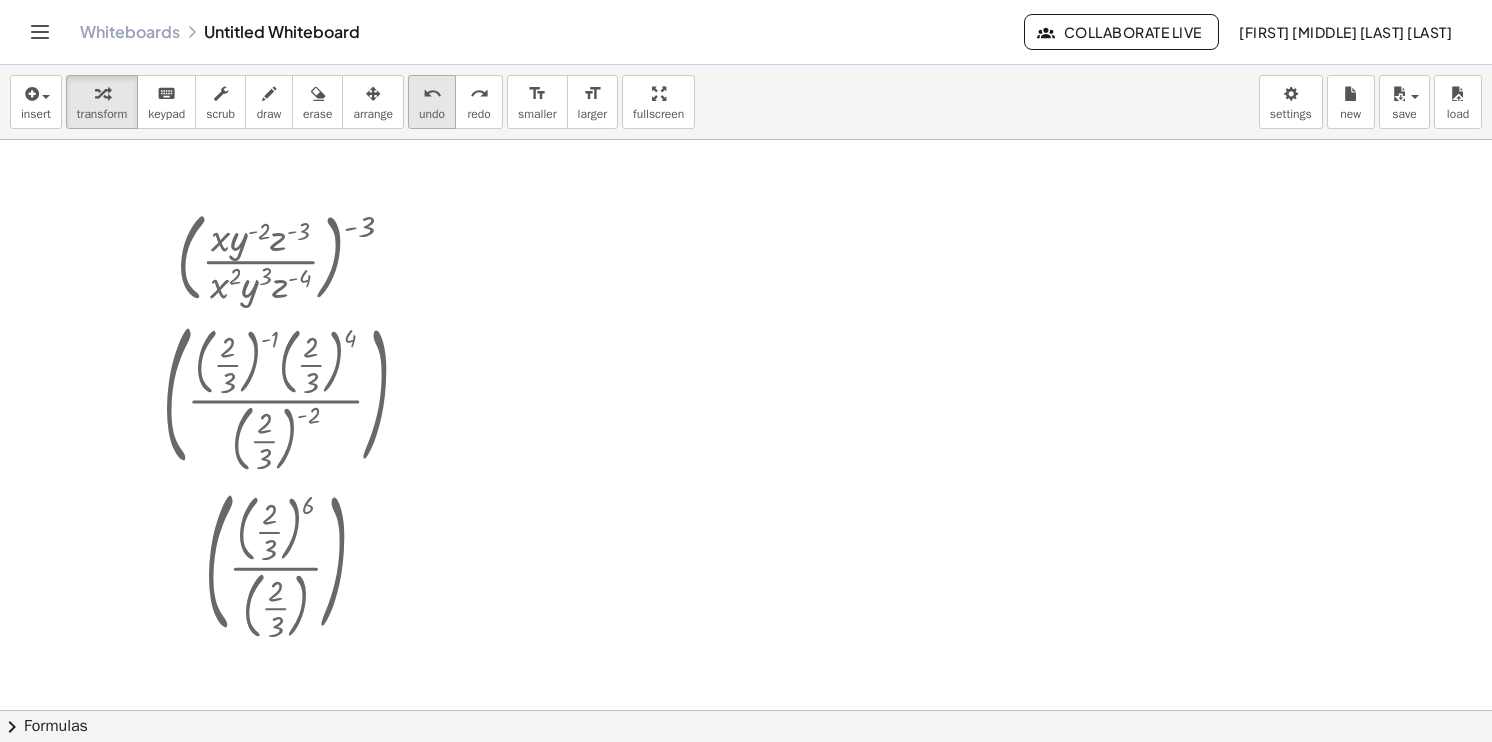 click on "undo" at bounding box center (432, 114) 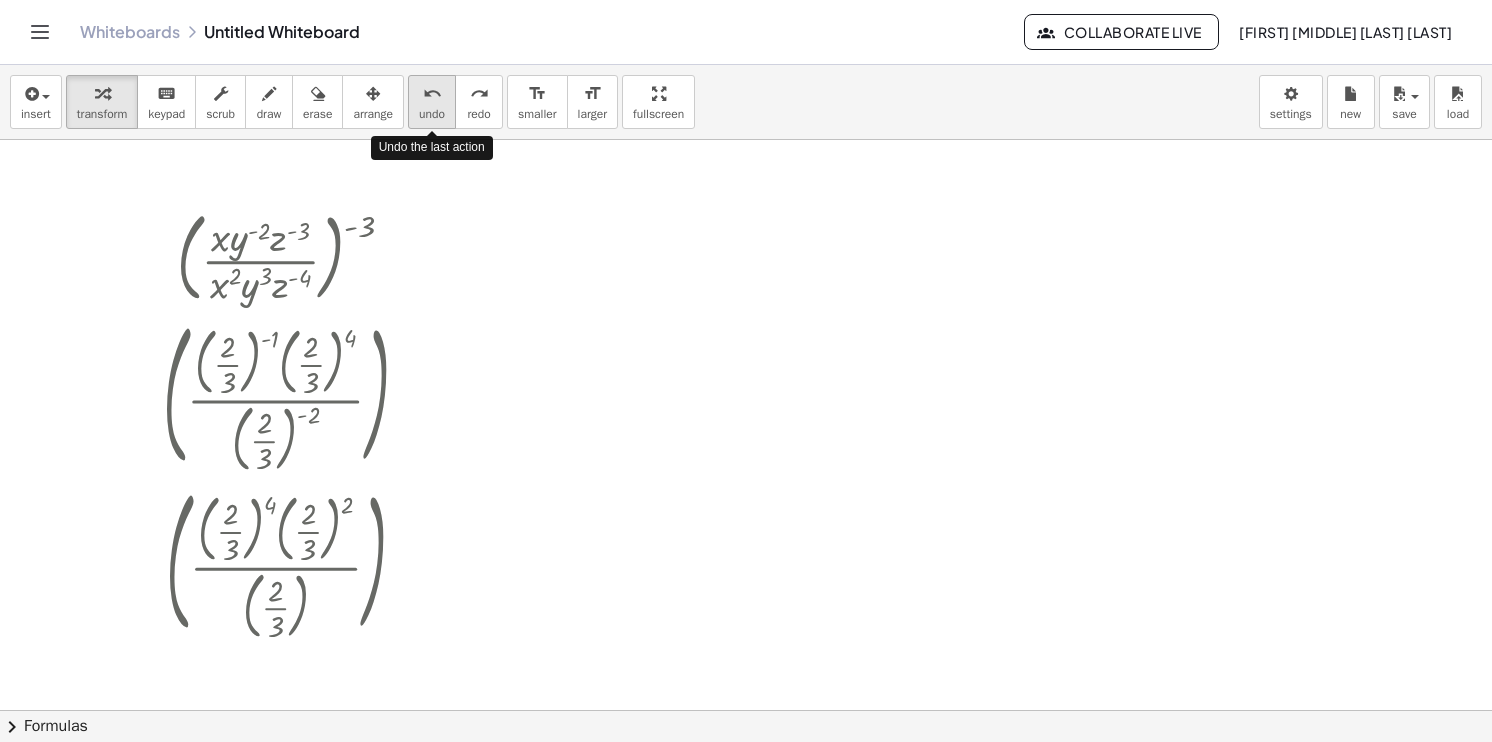 click on "undo" at bounding box center (432, 114) 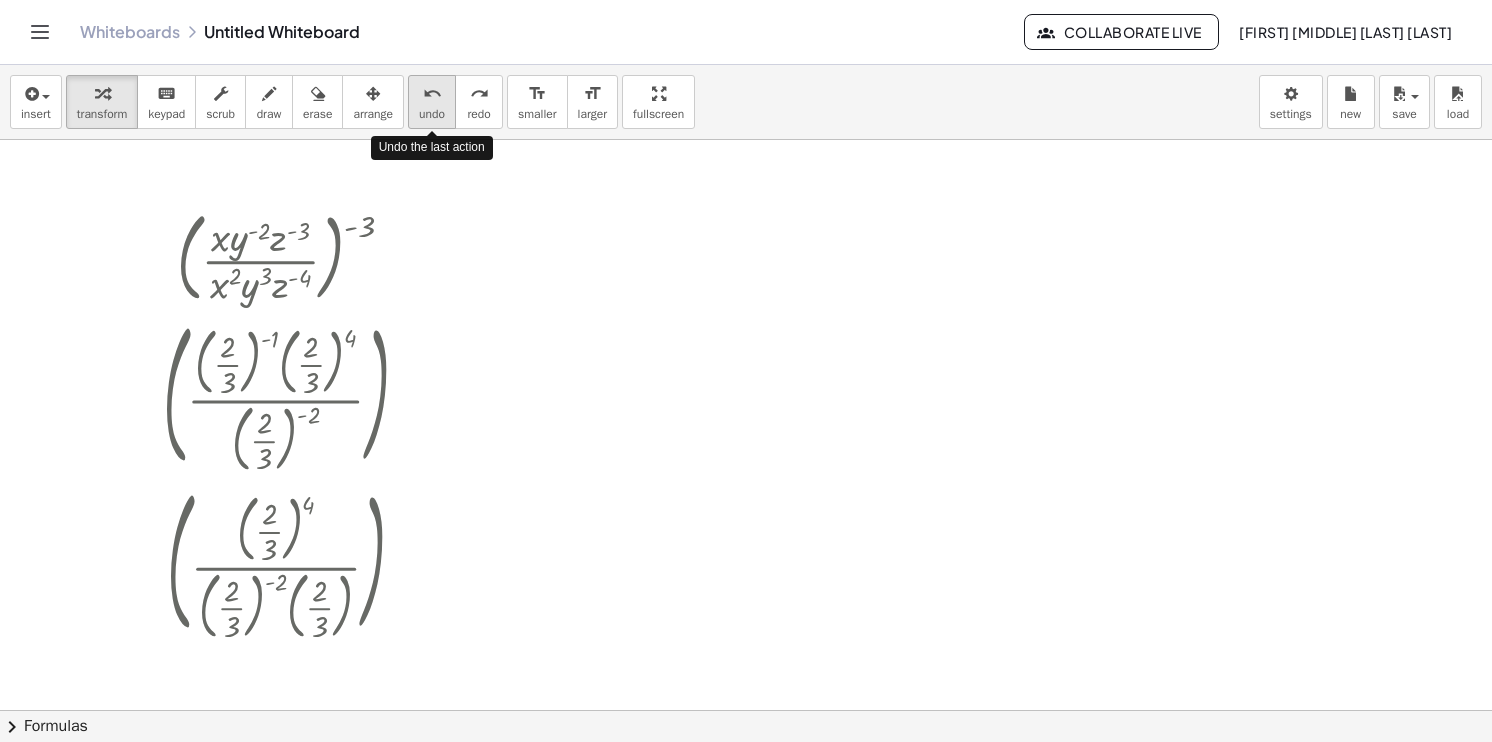 click on "undo" at bounding box center (432, 114) 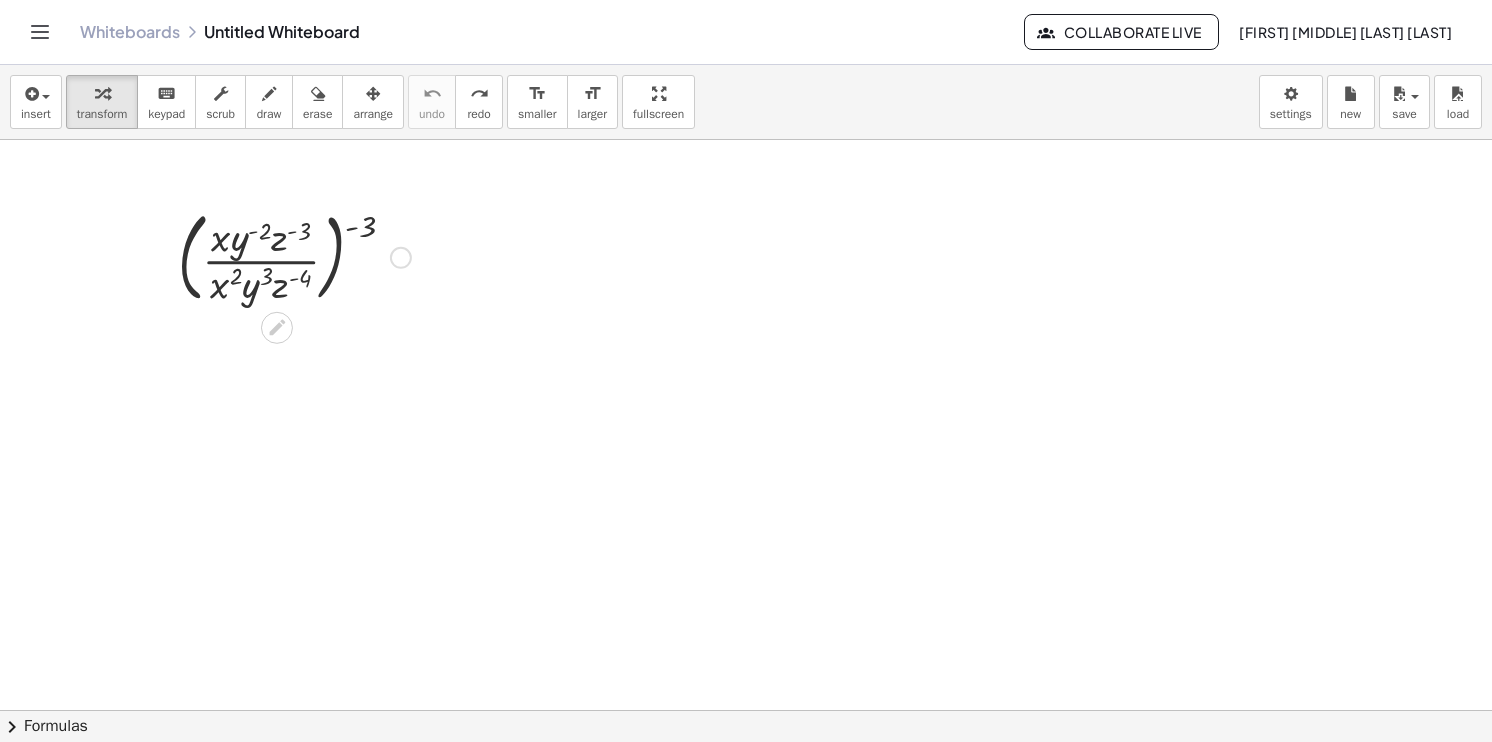 click at bounding box center (294, 256) 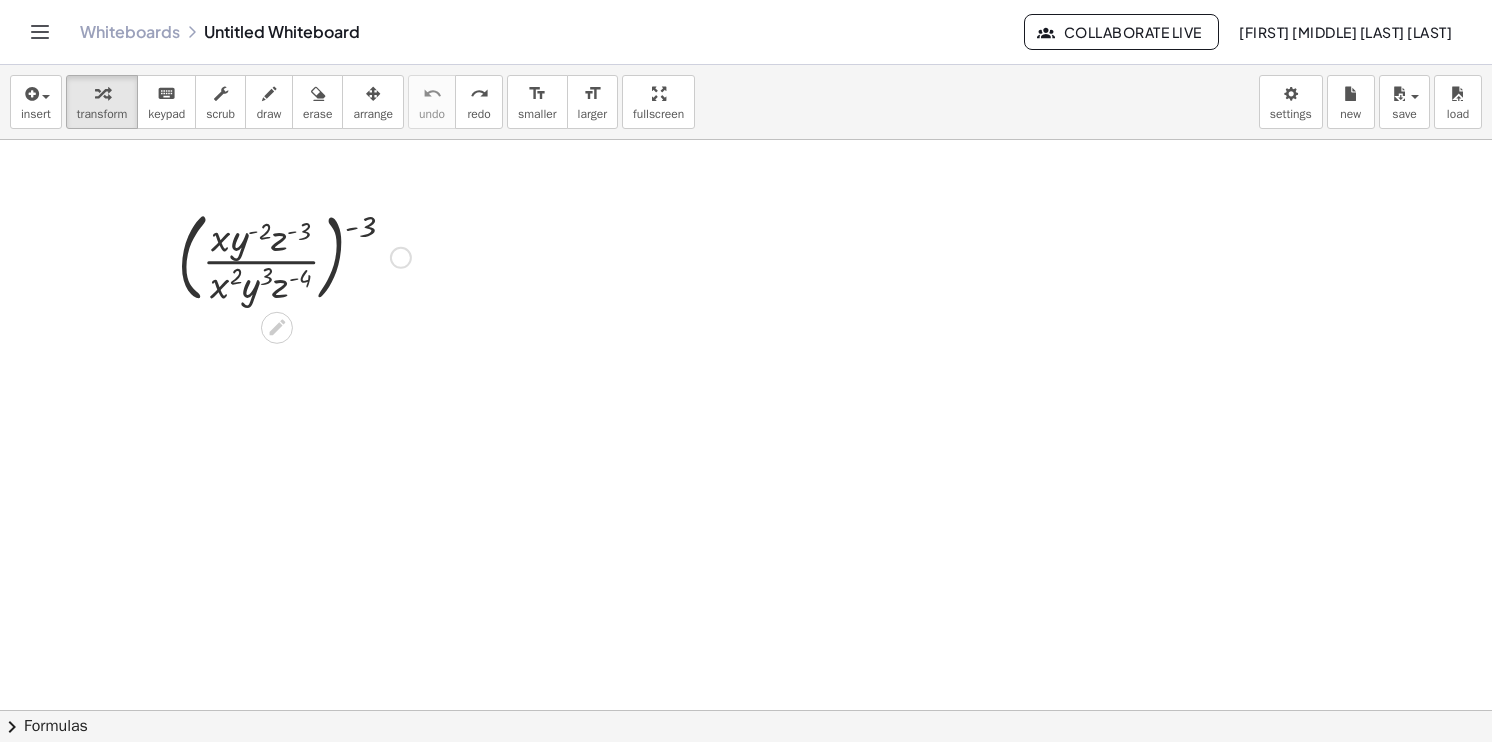 drag, startPoint x: 304, startPoint y: 262, endPoint x: 361, endPoint y: 233, distance: 63.953106 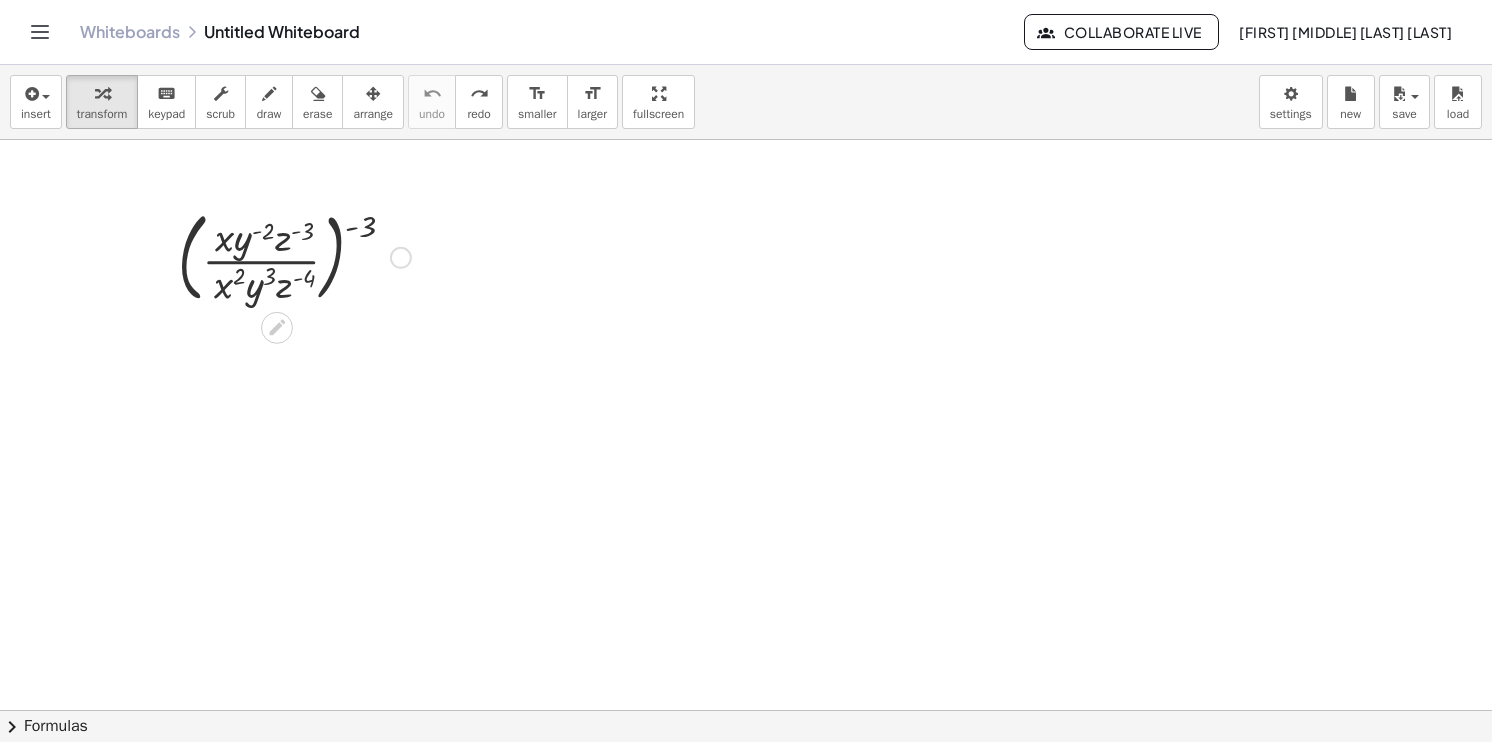 click at bounding box center [294, 256] 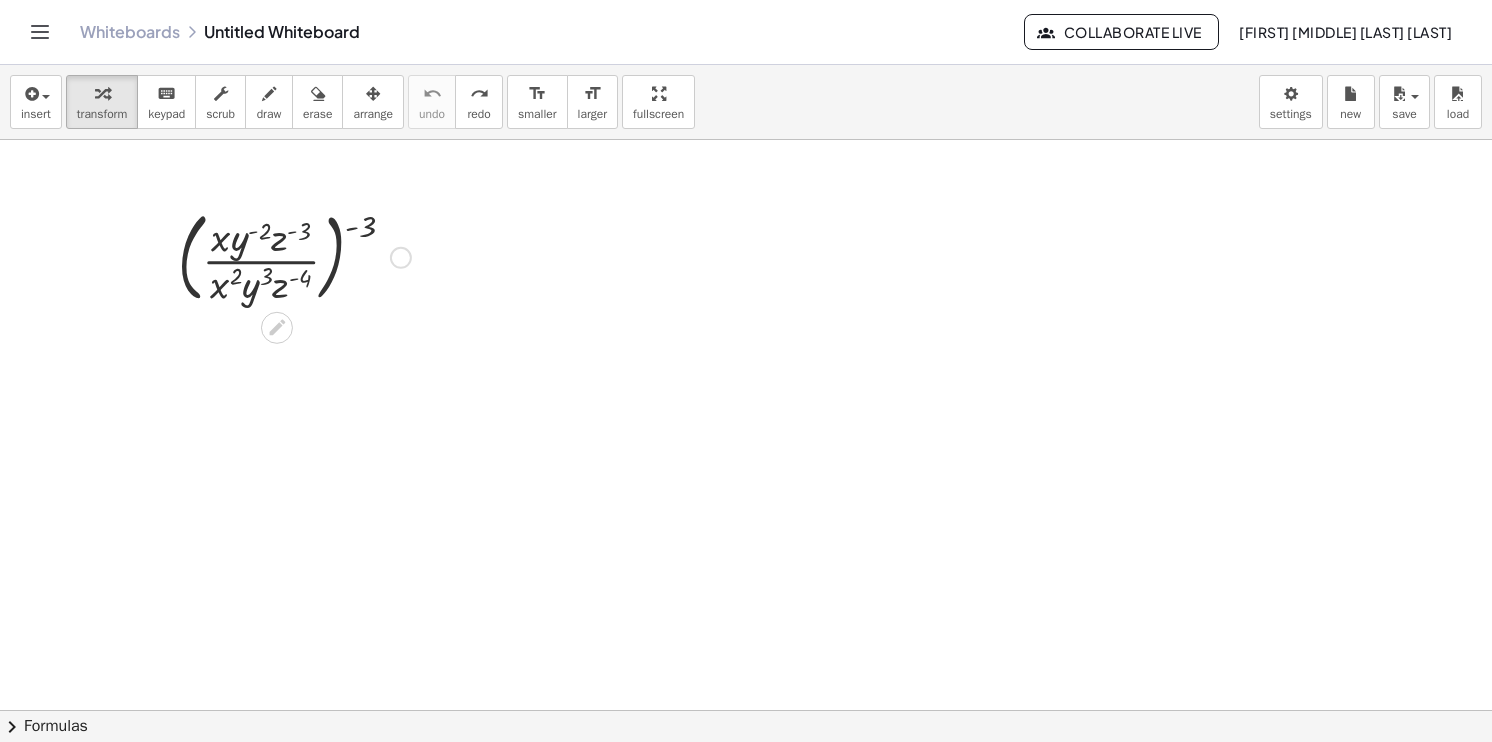 click at bounding box center [294, 256] 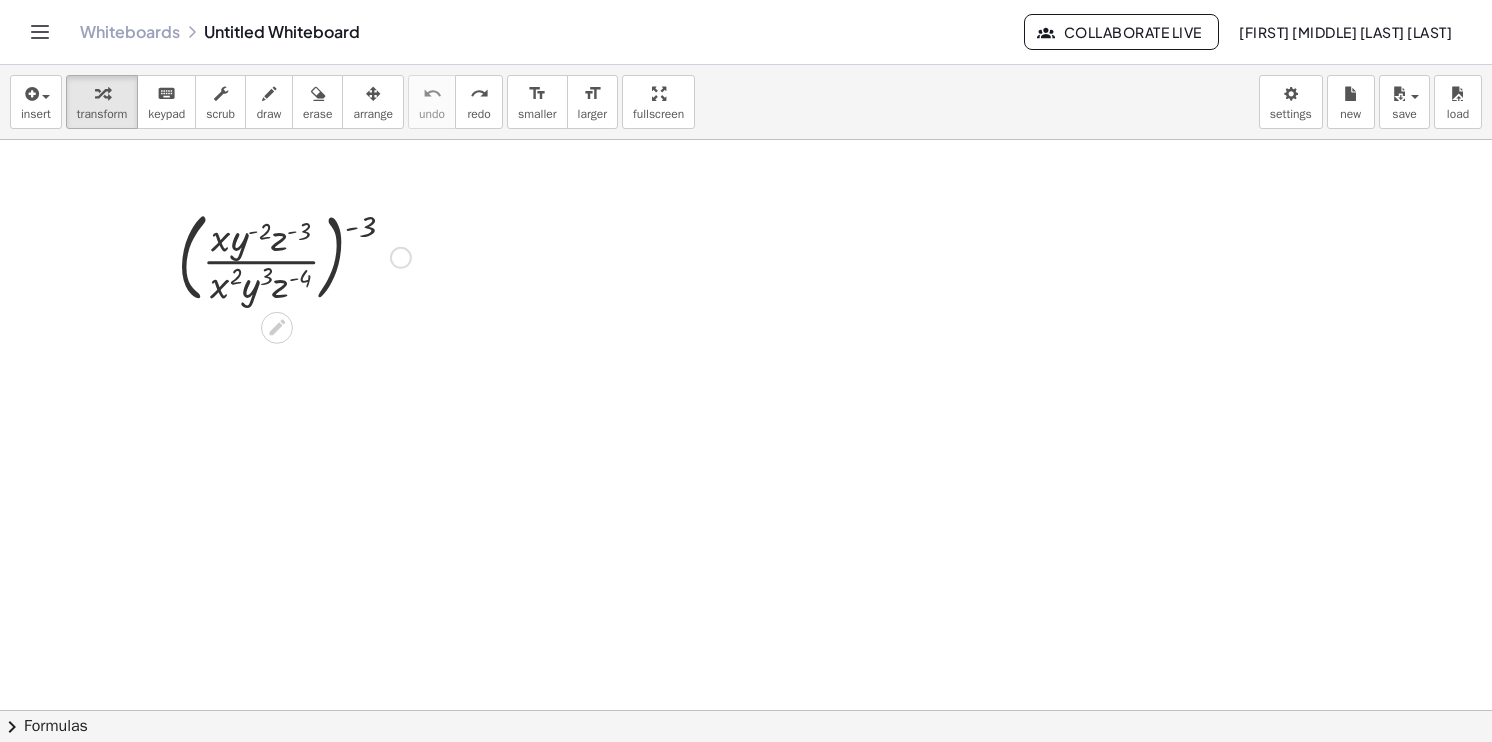 click at bounding box center [294, 256] 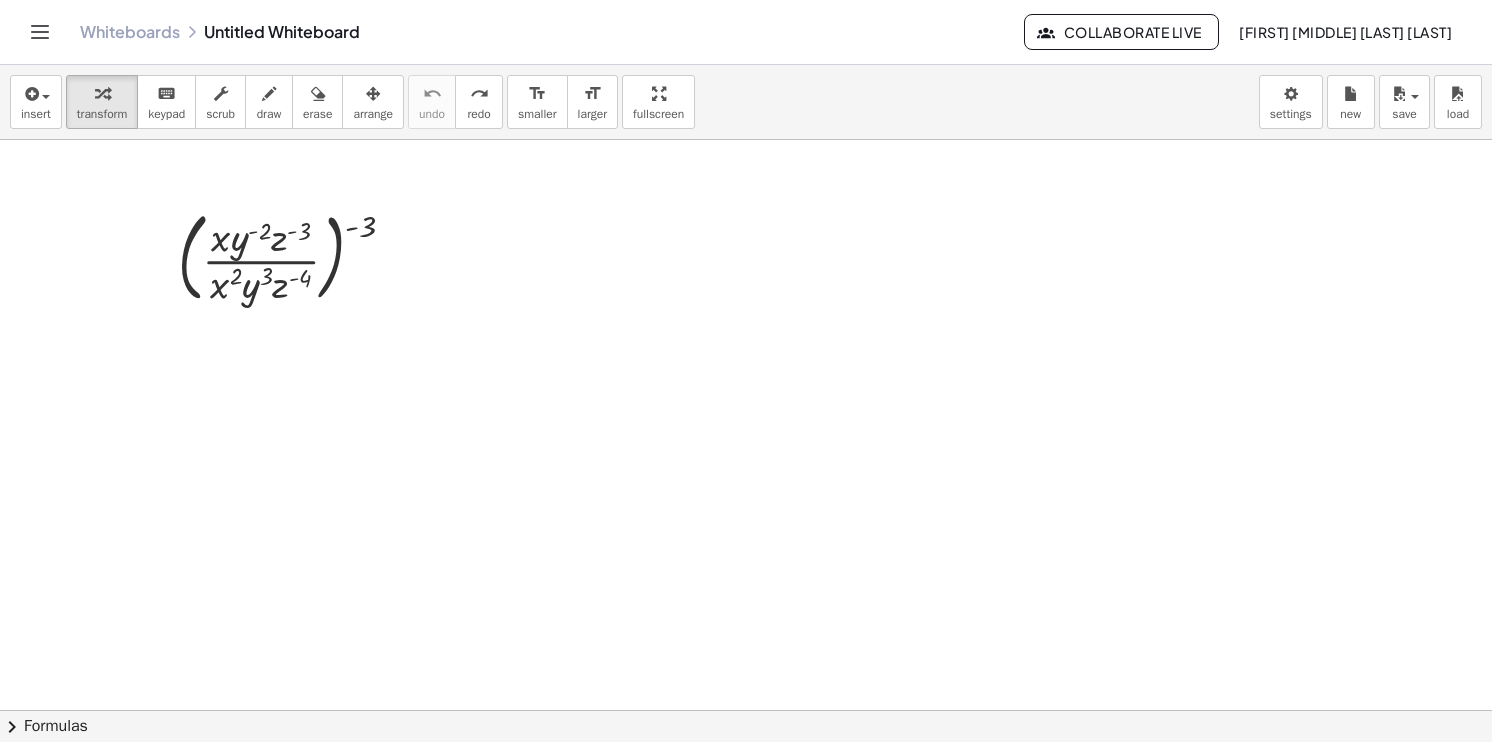 drag, startPoint x: 251, startPoint y: 319, endPoint x: 365, endPoint y: 240, distance: 138.69751 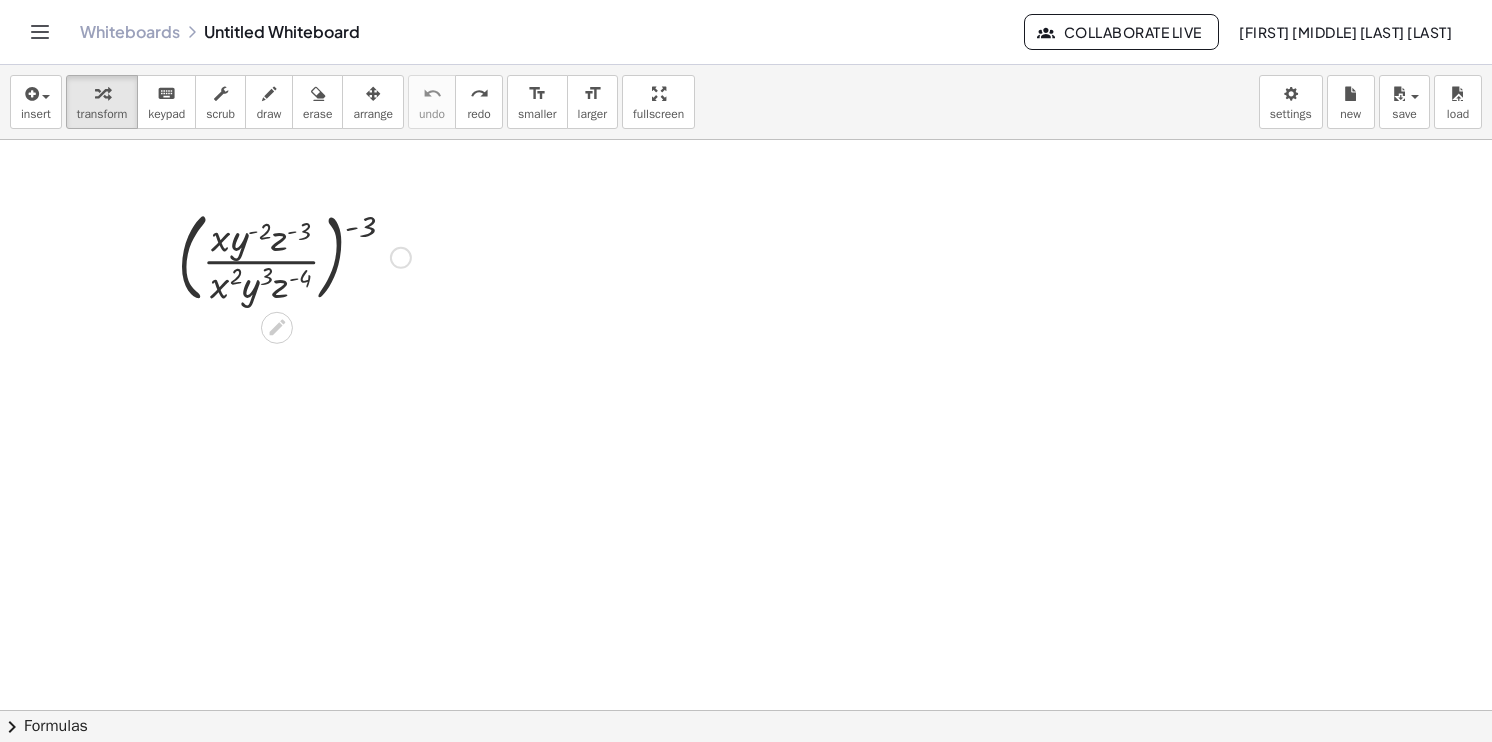drag, startPoint x: 365, startPoint y: 240, endPoint x: 351, endPoint y: 245, distance: 14.866069 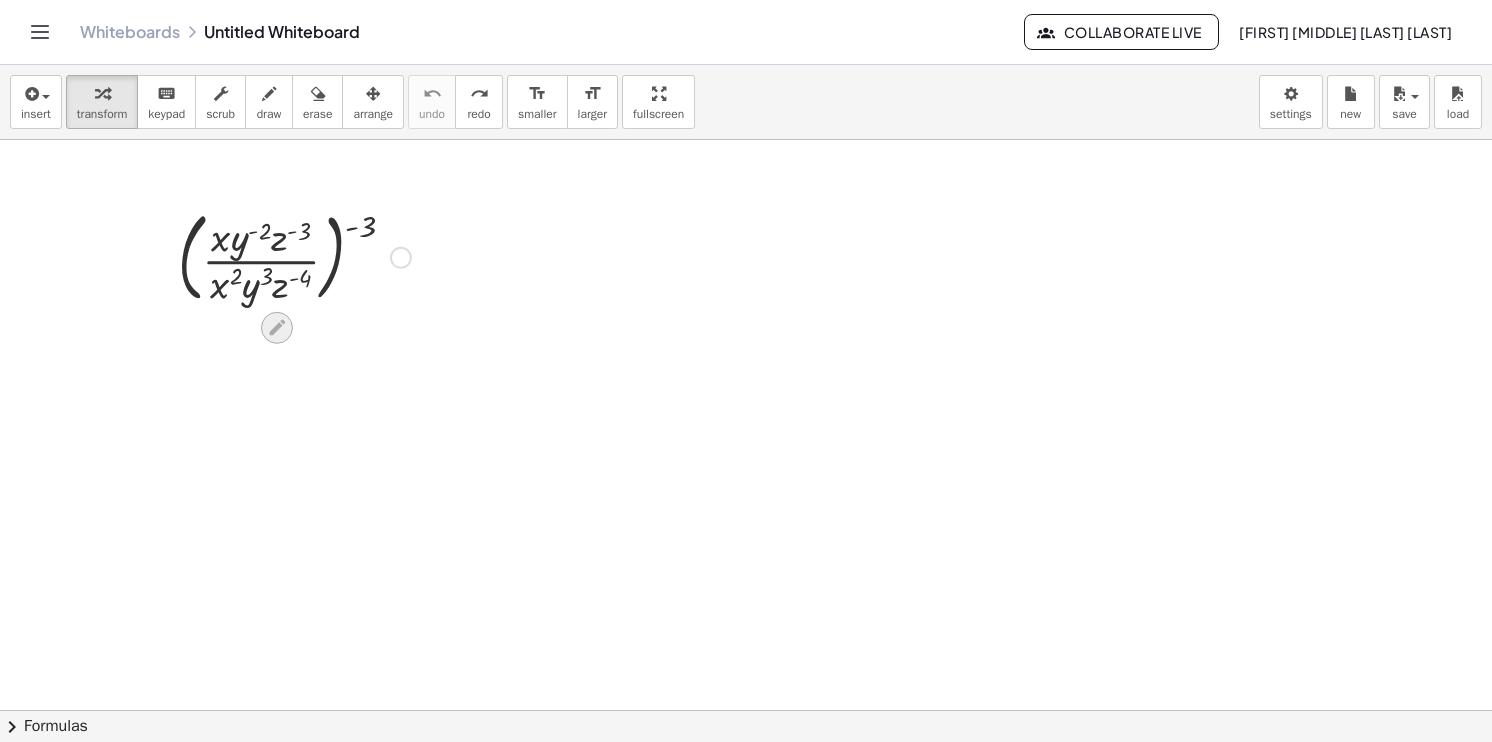 click 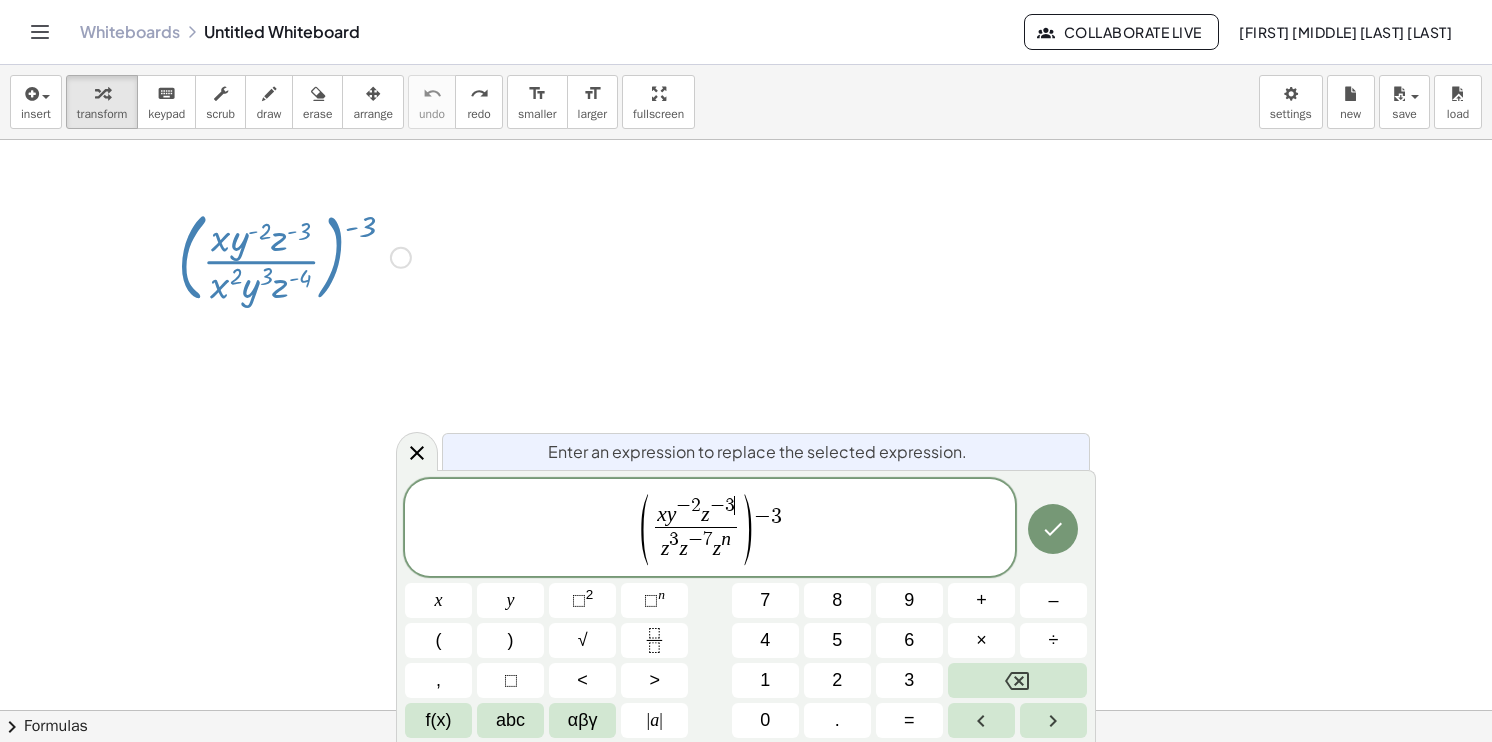 click on "3" at bounding box center [730, 505] 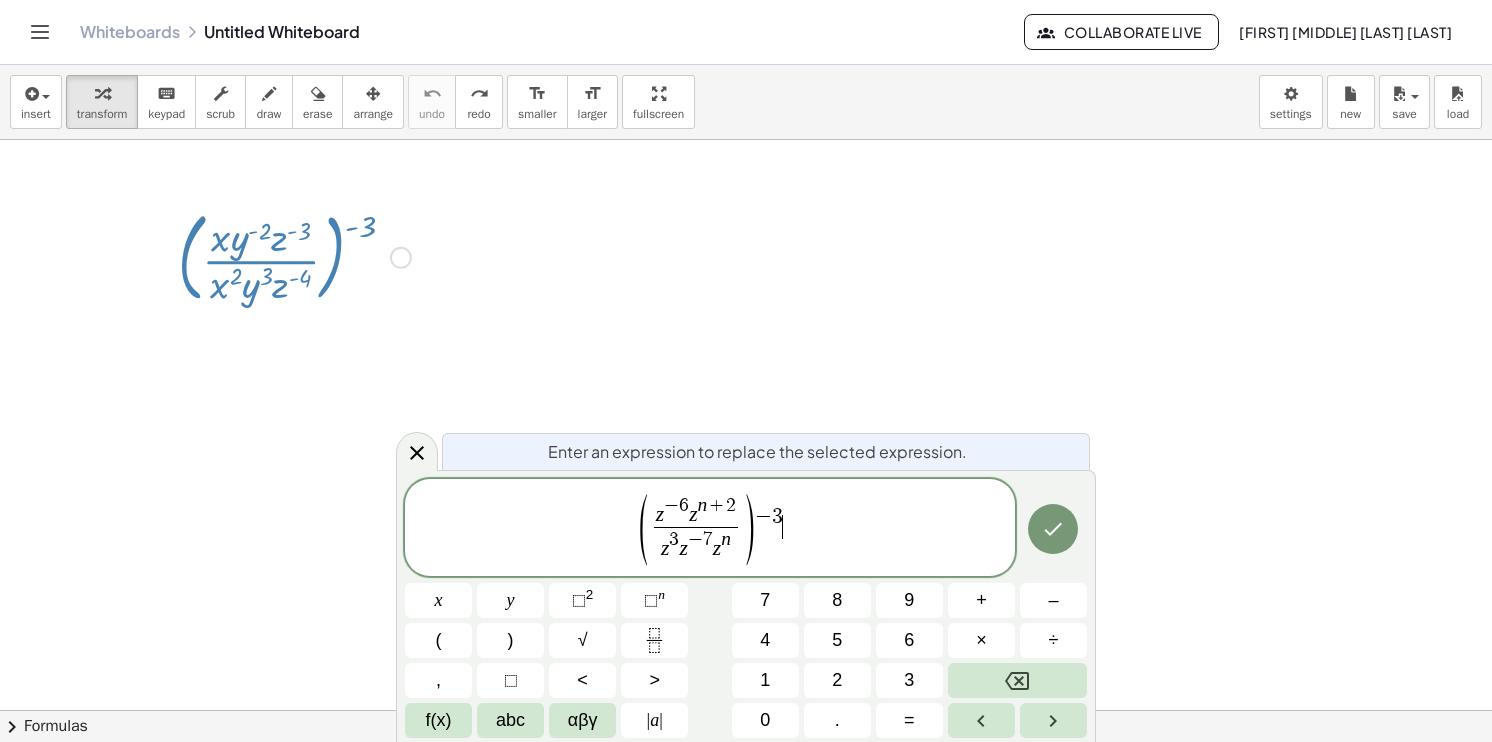 drag, startPoint x: 792, startPoint y: 508, endPoint x: 824, endPoint y: 492, distance: 35.77709 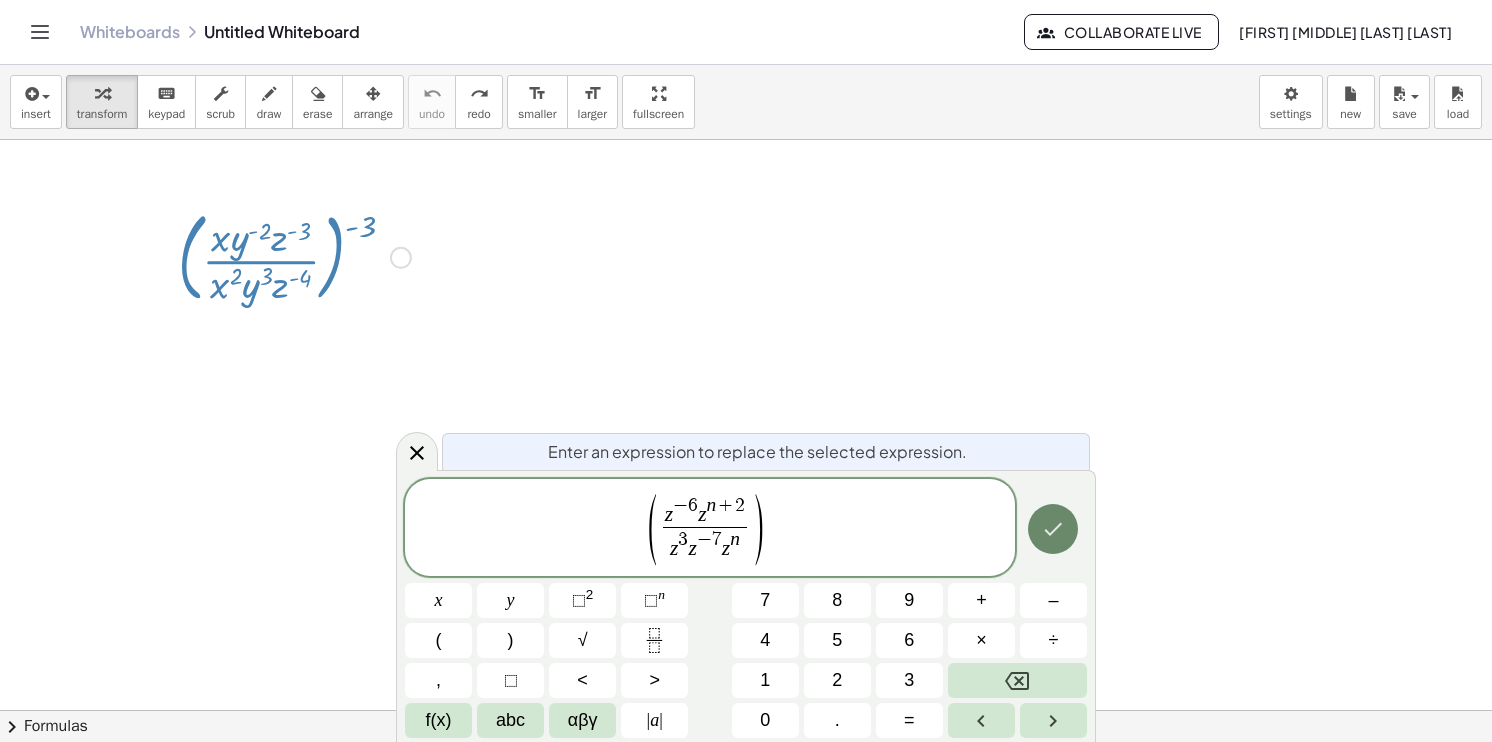 click at bounding box center (1053, 529) 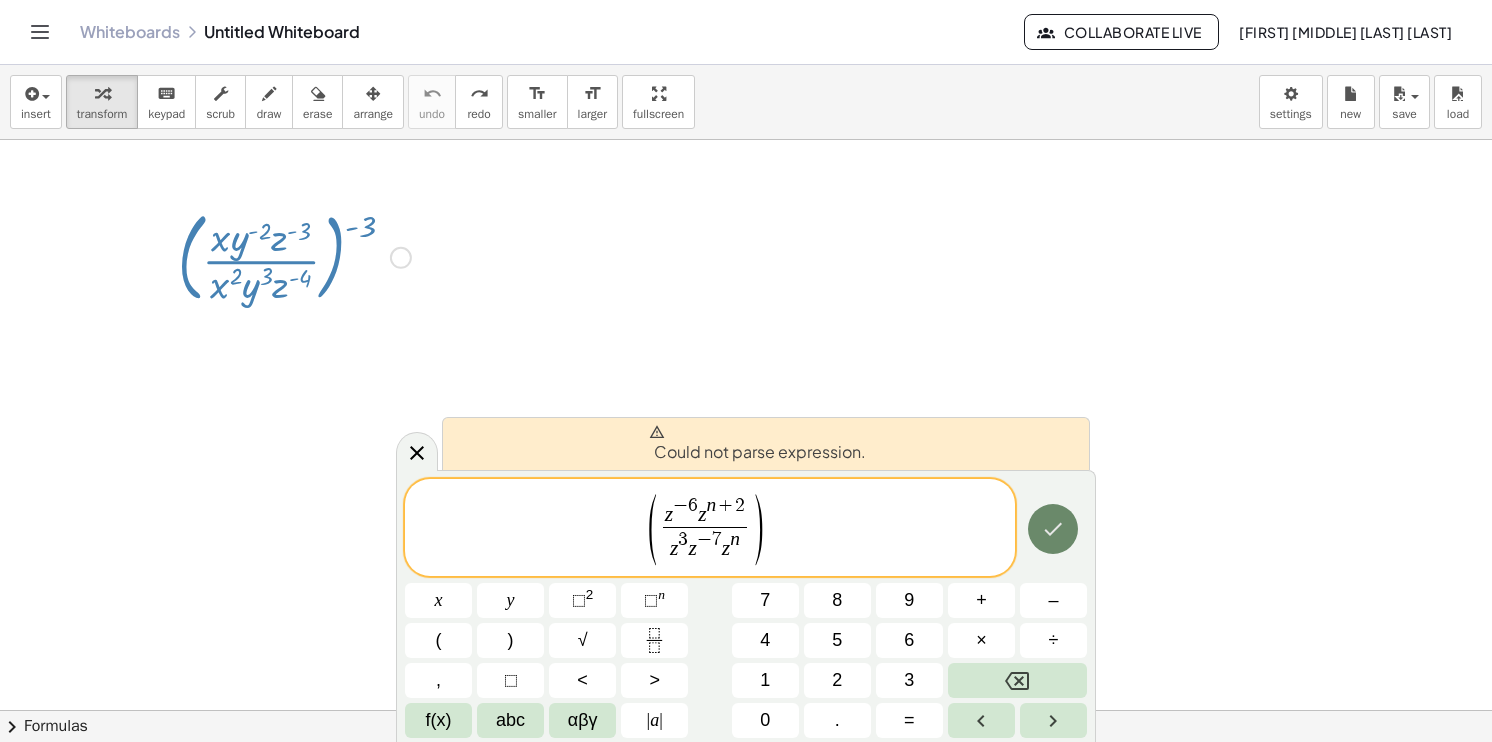 click 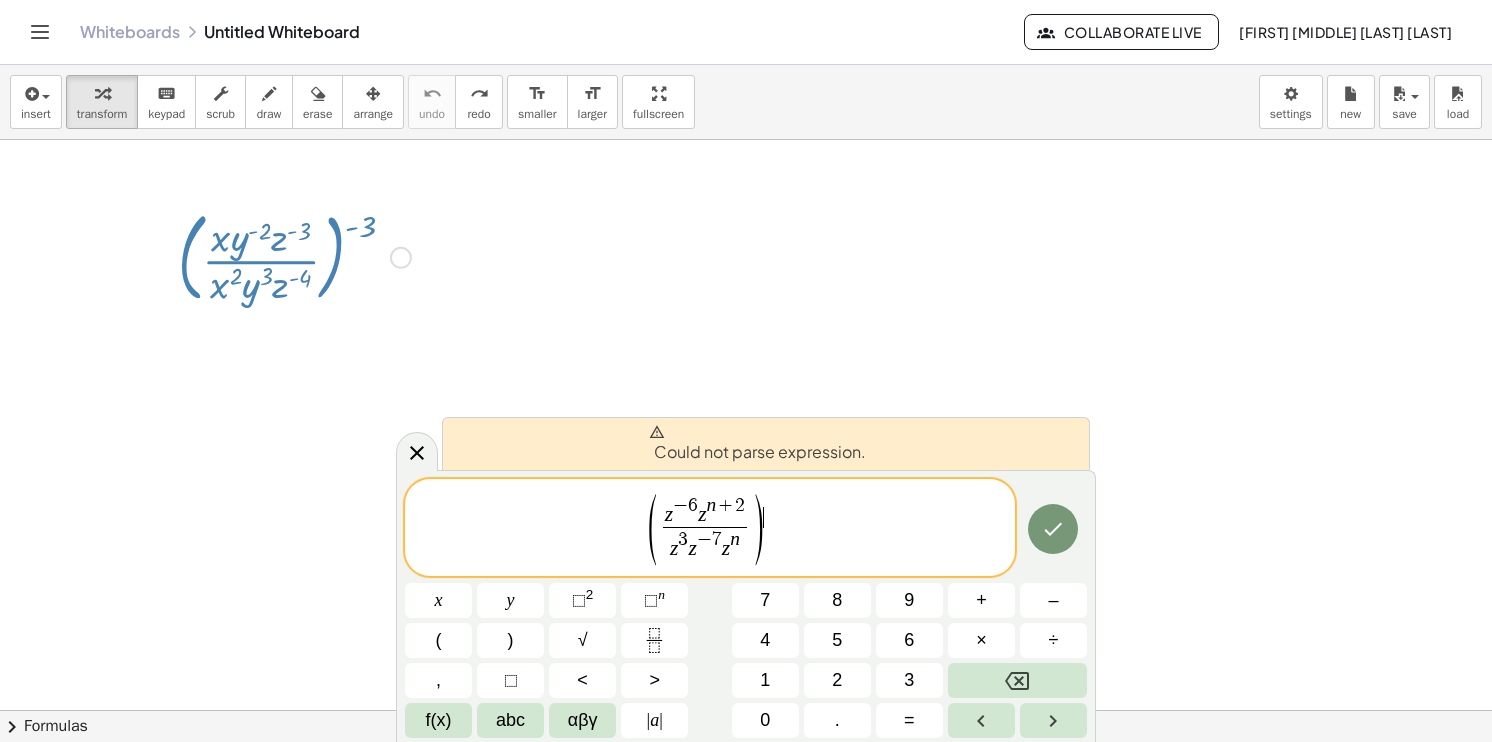 click on "( z − [NUMBER] z [LETTER] + [NUMBER] z [NUMBER] z − [NUMBER] z [LETTER] )" at bounding box center (710, 529) 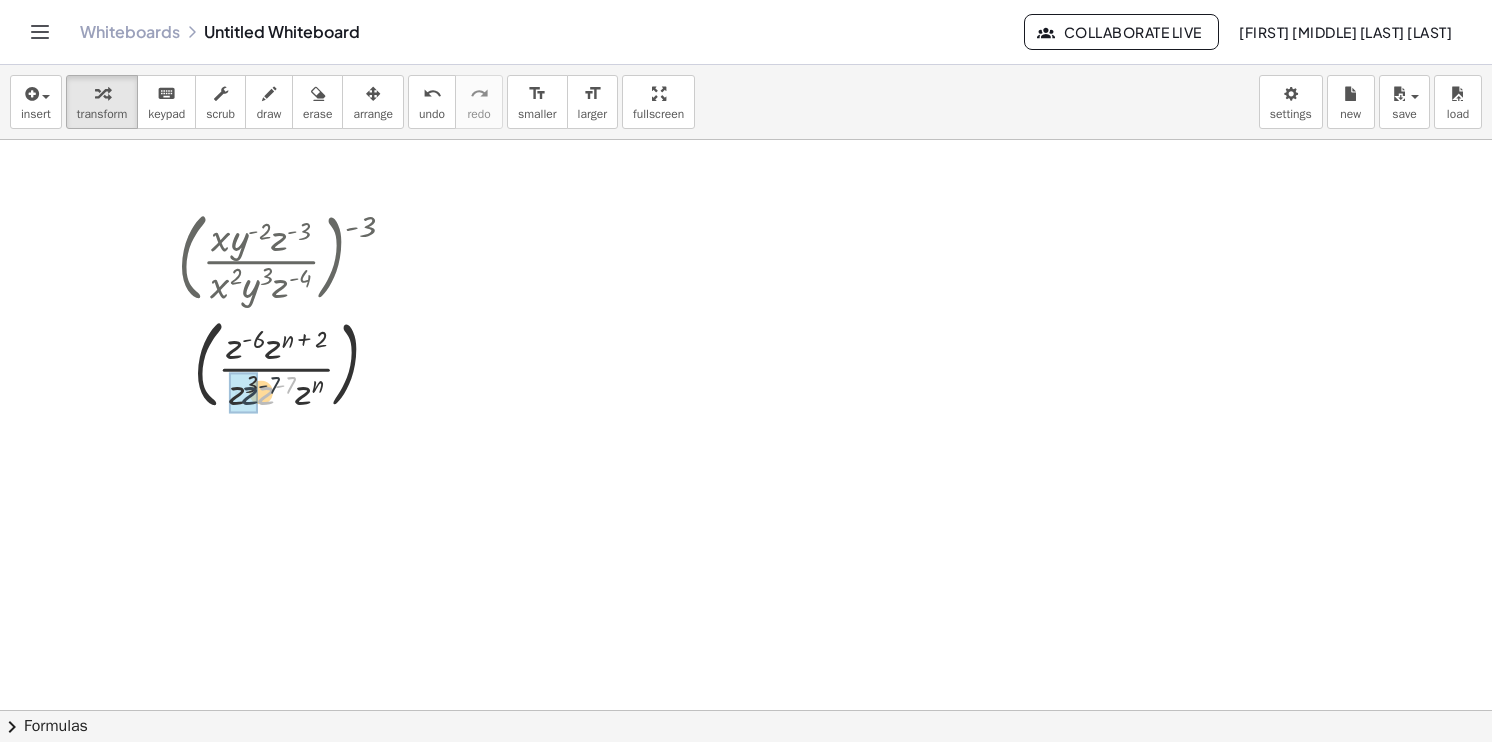 drag, startPoint x: 262, startPoint y: 394, endPoint x: 241, endPoint y: 392, distance: 21.095022 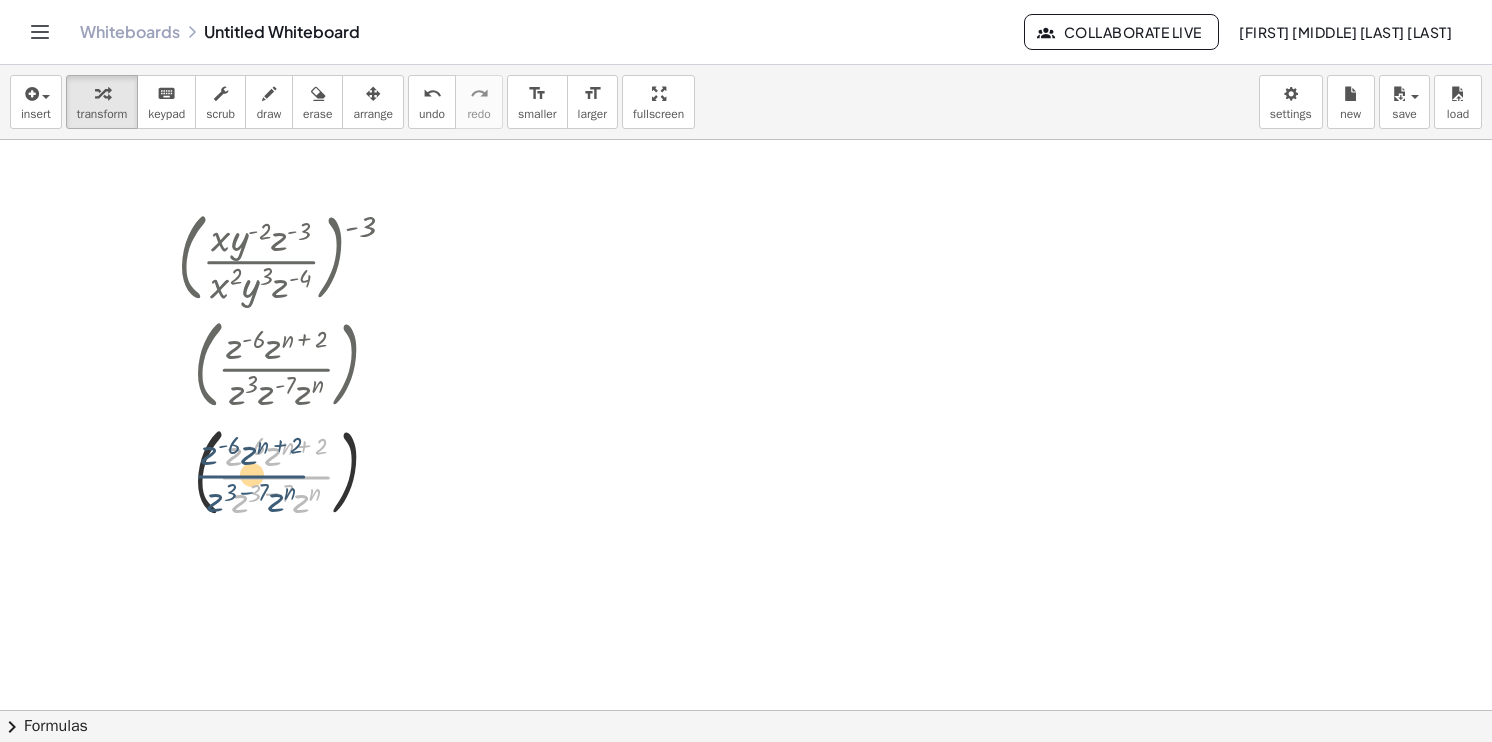 drag, startPoint x: 282, startPoint y: 486, endPoint x: 268, endPoint y: 485, distance: 14.035668 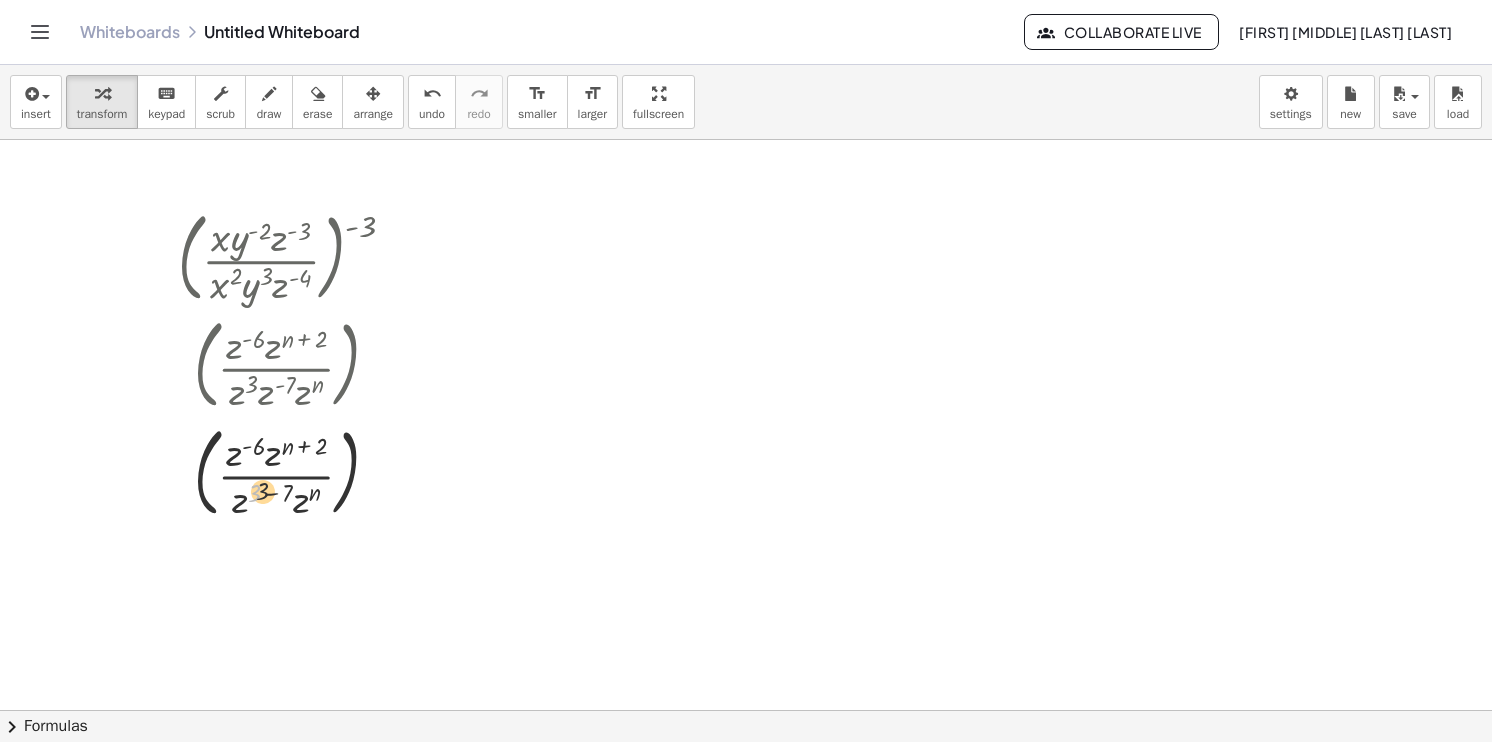 drag, startPoint x: 268, startPoint y: 492, endPoint x: 278, endPoint y: 490, distance: 10.198039 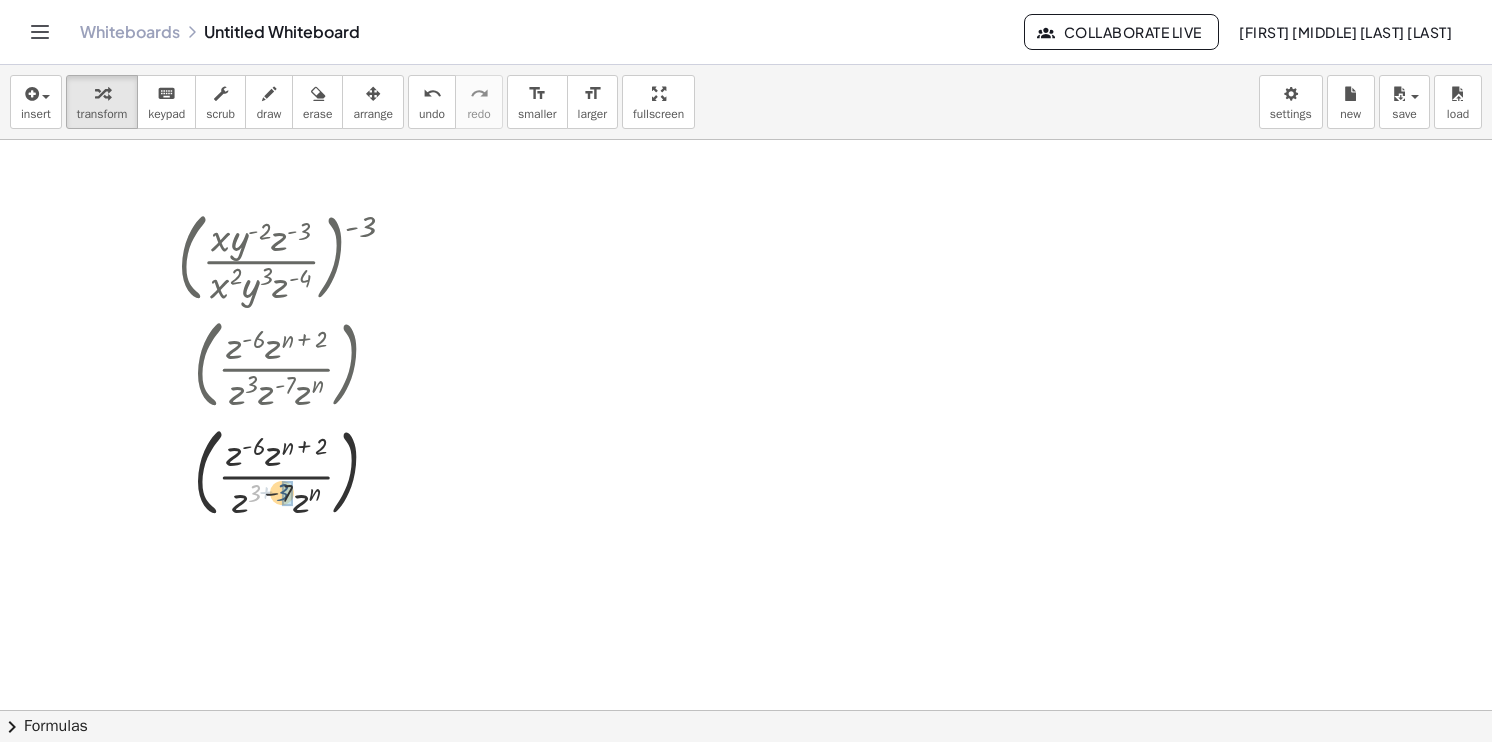 drag, startPoint x: 252, startPoint y: 493, endPoint x: 282, endPoint y: 490, distance: 30.149628 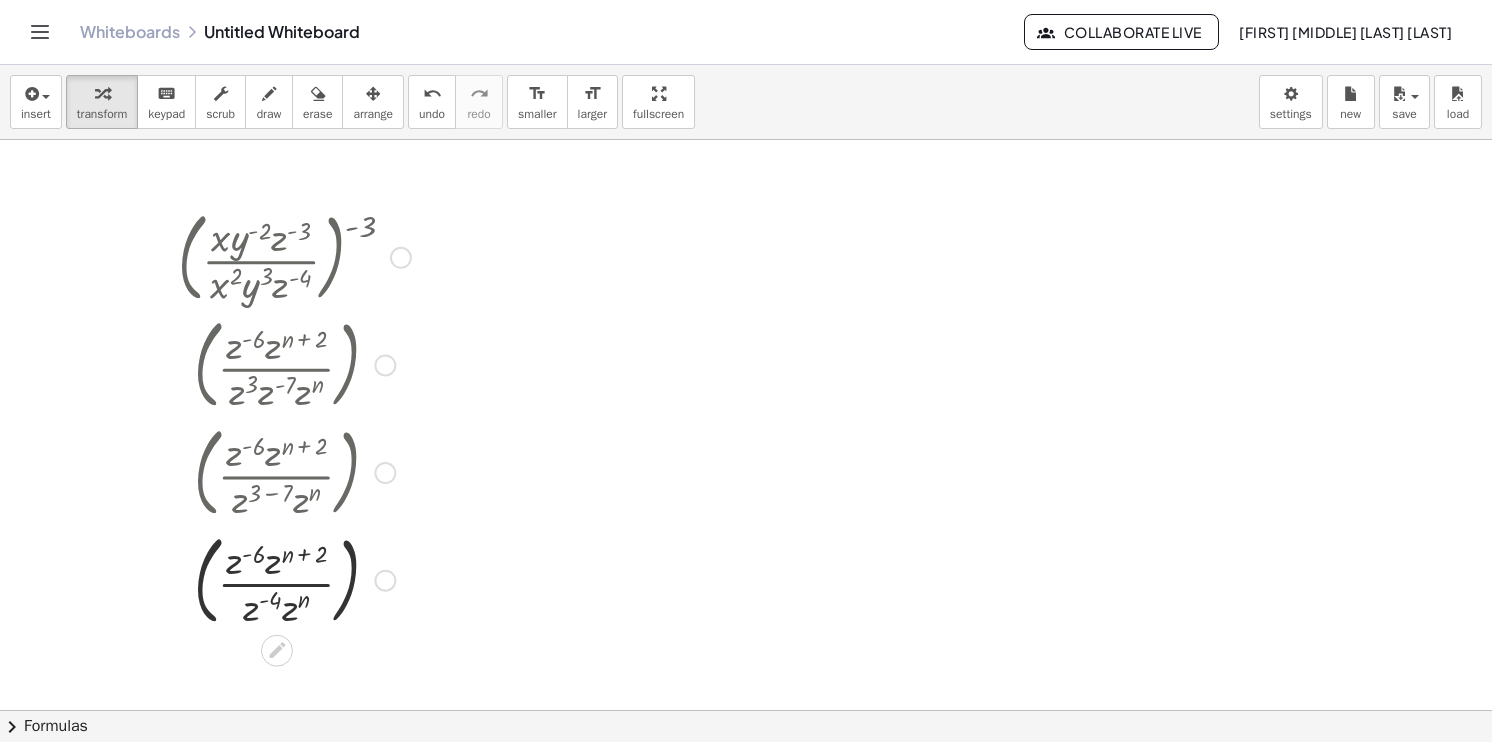 scroll, scrollTop: 100, scrollLeft: 0, axis: vertical 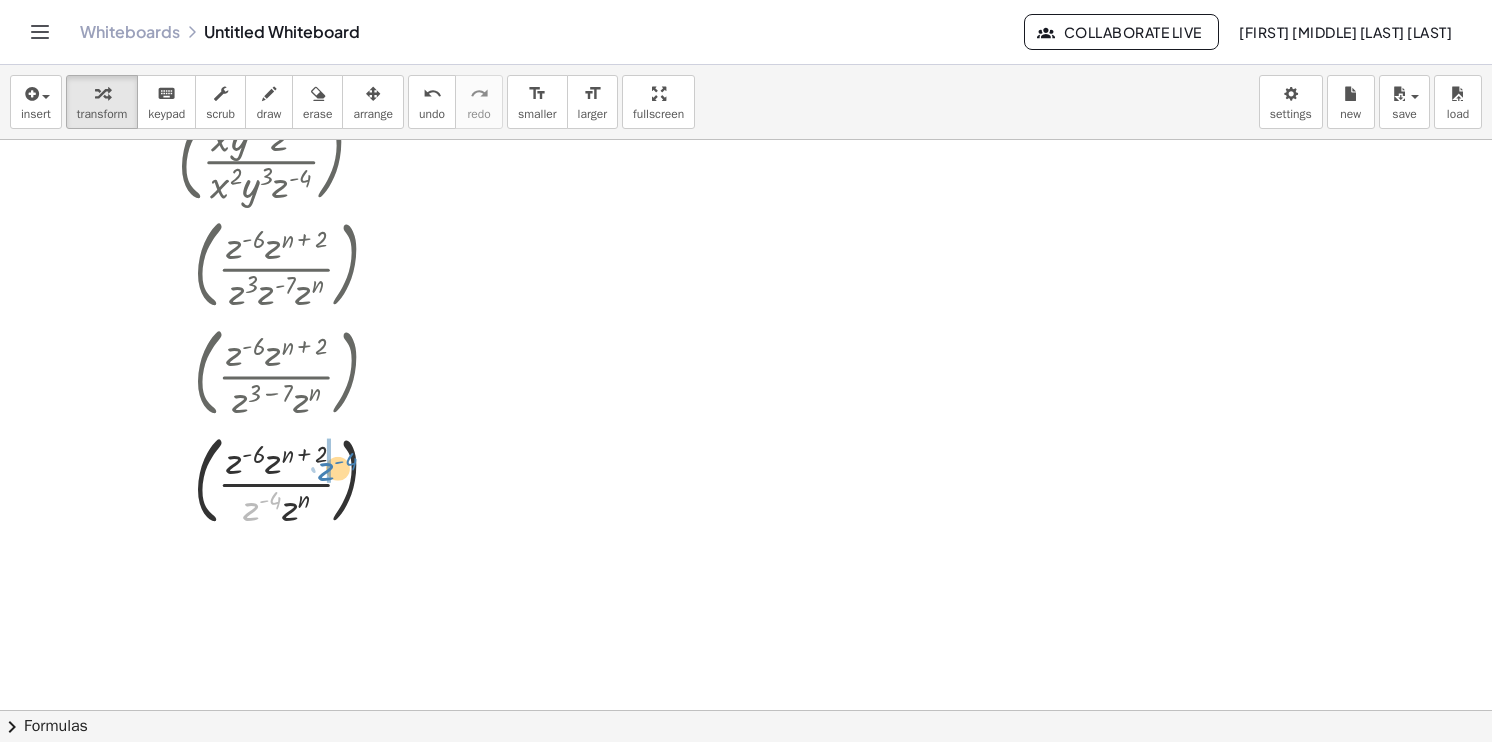 drag, startPoint x: 259, startPoint y: 510, endPoint x: 334, endPoint y: 470, distance: 85 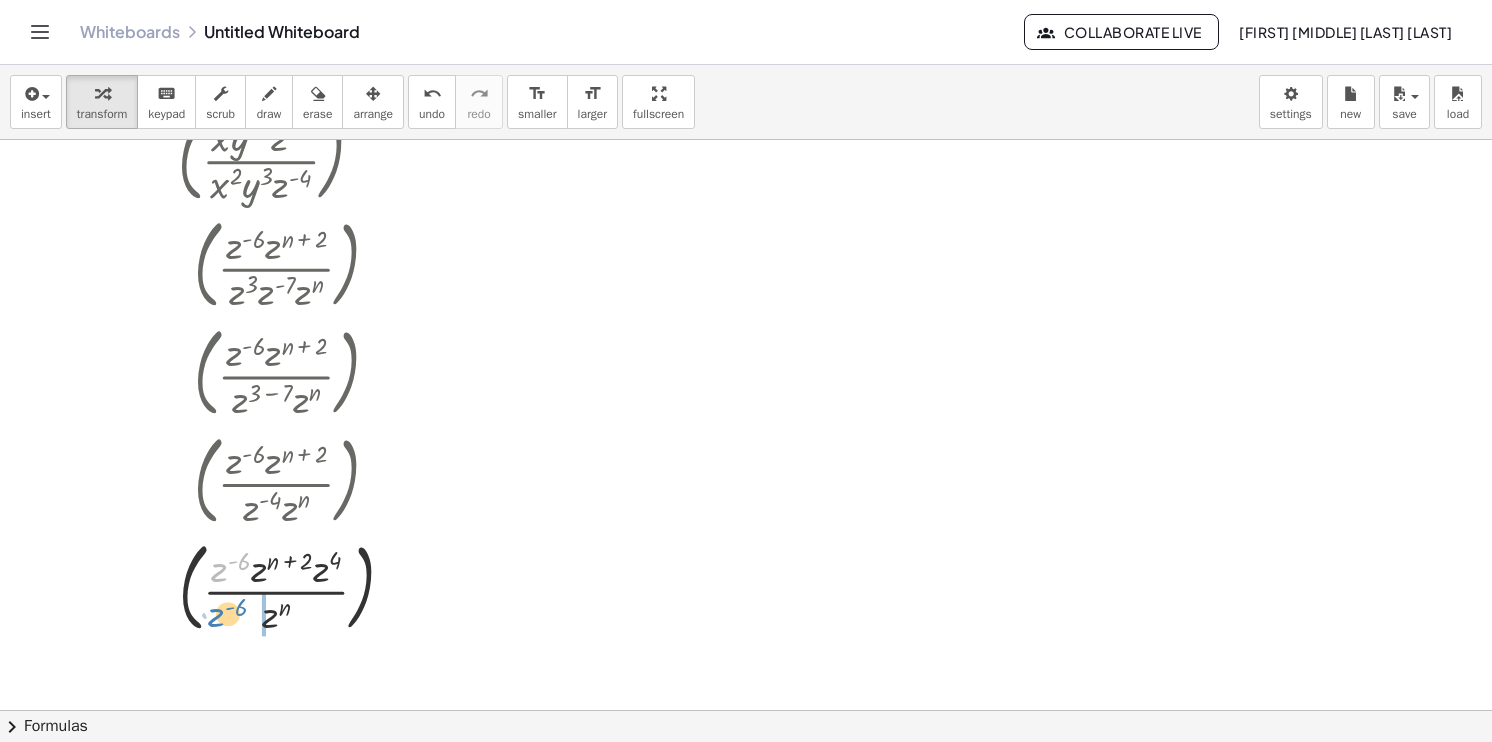 drag, startPoint x: 216, startPoint y: 566, endPoint x: 219, endPoint y: 610, distance: 44.102154 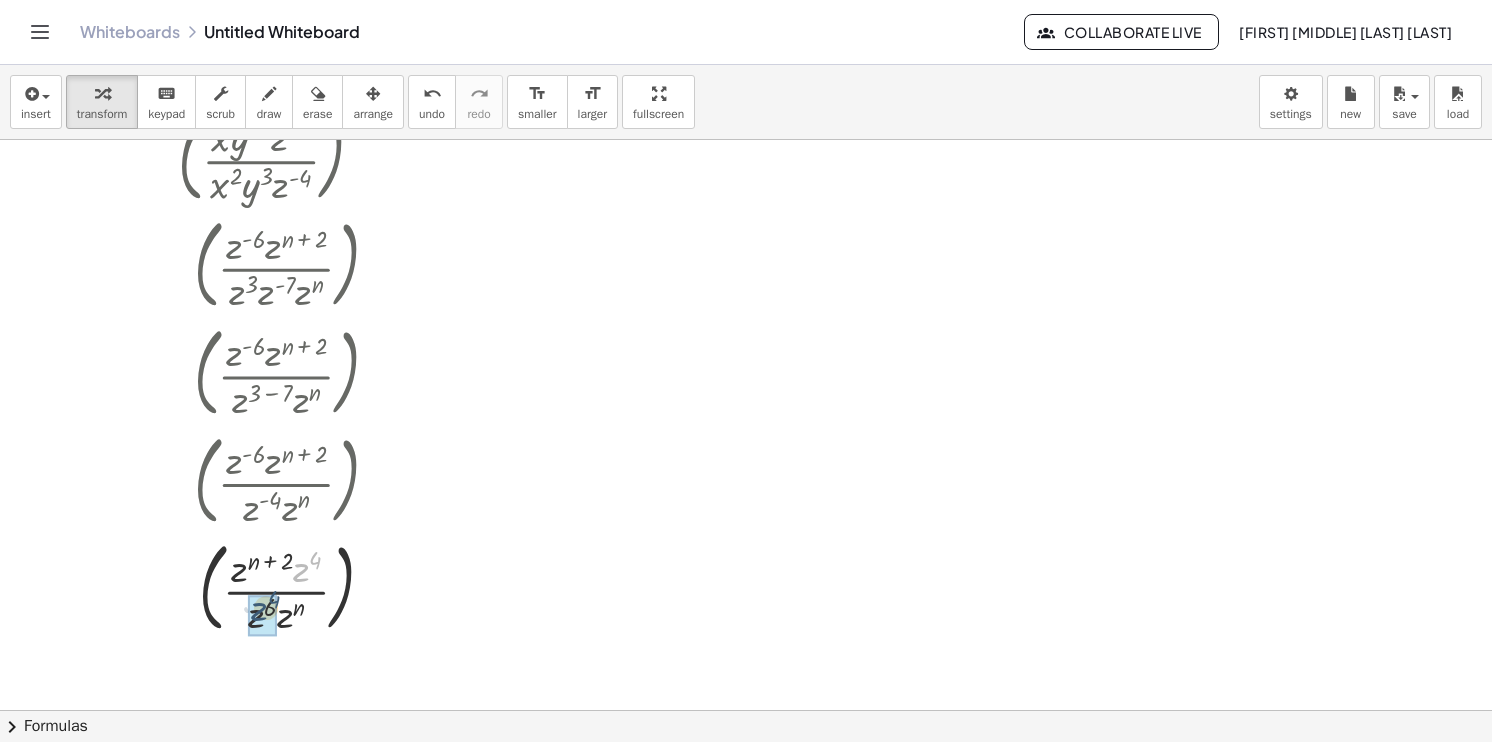drag, startPoint x: 301, startPoint y: 566, endPoint x: 254, endPoint y: 608, distance: 63.03174 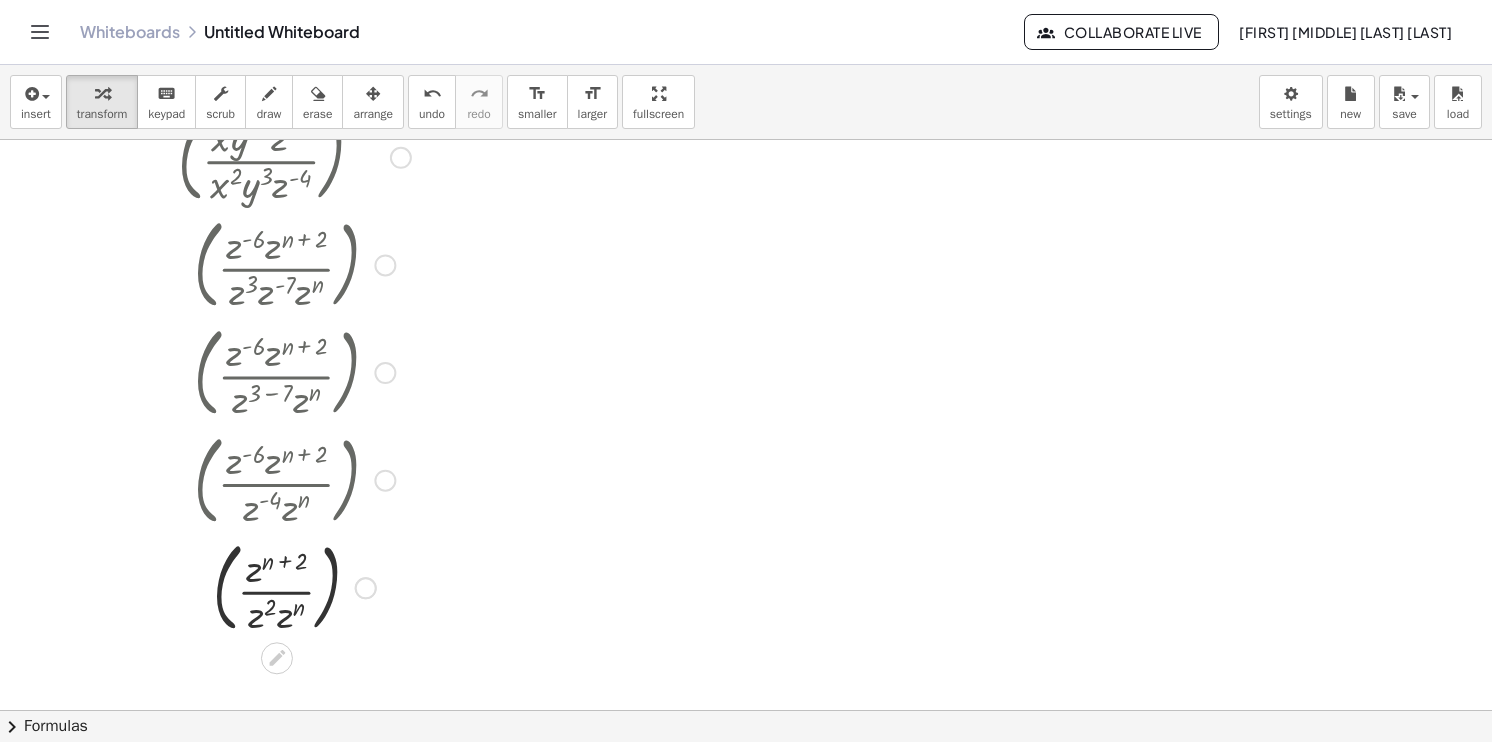 scroll, scrollTop: 200, scrollLeft: 0, axis: vertical 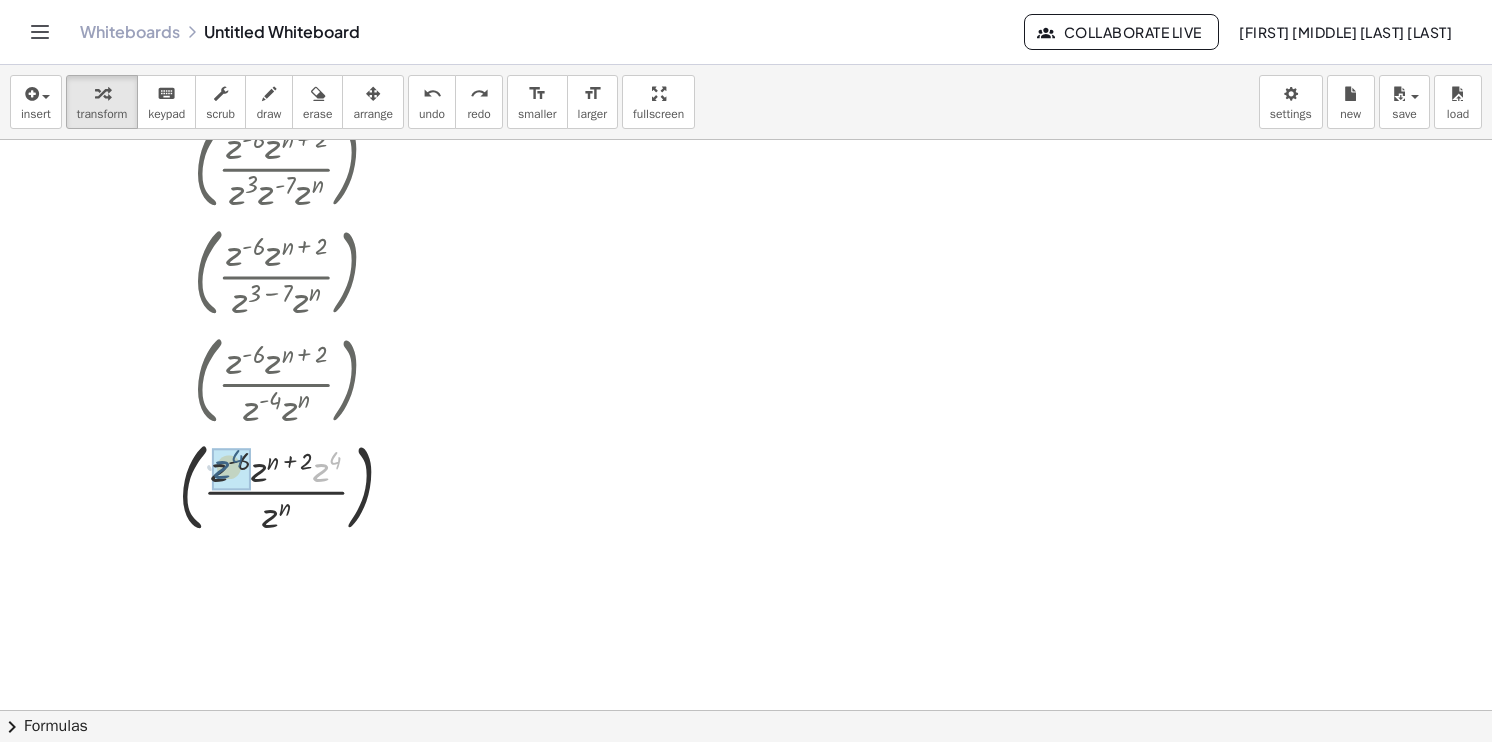 drag, startPoint x: 314, startPoint y: 476, endPoint x: 224, endPoint y: 471, distance: 90.13878 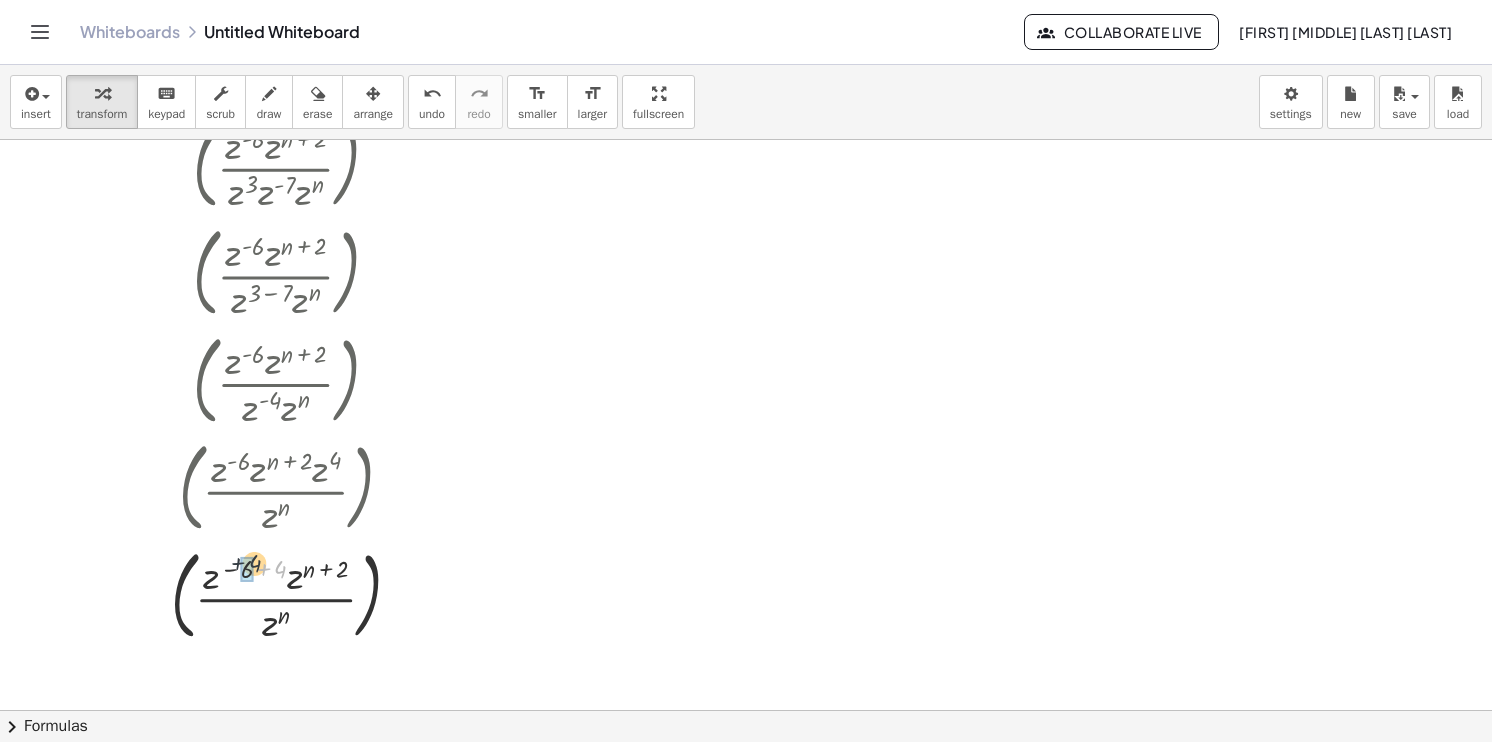 drag, startPoint x: 271, startPoint y: 567, endPoint x: 239, endPoint y: 561, distance: 32.55764 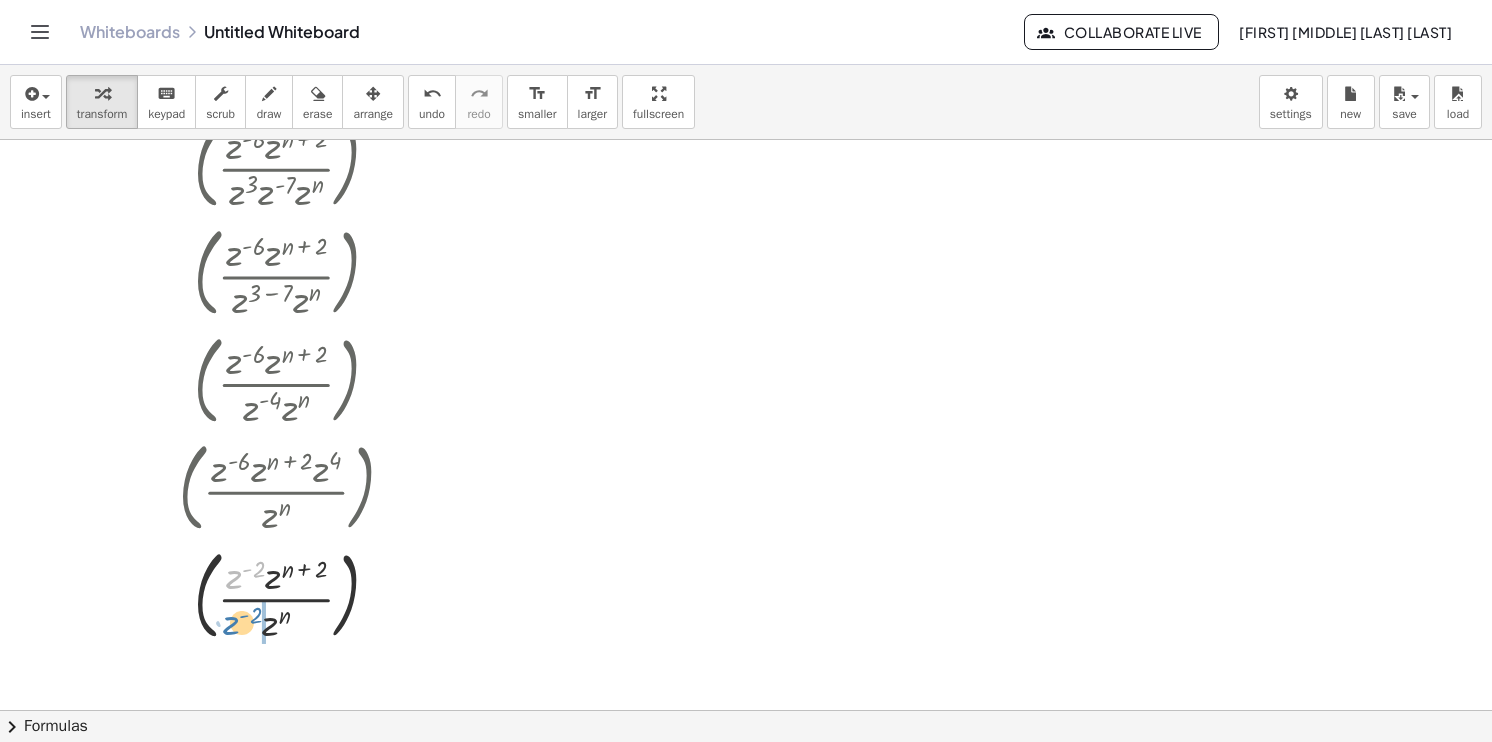 drag, startPoint x: 230, startPoint y: 597, endPoint x: 231, endPoint y: 629, distance: 32.01562 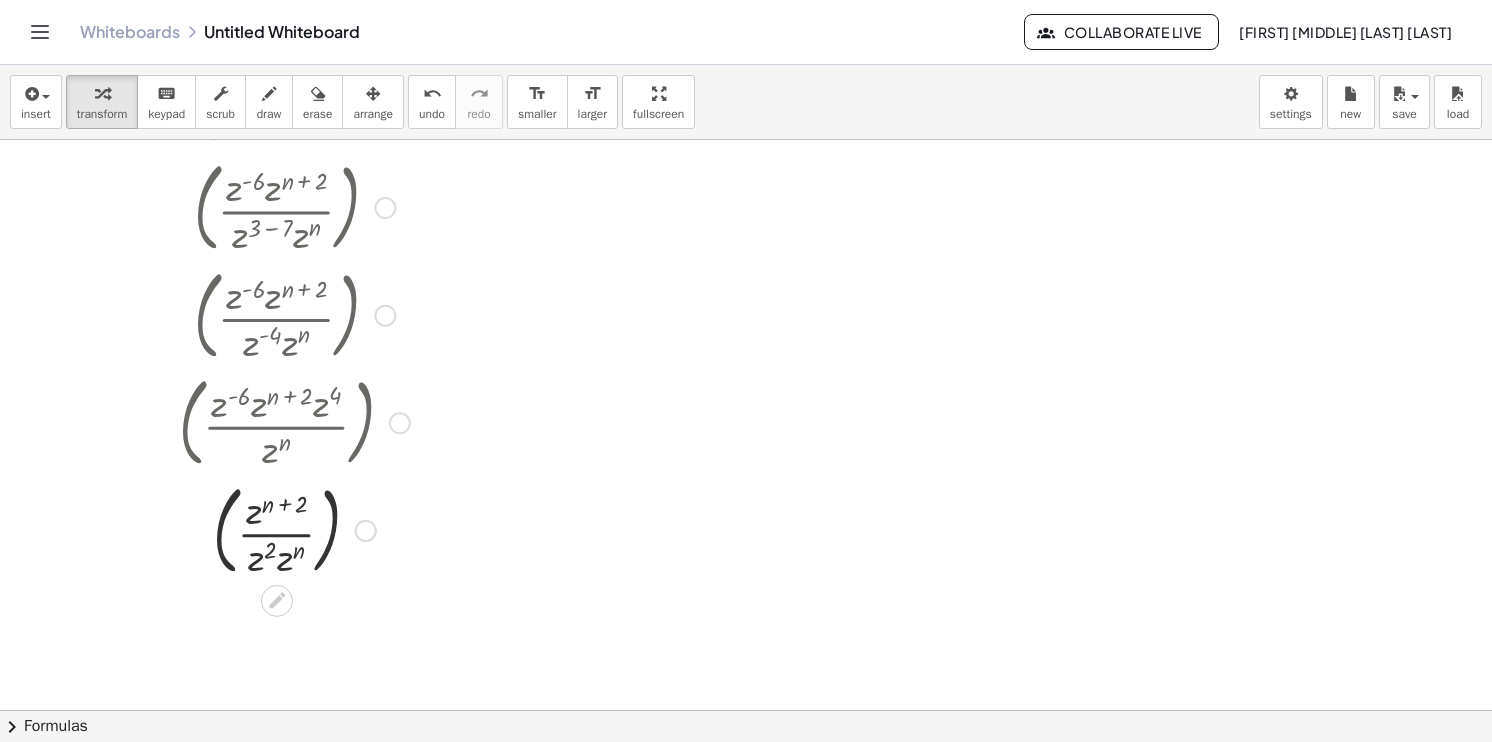 scroll, scrollTop: 300, scrollLeft: 0, axis: vertical 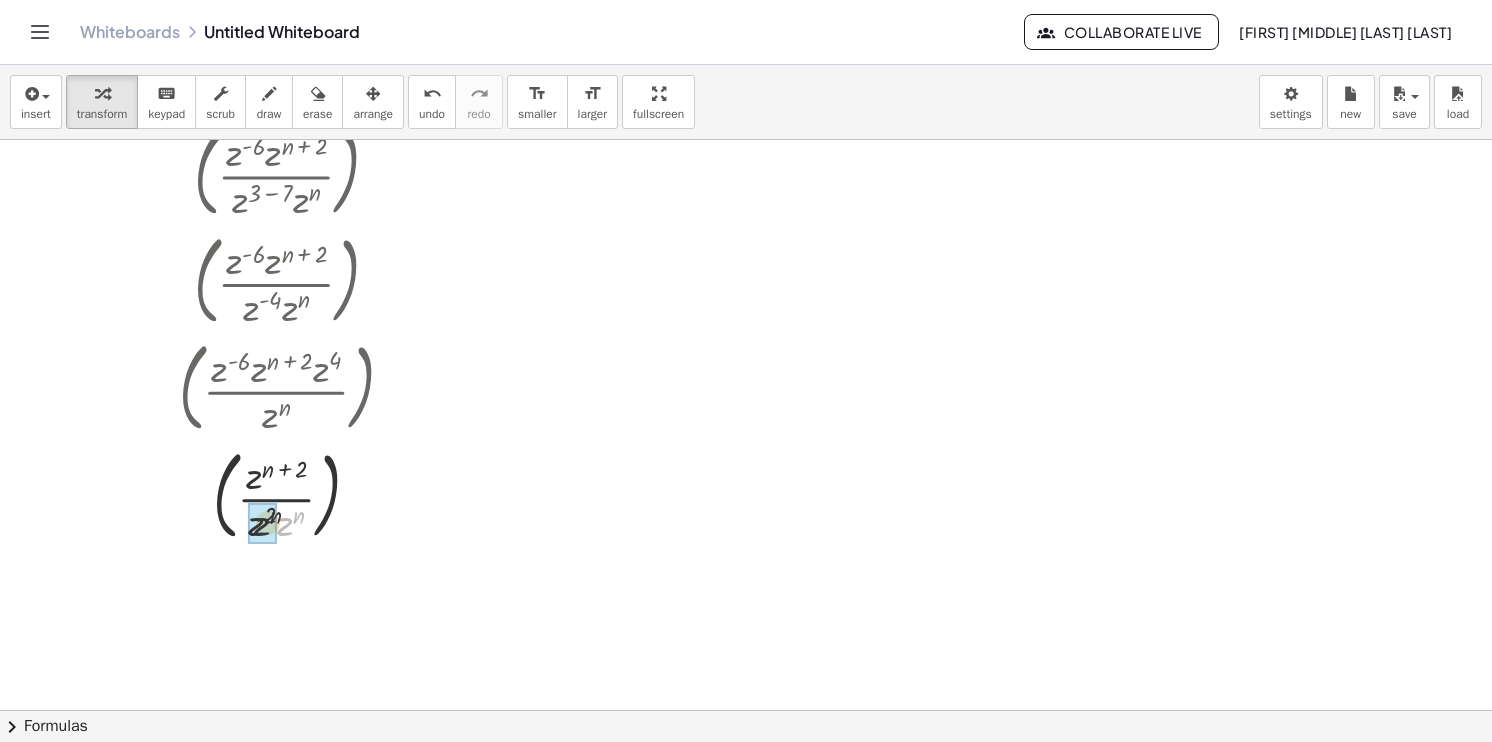 drag, startPoint x: 285, startPoint y: 524, endPoint x: 259, endPoint y: 524, distance: 26 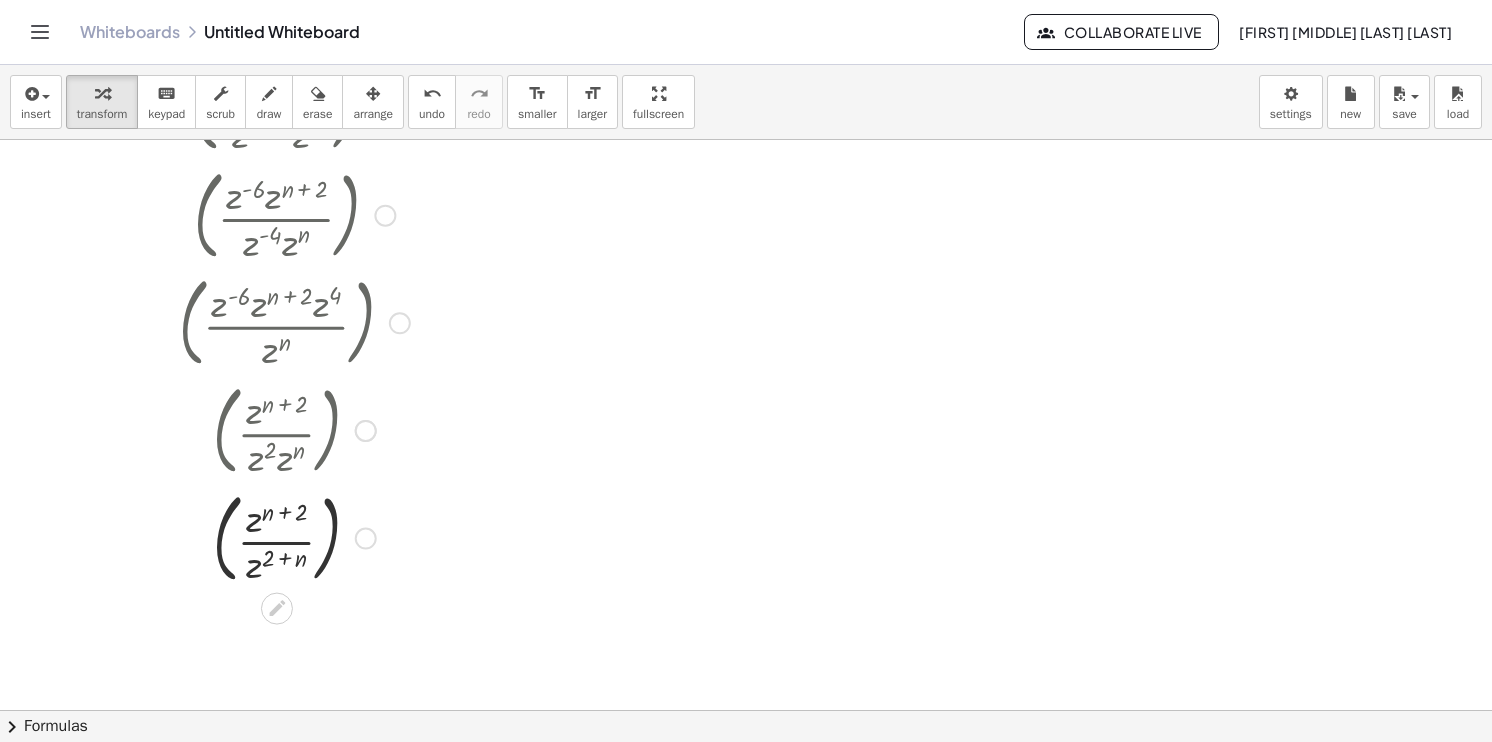 scroll, scrollTop: 400, scrollLeft: 0, axis: vertical 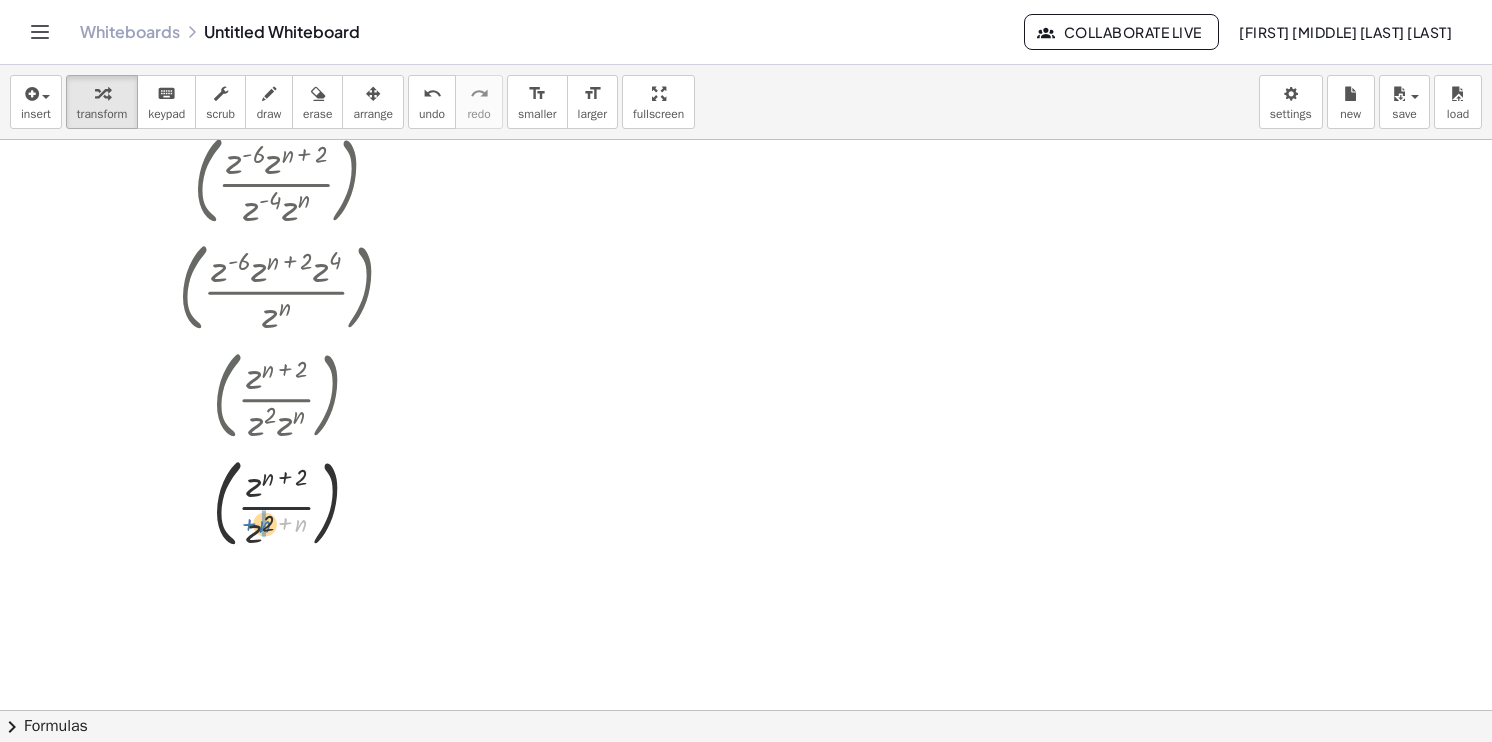 drag, startPoint x: 301, startPoint y: 524, endPoint x: 265, endPoint y: 524, distance: 36 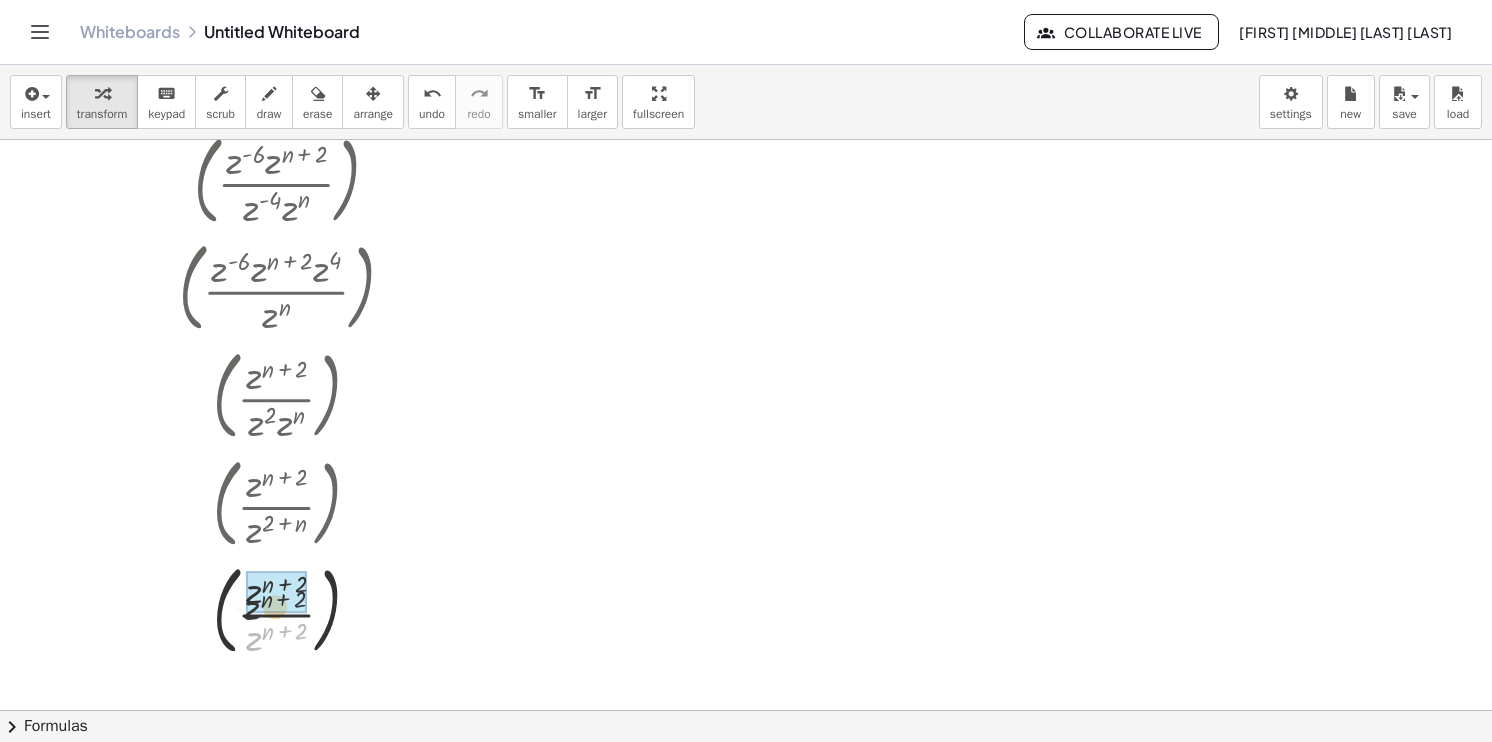 drag, startPoint x: 253, startPoint y: 642, endPoint x: 255, endPoint y: 598, distance: 44.04543 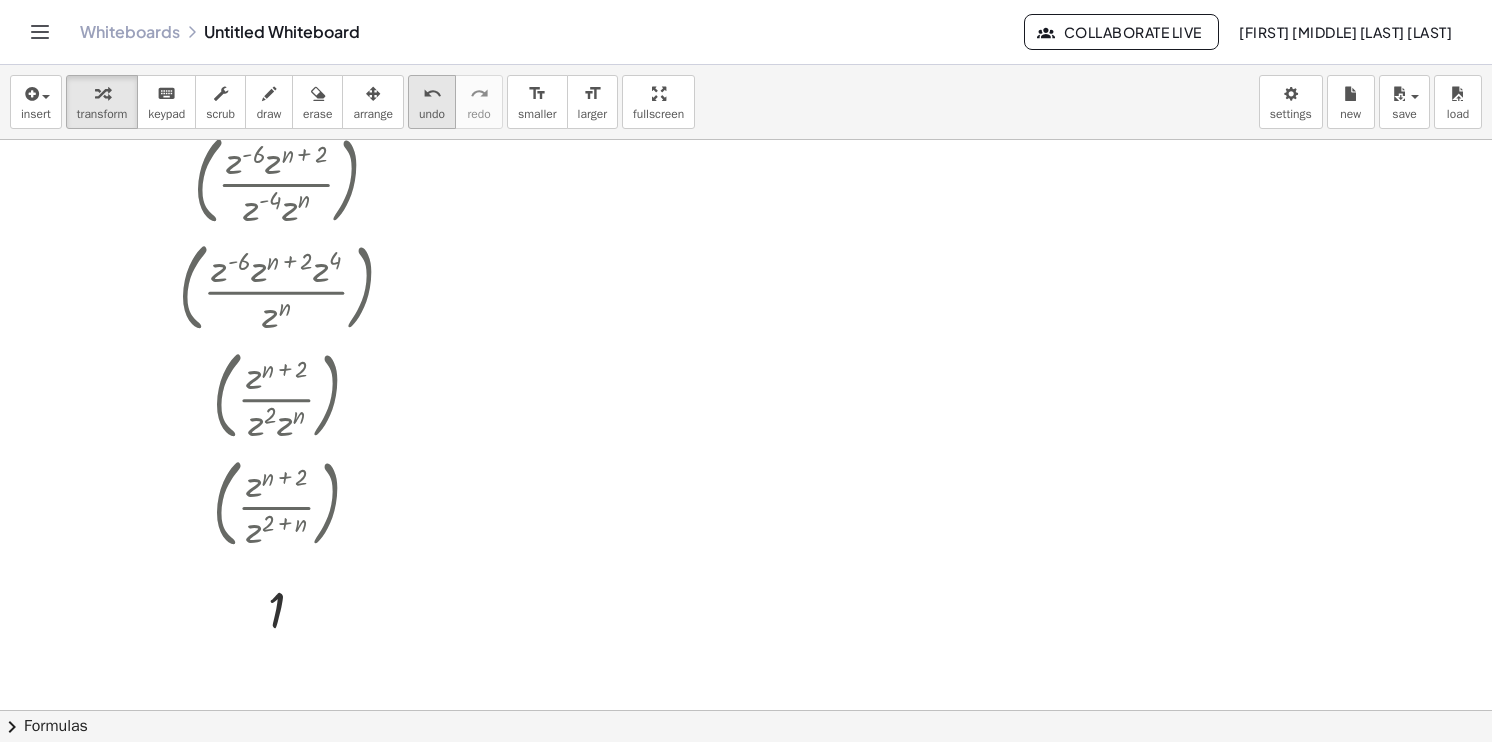 click on "undo" at bounding box center [432, 114] 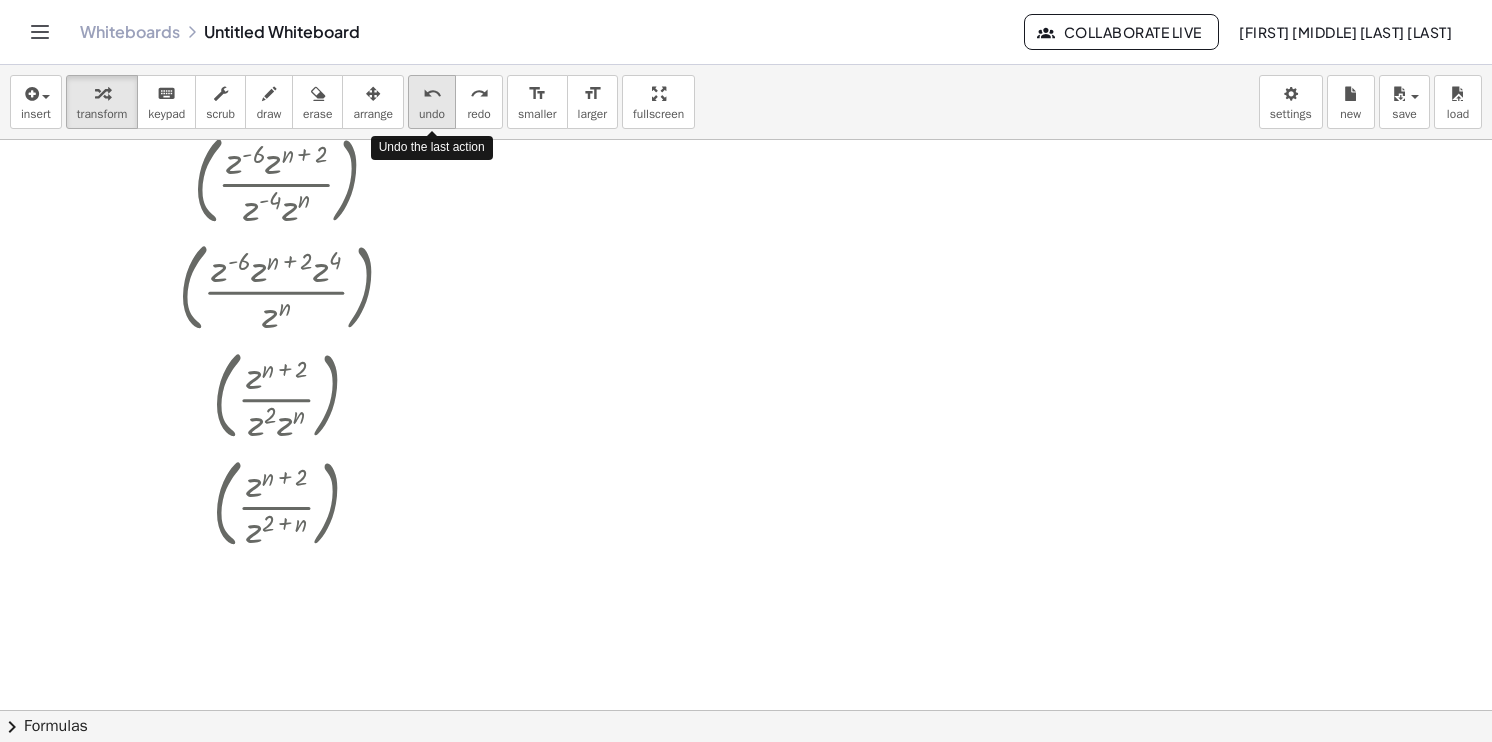 click on "undo" at bounding box center (432, 114) 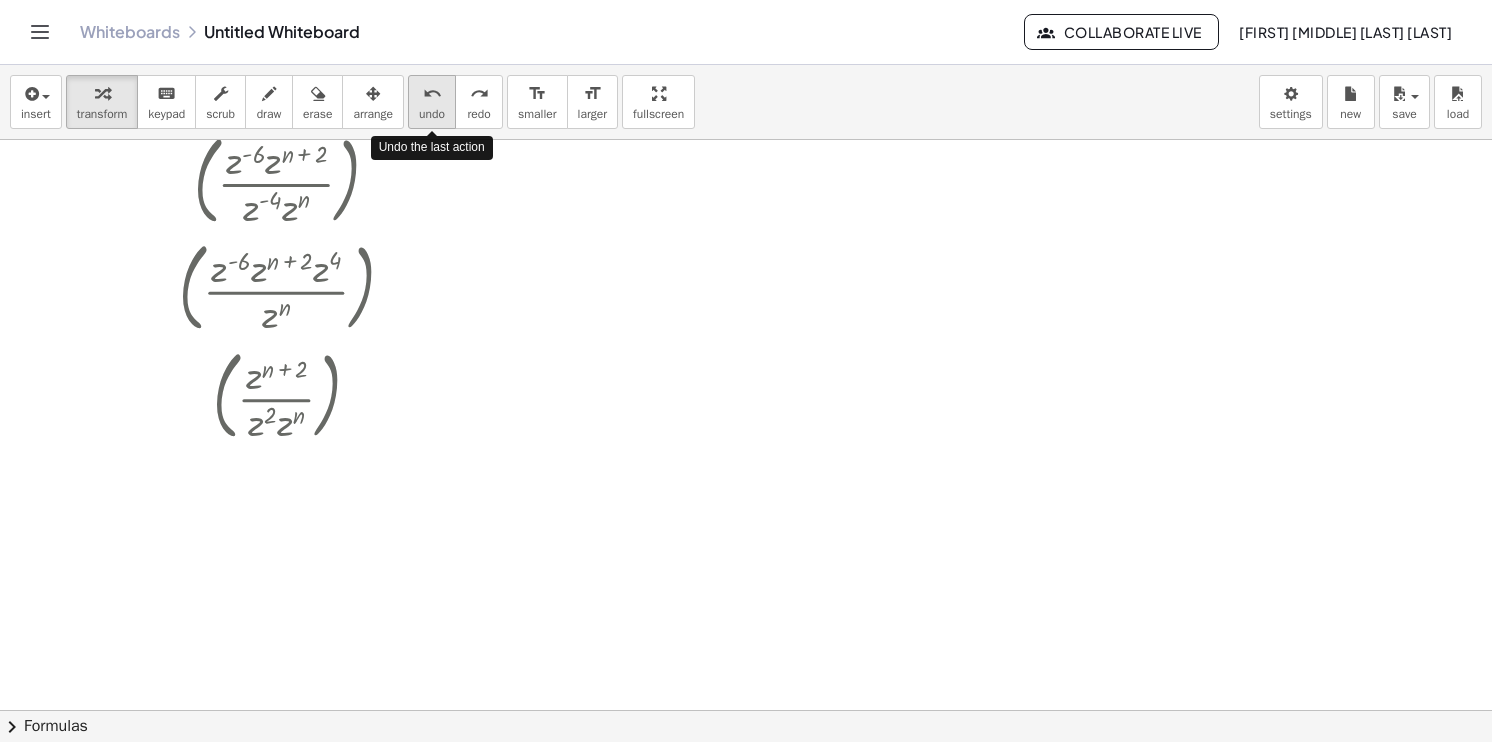 click on "undo" at bounding box center [432, 114] 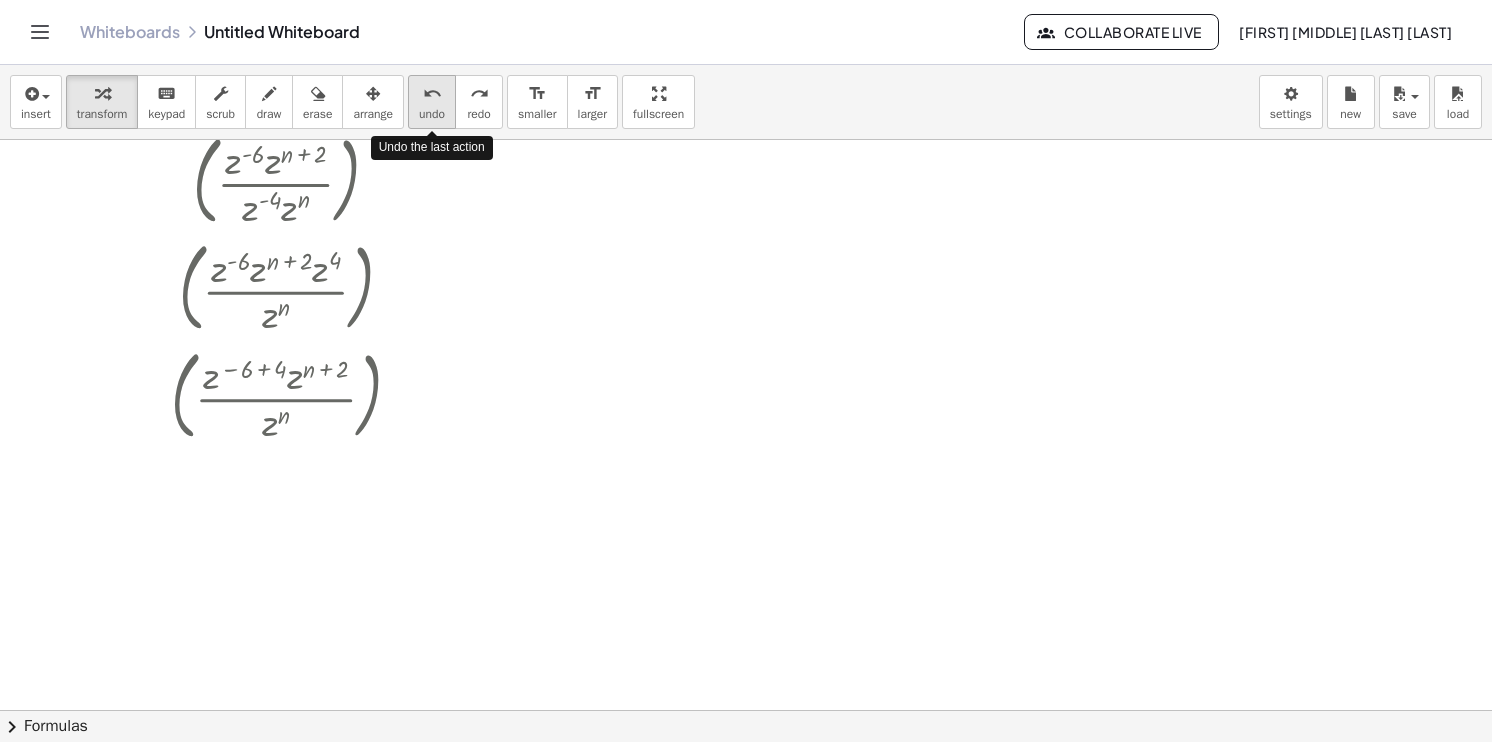 click on "undo" at bounding box center (432, 114) 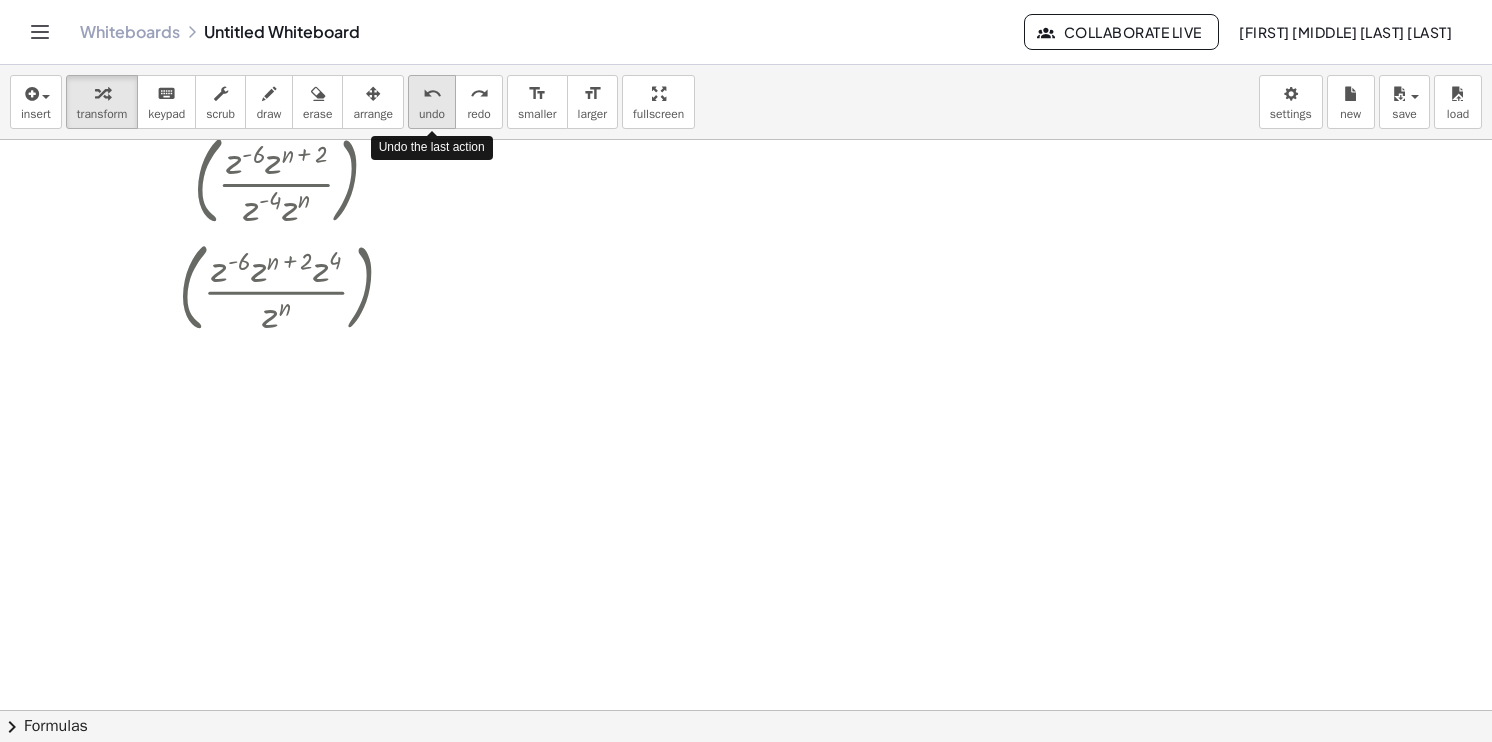 click on "undo" at bounding box center (432, 114) 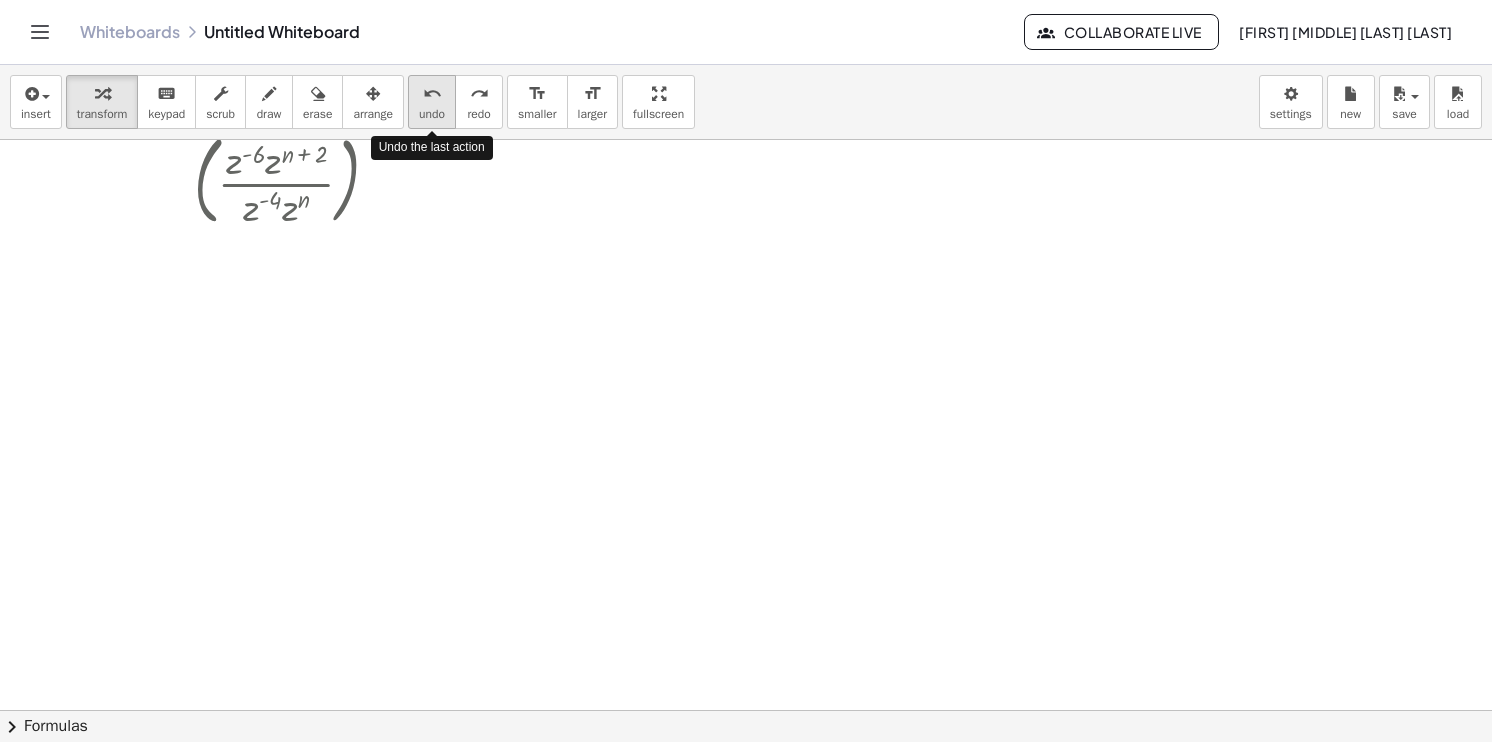 click on "undo" at bounding box center [432, 114] 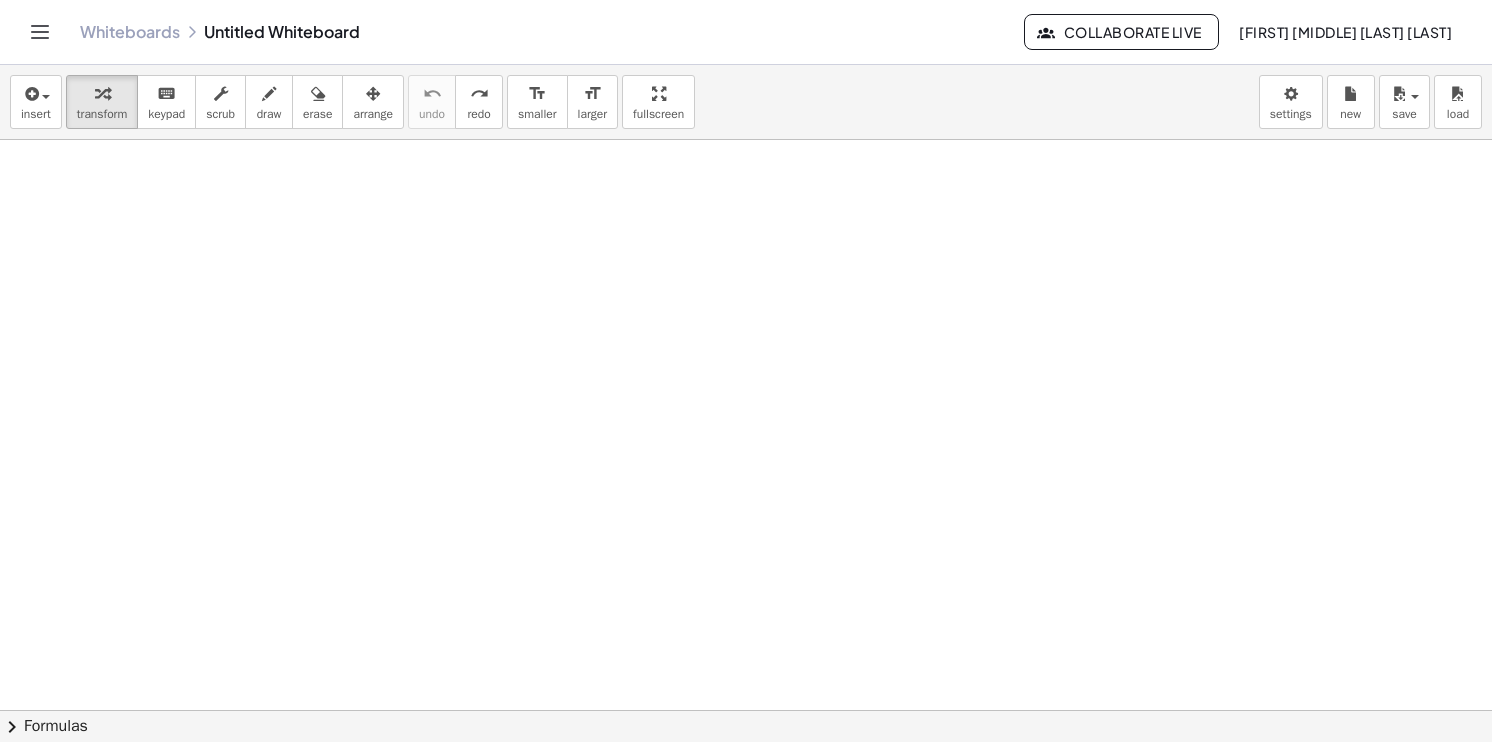 scroll, scrollTop: 0, scrollLeft: 0, axis: both 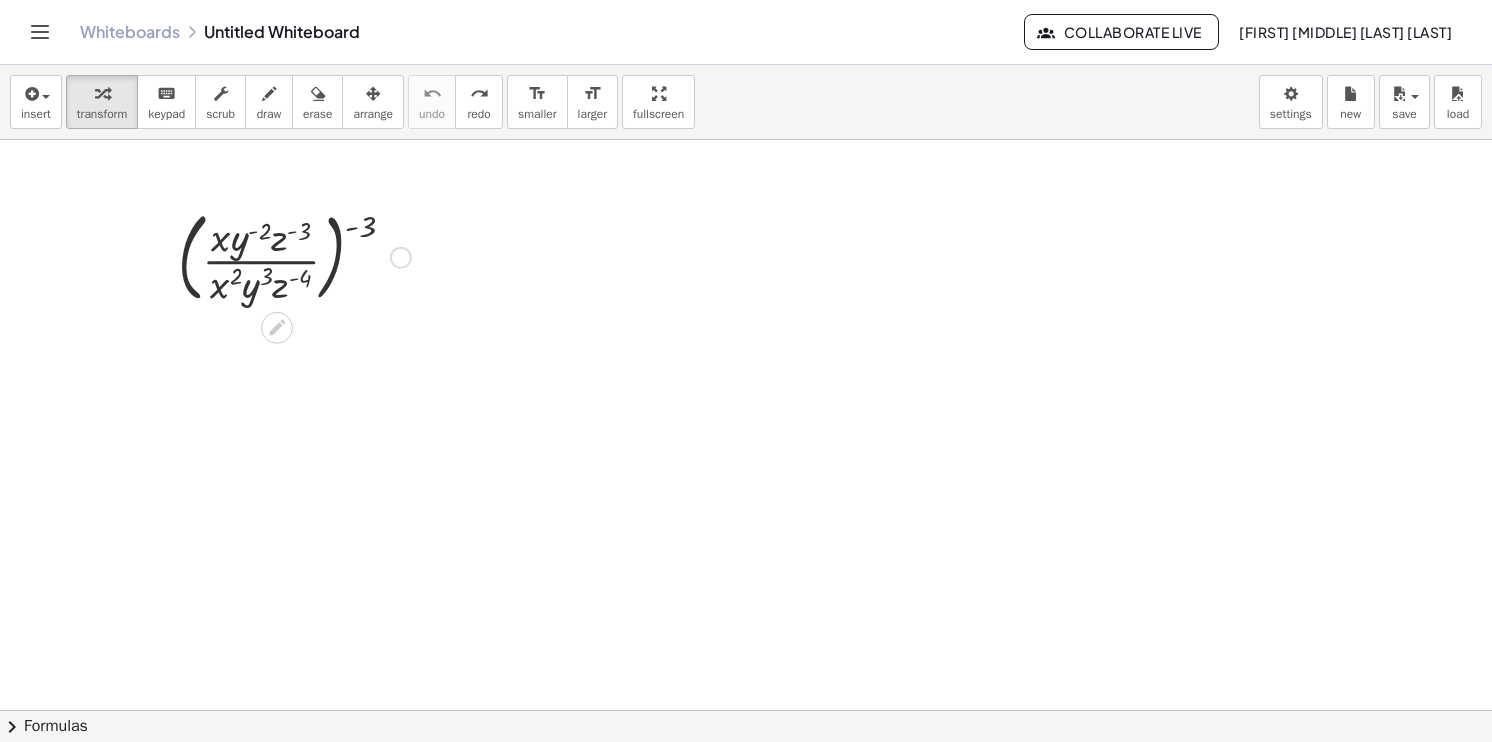 click at bounding box center [294, 256] 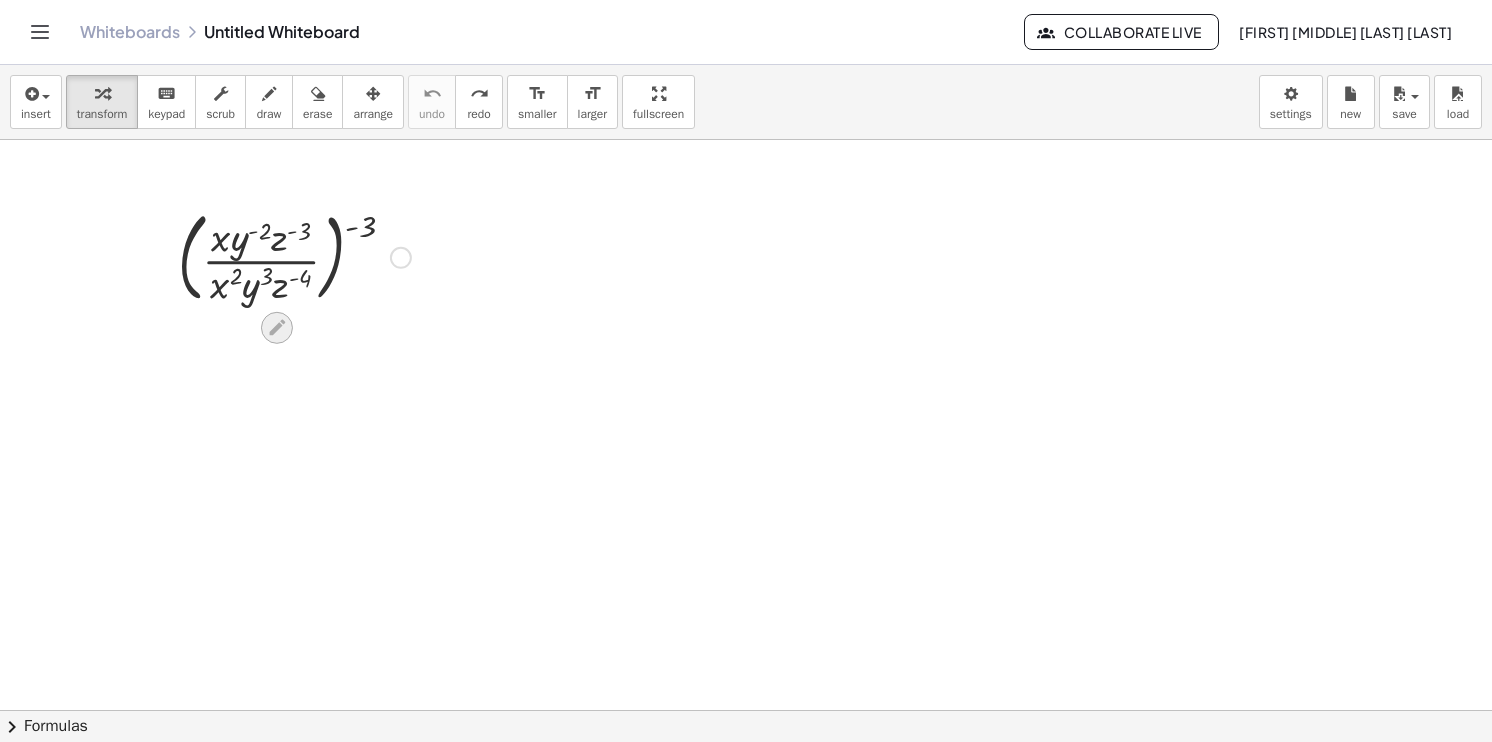 click 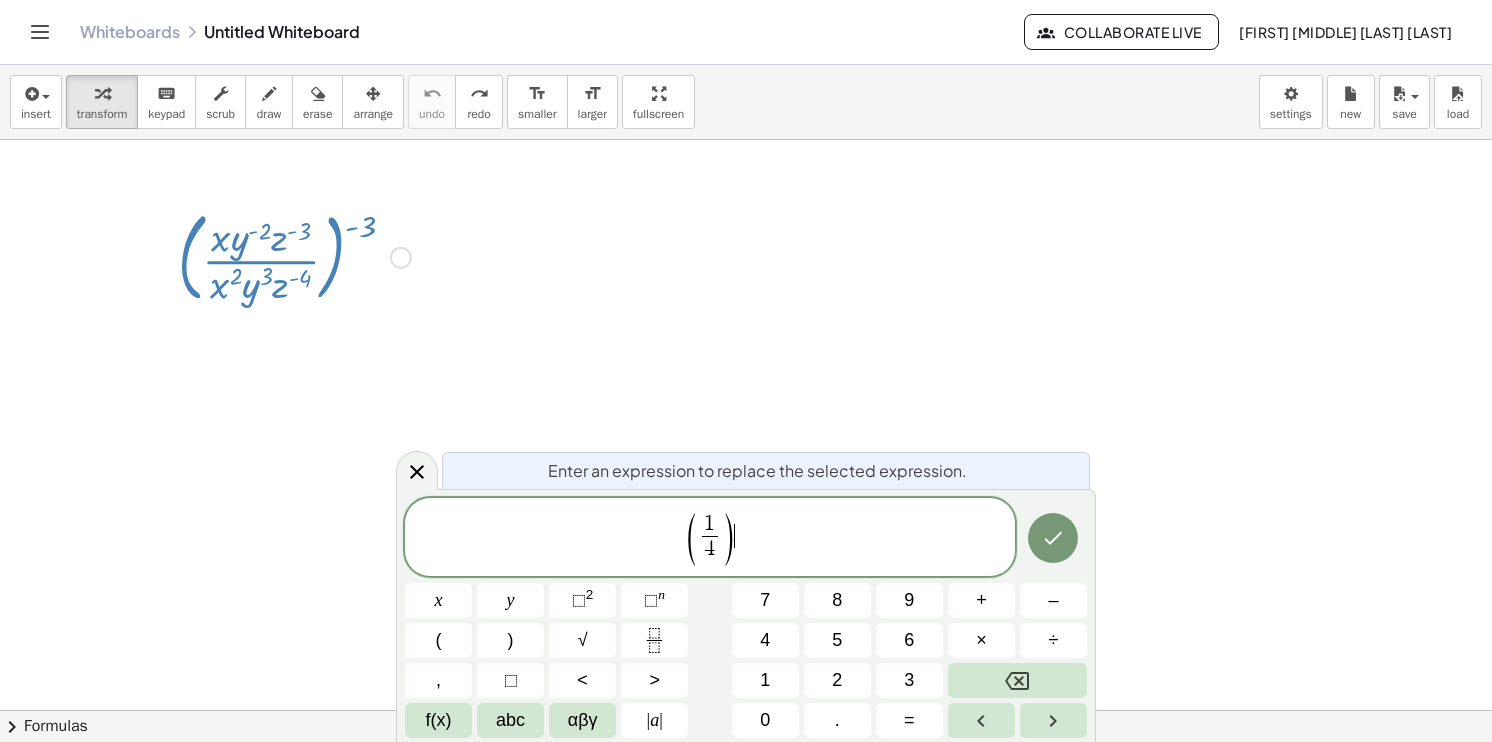click on "( [NUMBER] )" at bounding box center [710, 538] 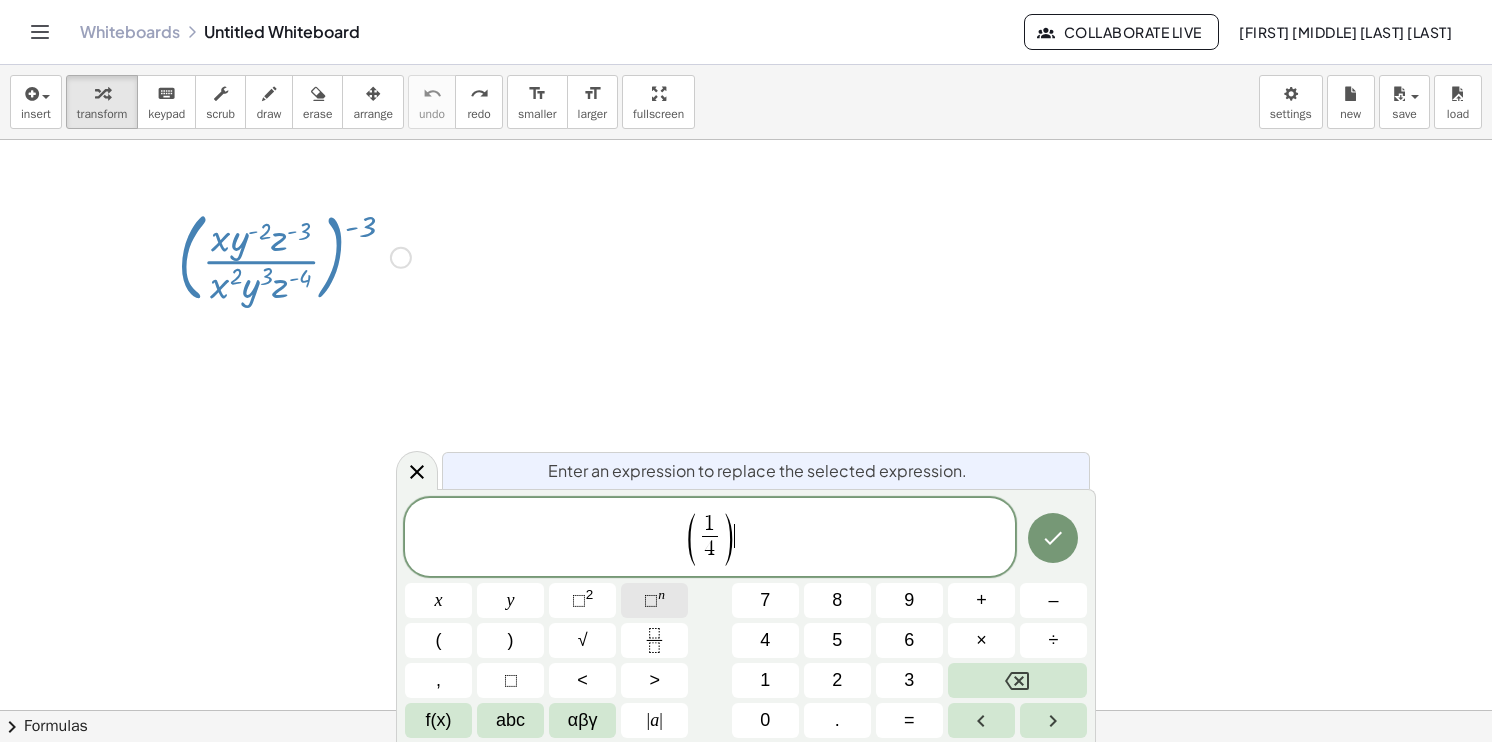 click on "⬚ n" at bounding box center [654, 600] 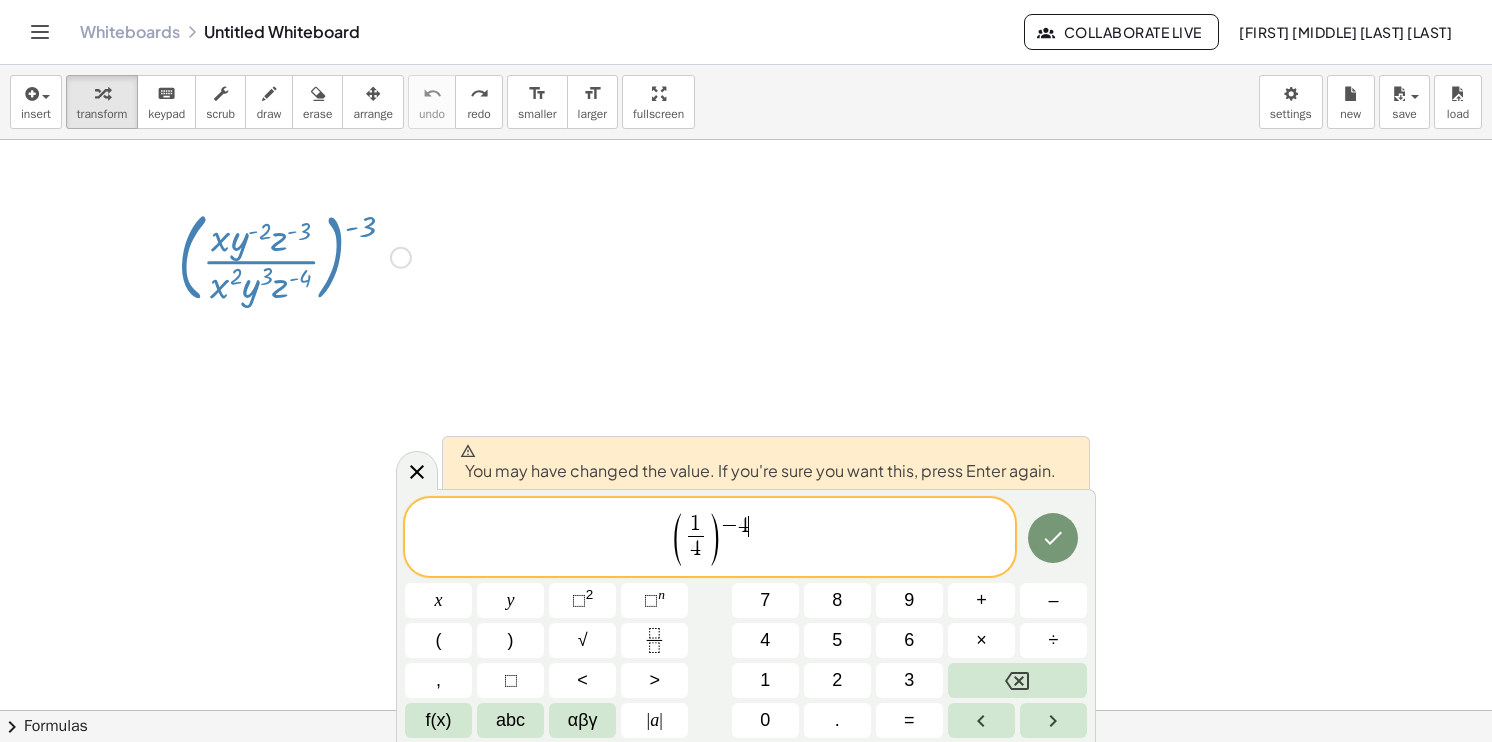 click on "( [NUMBER] ) − [NUMBER]" at bounding box center [710, 538] 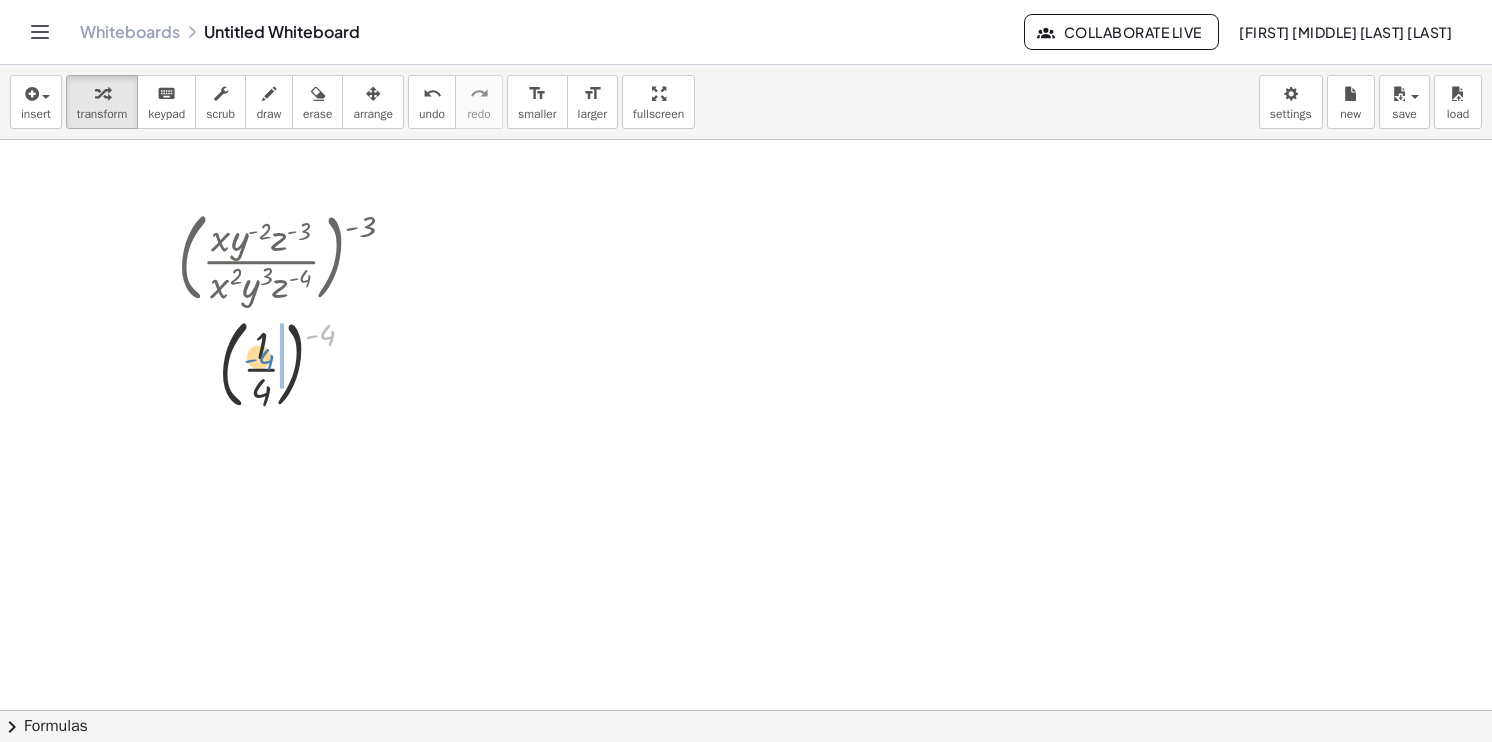 drag, startPoint x: 321, startPoint y: 334, endPoint x: 260, endPoint y: 358, distance: 65.551506 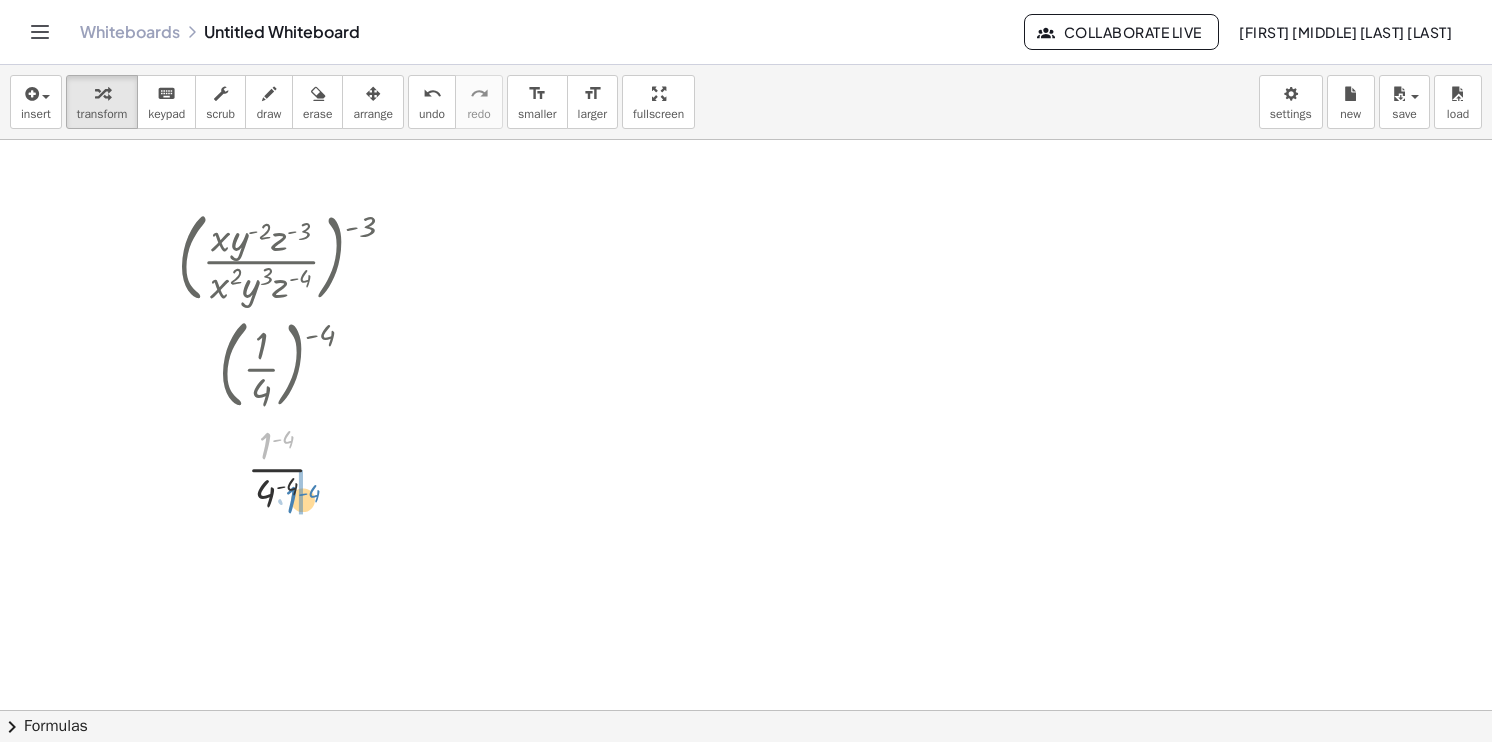 drag, startPoint x: 269, startPoint y: 449, endPoint x: 292, endPoint y: 503, distance: 58.694122 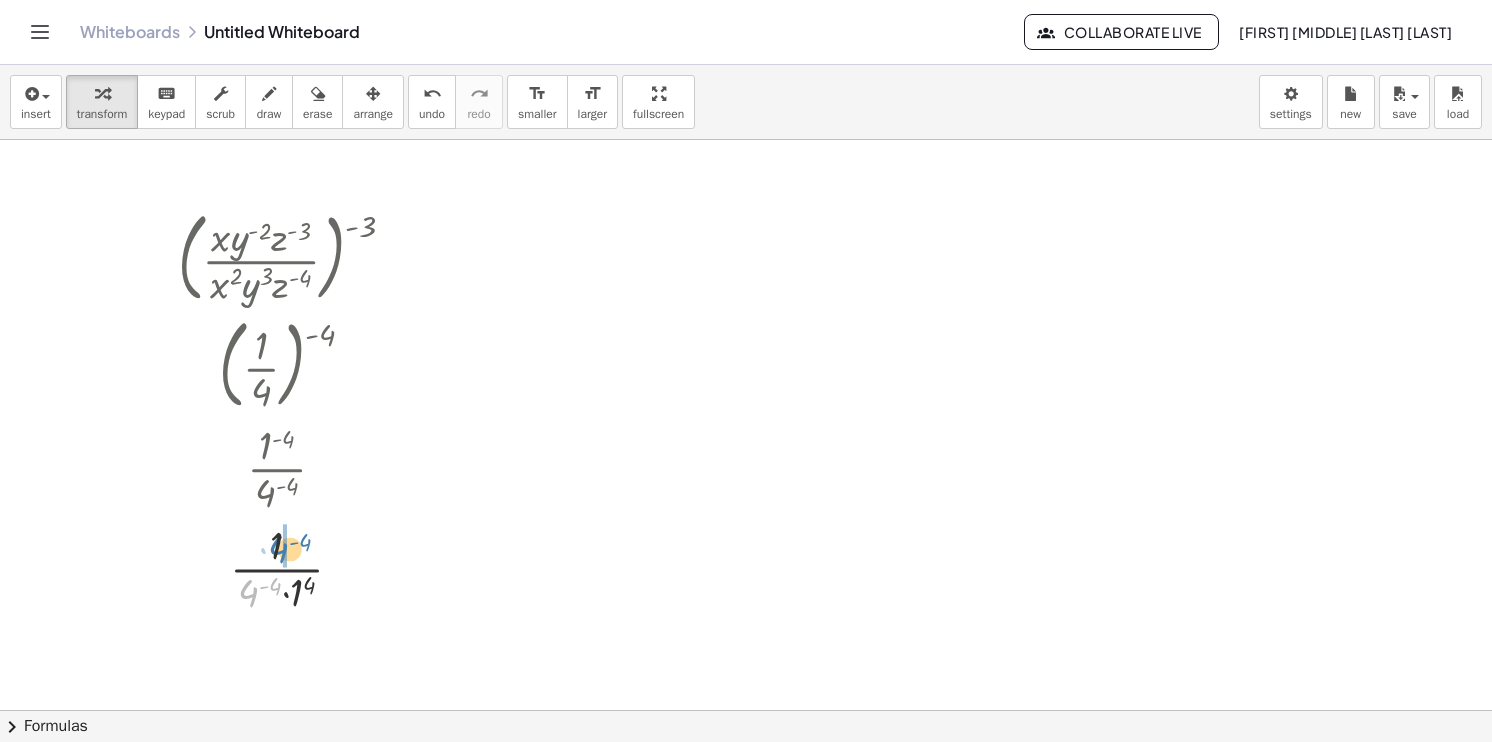 drag, startPoint x: 255, startPoint y: 590, endPoint x: 286, endPoint y: 545, distance: 54.644306 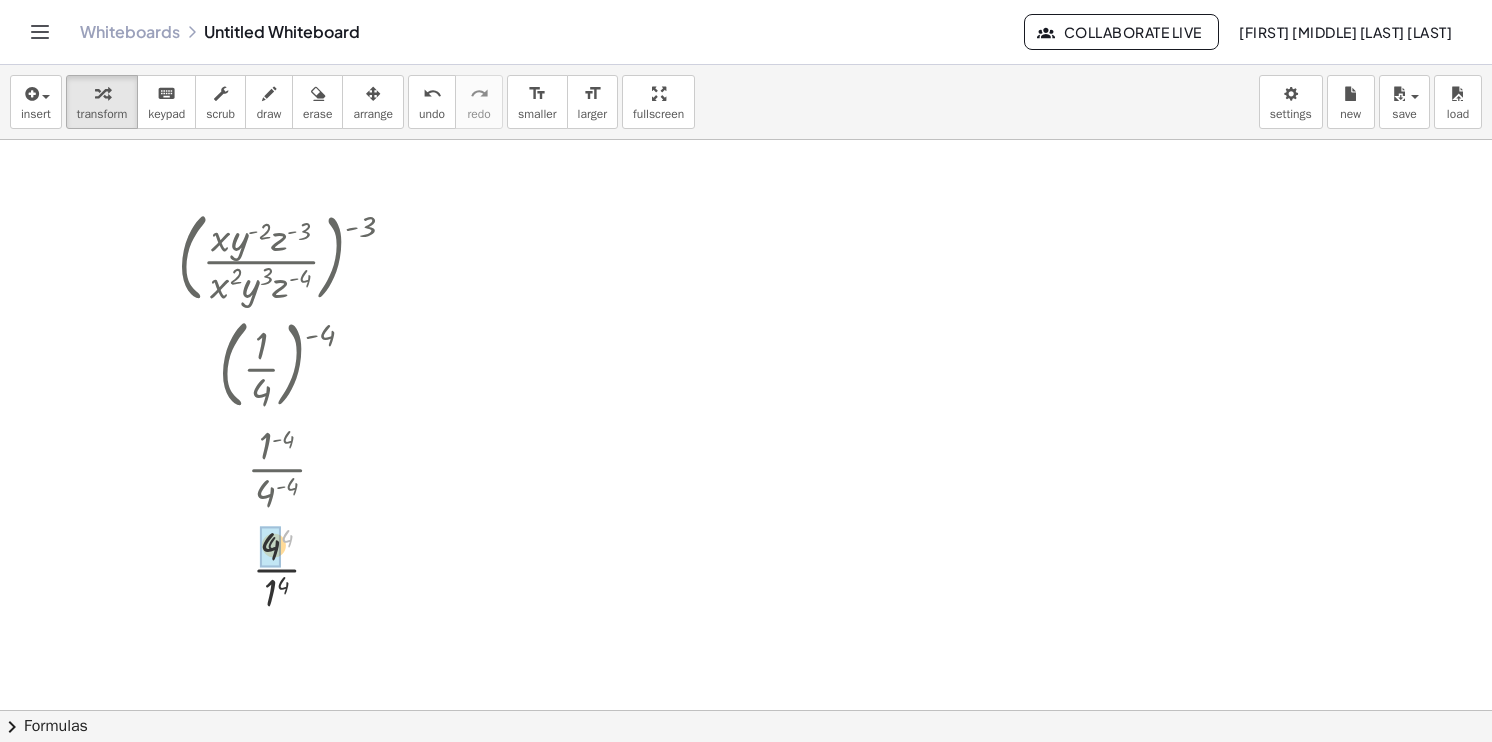 drag, startPoint x: 288, startPoint y: 538, endPoint x: 277, endPoint y: 544, distance: 12.529964 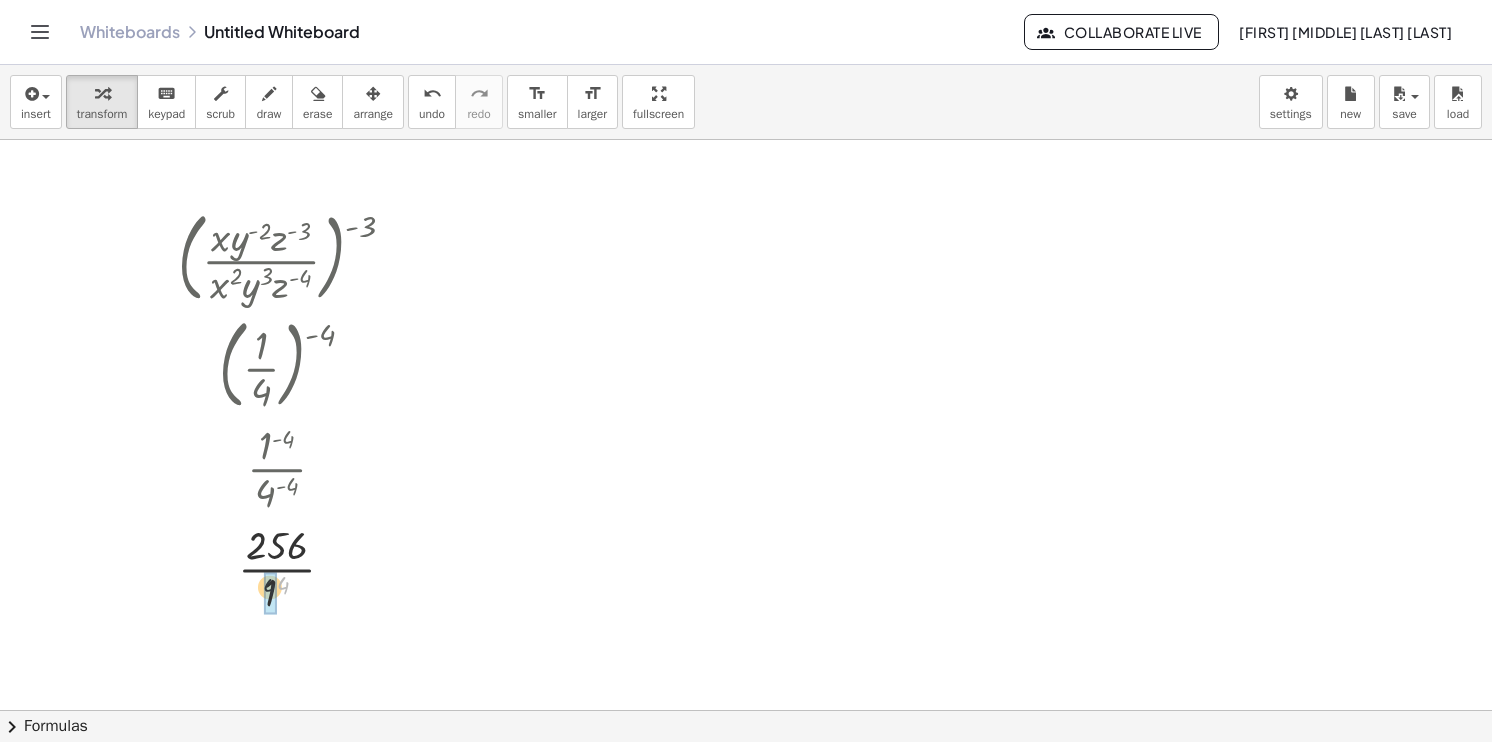 drag, startPoint x: 283, startPoint y: 587, endPoint x: 273, endPoint y: 588, distance: 10.049875 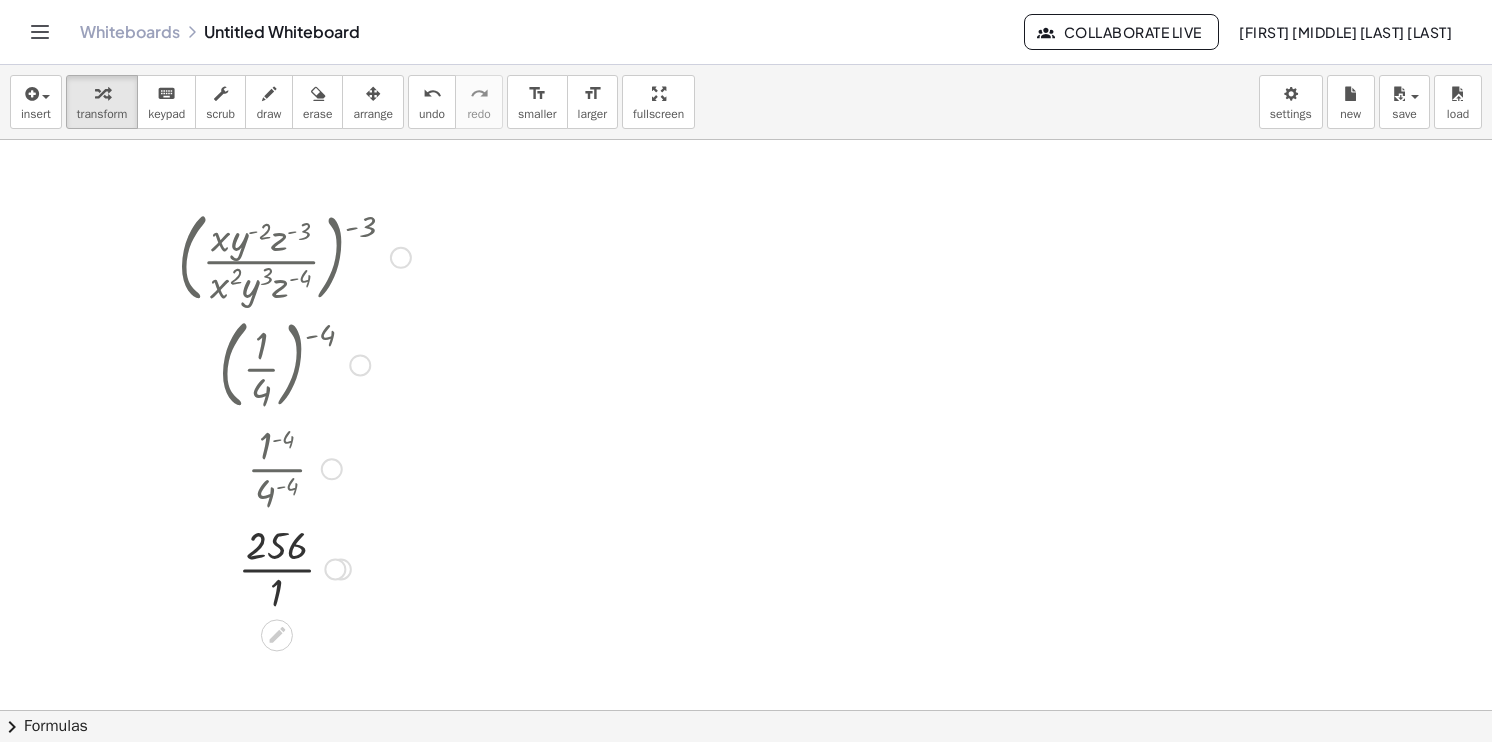 click at bounding box center (294, 363) 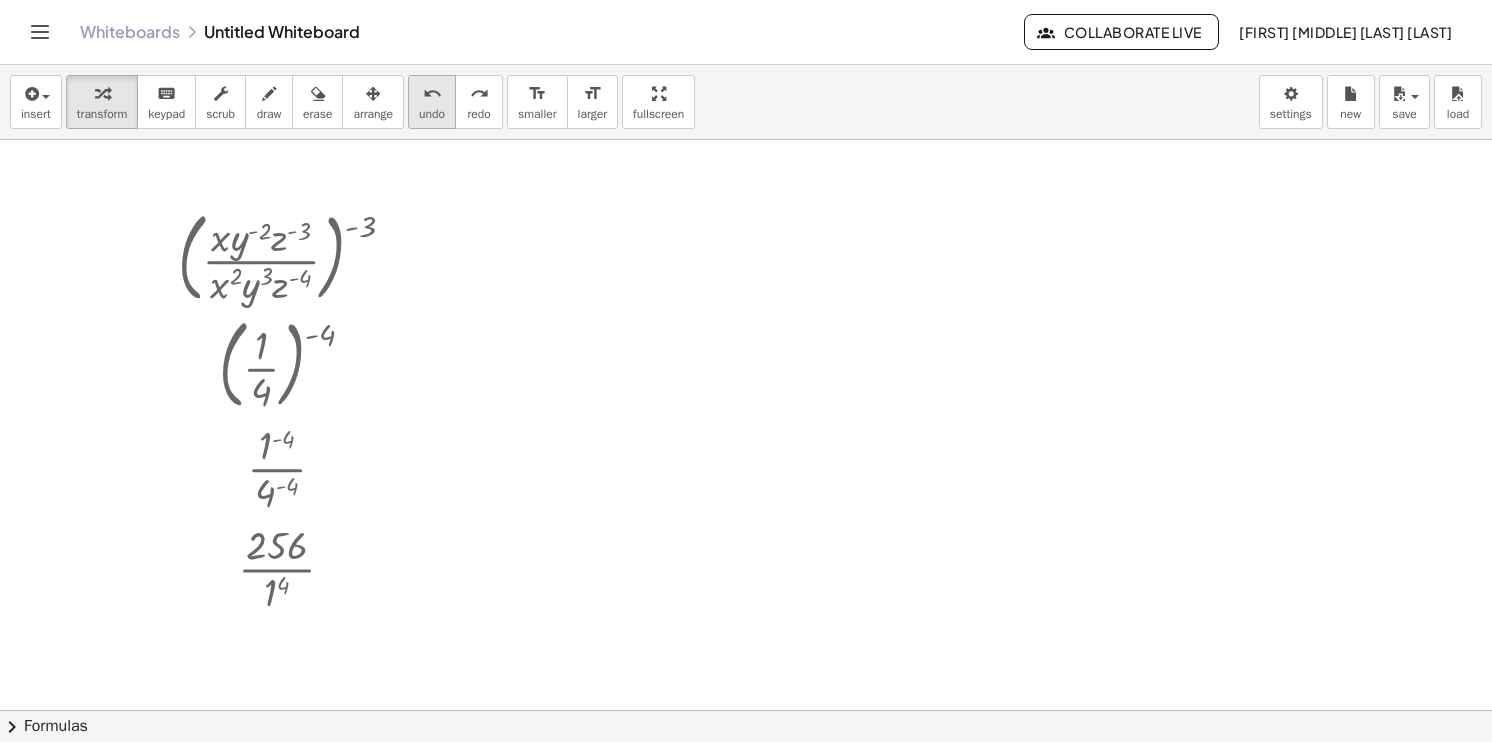 click on "undo" at bounding box center [432, 93] 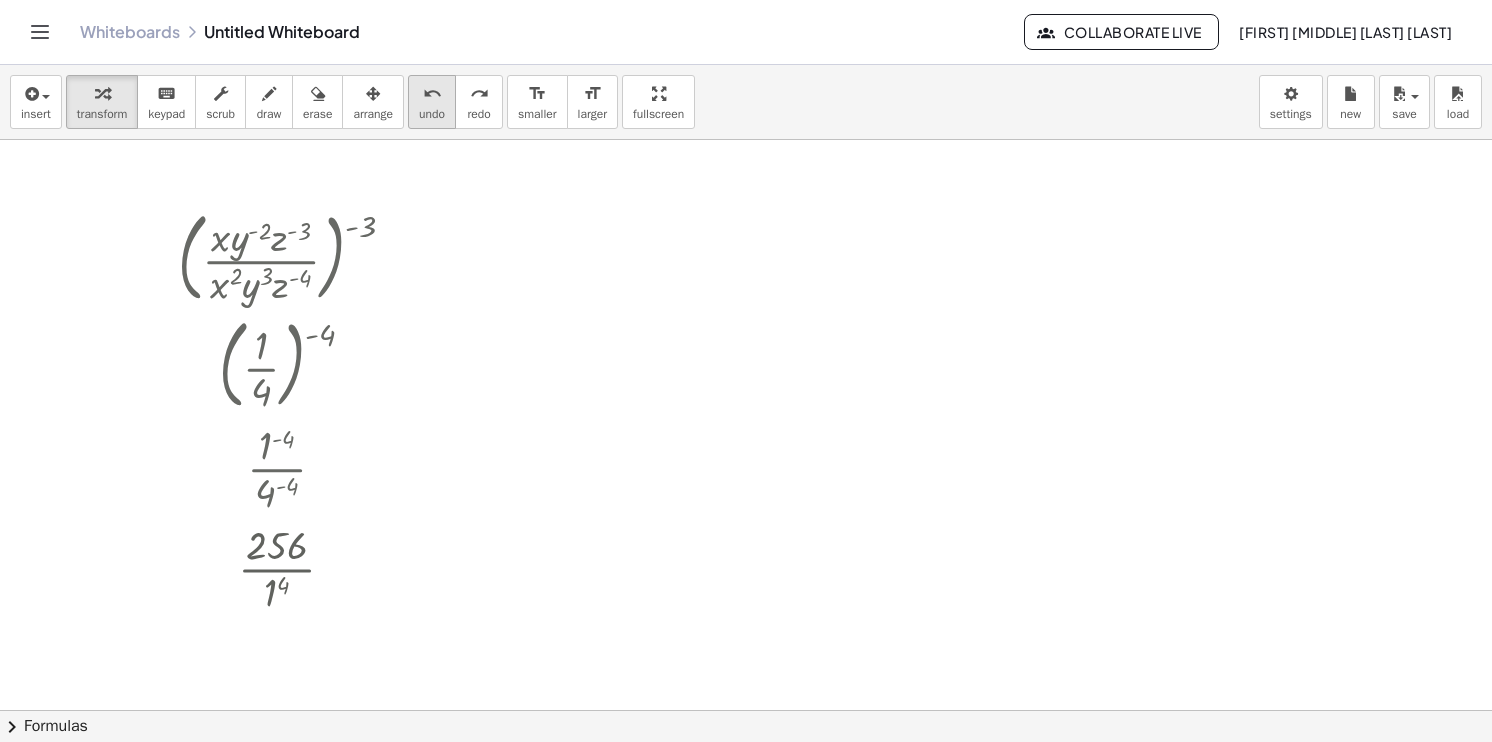 click on "undo" at bounding box center [432, 93] 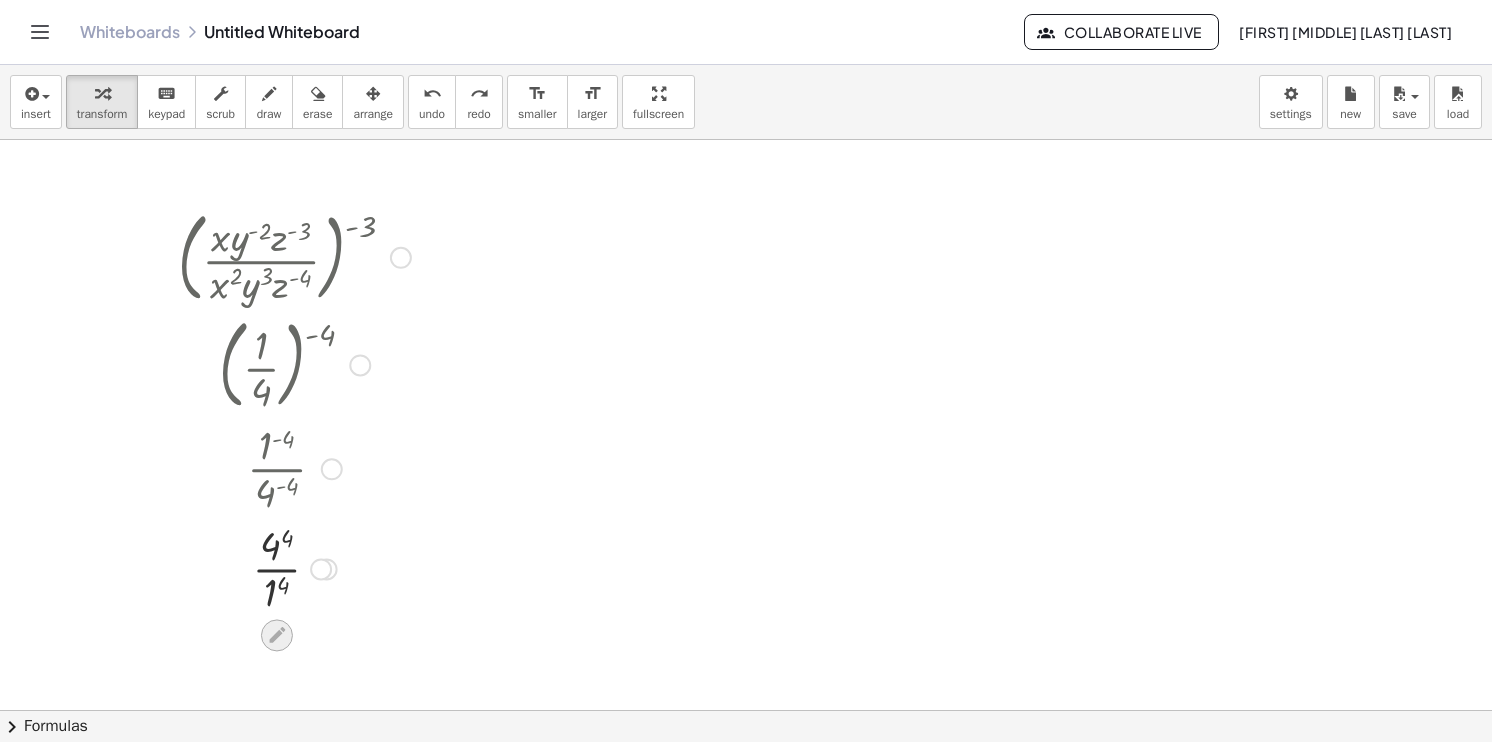 click 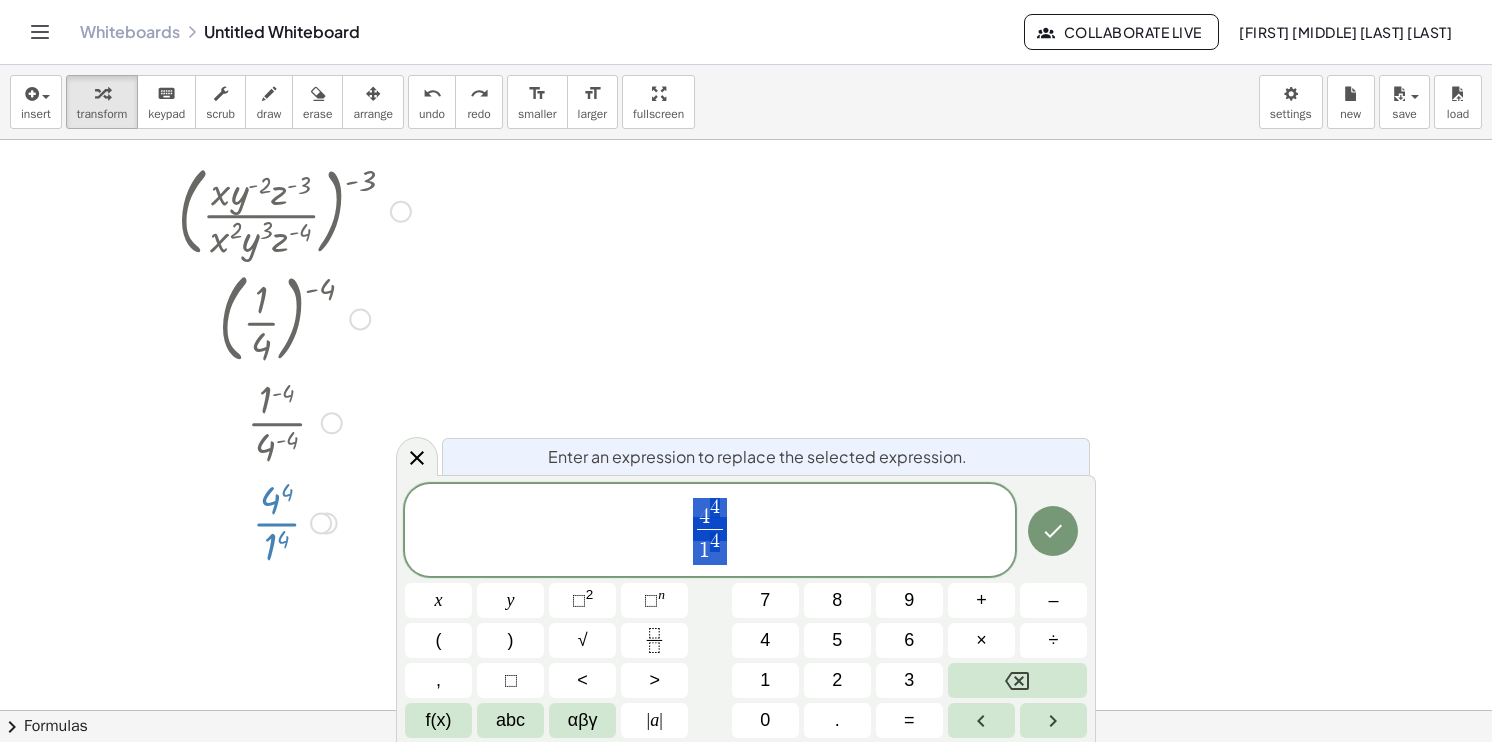 scroll, scrollTop: 47, scrollLeft: 0, axis: vertical 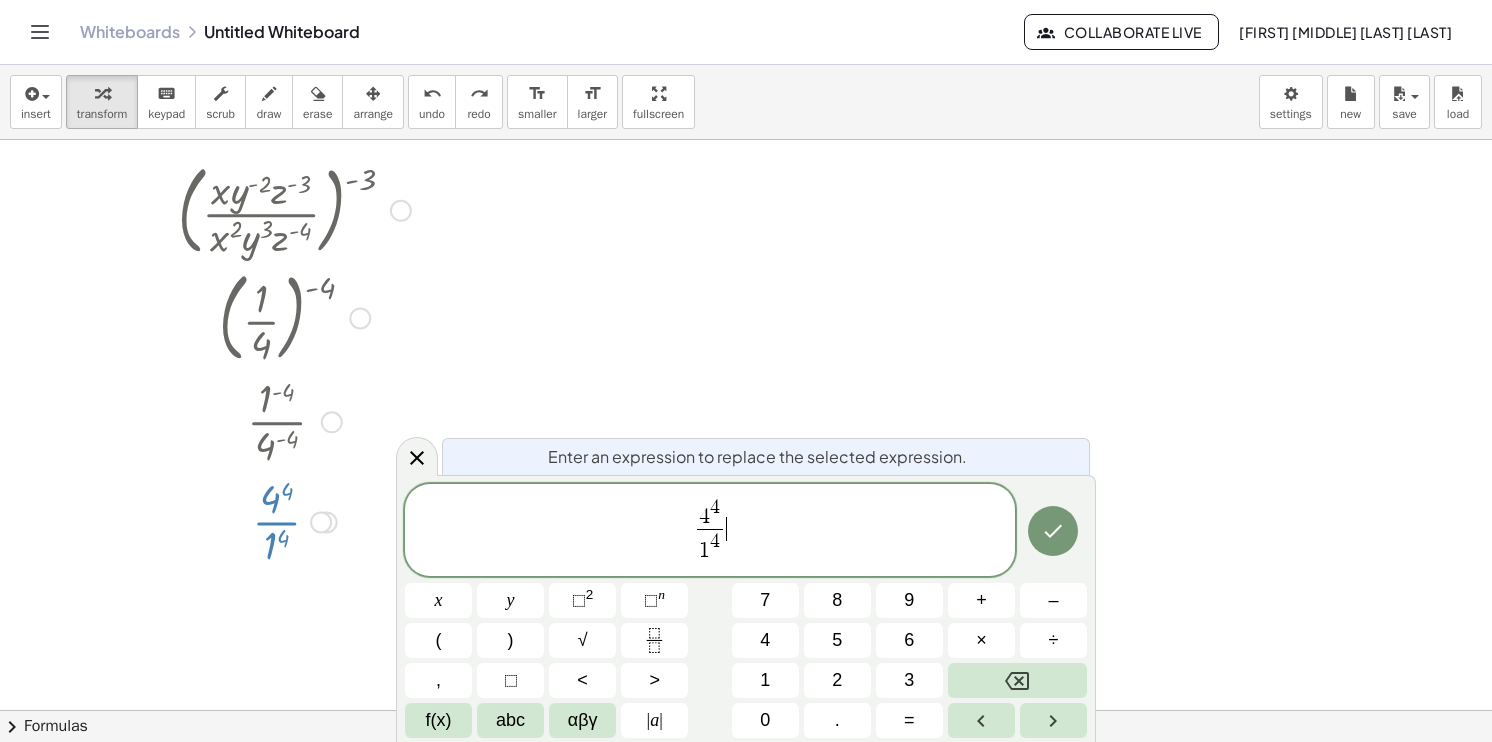 click on "[NUMBER] [NUMBER] [NUMBER]" at bounding box center [710, 531] 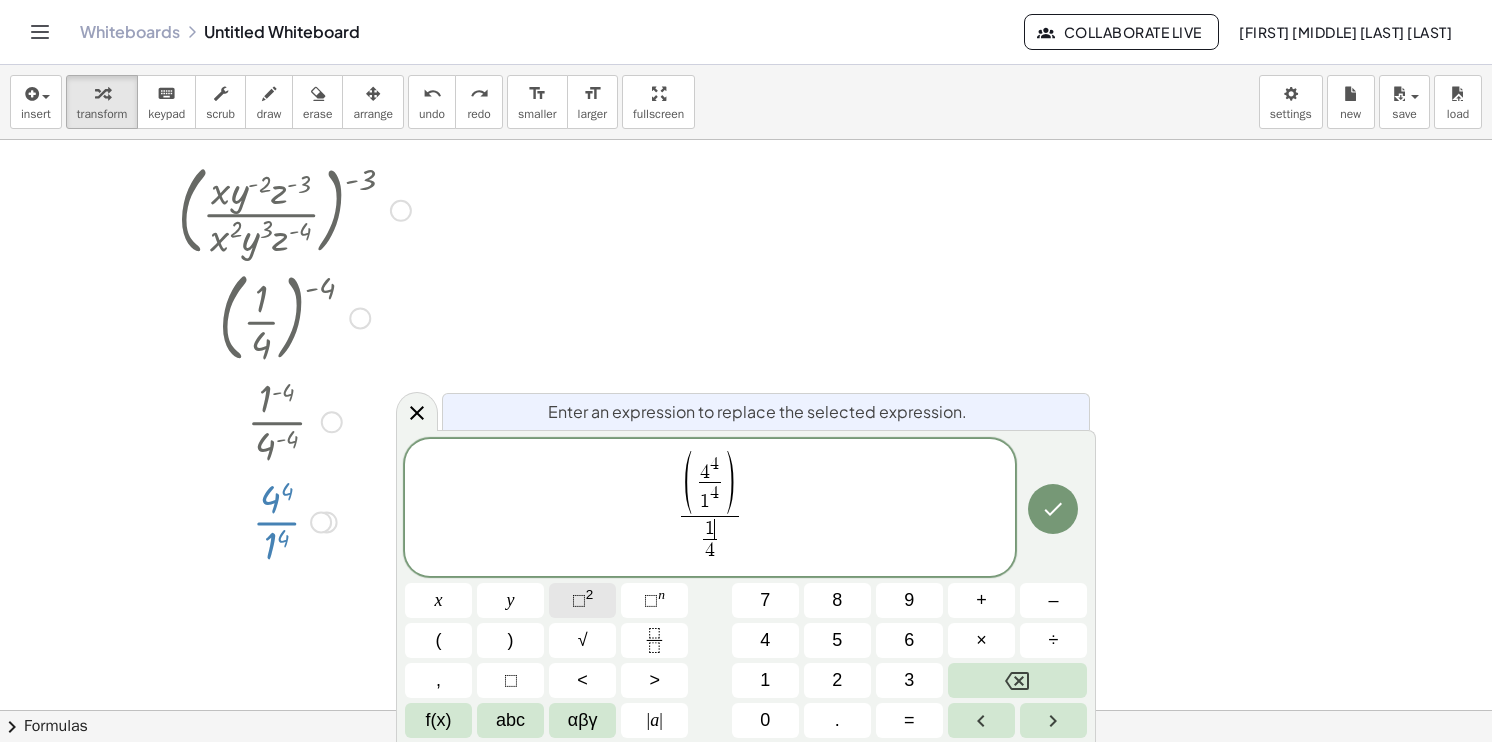 click on "⬚ 2" at bounding box center [582, 600] 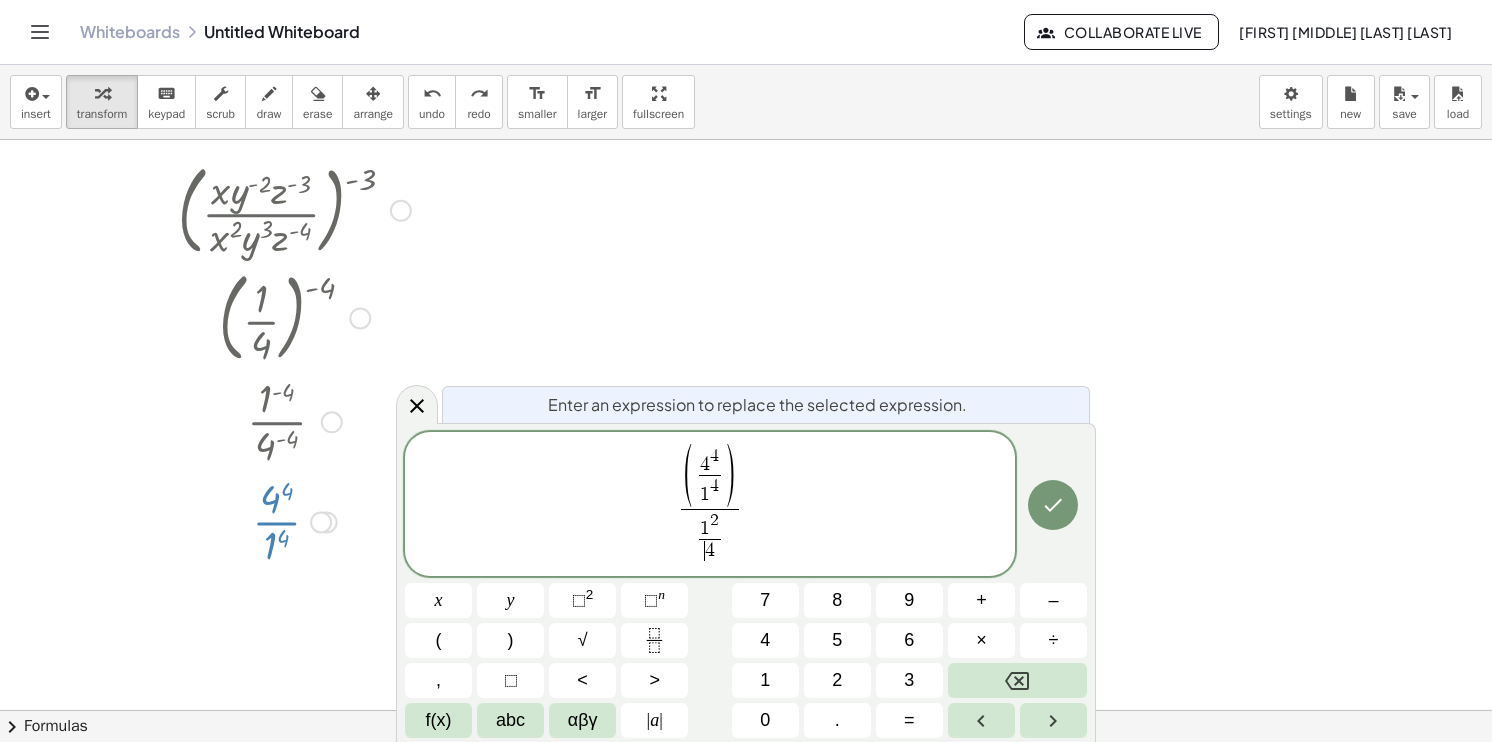 click on "4" at bounding box center [710, 550] 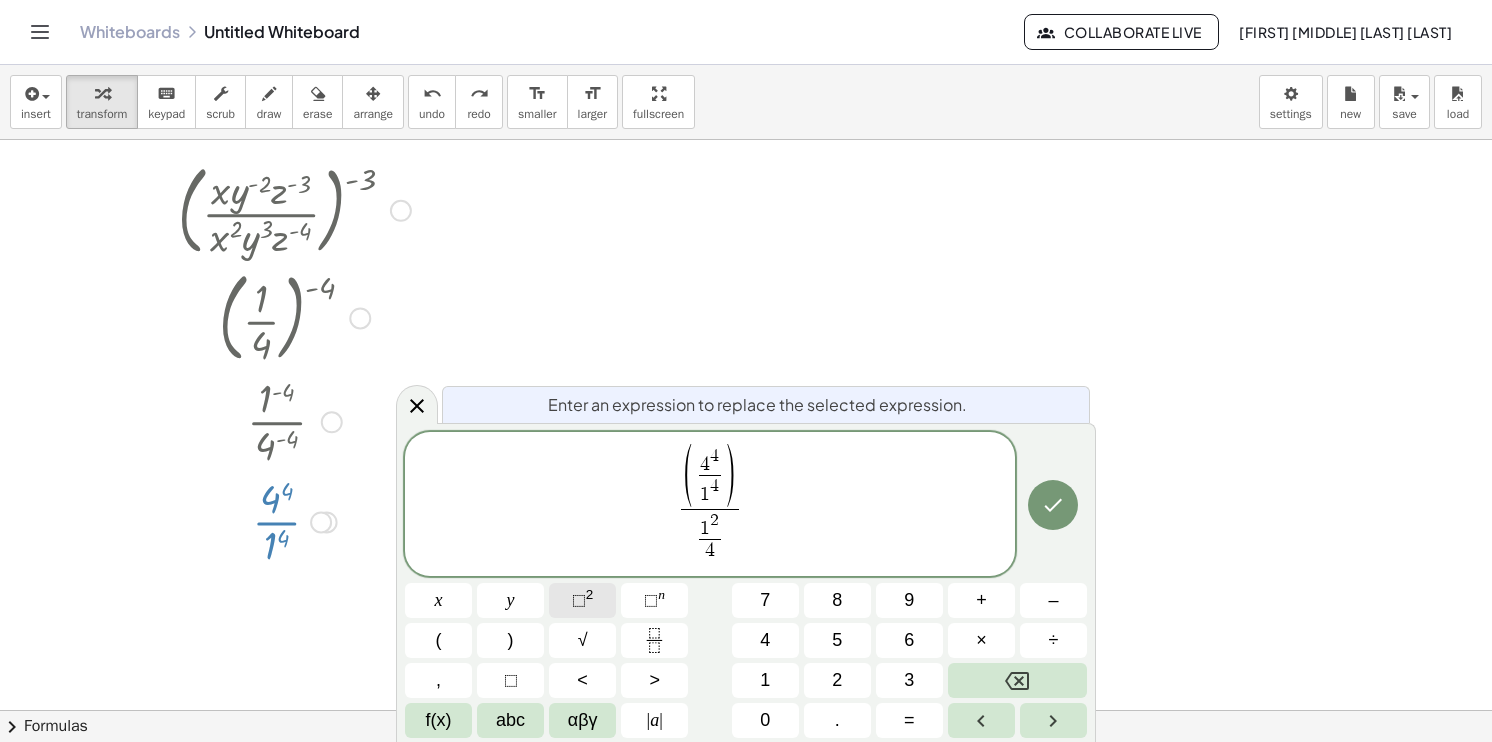 click on "⬚" at bounding box center [579, 600] 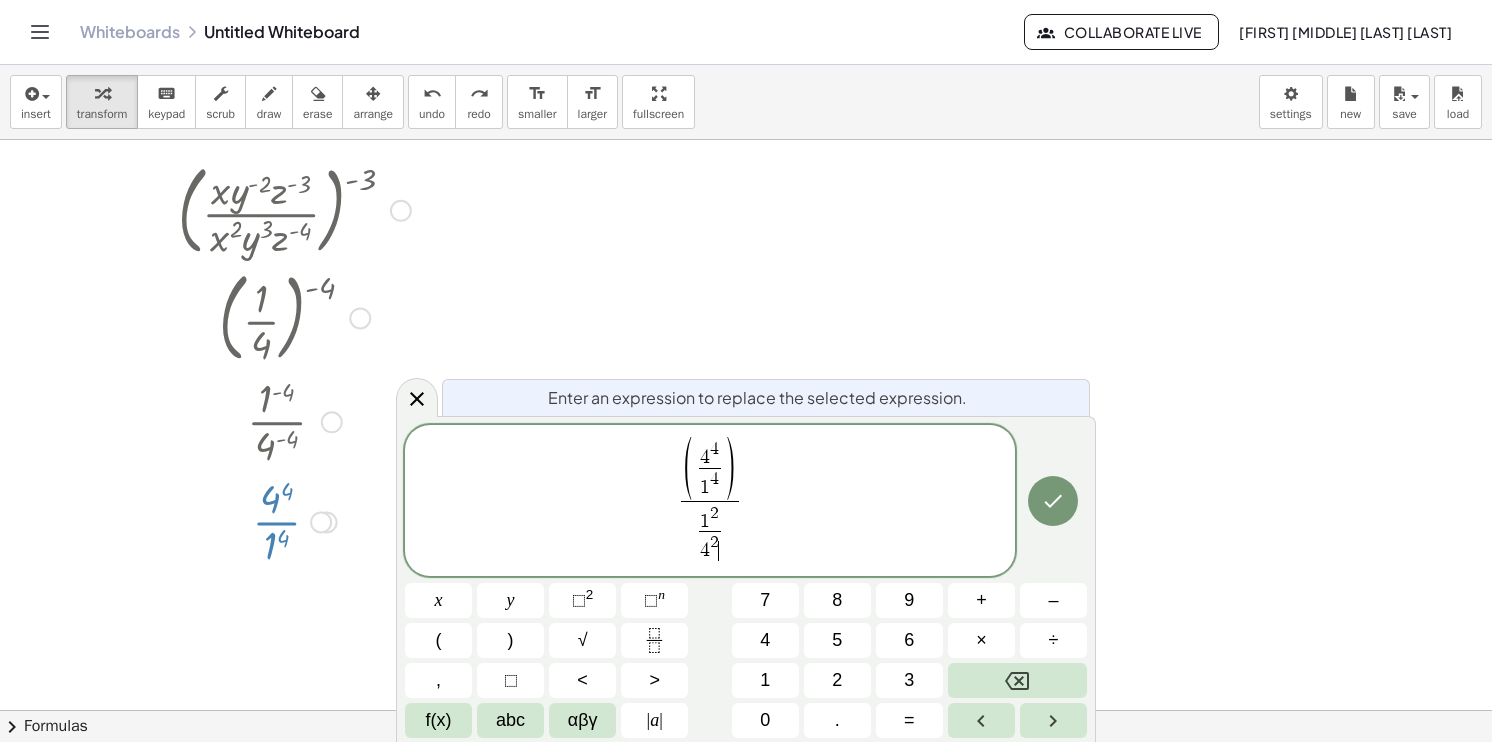click on "[NUMBER] [NUMBER] [NUMBER]" at bounding box center (710, 533) 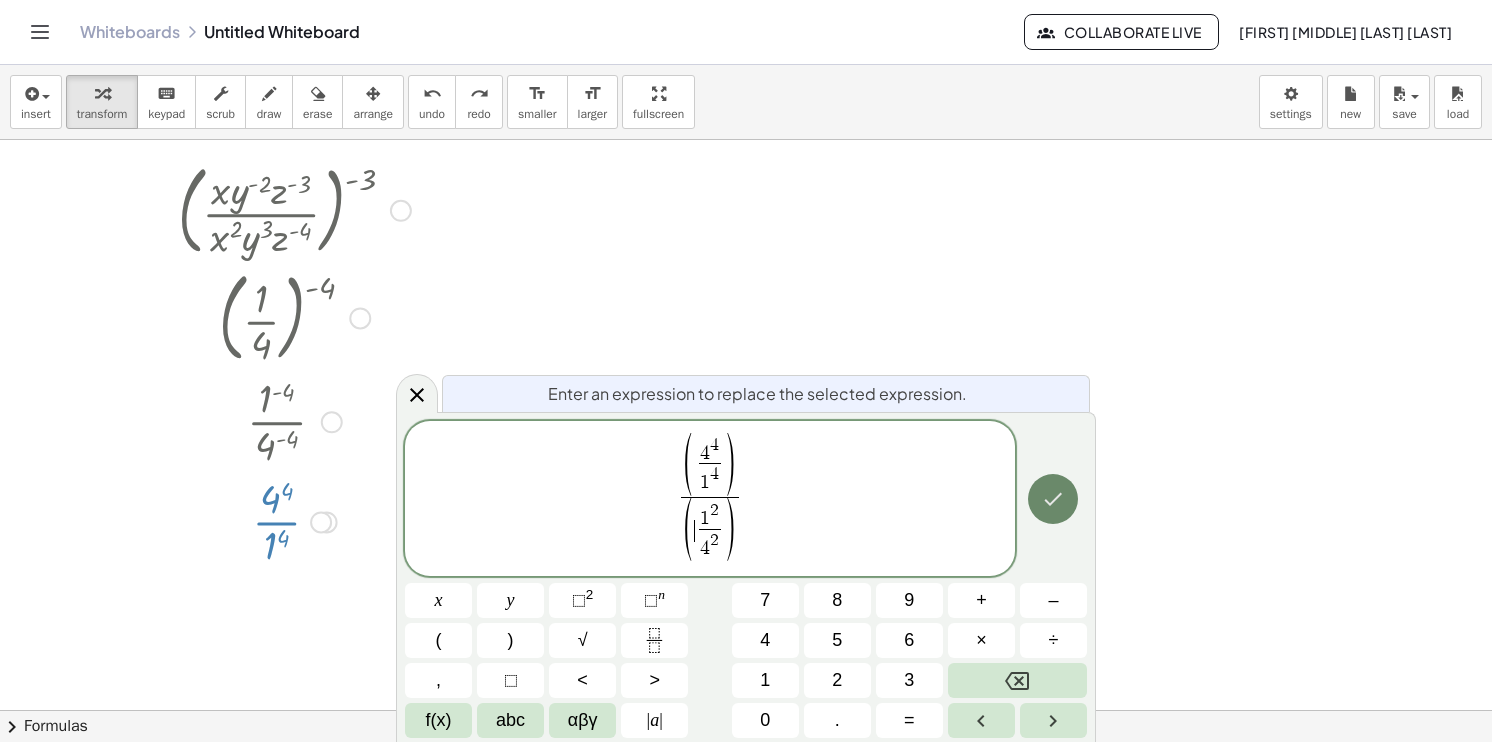 click at bounding box center (1053, 499) 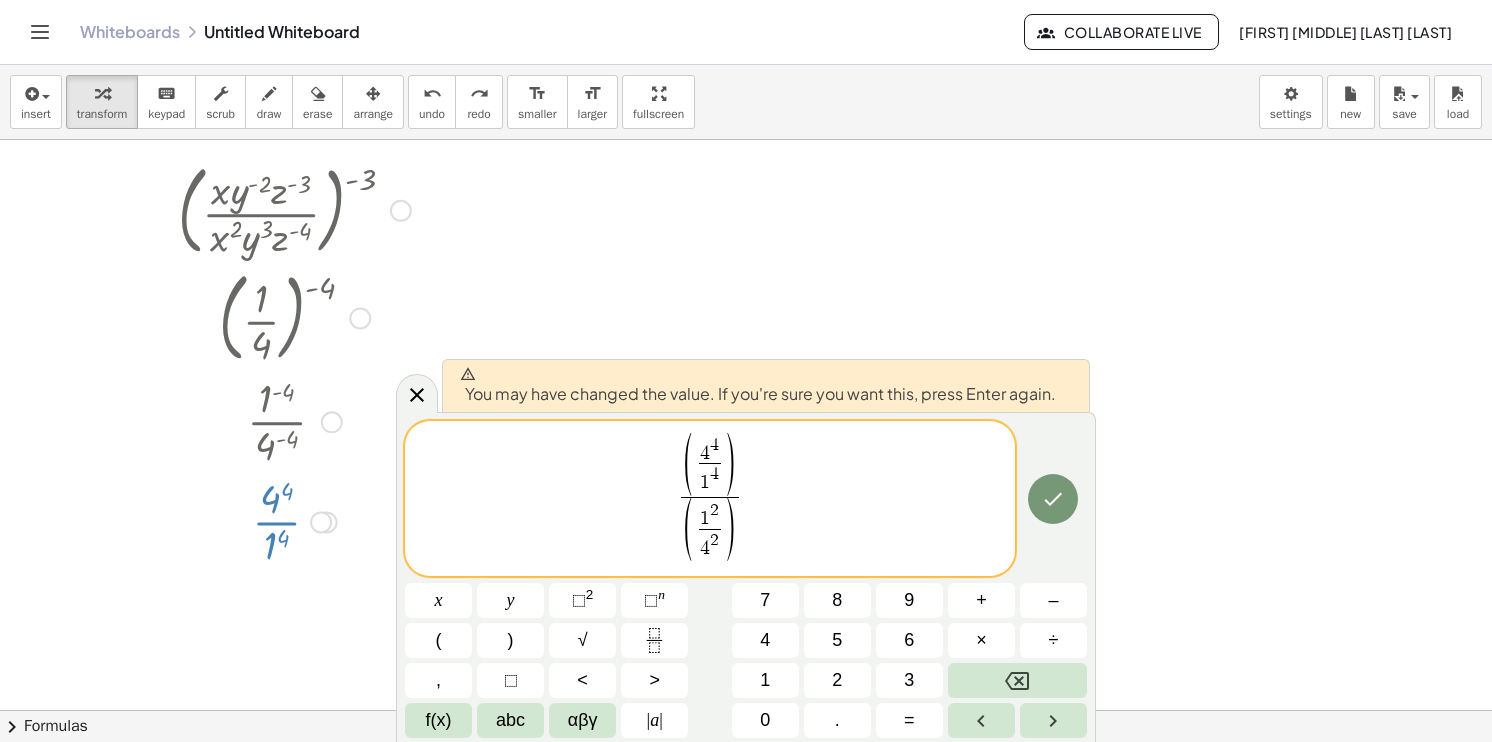 click on "( [NUMBER] [NUMBER] ) ( [NUMBER] [NUMBER] )" at bounding box center [710, 500] 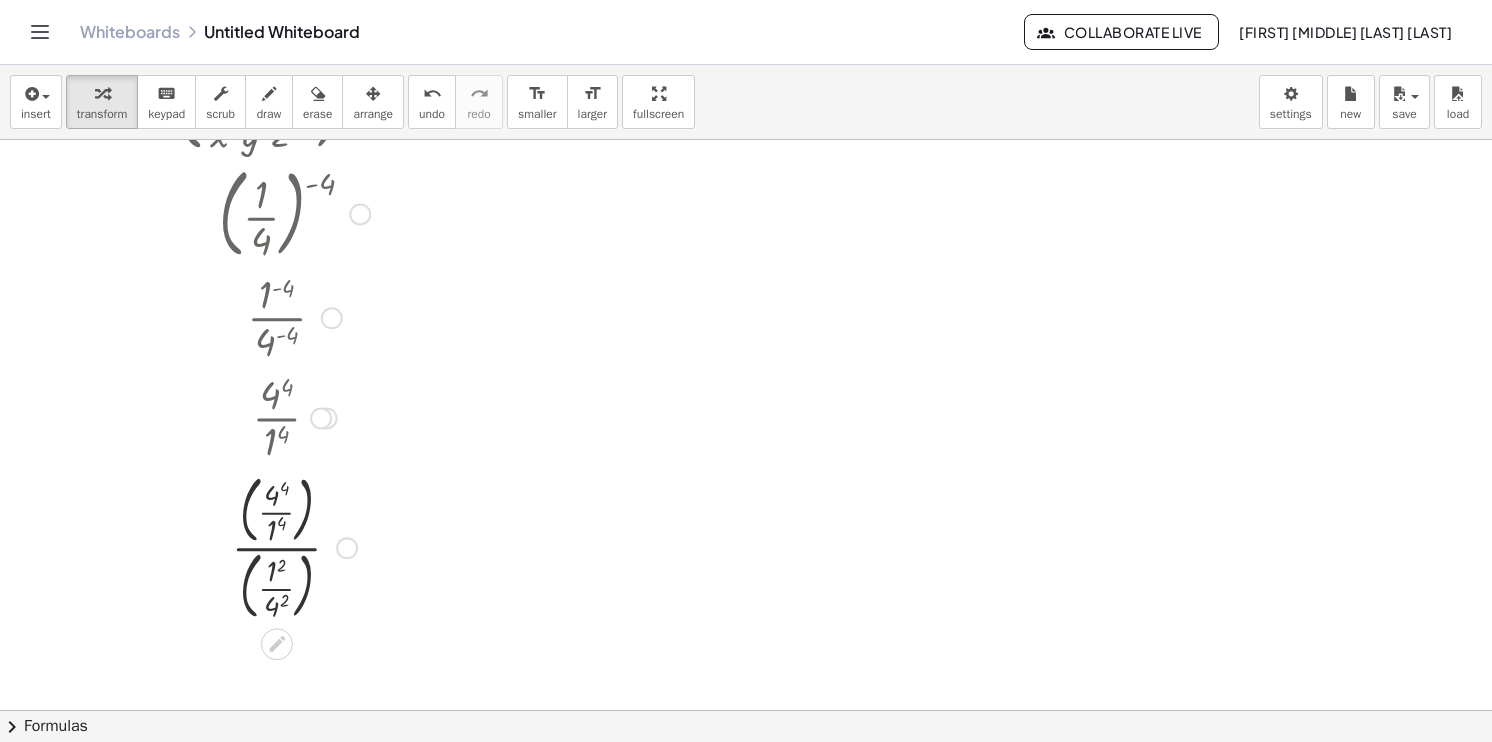 scroll, scrollTop: 200, scrollLeft: 0, axis: vertical 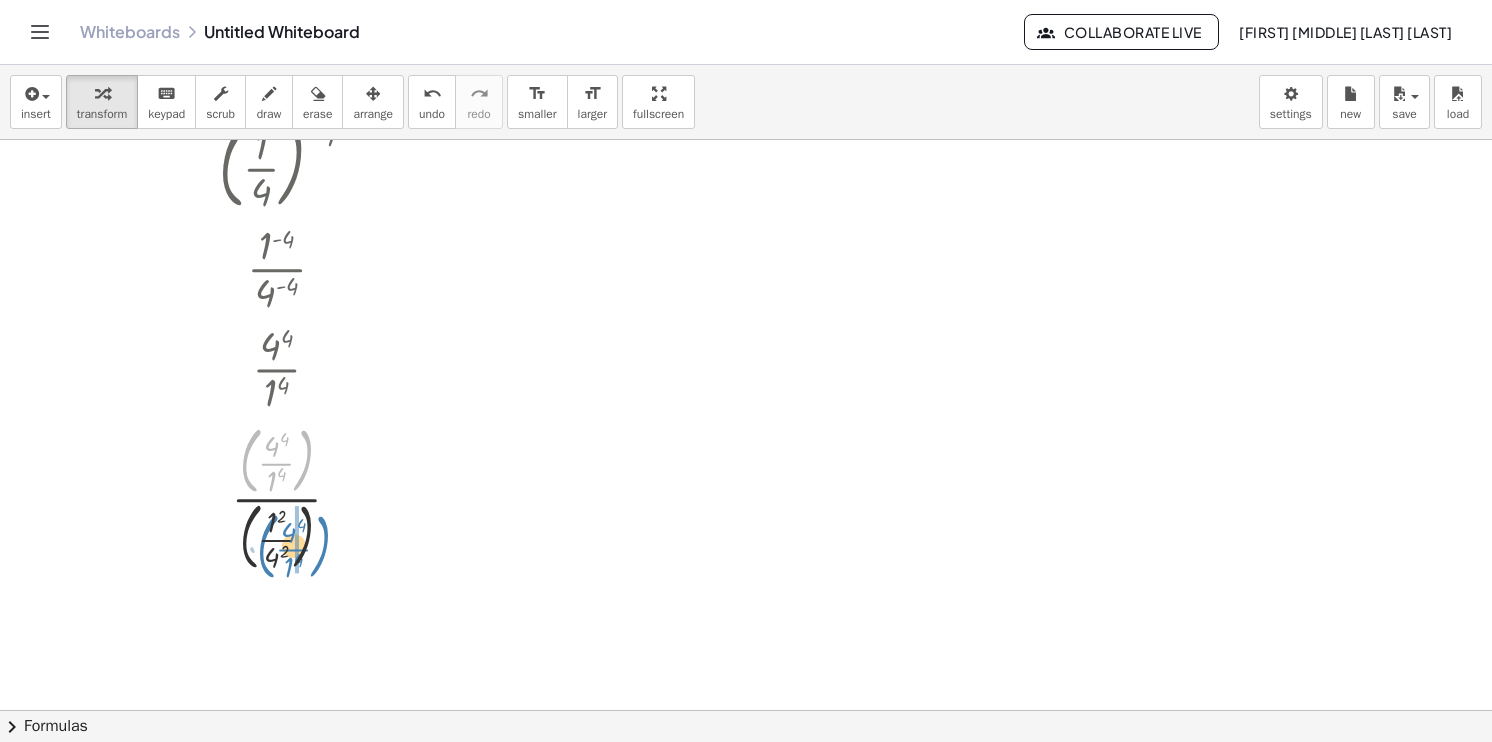 drag, startPoint x: 299, startPoint y: 449, endPoint x: 316, endPoint y: 535, distance: 87.66413 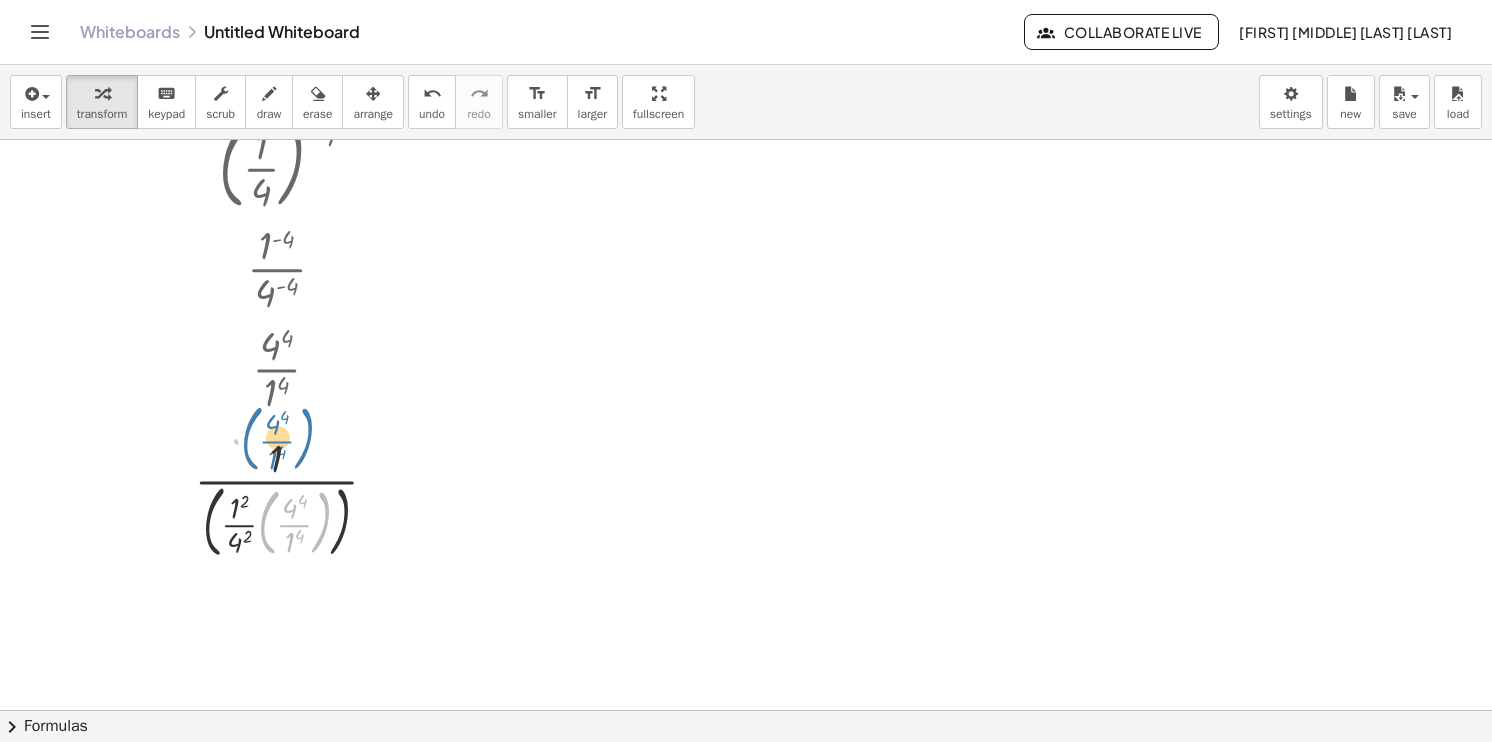 drag, startPoint x: 321, startPoint y: 526, endPoint x: 295, endPoint y: 446, distance: 84.118965 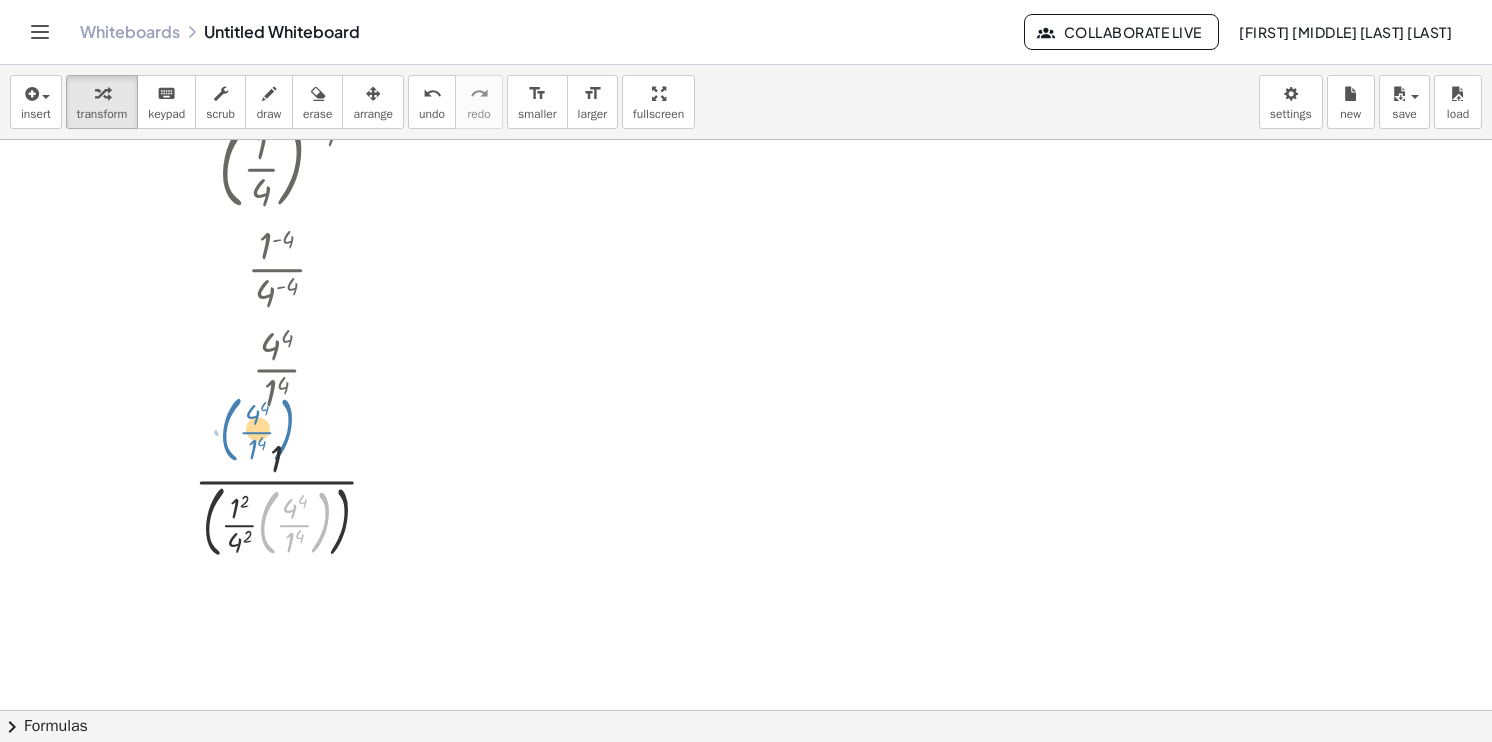 drag, startPoint x: 320, startPoint y: 516, endPoint x: 266, endPoint y: 411, distance: 118.072014 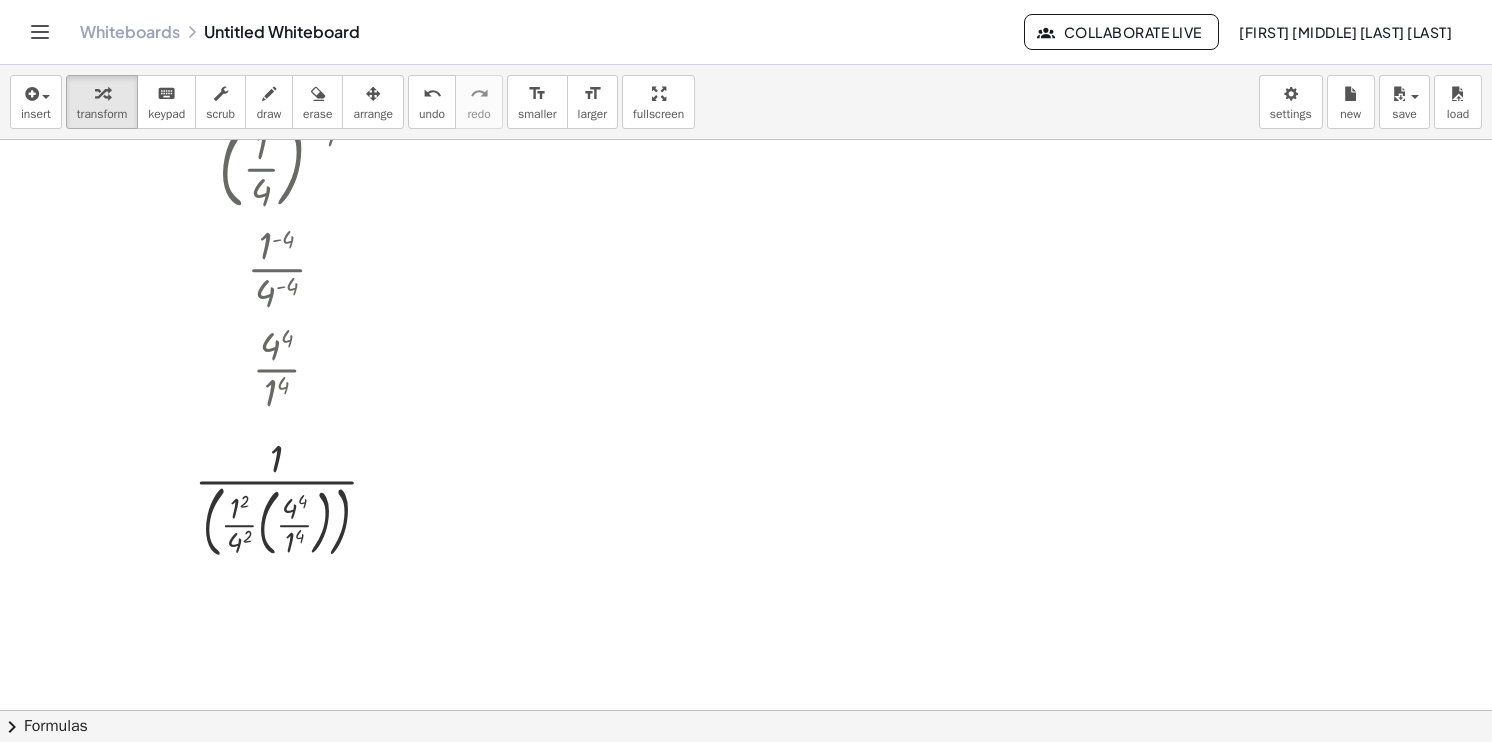 click on "insert select one: Math Expression Function Text Youtube Video Graphing Geometry Geometry 3D transform keyboard keypad scrub draw erase arrange undo undo redo redo format_size smaller format_size larger fullscreen load   save new settings" at bounding box center (746, 102) 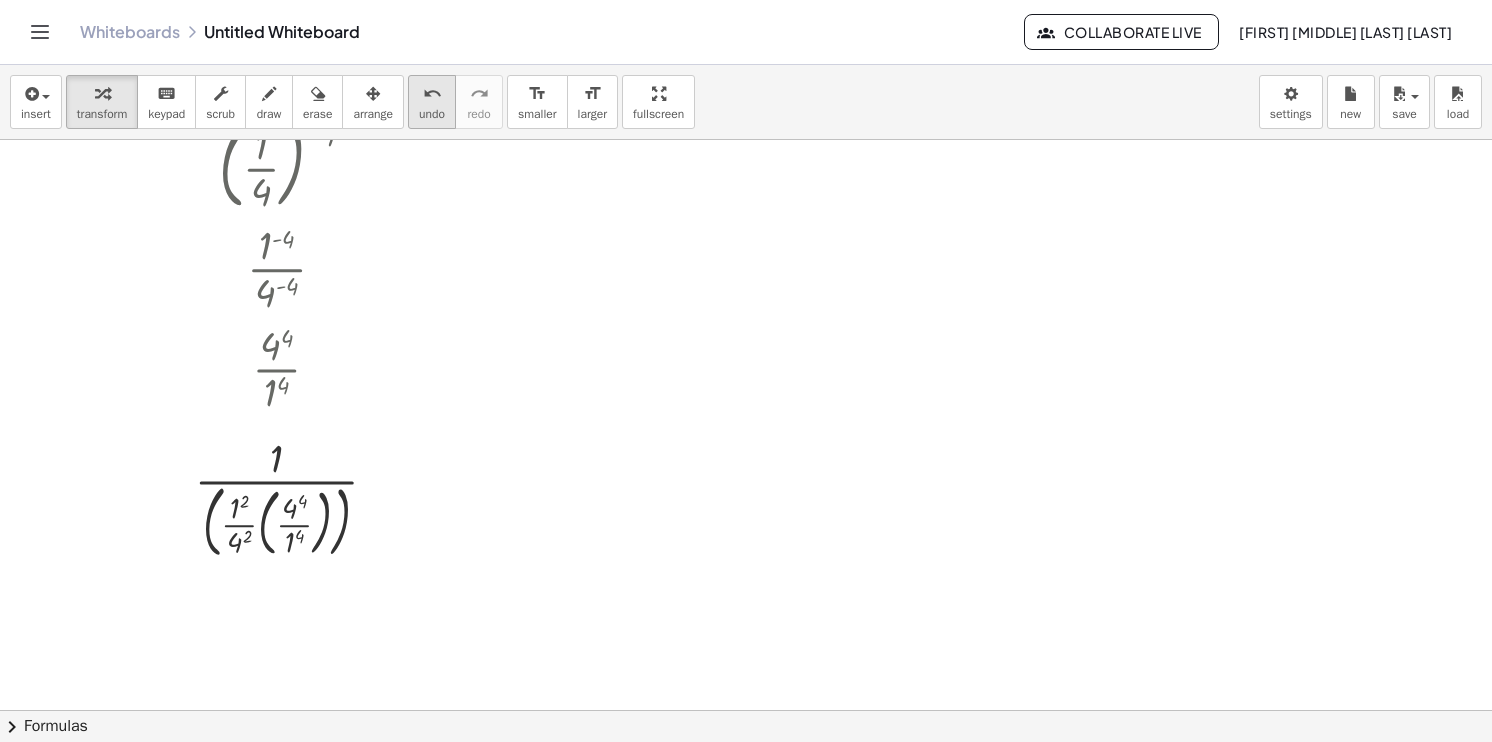 click on "undo" at bounding box center [432, 114] 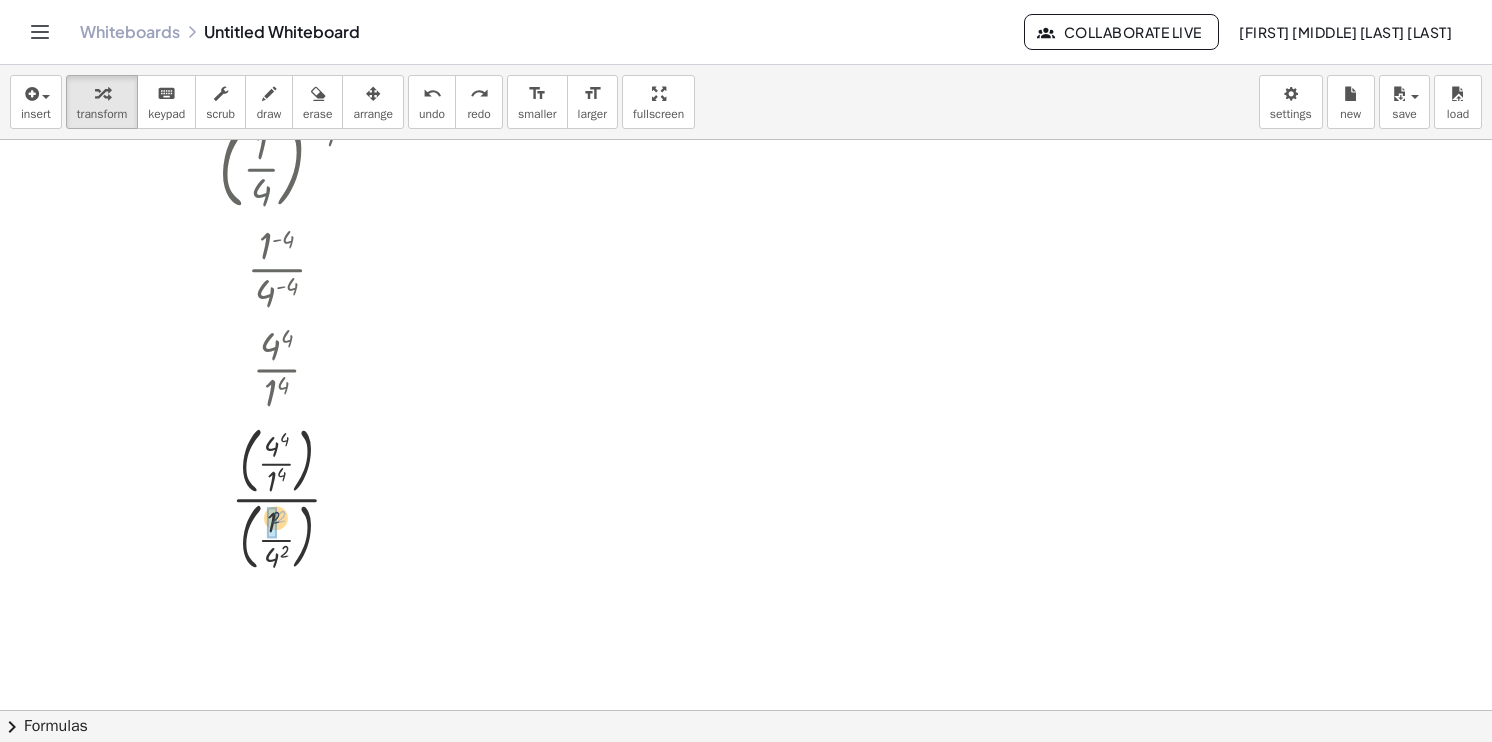 drag, startPoint x: 285, startPoint y: 514, endPoint x: 272, endPoint y: 520, distance: 14.3178215 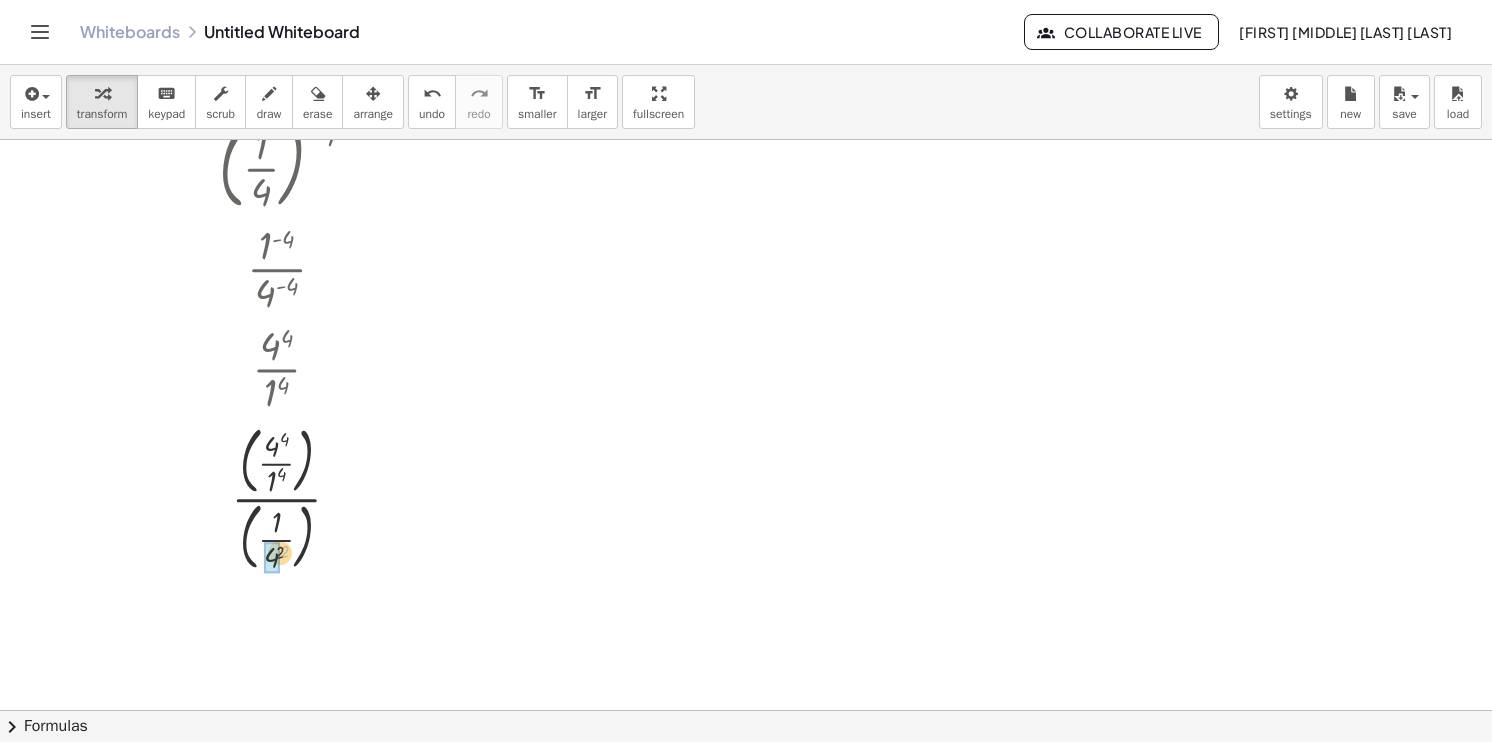 drag, startPoint x: 285, startPoint y: 548, endPoint x: 265, endPoint y: 558, distance: 22.36068 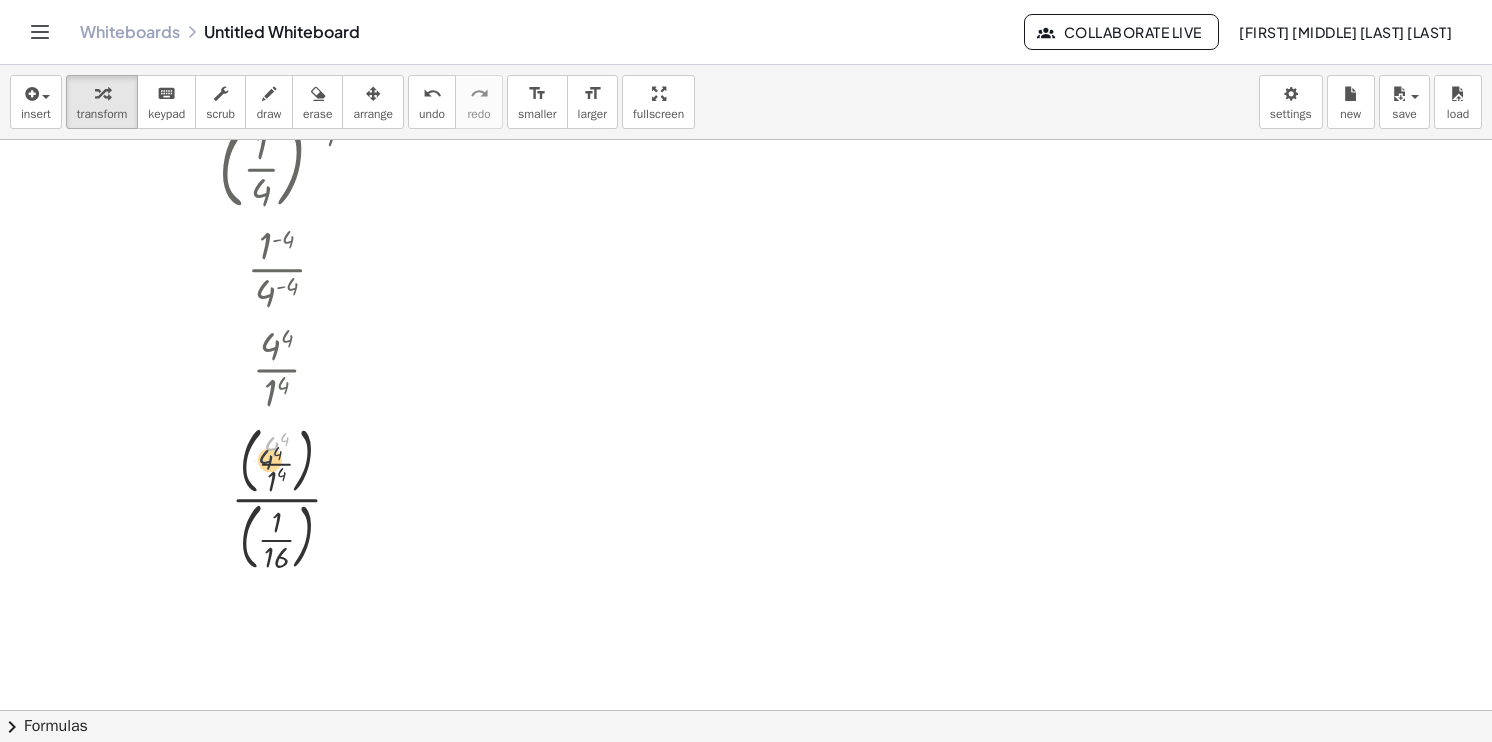 drag, startPoint x: 277, startPoint y: 435, endPoint x: 272, endPoint y: 448, distance: 13.928389 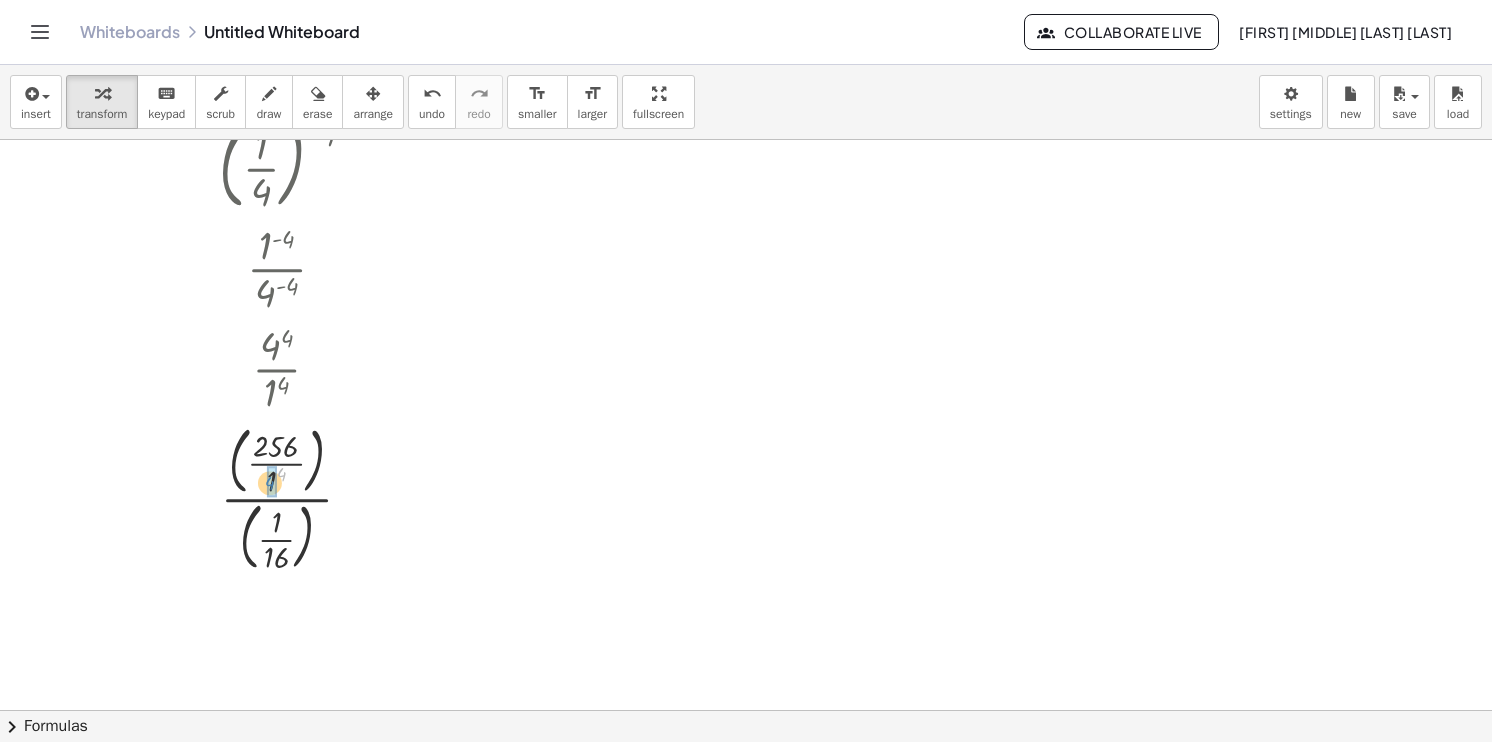 drag, startPoint x: 283, startPoint y: 472, endPoint x: 272, endPoint y: 480, distance: 13.601471 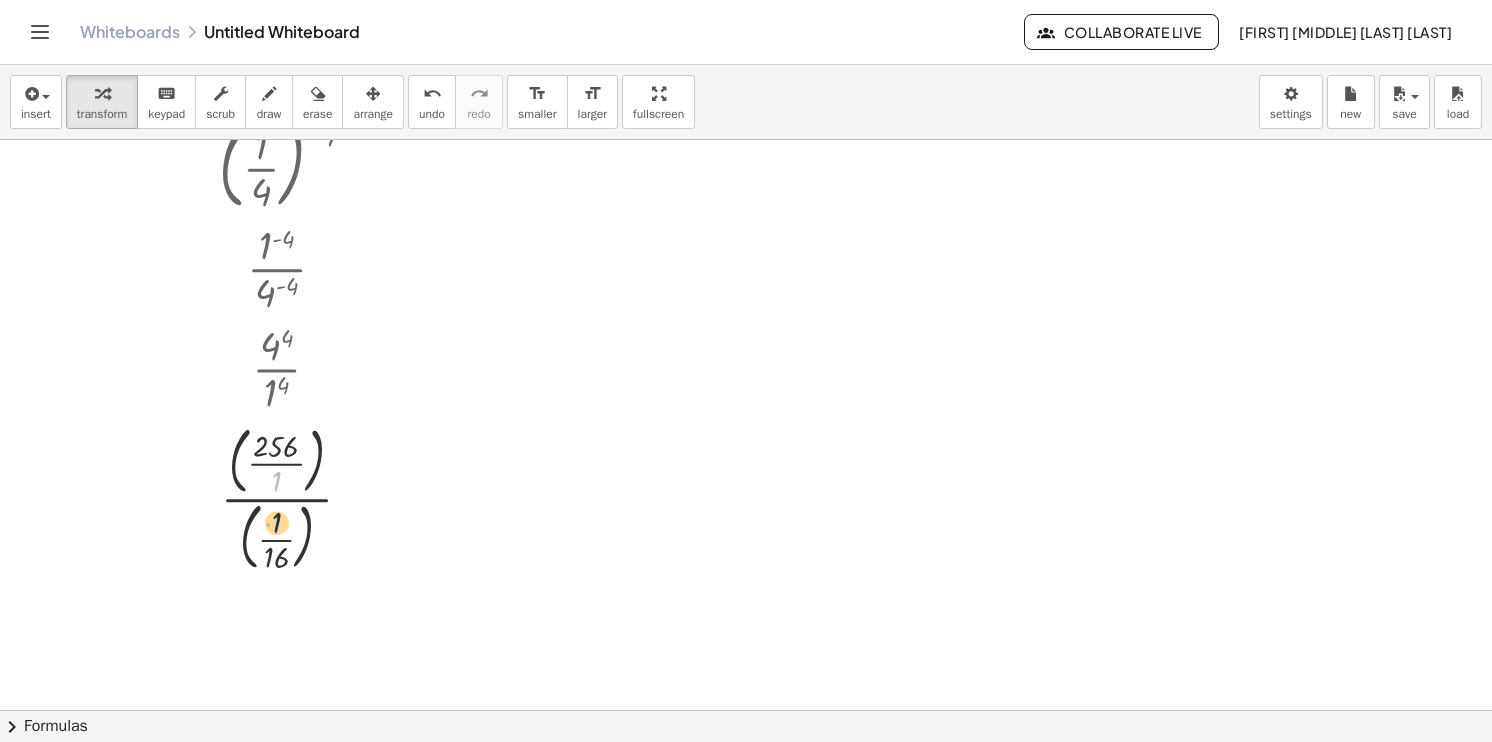 drag, startPoint x: 275, startPoint y: 482, endPoint x: 275, endPoint y: 524, distance: 42 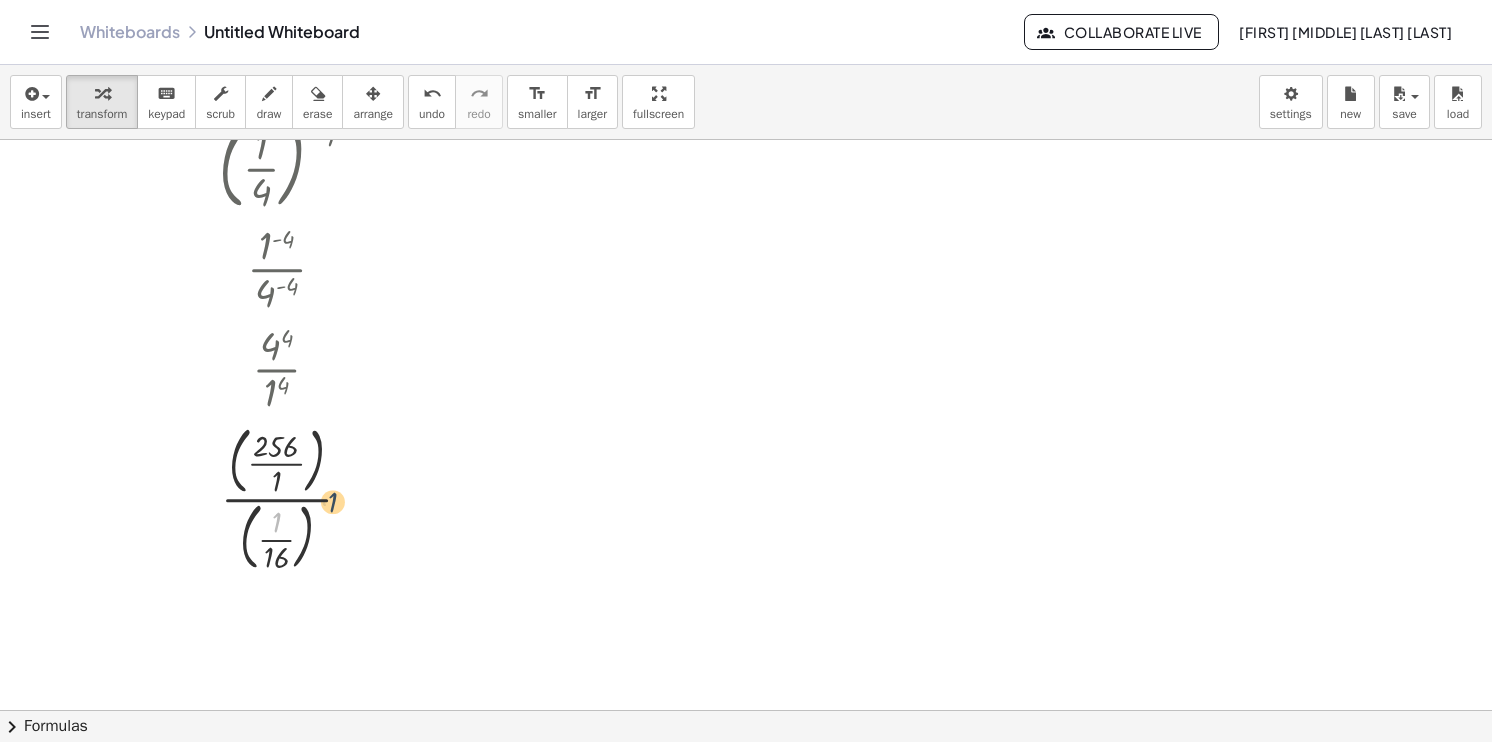 drag, startPoint x: 312, startPoint y: 518, endPoint x: 328, endPoint y: 478, distance: 43.081318 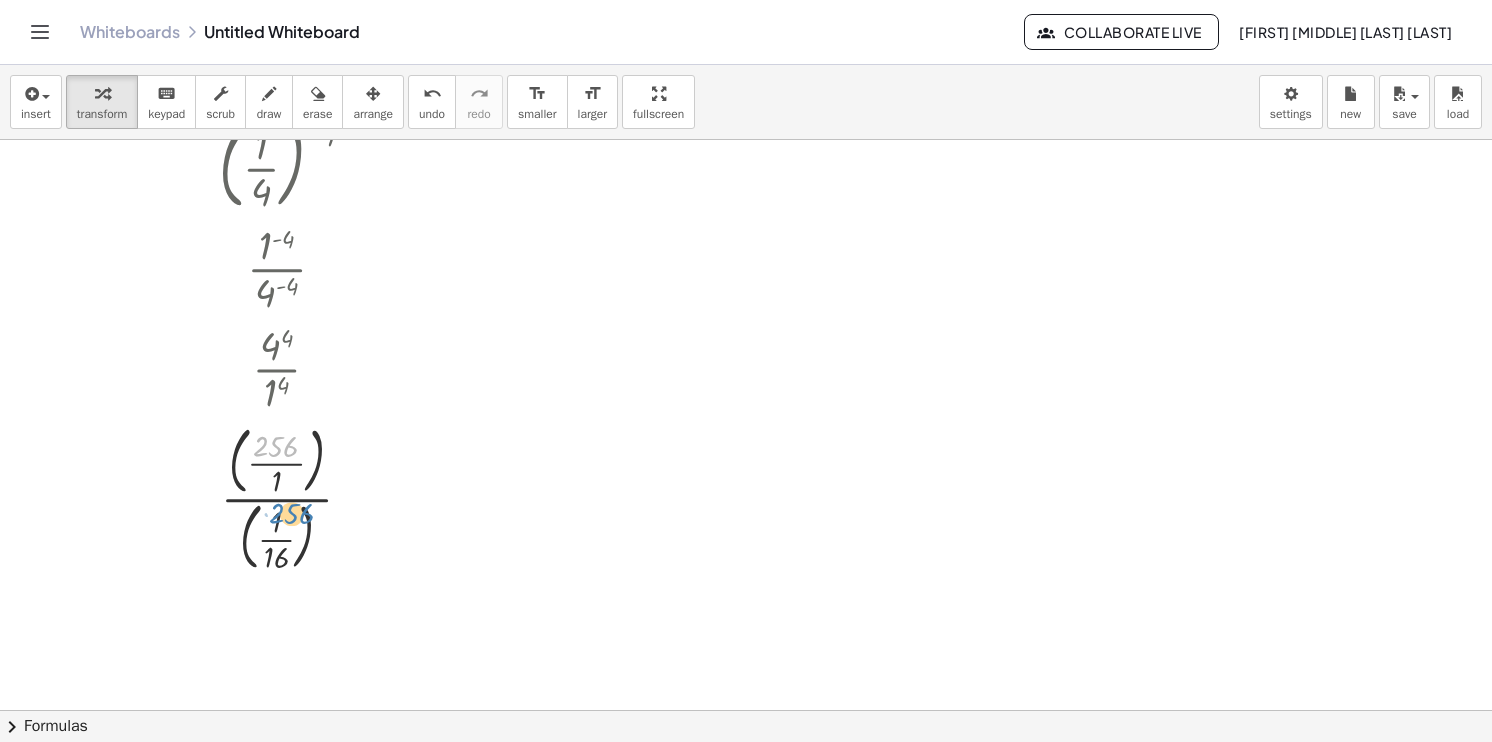 drag, startPoint x: 286, startPoint y: 445, endPoint x: 306, endPoint y: 492, distance: 51.078373 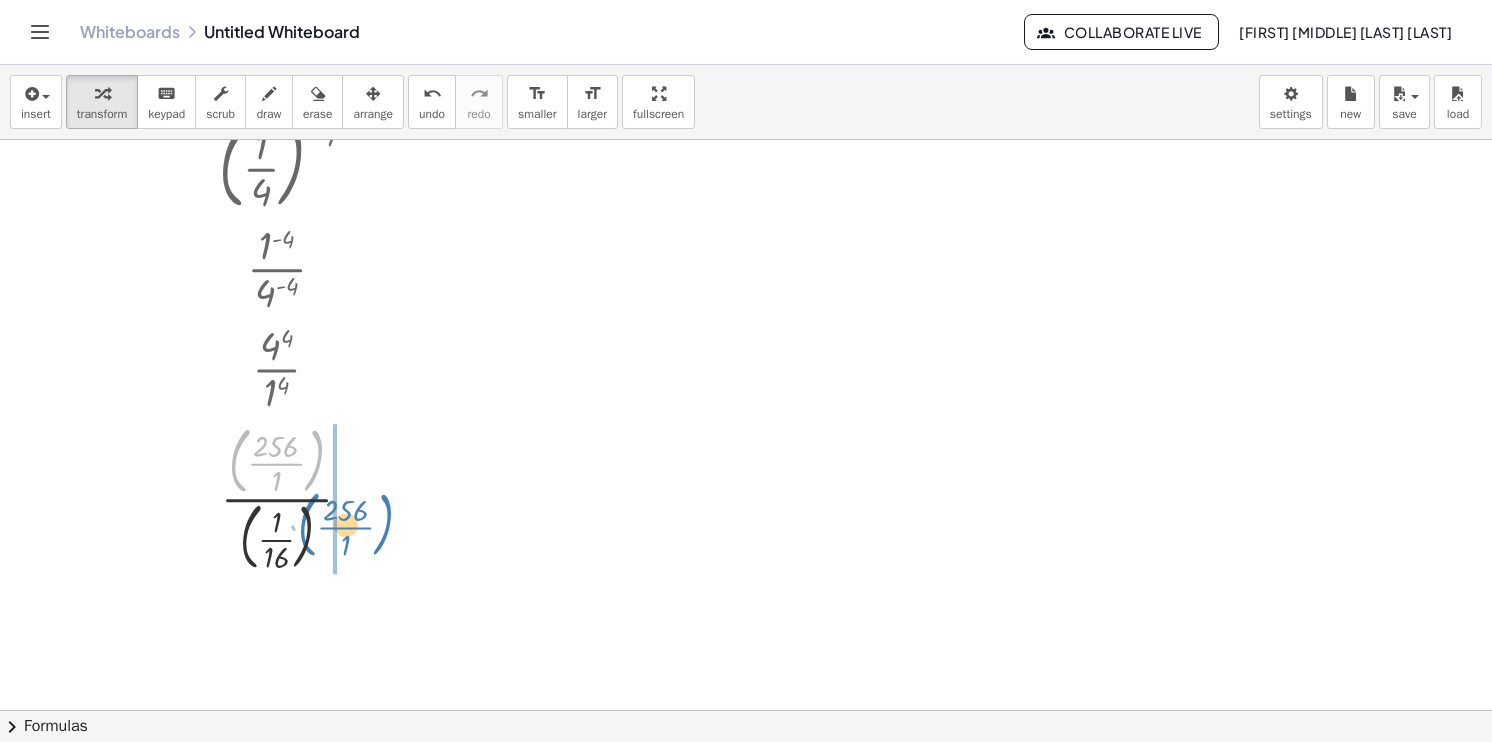 drag, startPoint x: 240, startPoint y: 462, endPoint x: 316, endPoint y: 518, distance: 94.40339 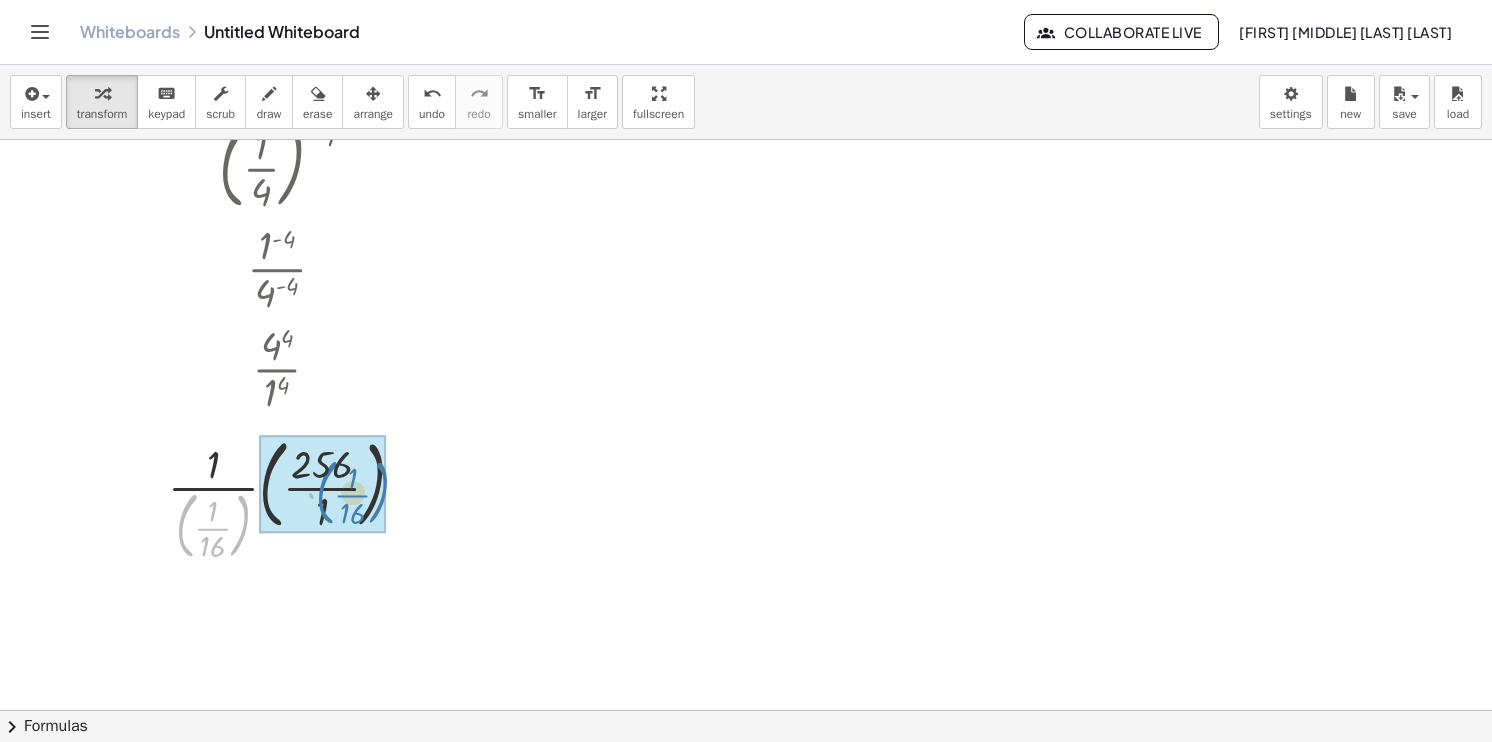 drag, startPoint x: 249, startPoint y: 521, endPoint x: 396, endPoint y: 486, distance: 151.10924 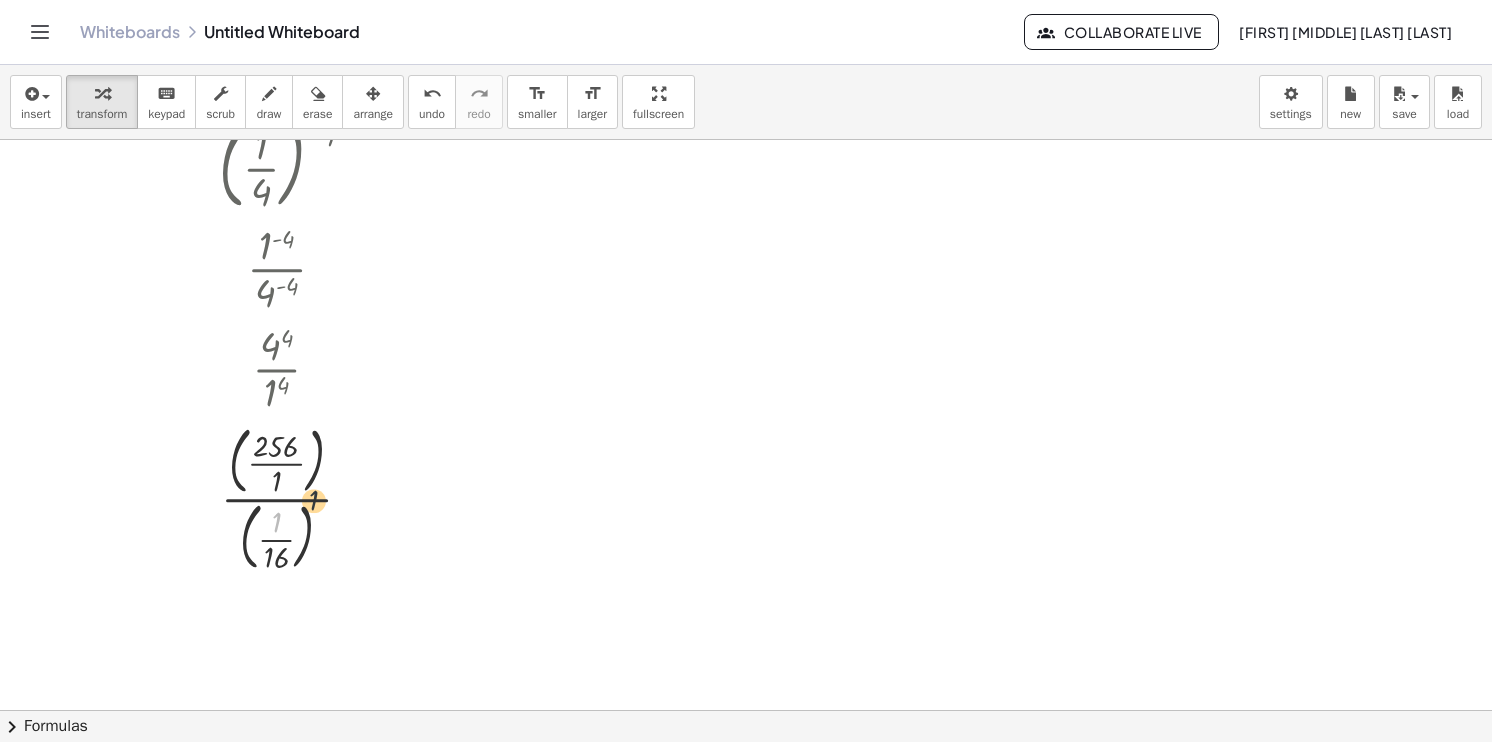 drag, startPoint x: 270, startPoint y: 518, endPoint x: 258, endPoint y: 447, distance: 72.00694 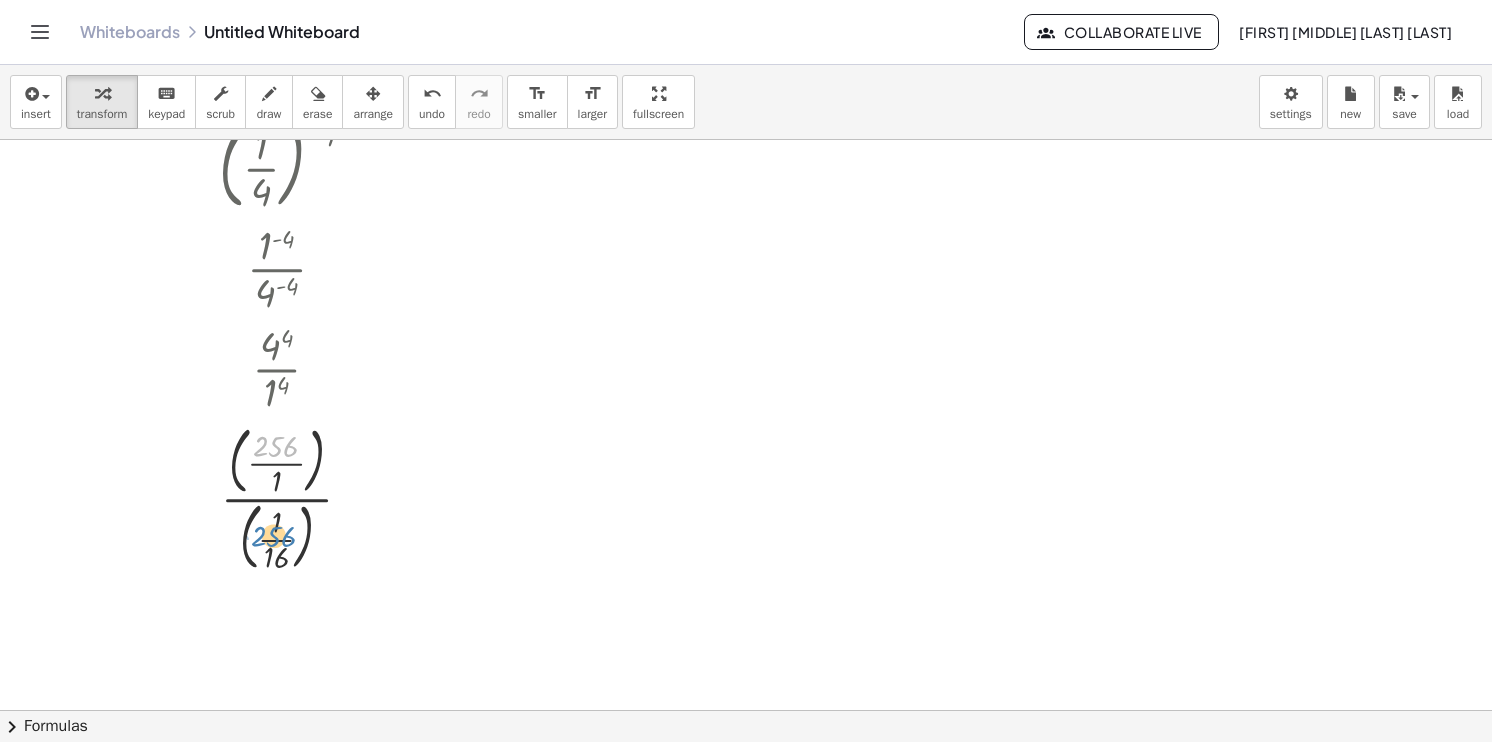 drag, startPoint x: 258, startPoint y: 447, endPoint x: 277, endPoint y: 537, distance: 91.983696 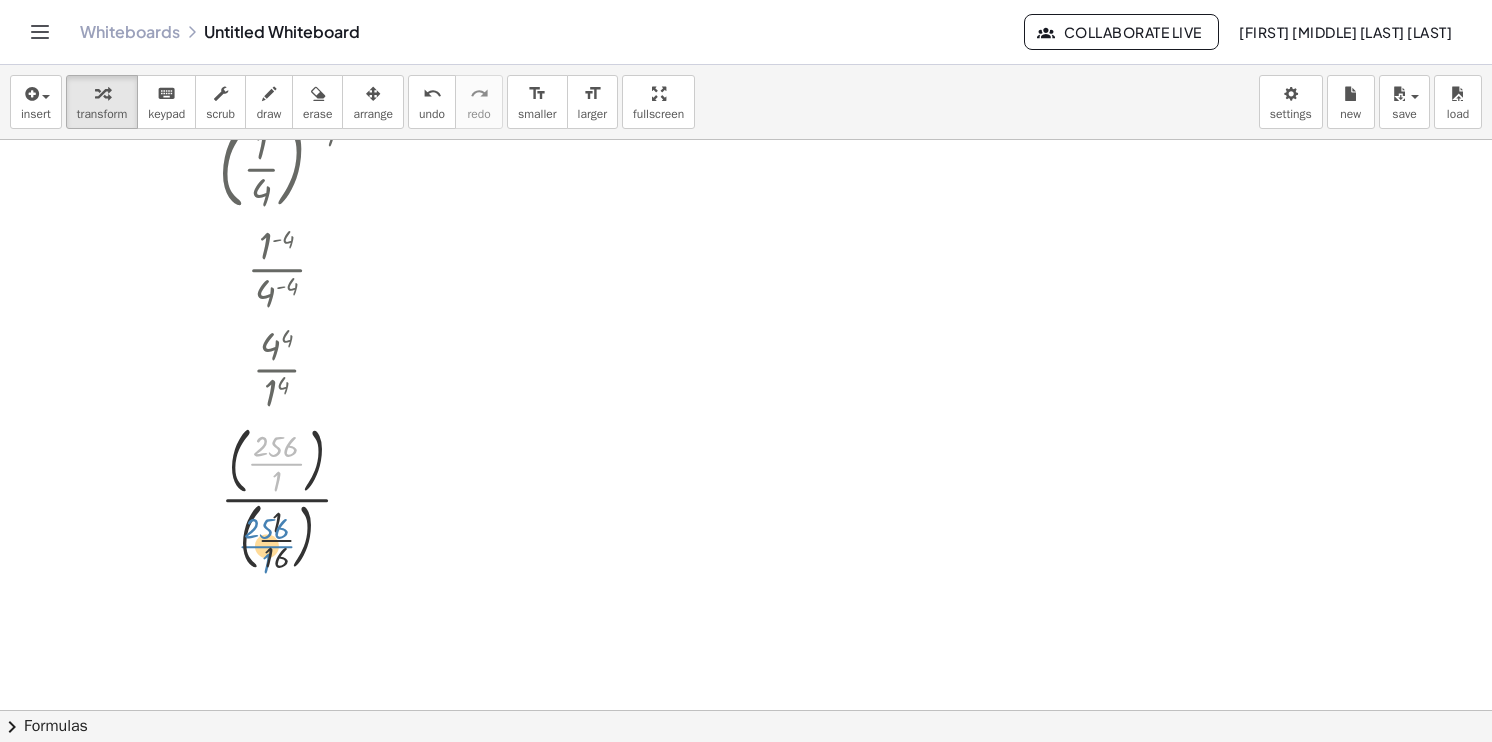 drag, startPoint x: 279, startPoint y: 462, endPoint x: 277, endPoint y: 539, distance: 77.02597 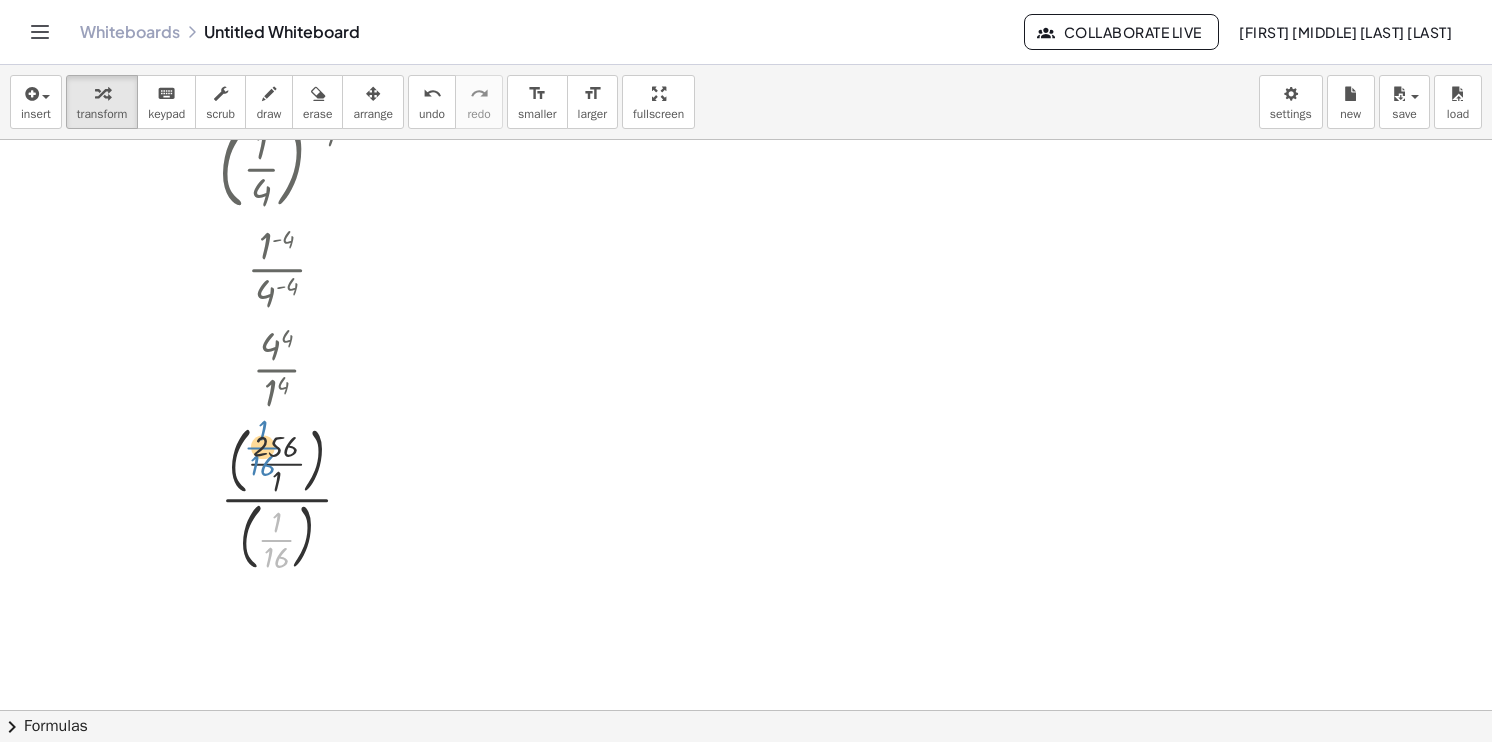 drag, startPoint x: 270, startPoint y: 538, endPoint x: 271, endPoint y: 456, distance: 82.006096 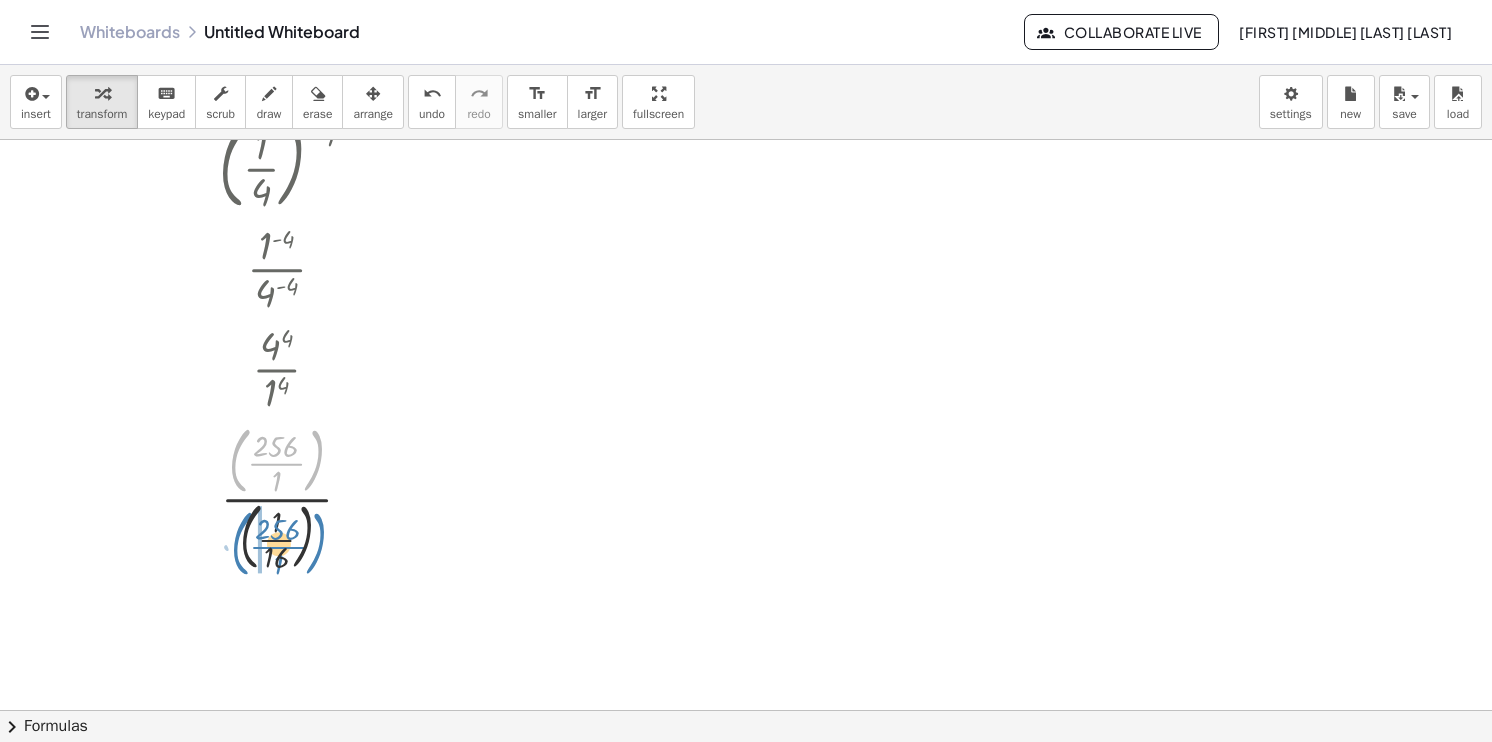 drag, startPoint x: 308, startPoint y: 460, endPoint x: 307, endPoint y: 530, distance: 70.00714 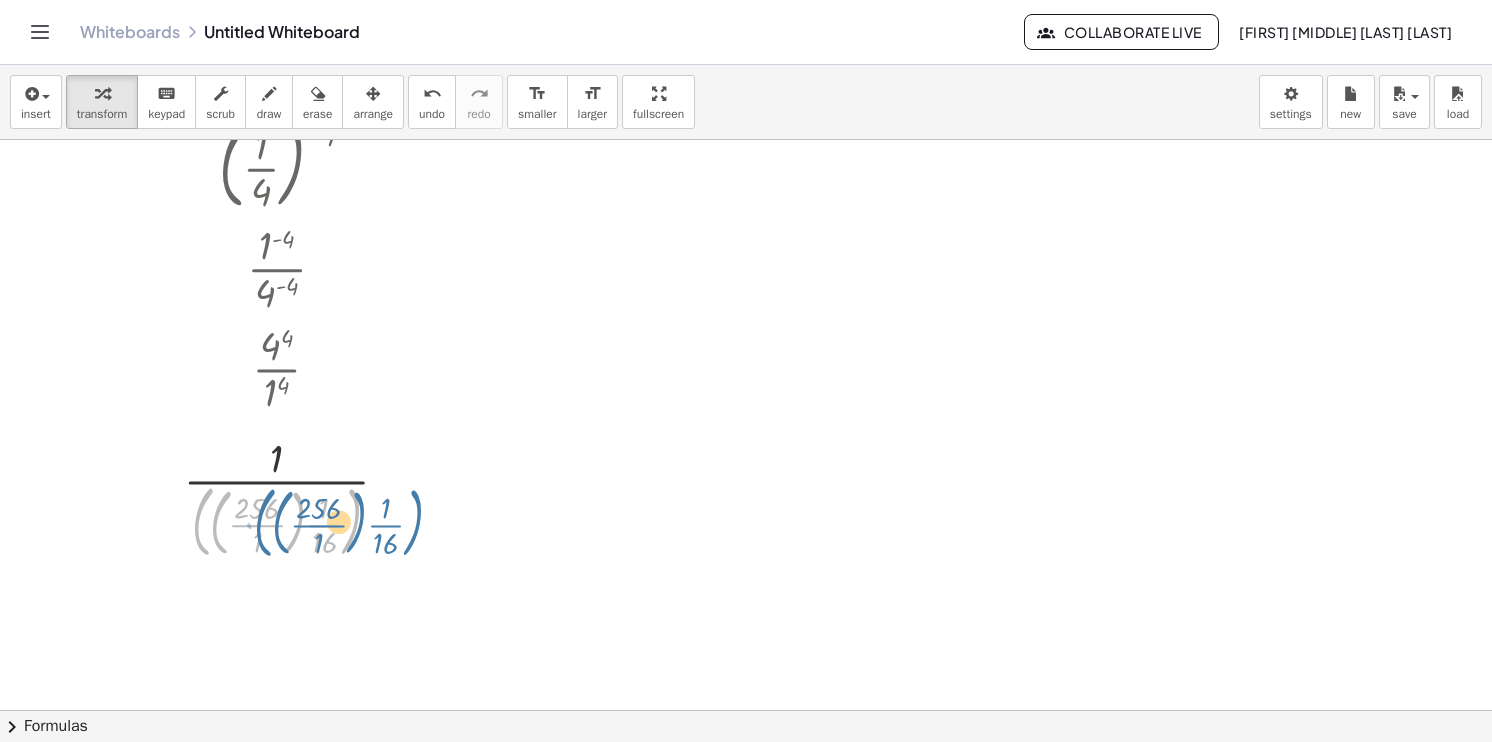 drag, startPoint x: 198, startPoint y: 521, endPoint x: 247, endPoint y: 524, distance: 49.09175 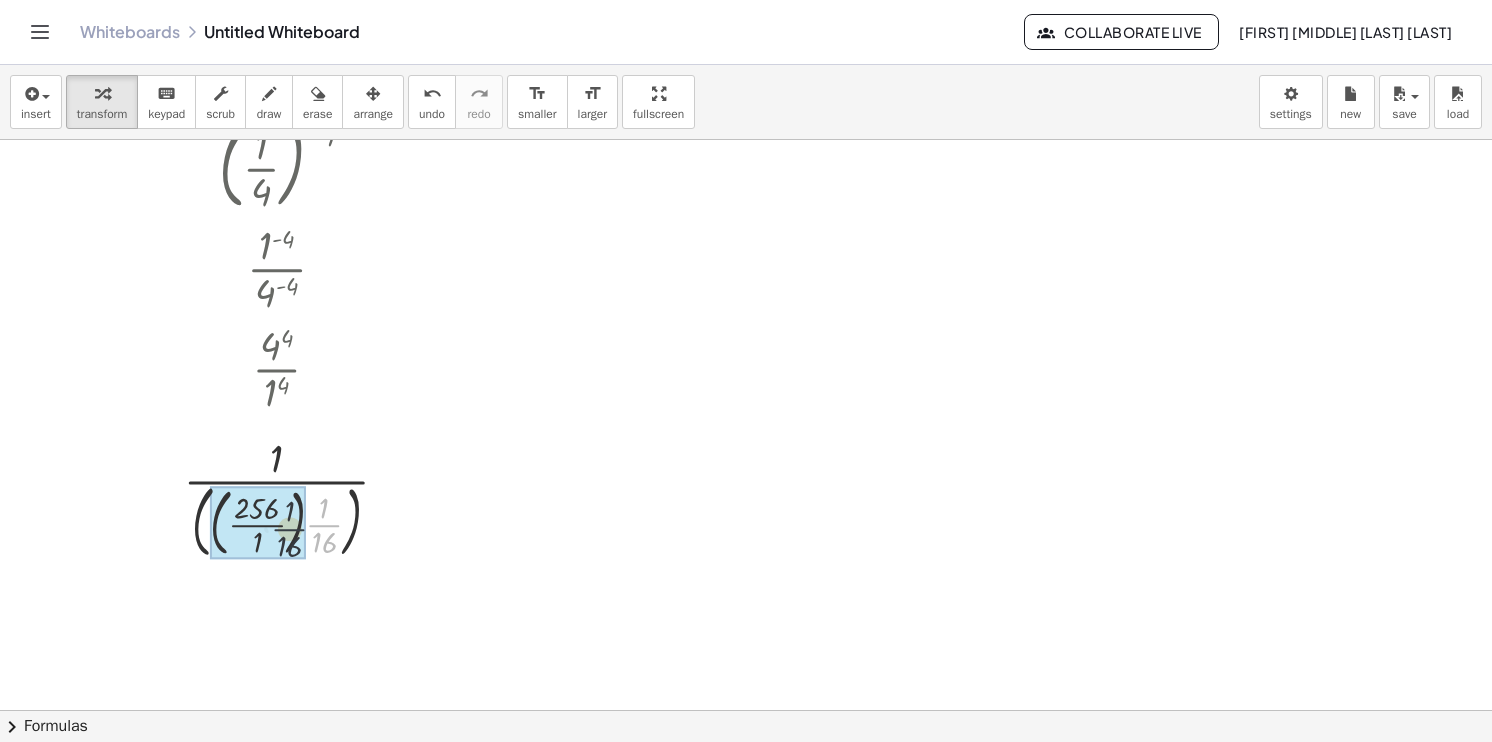 drag, startPoint x: 322, startPoint y: 525, endPoint x: 264, endPoint y: 526, distance: 58.00862 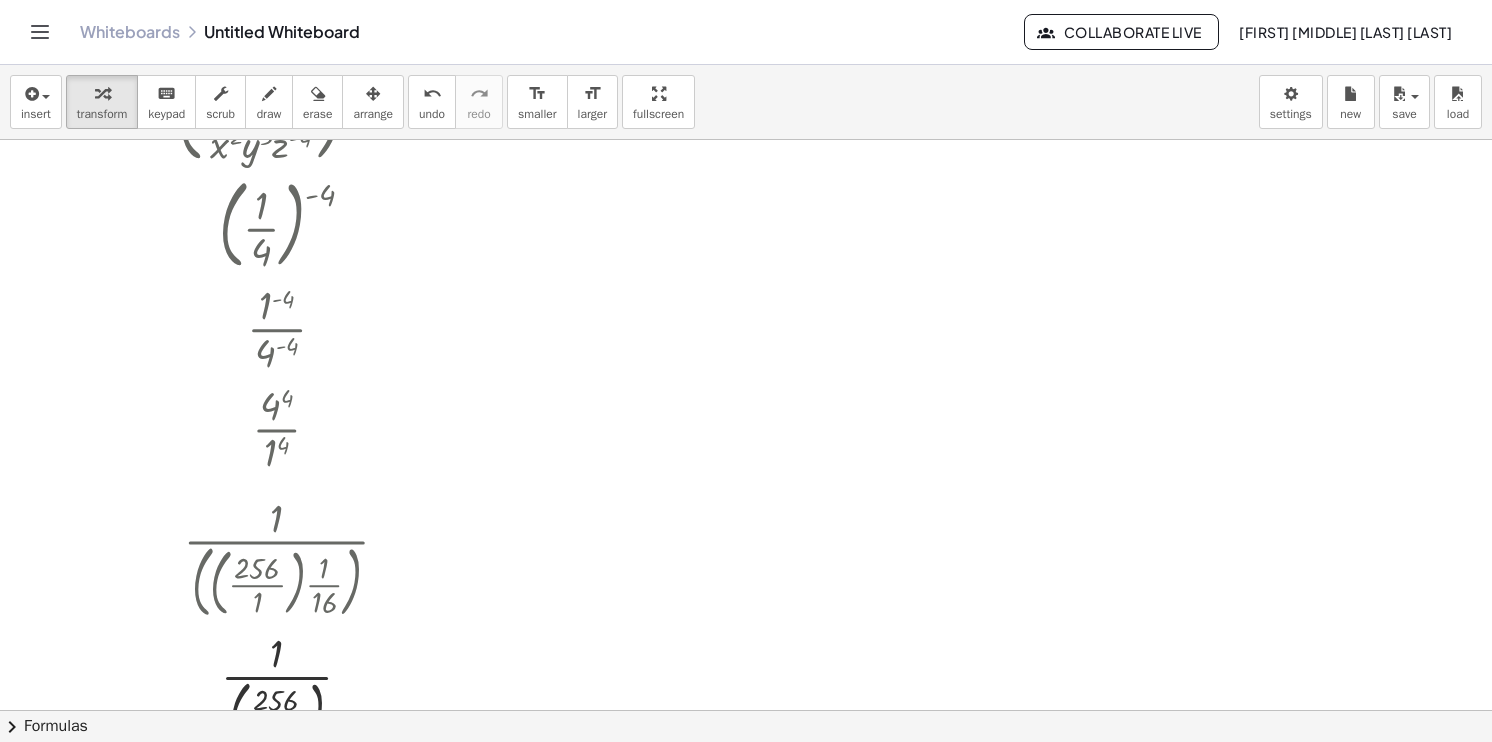 scroll, scrollTop: 71, scrollLeft: 0, axis: vertical 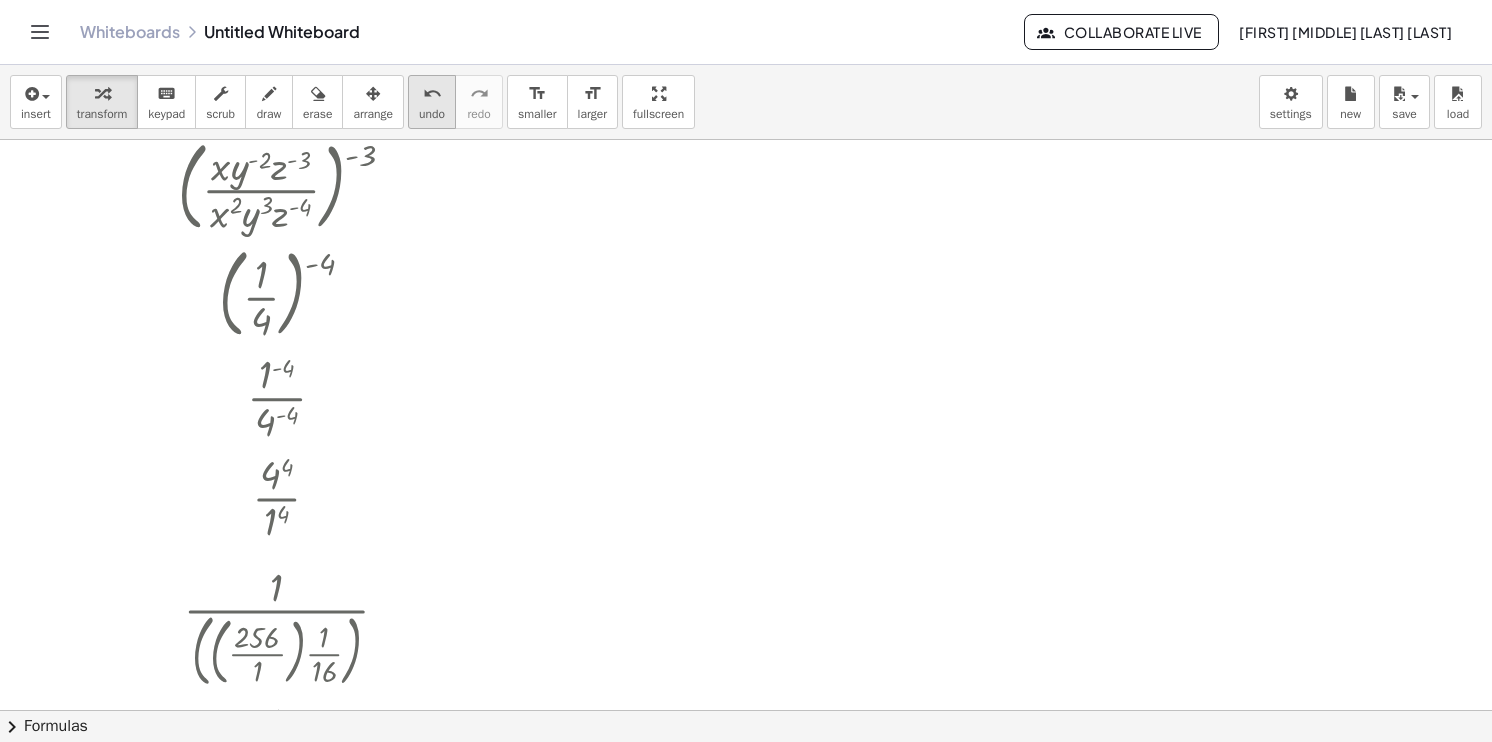 click on "undo" at bounding box center (432, 94) 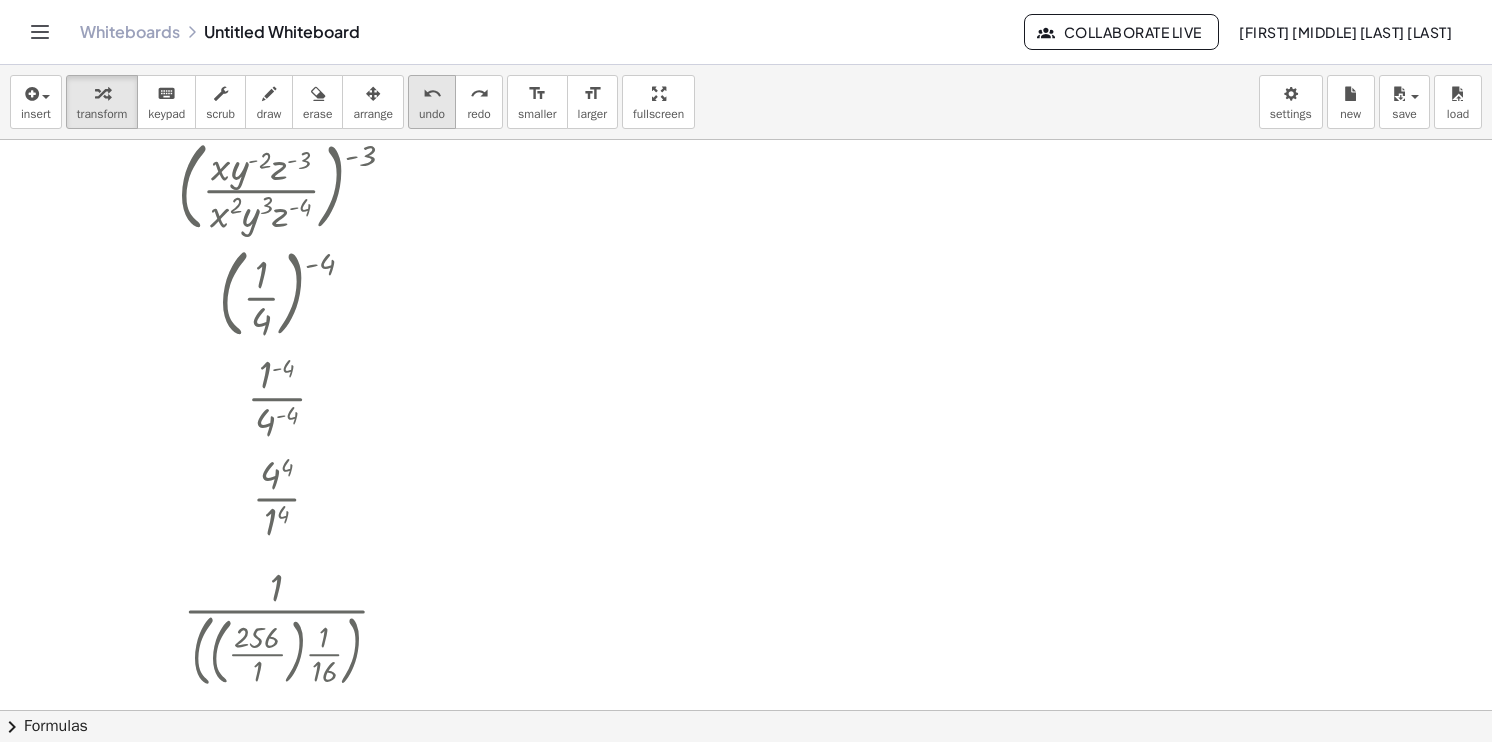 click on "undo undo" at bounding box center (432, 102) 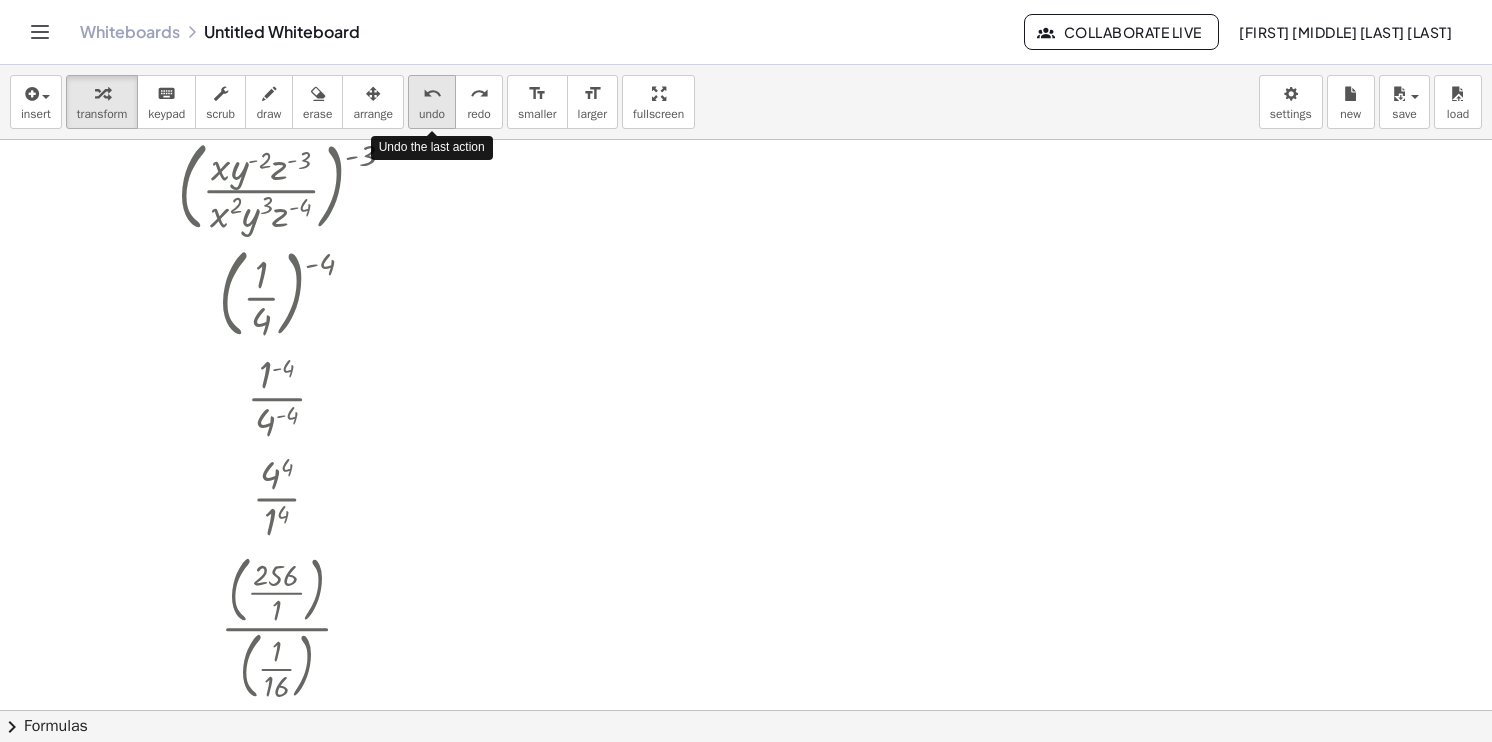 click on "undo undo" at bounding box center [432, 102] 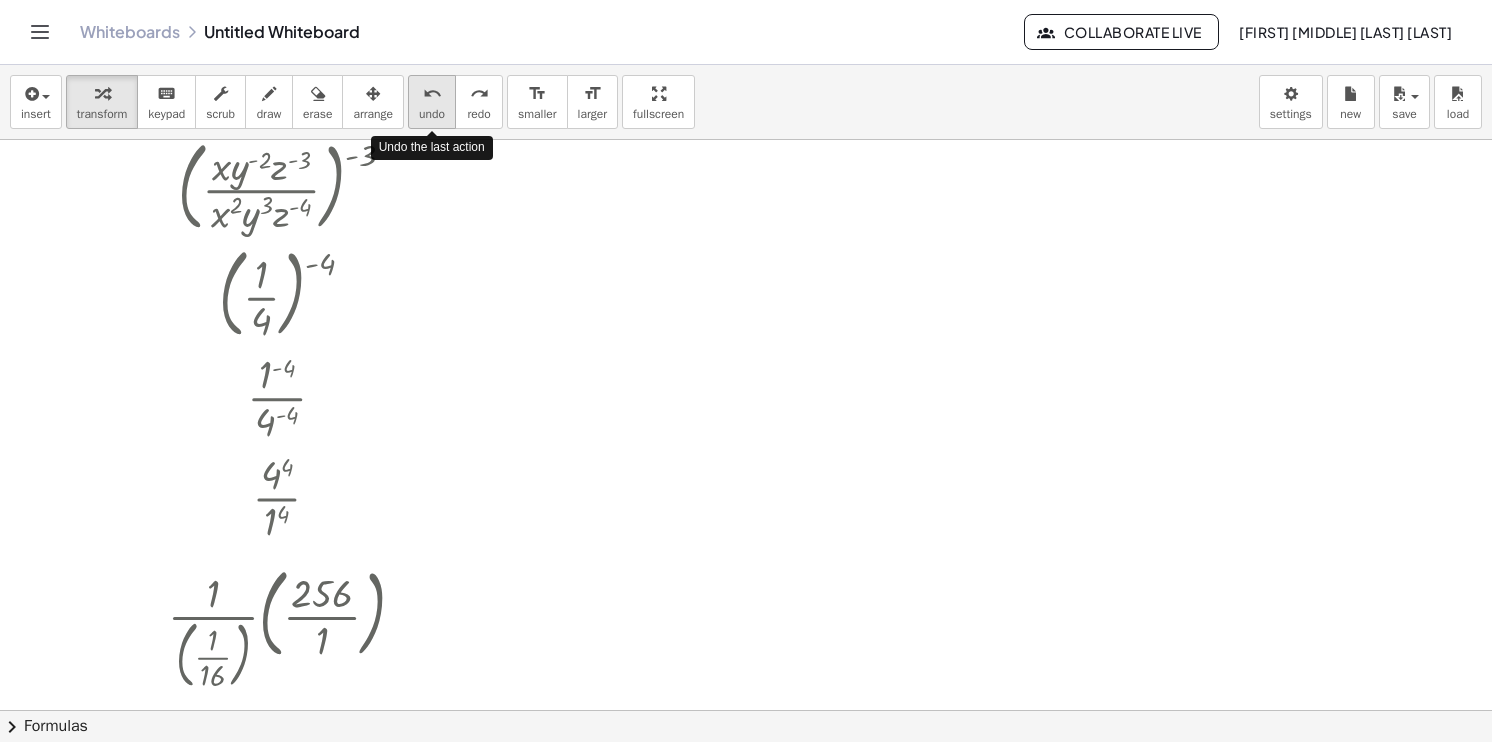 click on "undo undo" at bounding box center [432, 102] 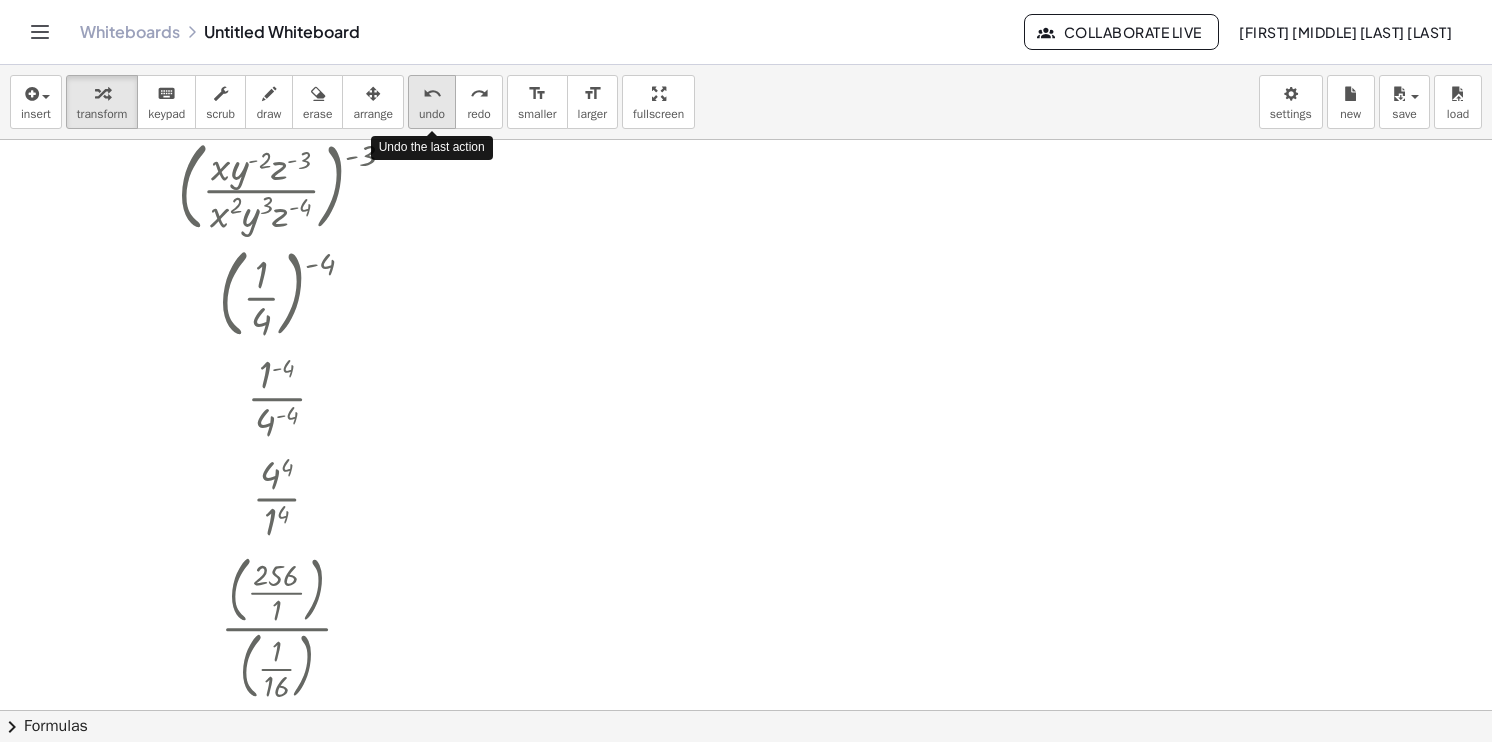 click on "undo undo" at bounding box center (432, 102) 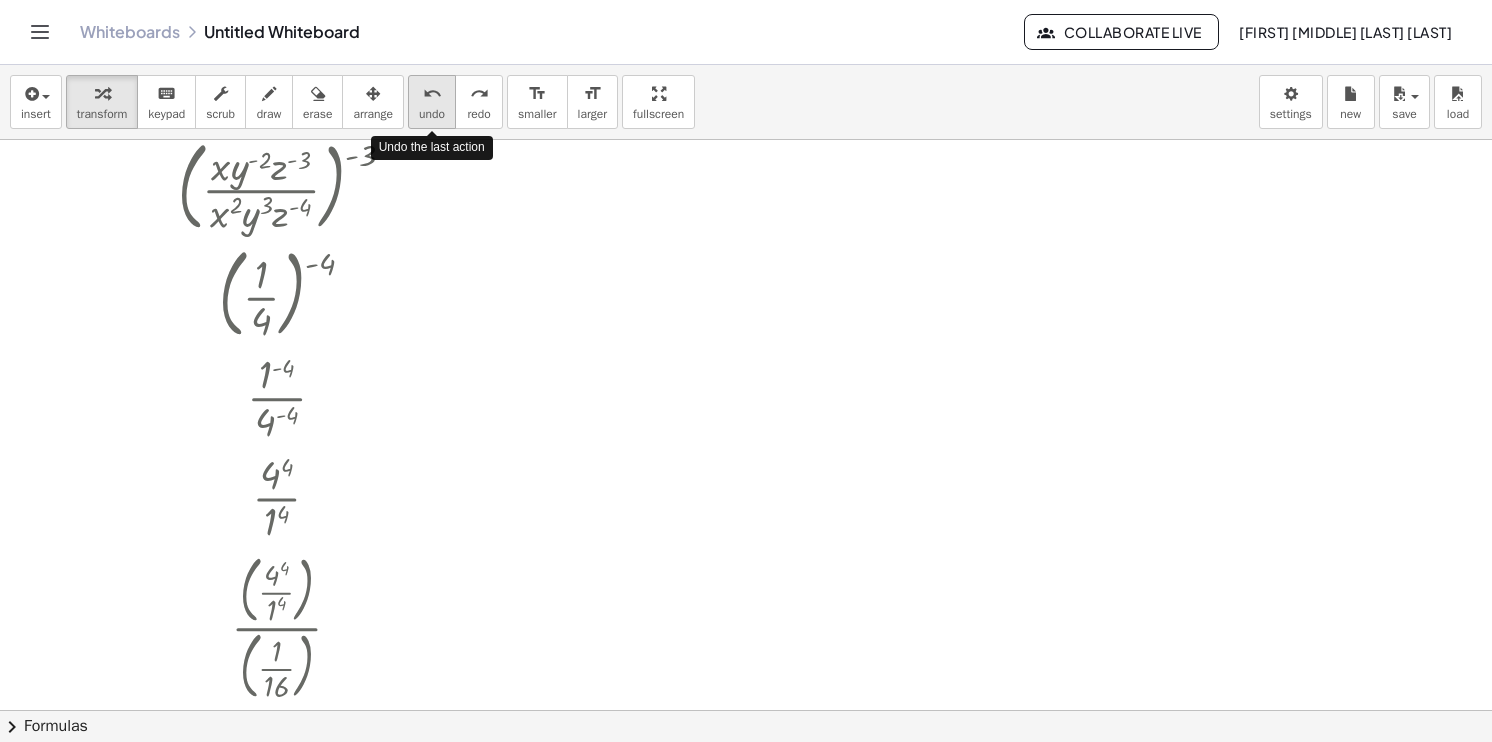 click on "undo undo" at bounding box center (432, 102) 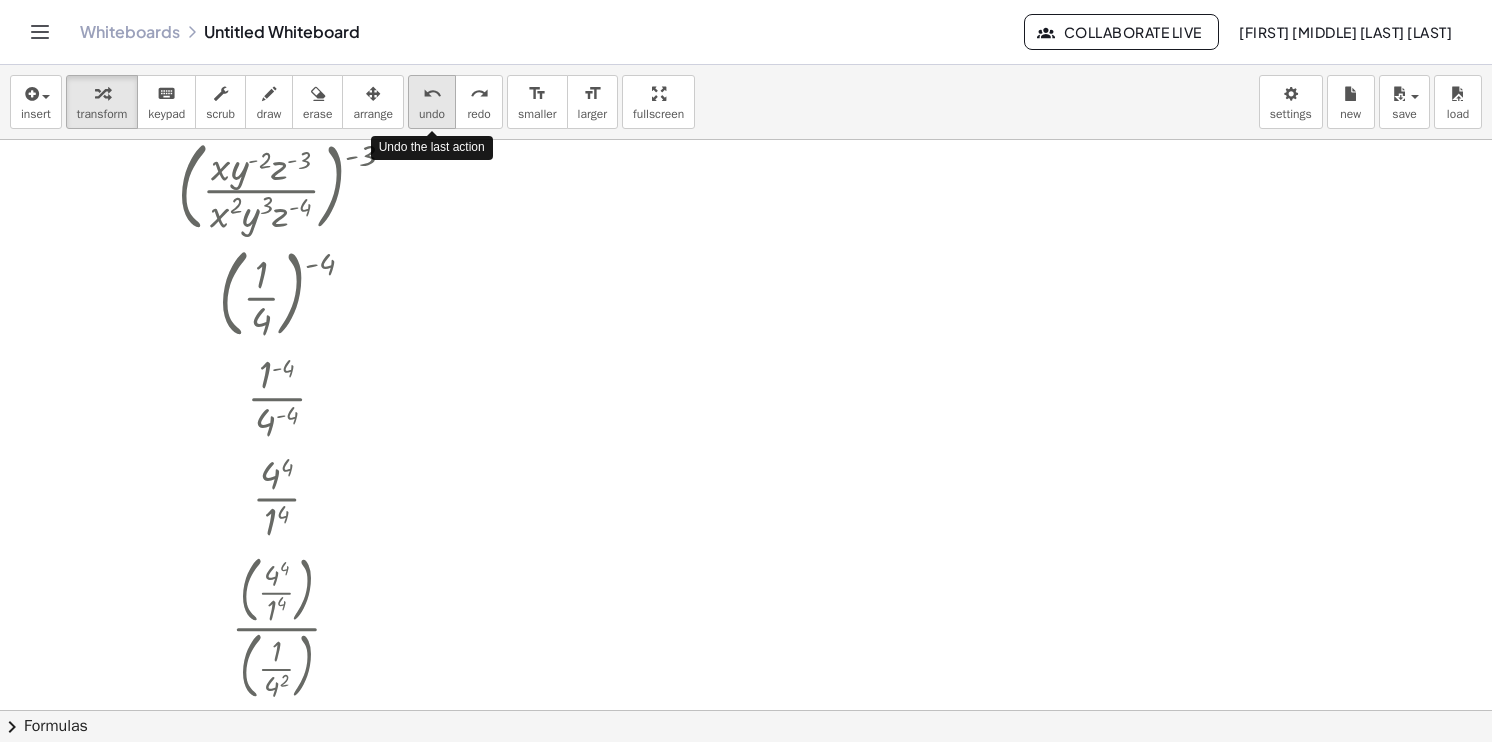 click on "undo undo" at bounding box center (432, 102) 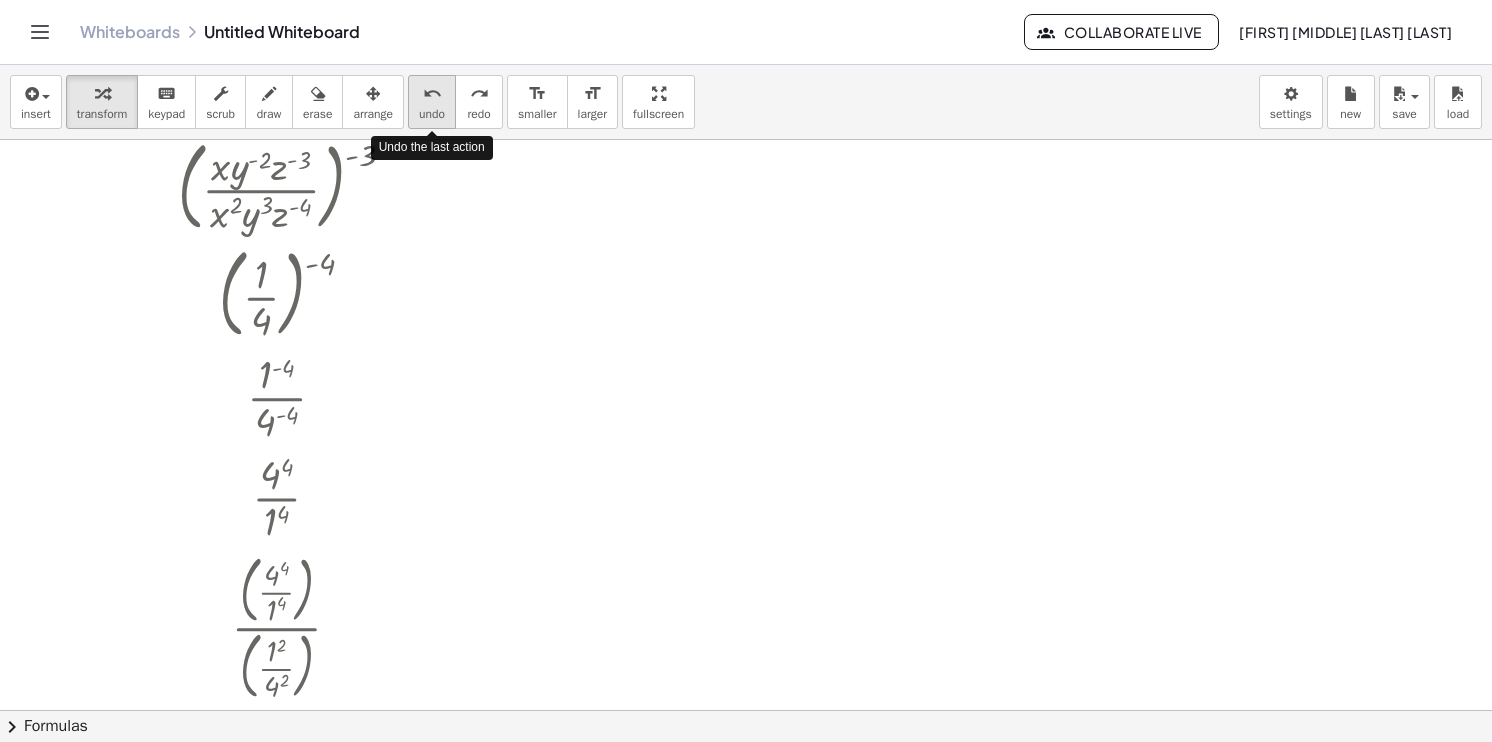 click on "undo undo" at bounding box center [432, 102] 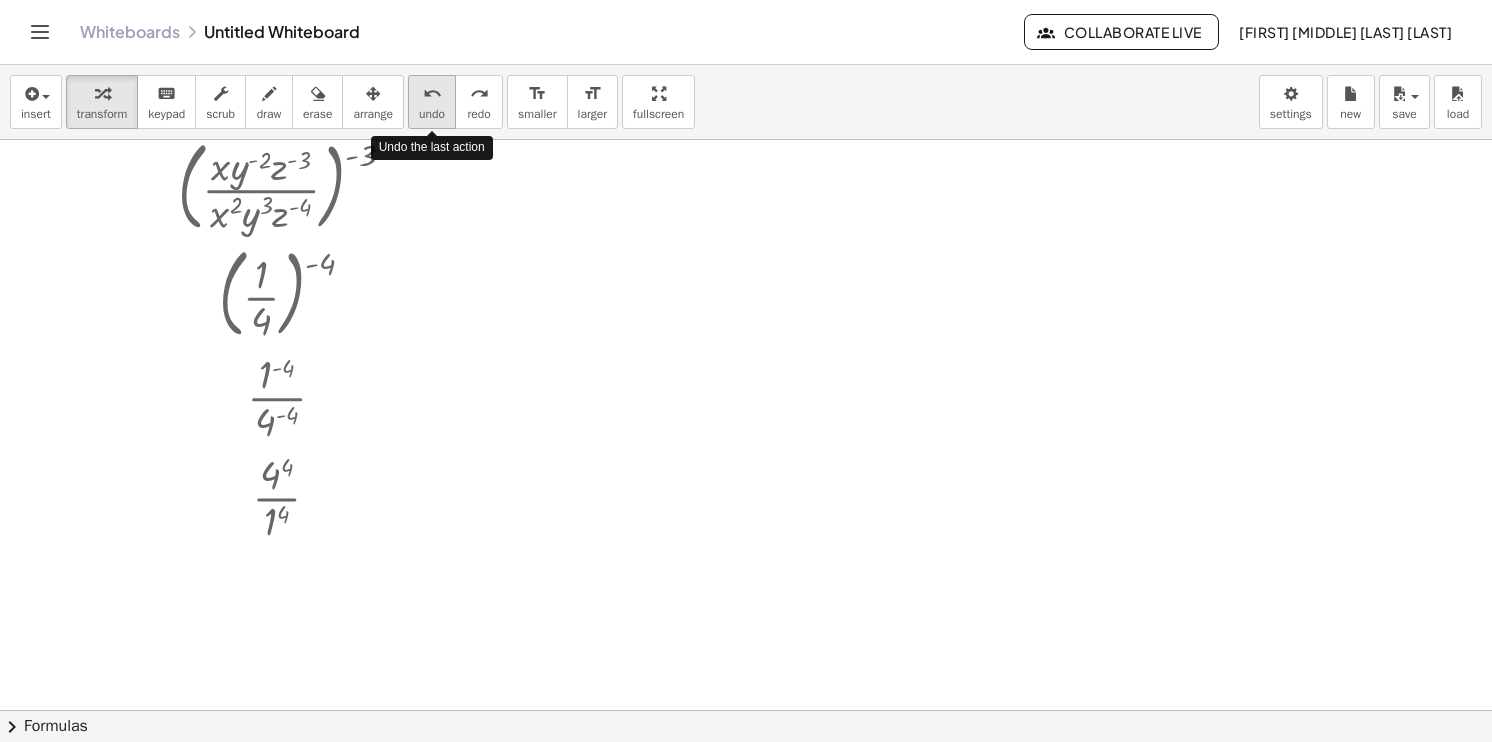 click on "undo undo" at bounding box center (432, 102) 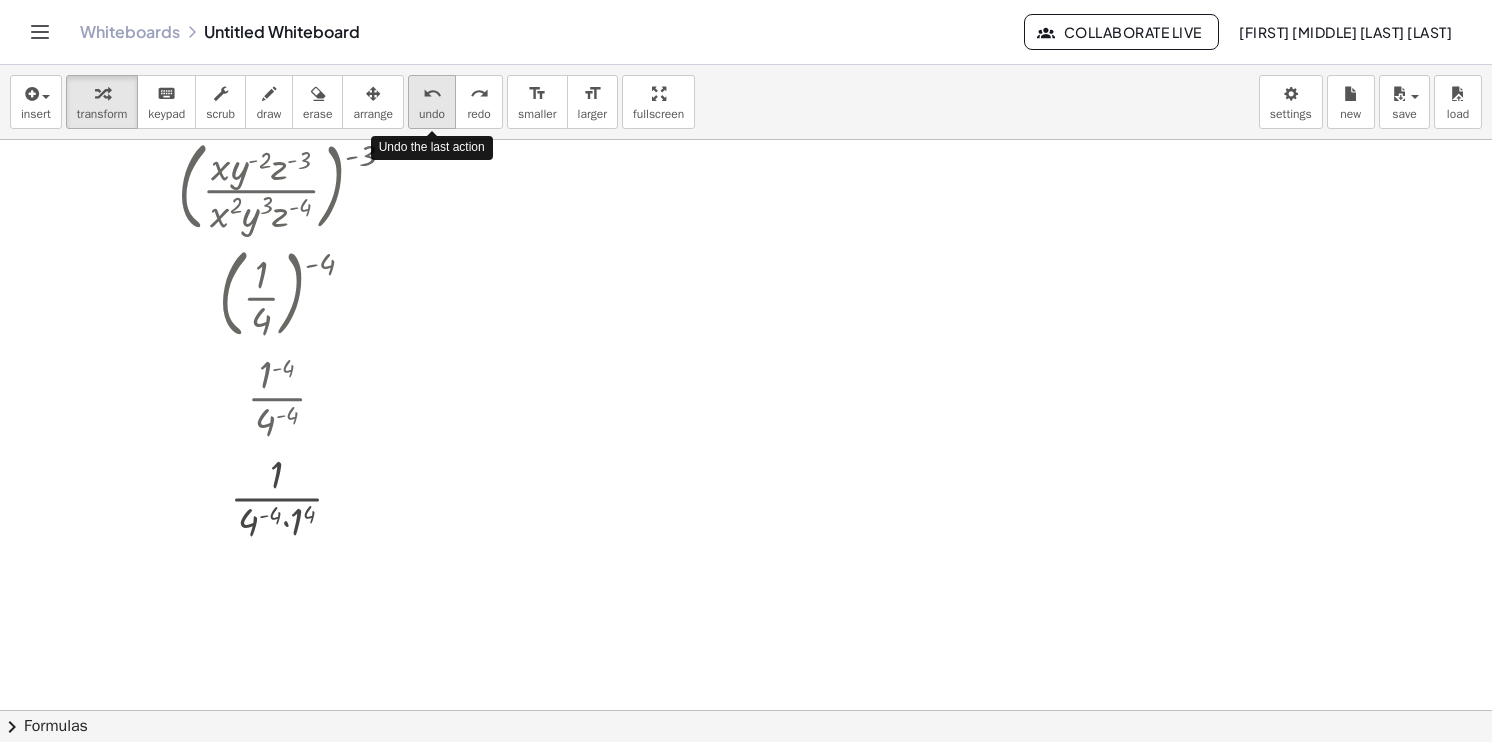 click on "undo undo" at bounding box center [432, 102] 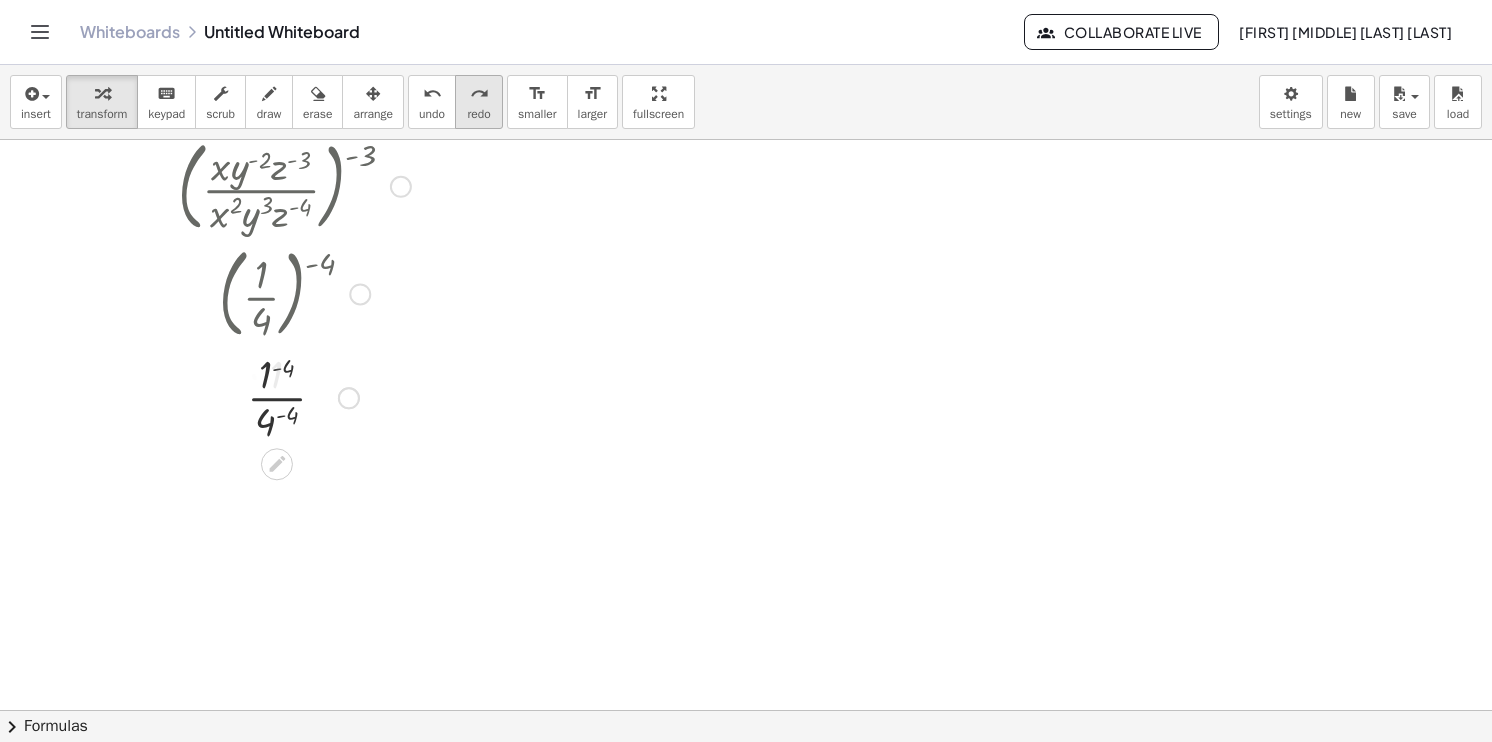 click on "redo redo" at bounding box center [479, 102] 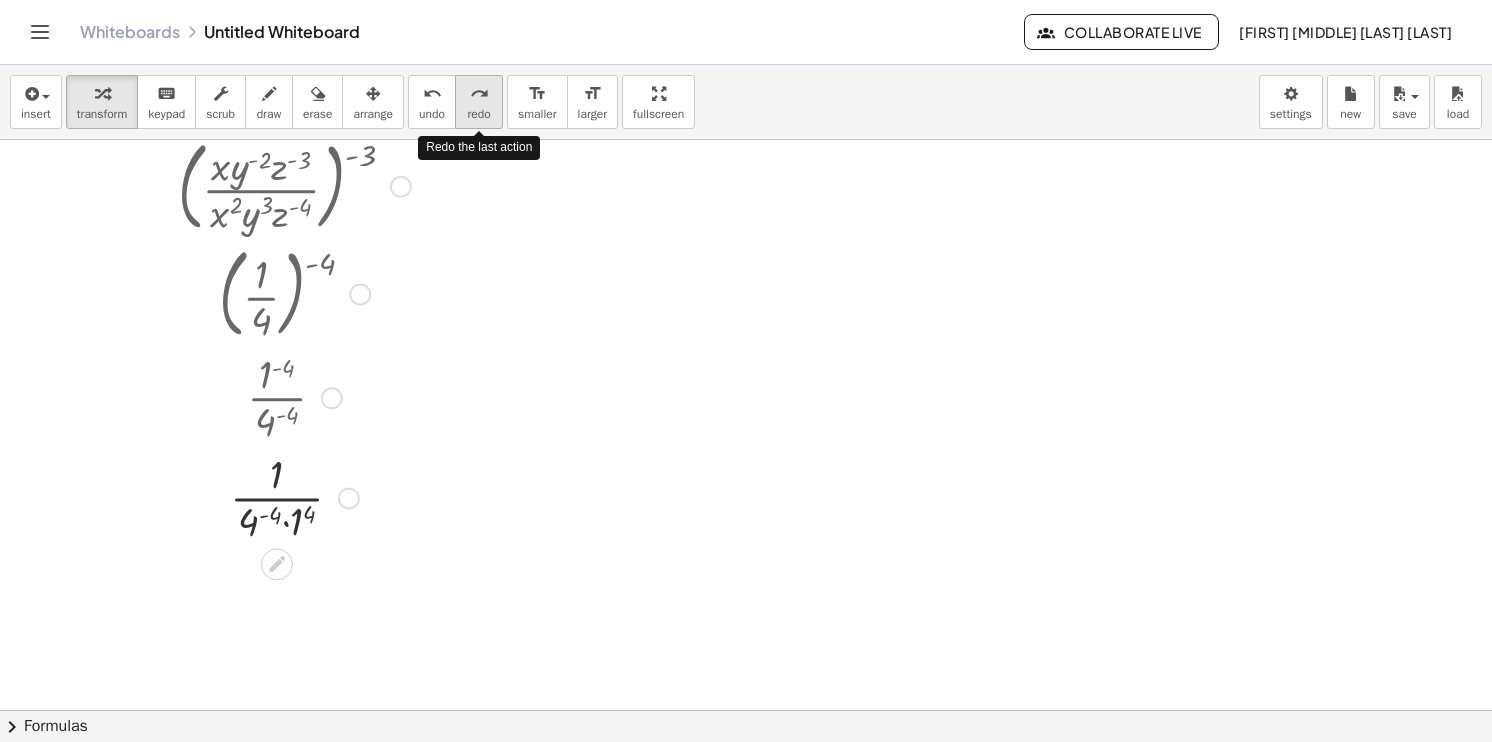 click on "redo" at bounding box center [479, 94] 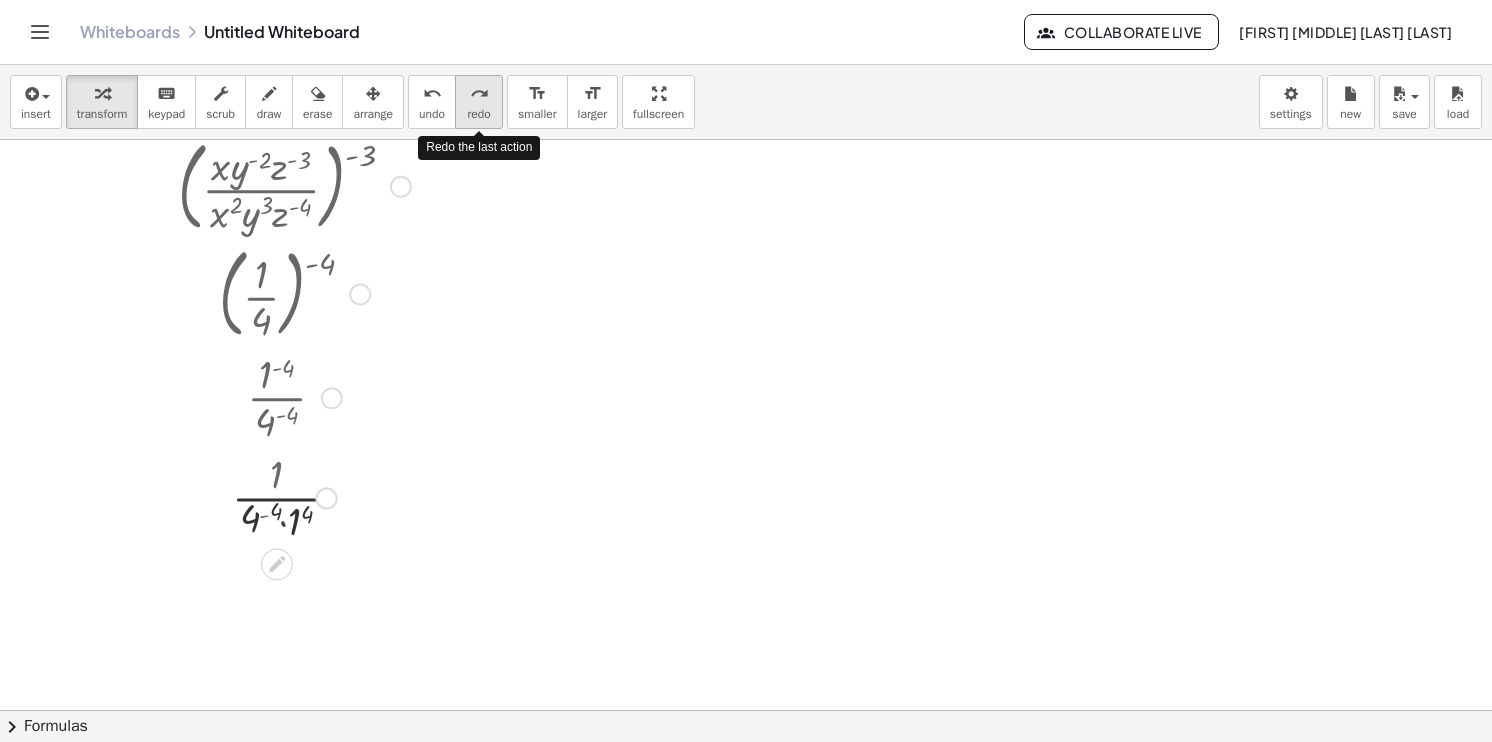 click on "redo" at bounding box center [479, 94] 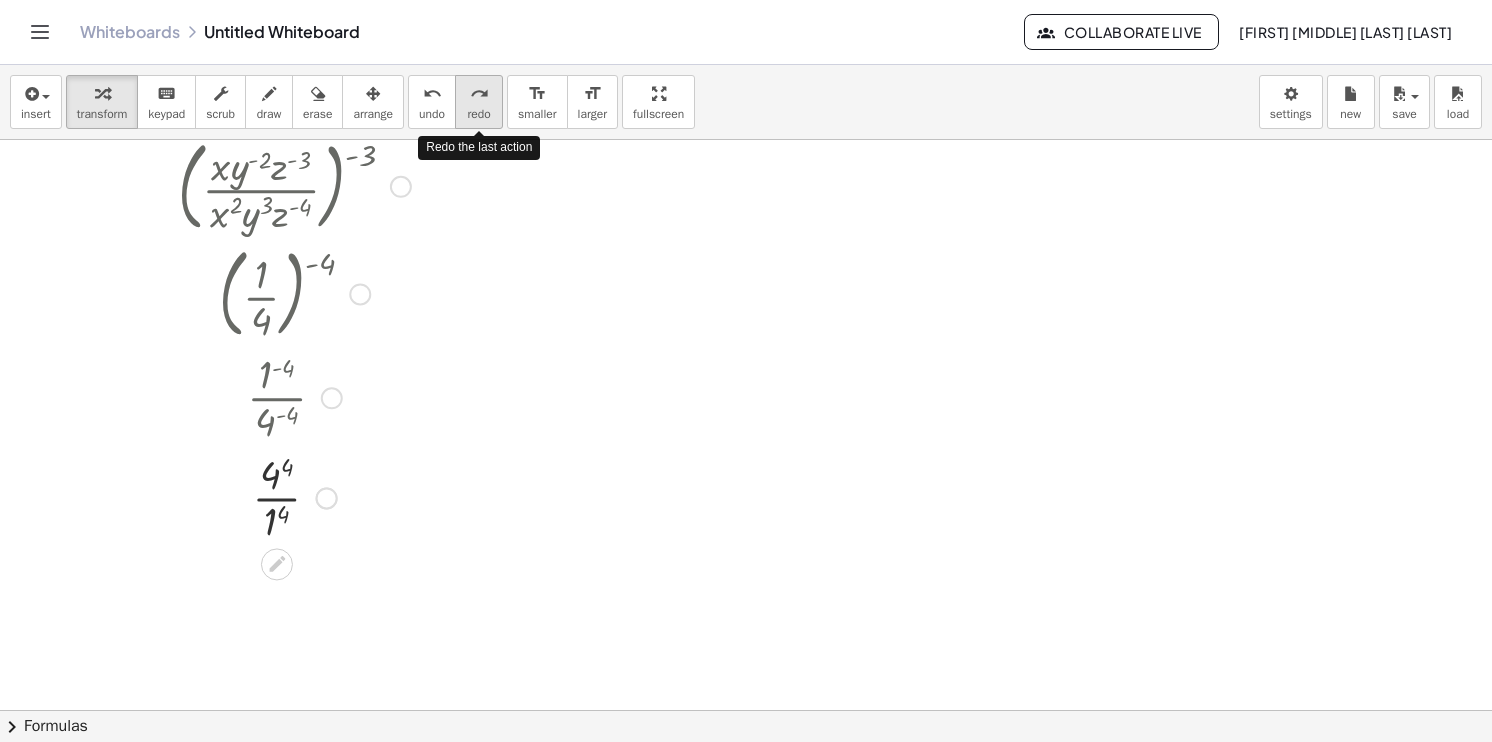 click on "redo" at bounding box center [479, 94] 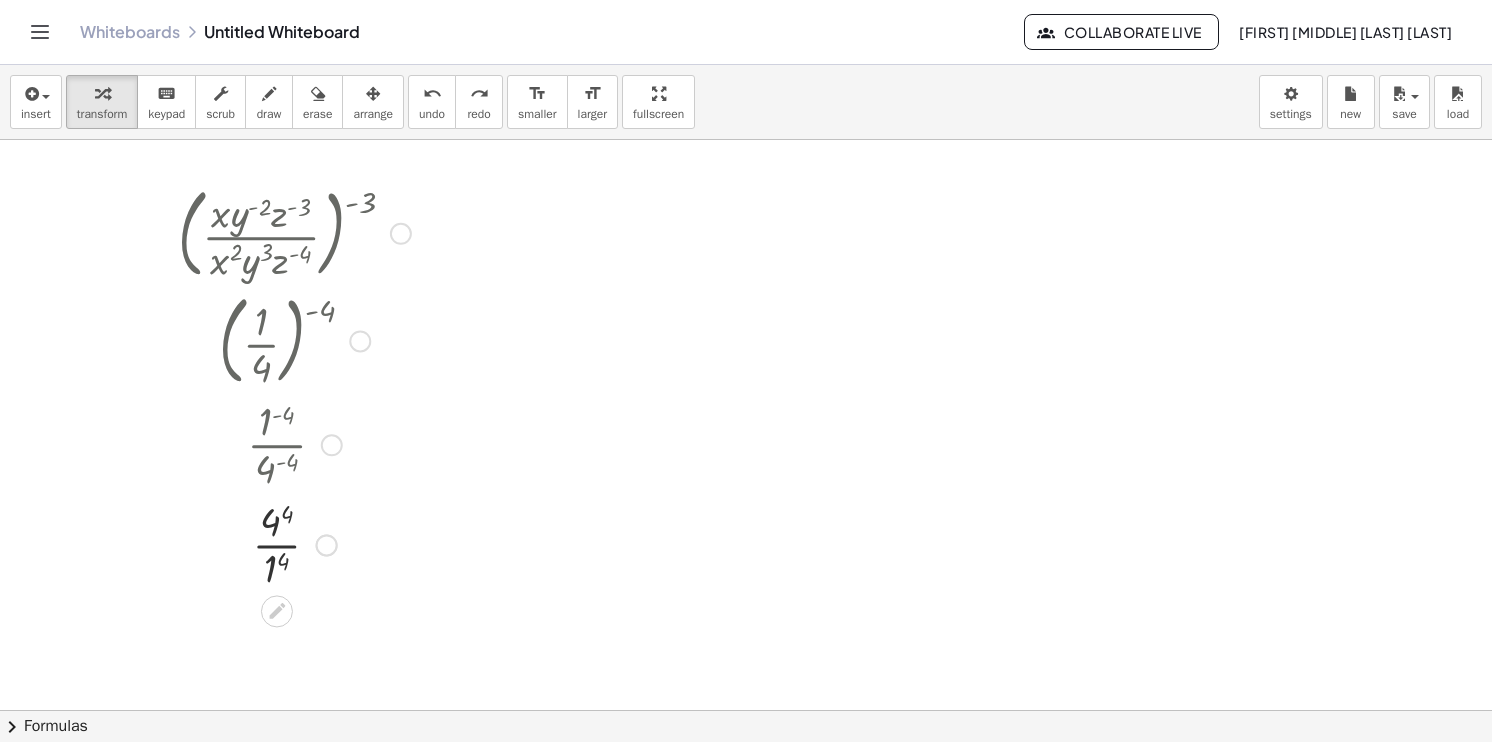 scroll, scrollTop: 0, scrollLeft: 0, axis: both 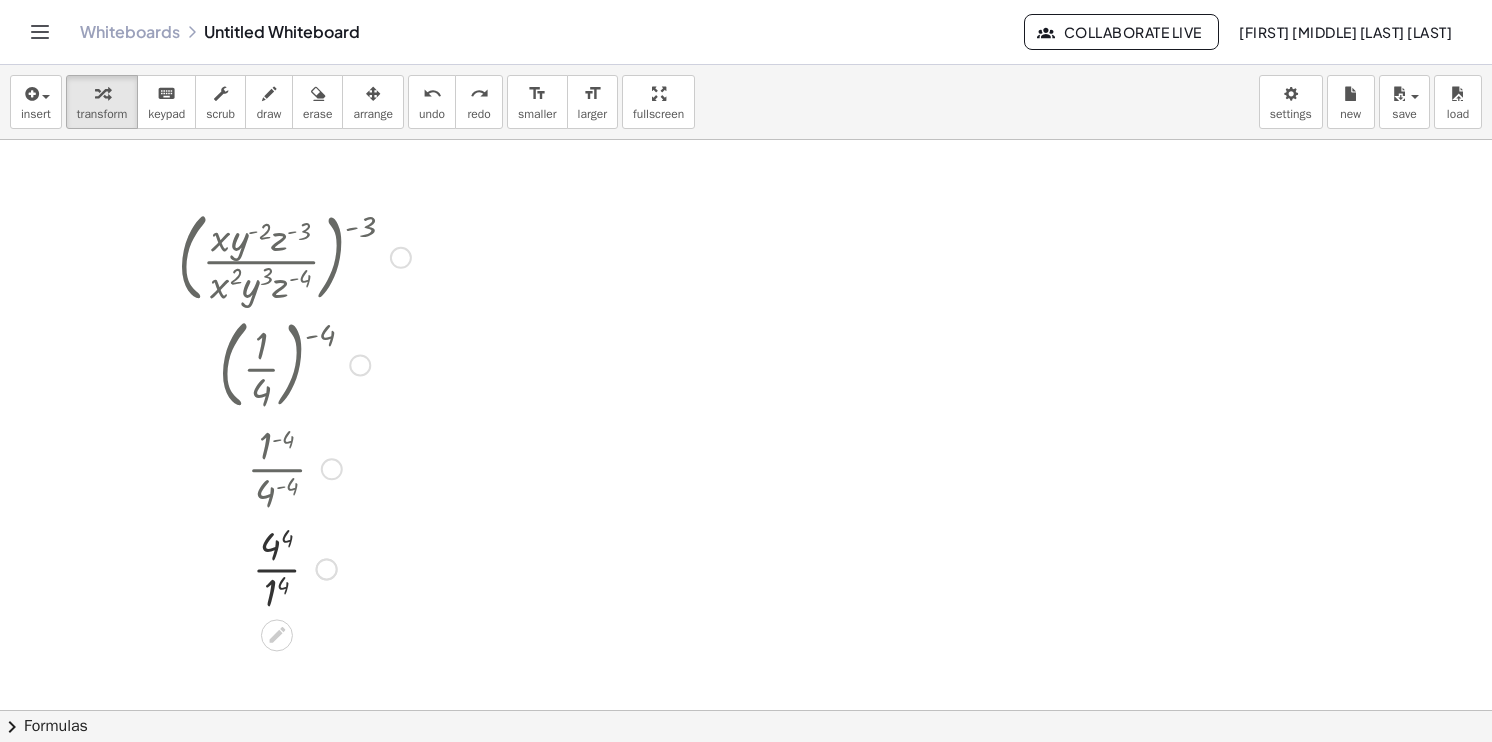 click at bounding box center [294, 363] 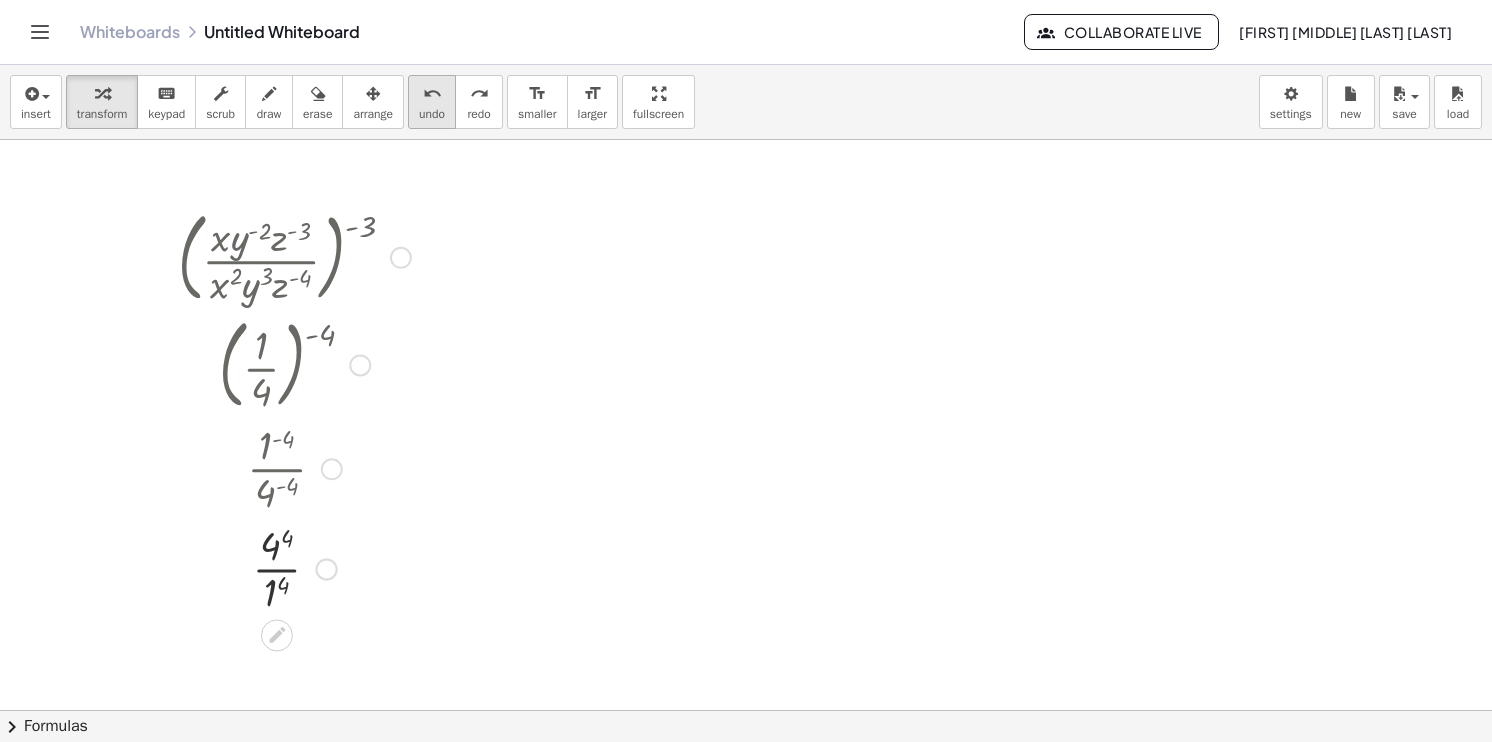 click on "undo" at bounding box center [432, 94] 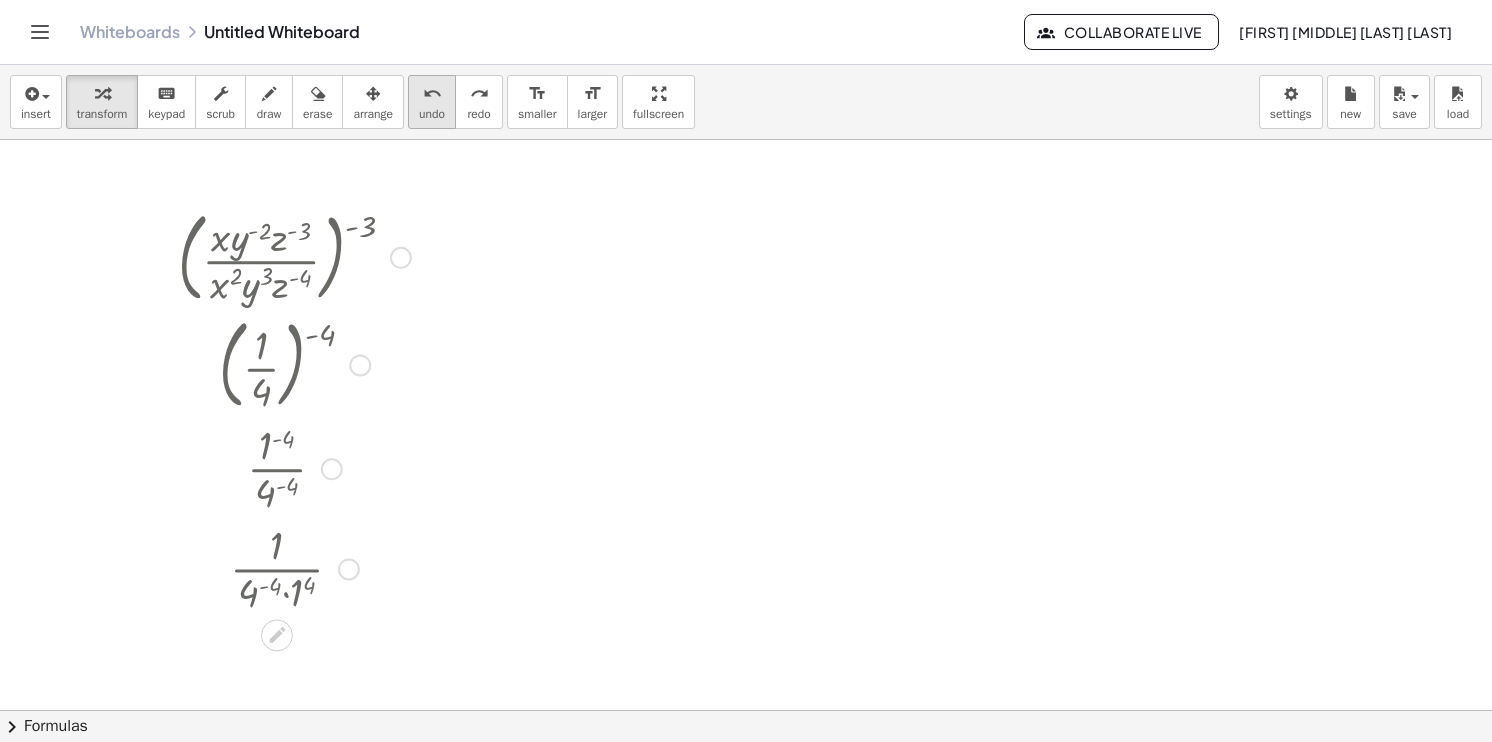 click on "undo" at bounding box center [432, 94] 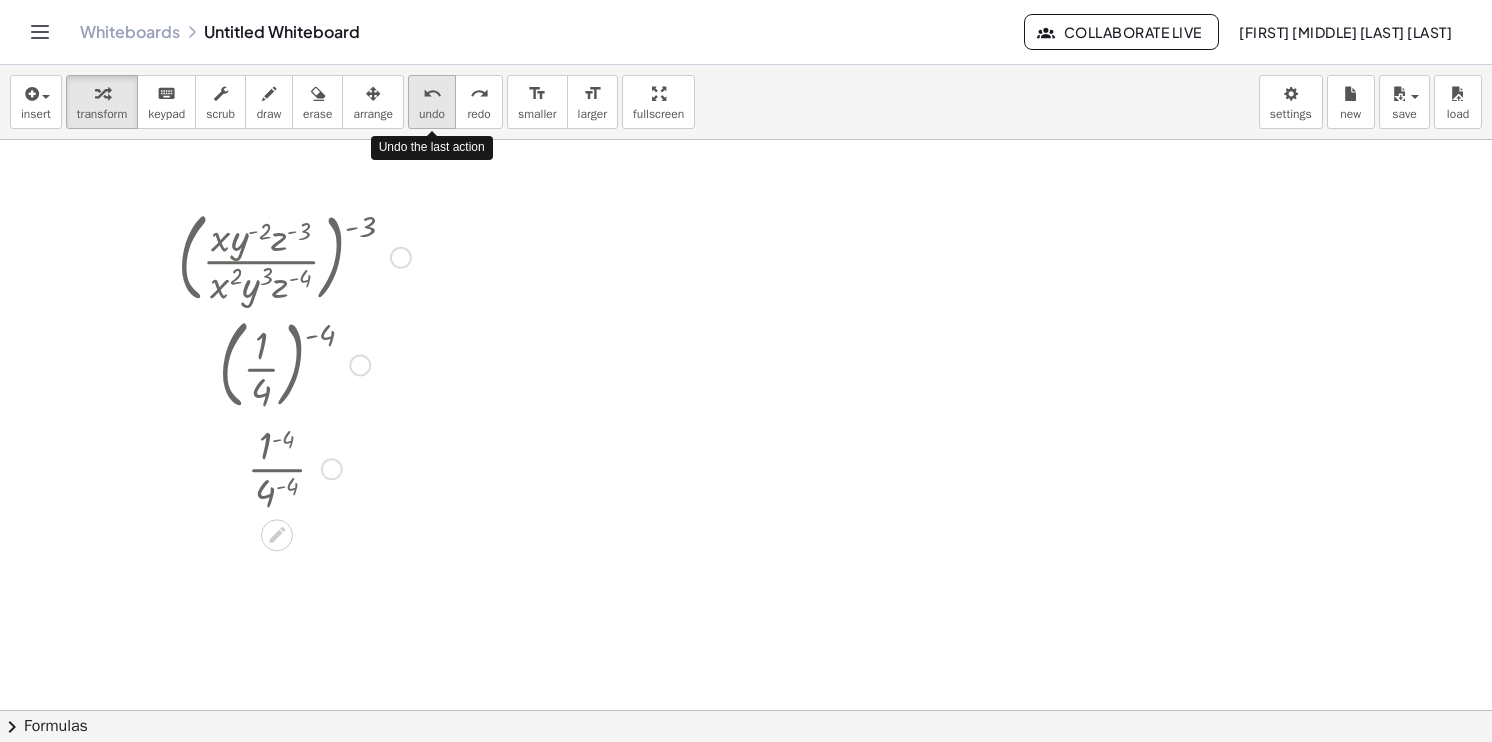 click on "undo" at bounding box center (432, 94) 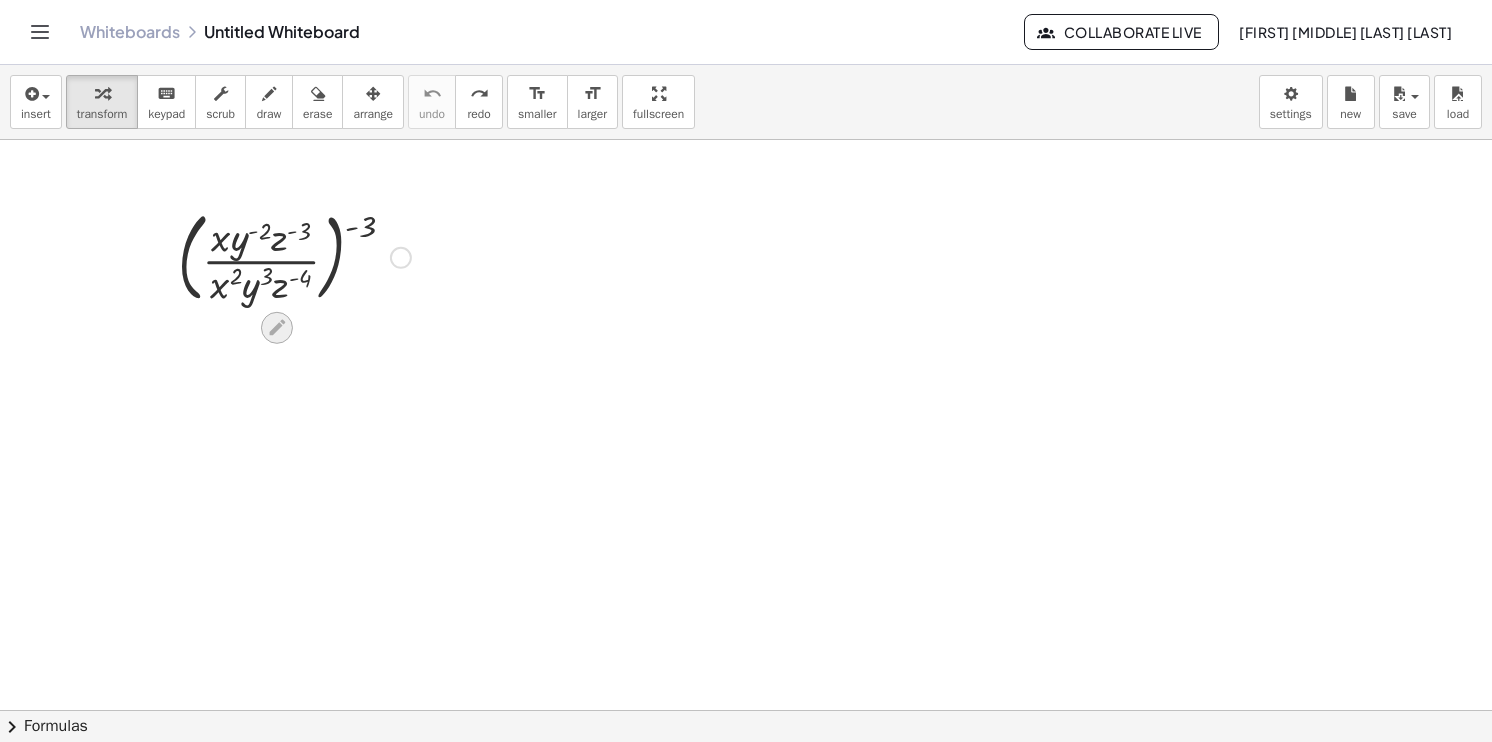 click 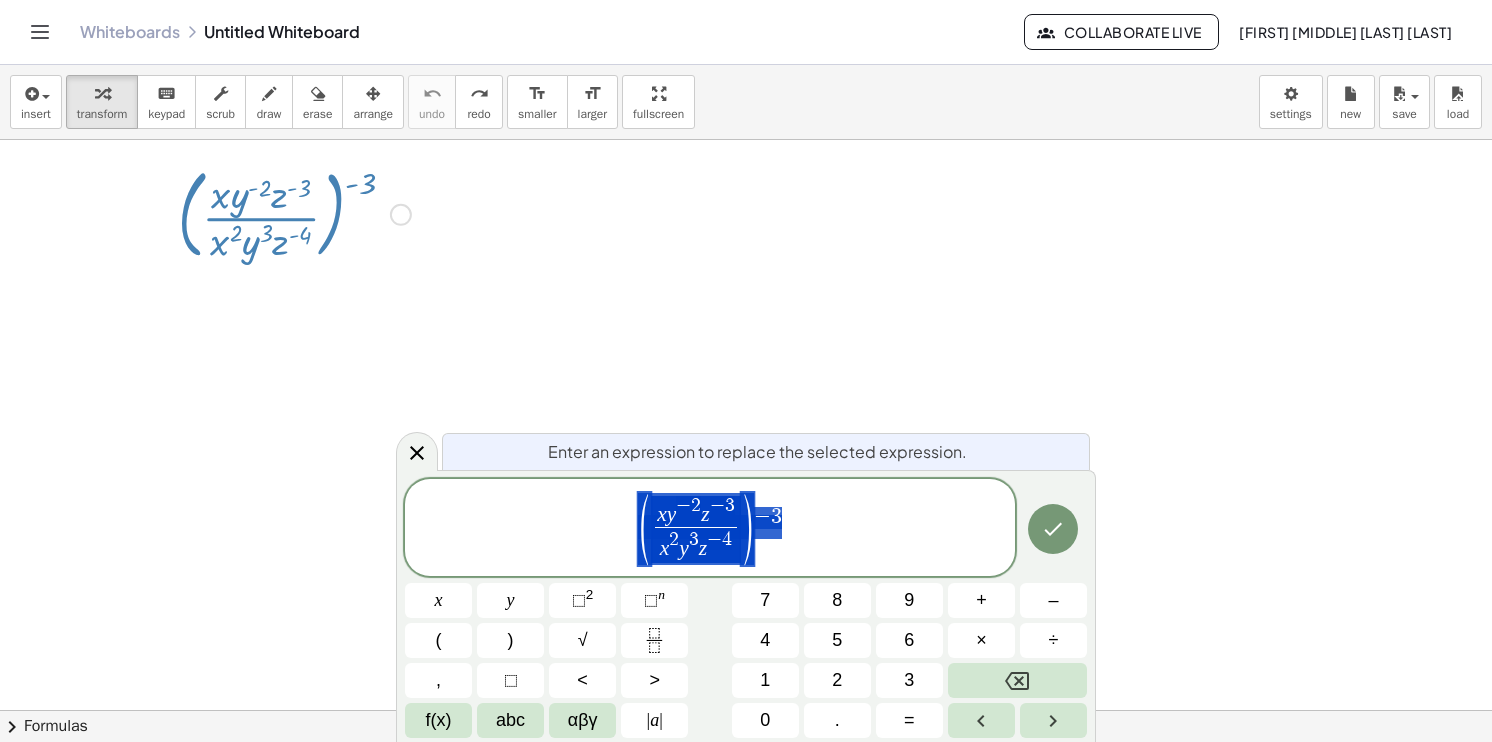 scroll, scrollTop: 47, scrollLeft: 0, axis: vertical 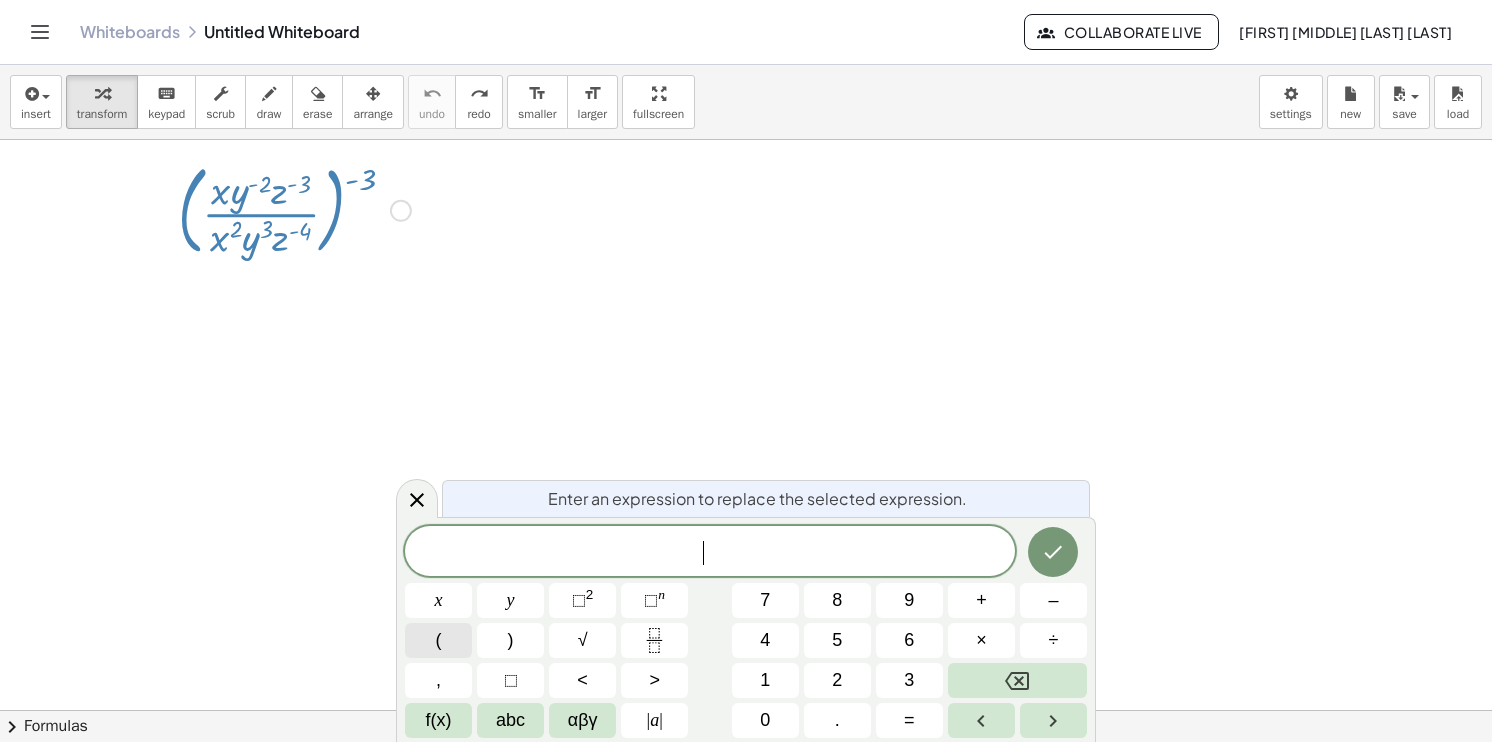 click on "(" at bounding box center [438, 640] 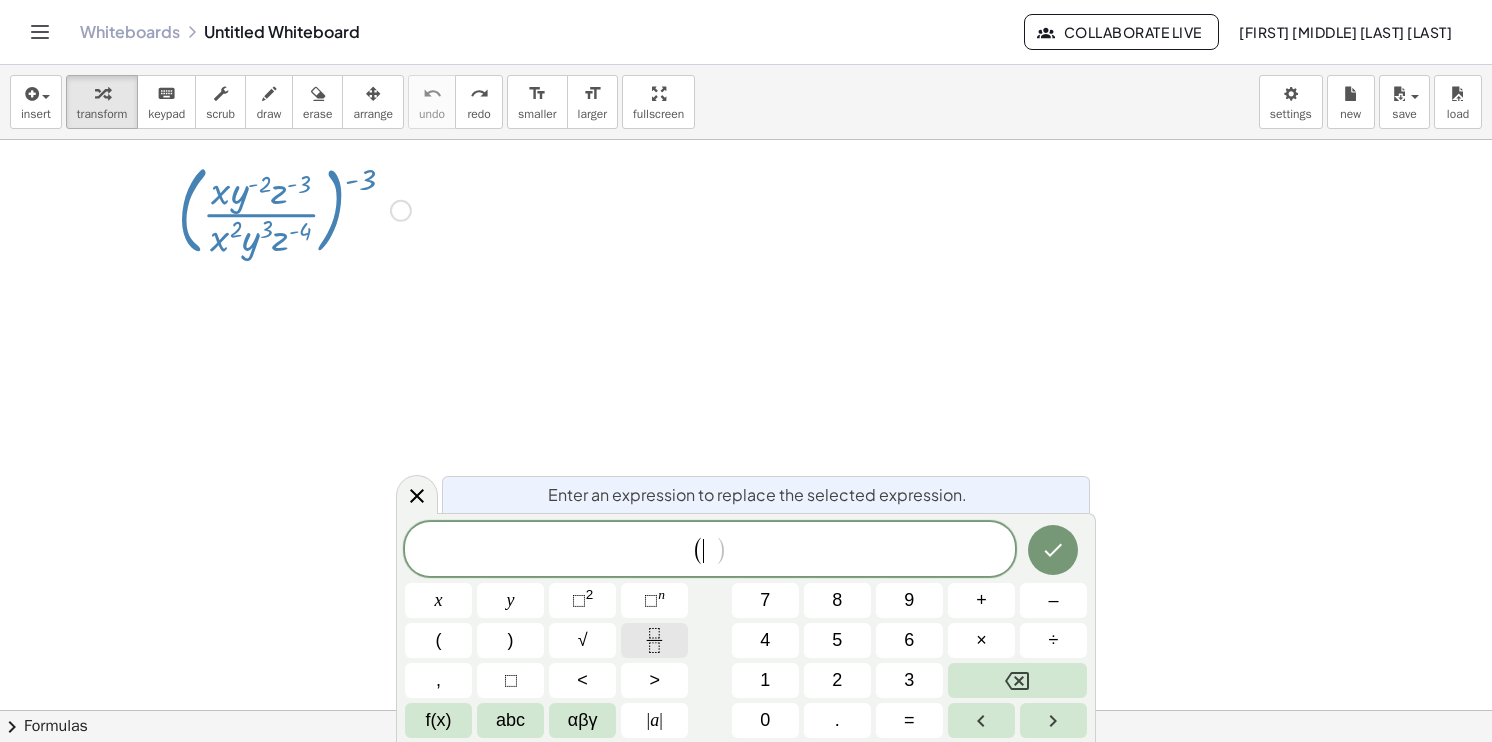 click at bounding box center (654, 640) 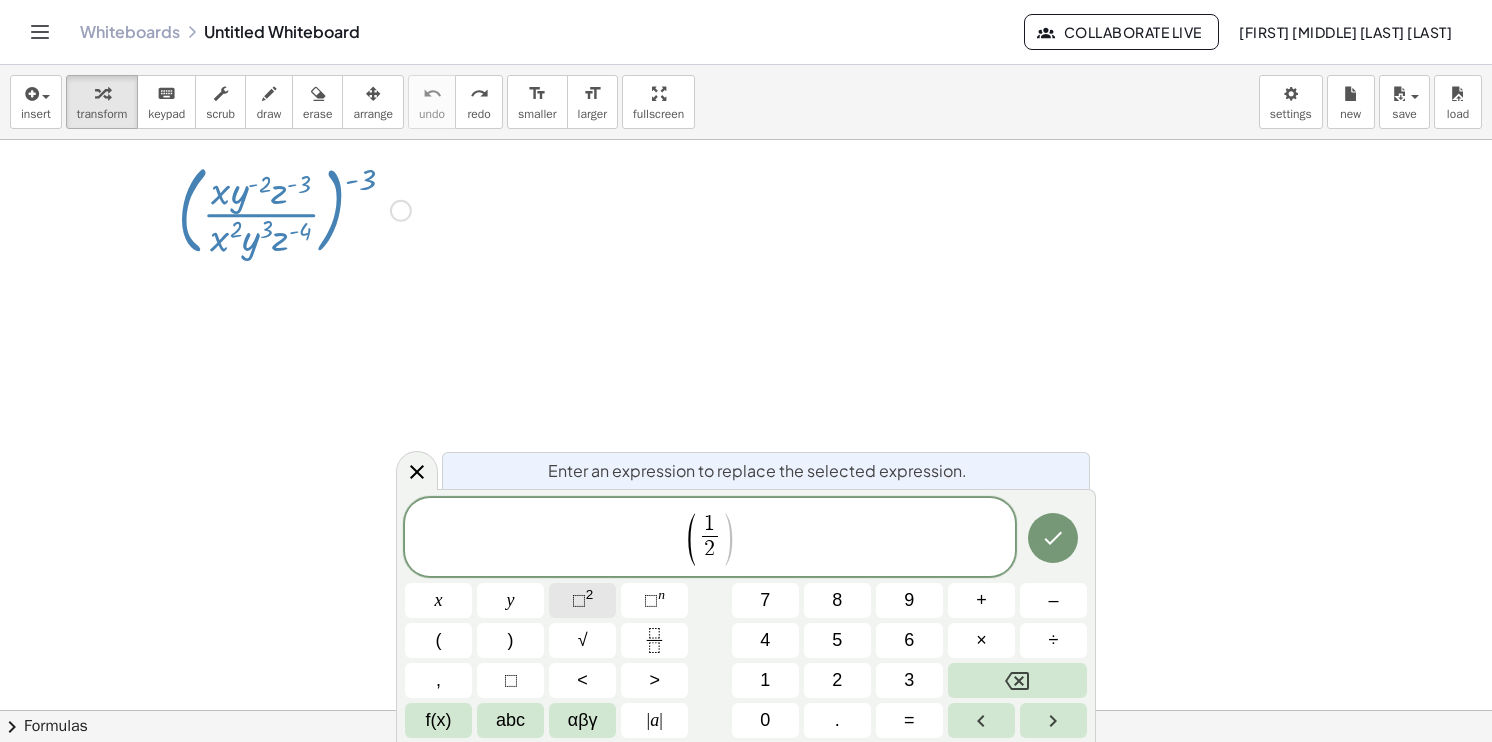 click on "⬚" at bounding box center (579, 600) 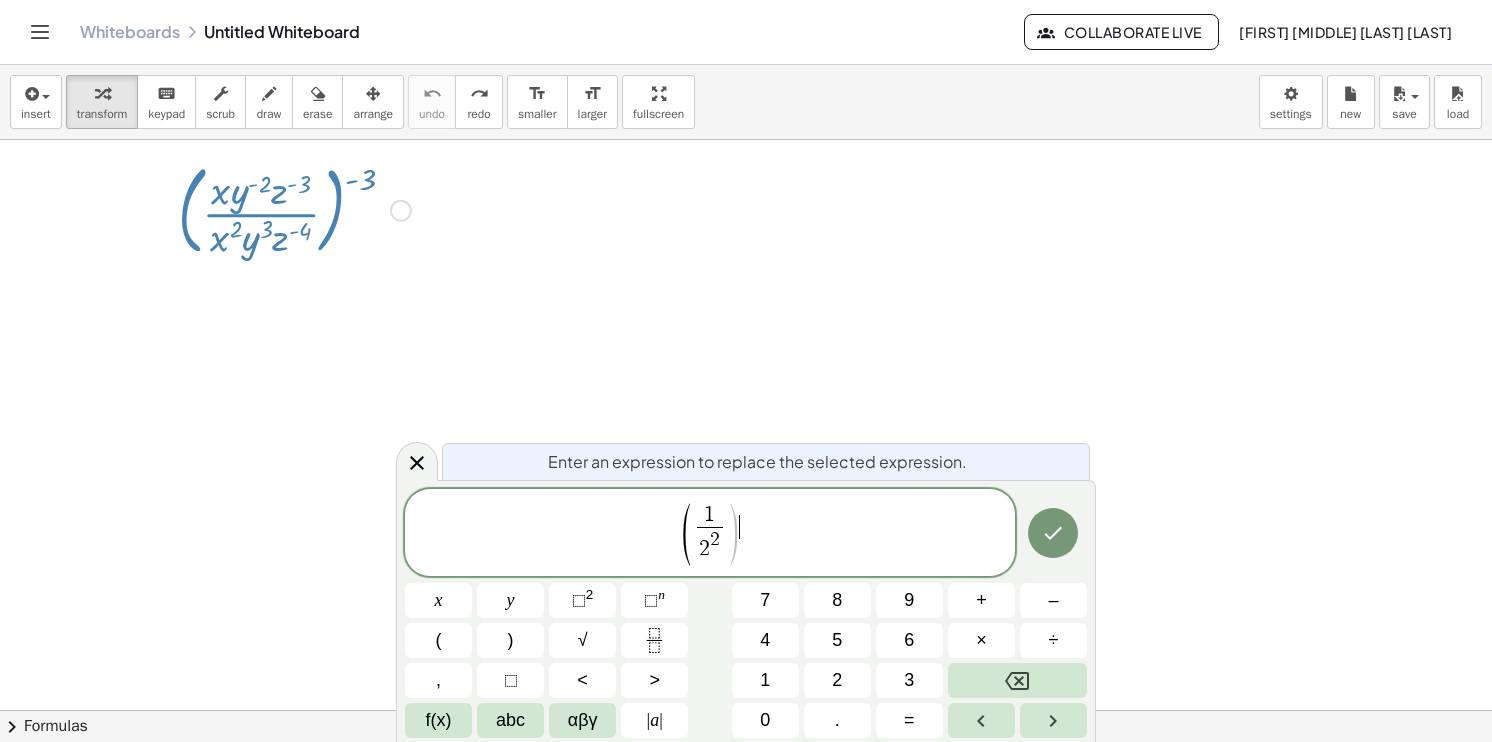 click on "( [NUMBER] [NUMBER] )" at bounding box center (710, 534) 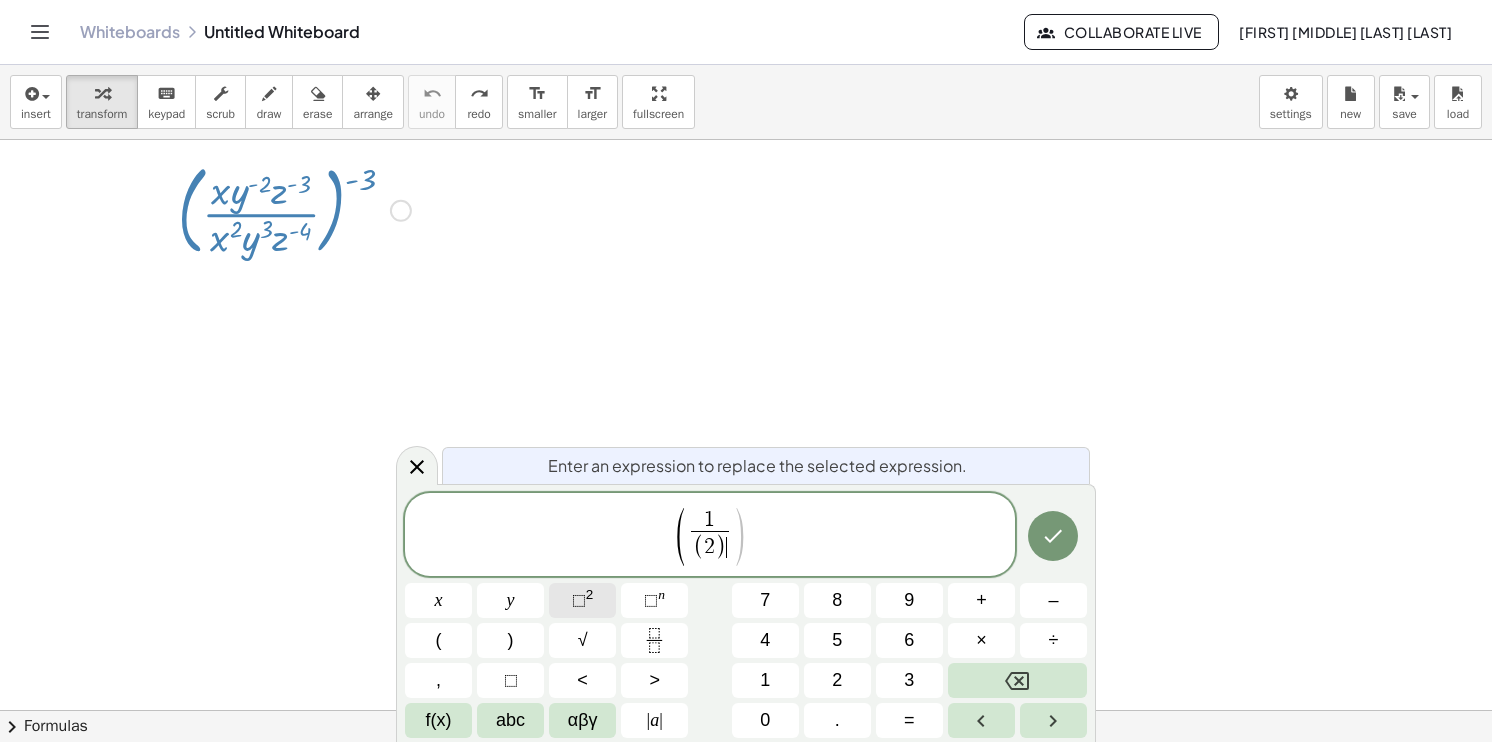 click on "⬚" at bounding box center (579, 600) 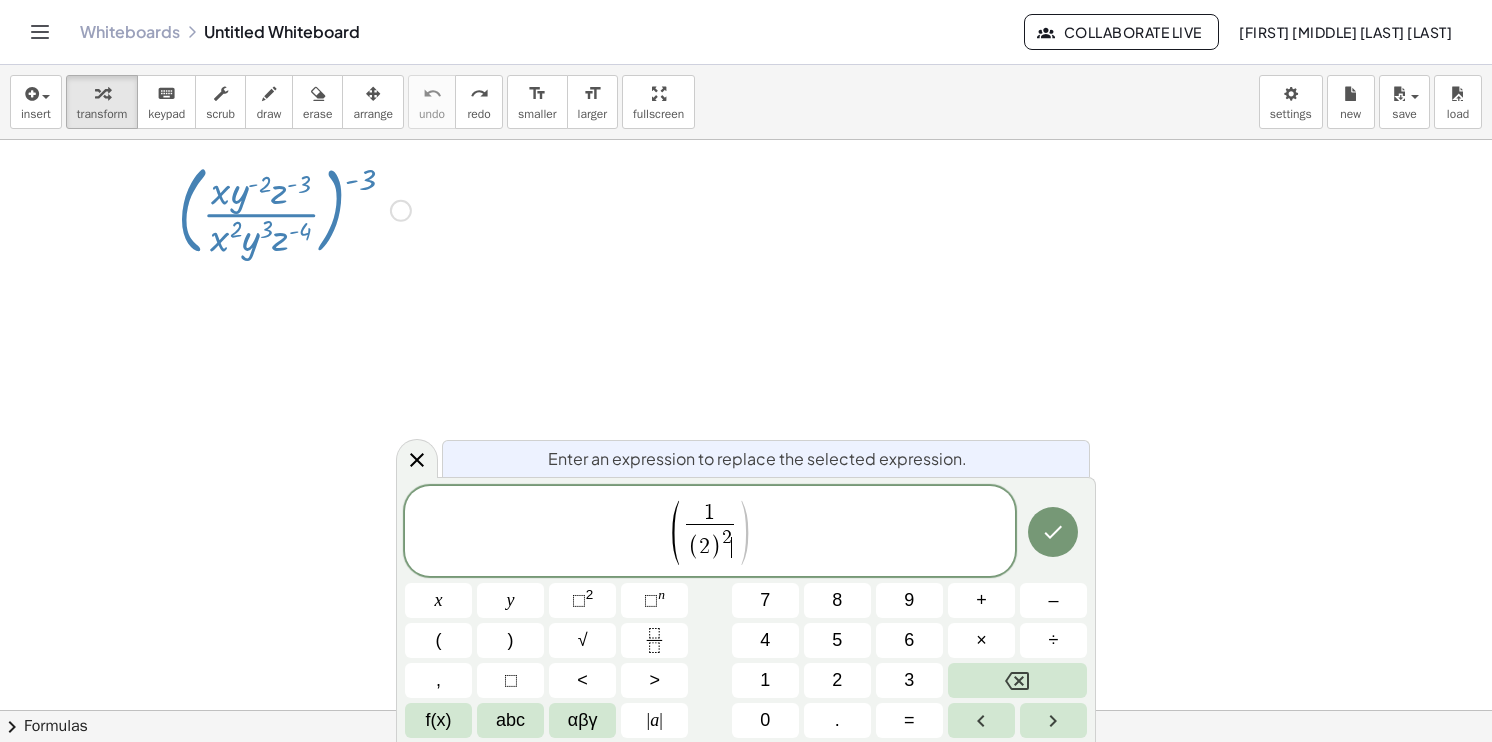click on "( [NUMBER] ( [NUMBER] ) [NUMBER] )" at bounding box center [710, 532] 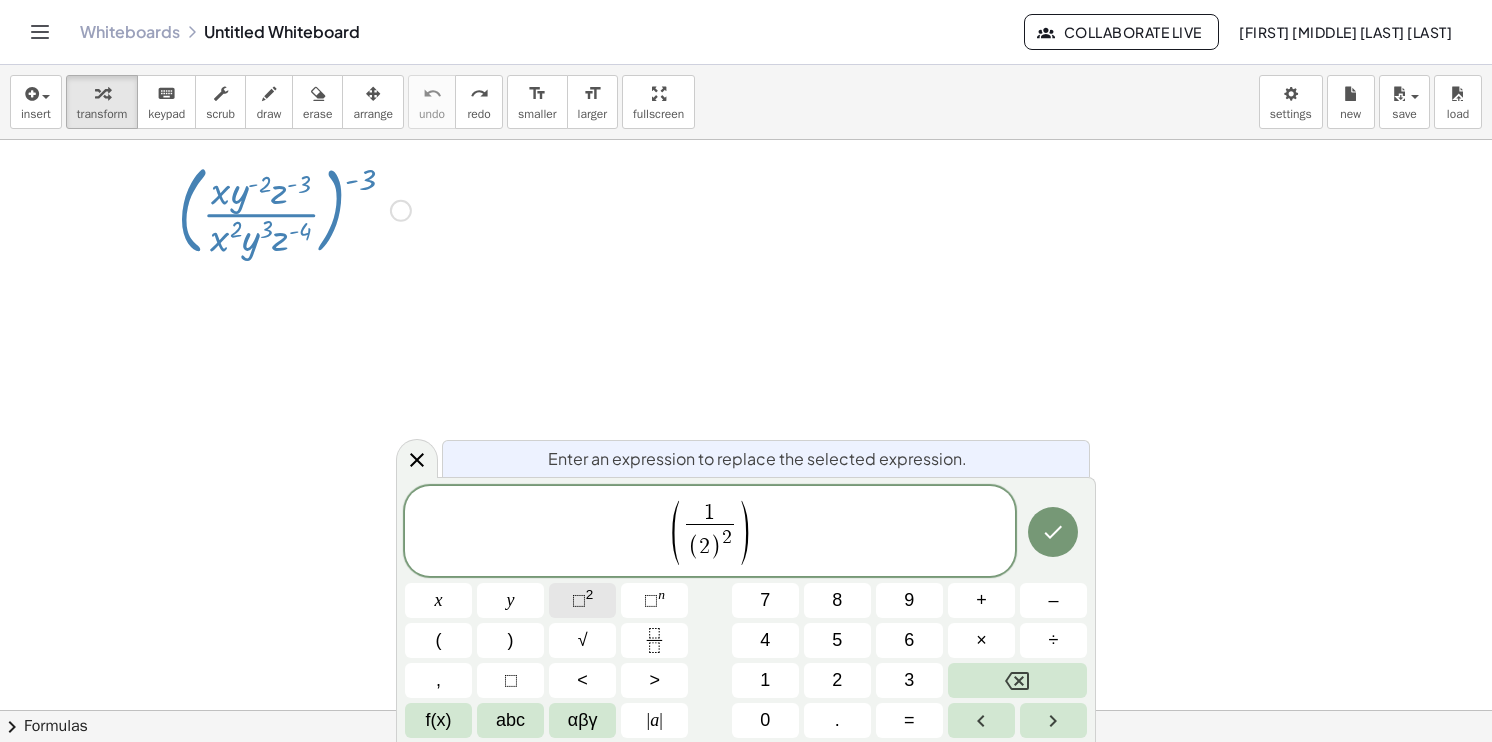 drag, startPoint x: 575, startPoint y: 619, endPoint x: 575, endPoint y: 608, distance: 11 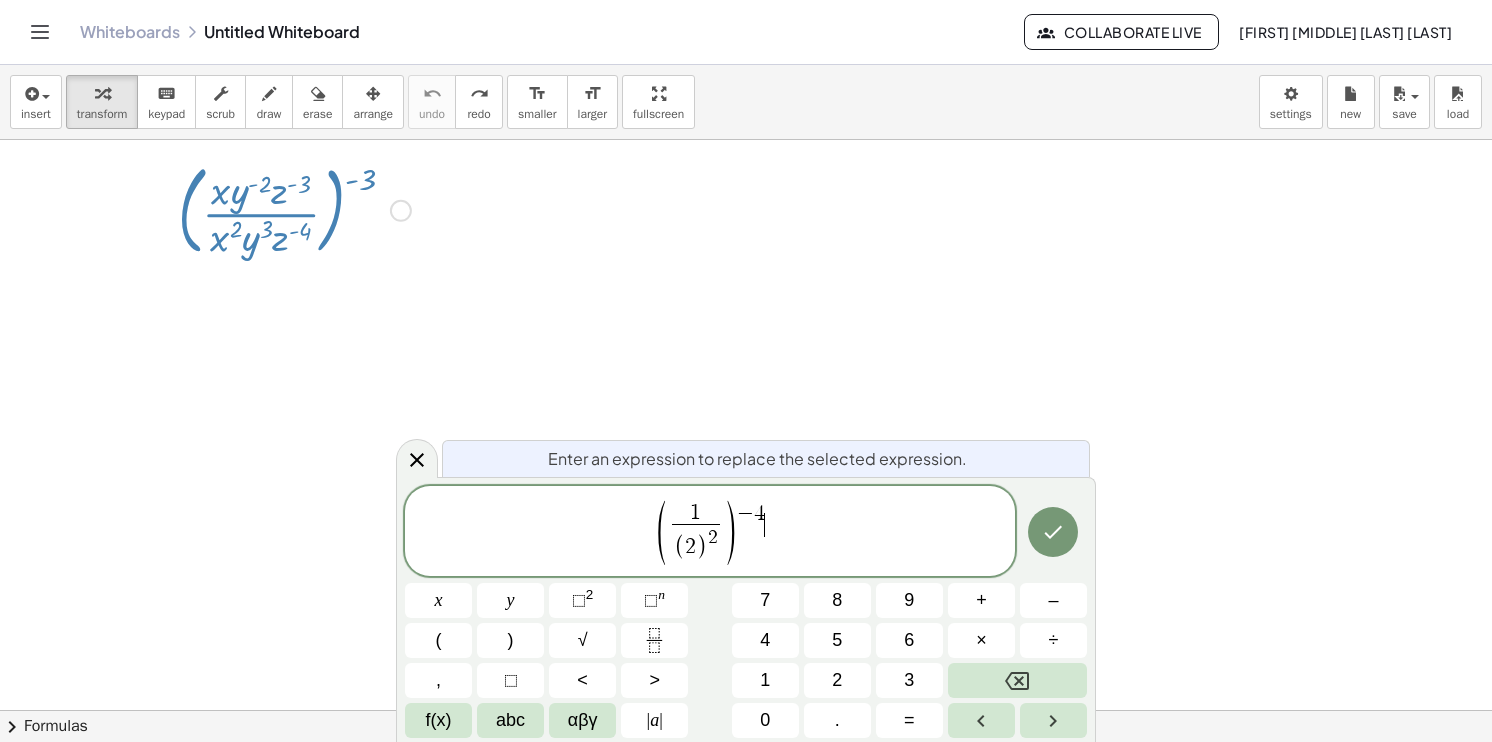 click on "( [NUMBER] ( [NUMBER] ) [NUMBER] ) − [NUMBER]" at bounding box center (710, 532) 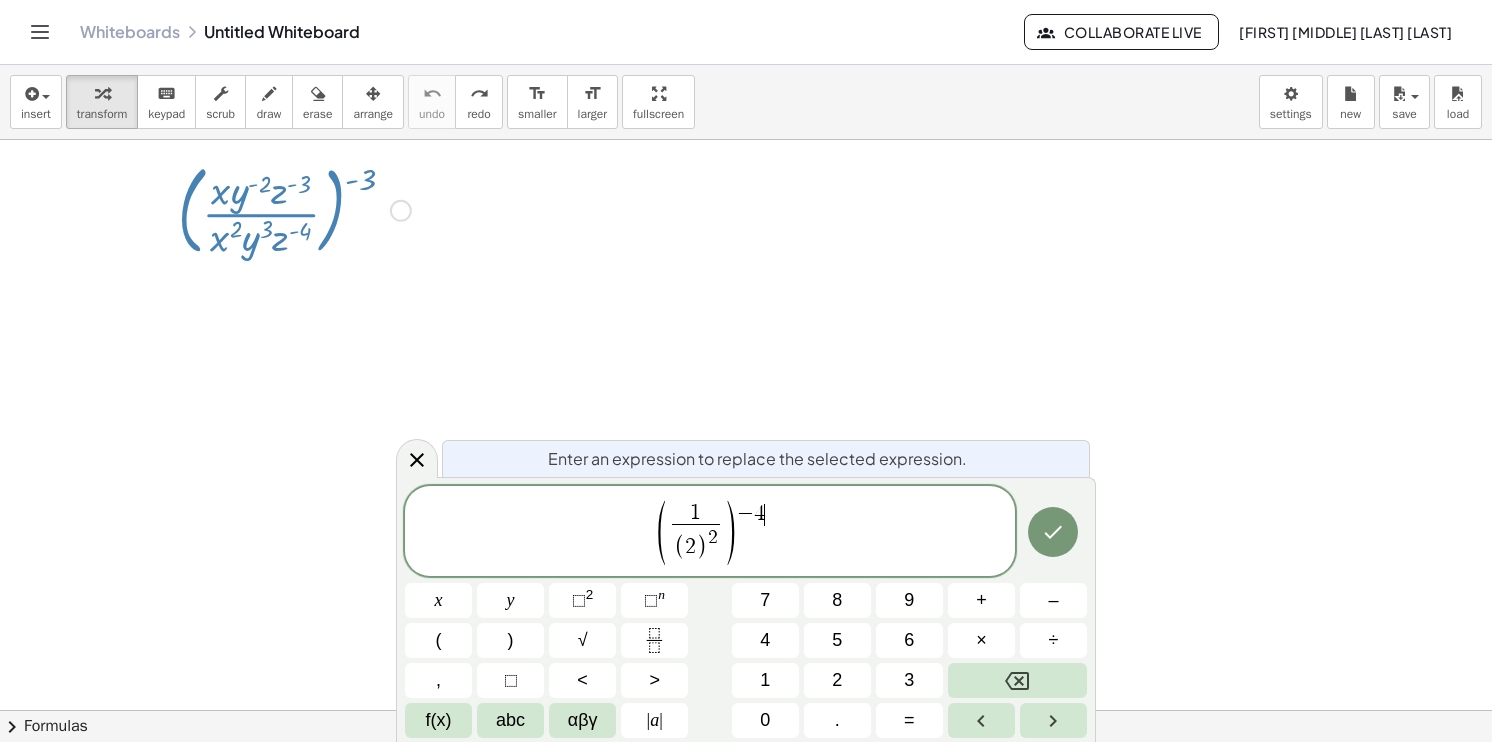 click on "( [NUMBER] ( [NUMBER] ) [NUMBER] ) − [NUMBER]" at bounding box center (710, 532) 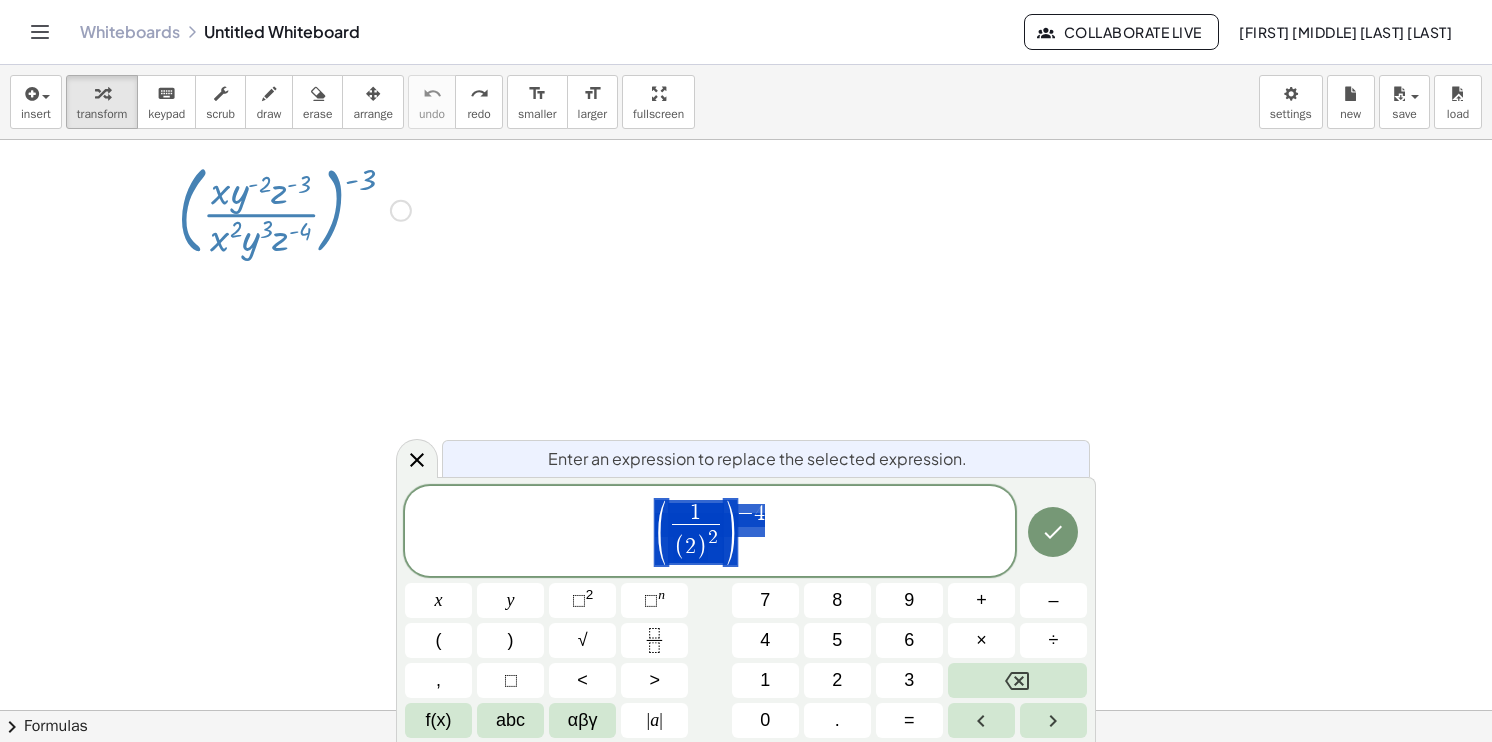 drag, startPoint x: 760, startPoint y: 558, endPoint x: 686, endPoint y: 561, distance: 74.06078 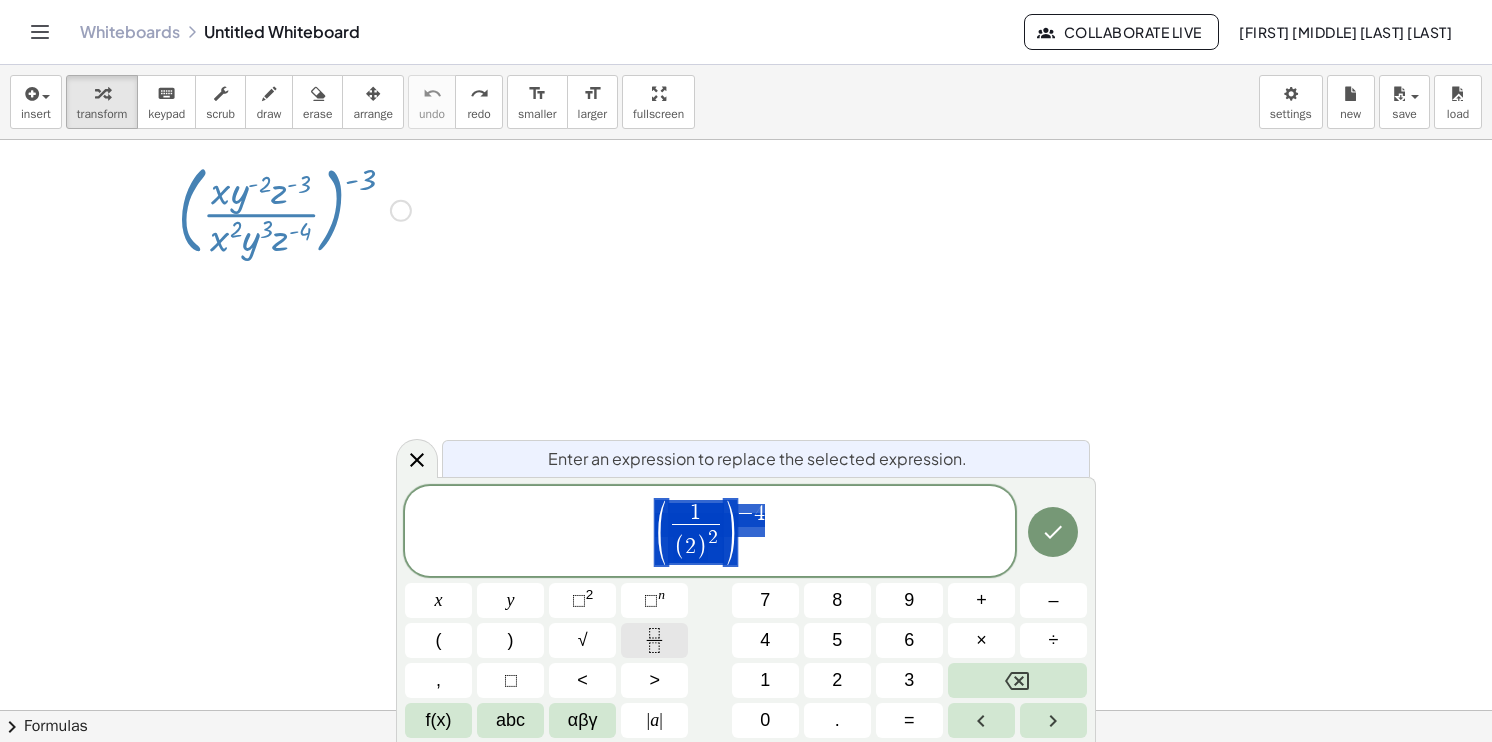 click 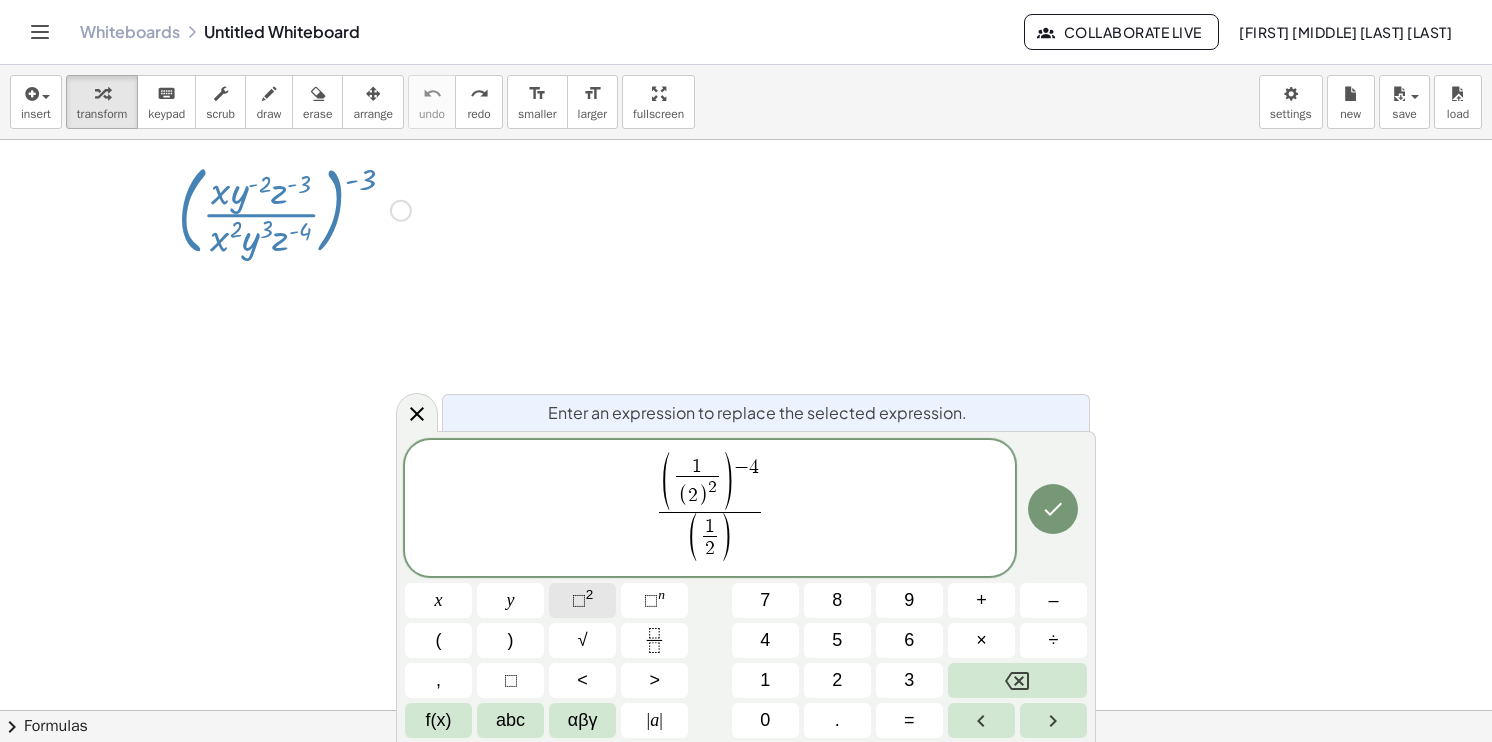 click on "⬚ 2" at bounding box center (582, 600) 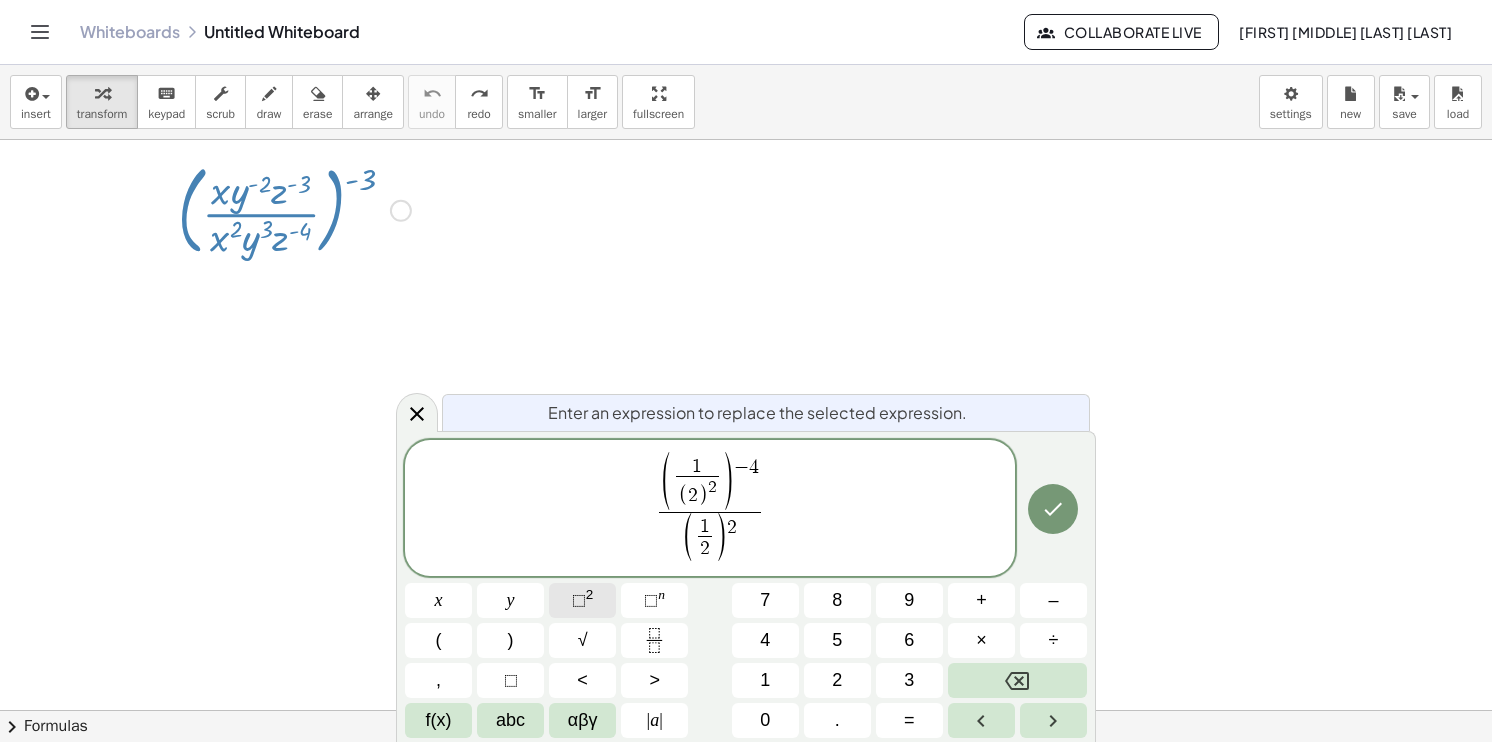 click on "⬚ 2" at bounding box center [582, 600] 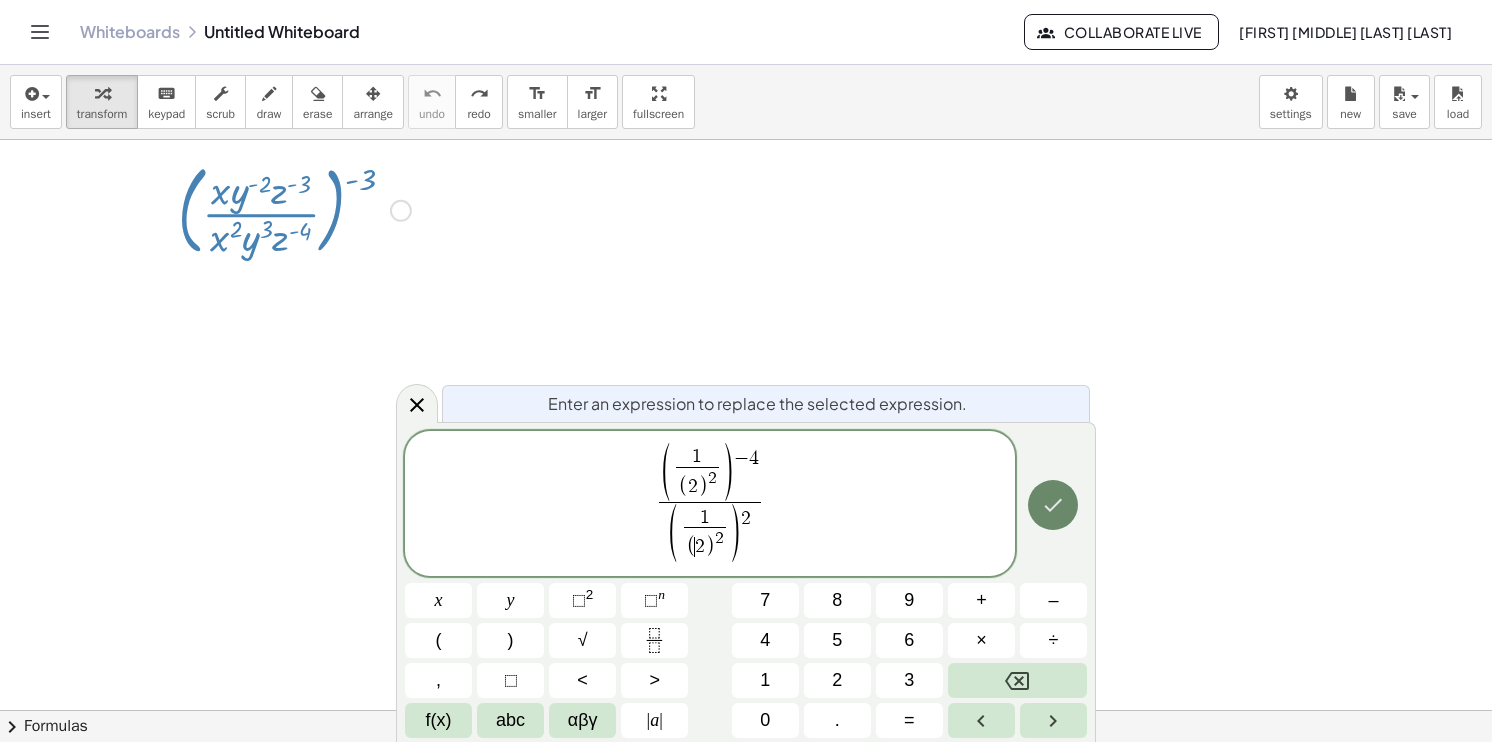click 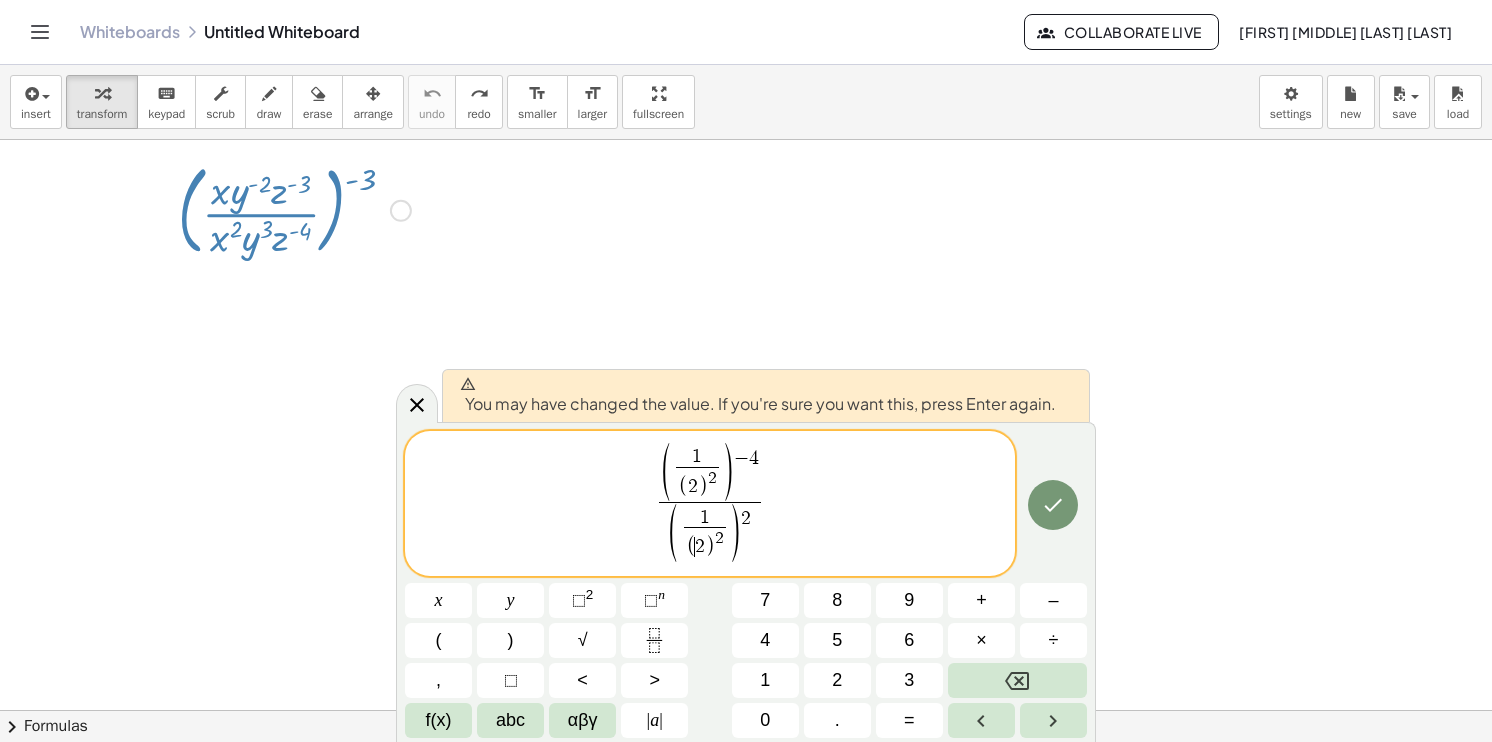 click on "( [NUMBER] ( [NUMBER] ) [NUMBER] ) − [NUMBER] ( [NUMBER] ( [NUMBER] ) [NUMBER] ) [NUMBER]" at bounding box center (710, 505) 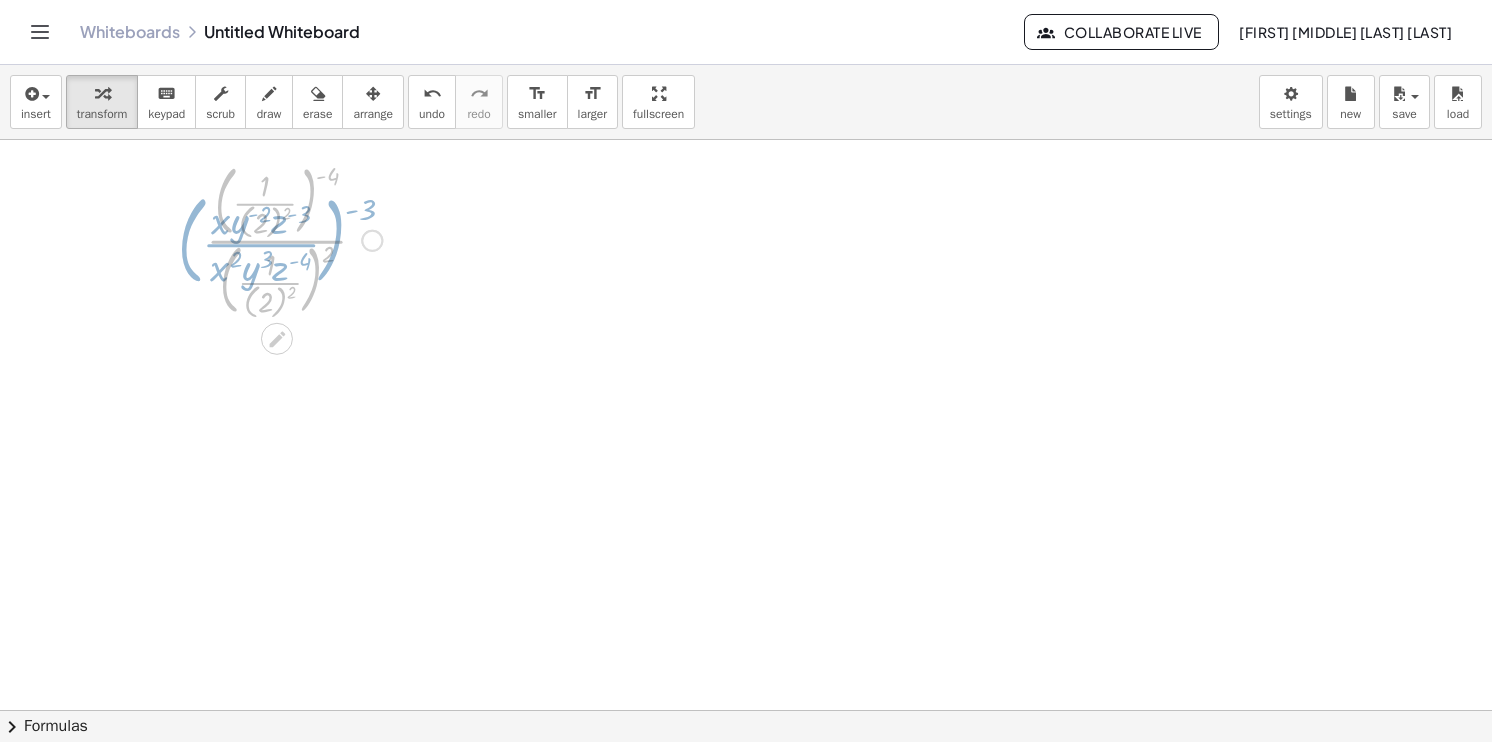 scroll, scrollTop: 0, scrollLeft: 0, axis: both 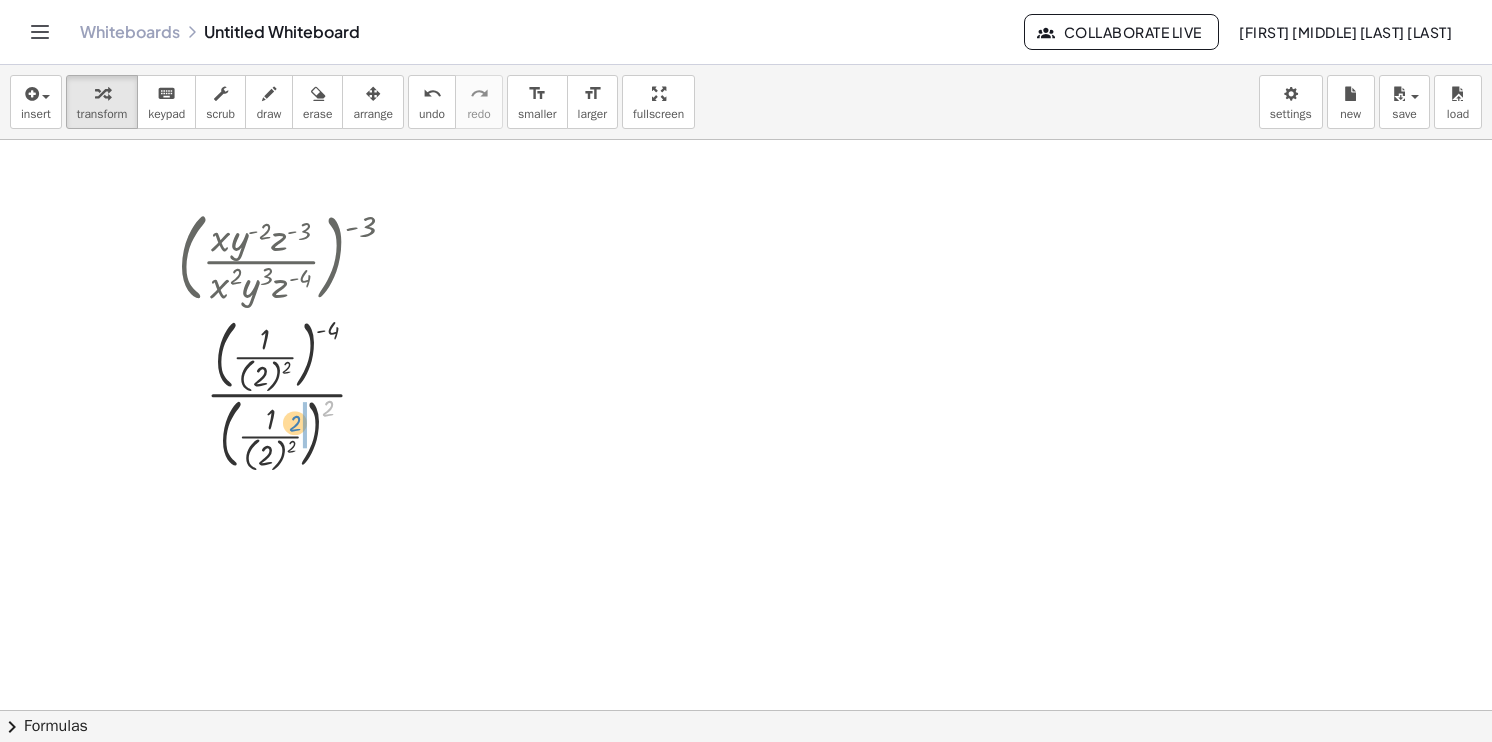 drag, startPoint x: 328, startPoint y: 406, endPoint x: 295, endPoint y: 421, distance: 36.249138 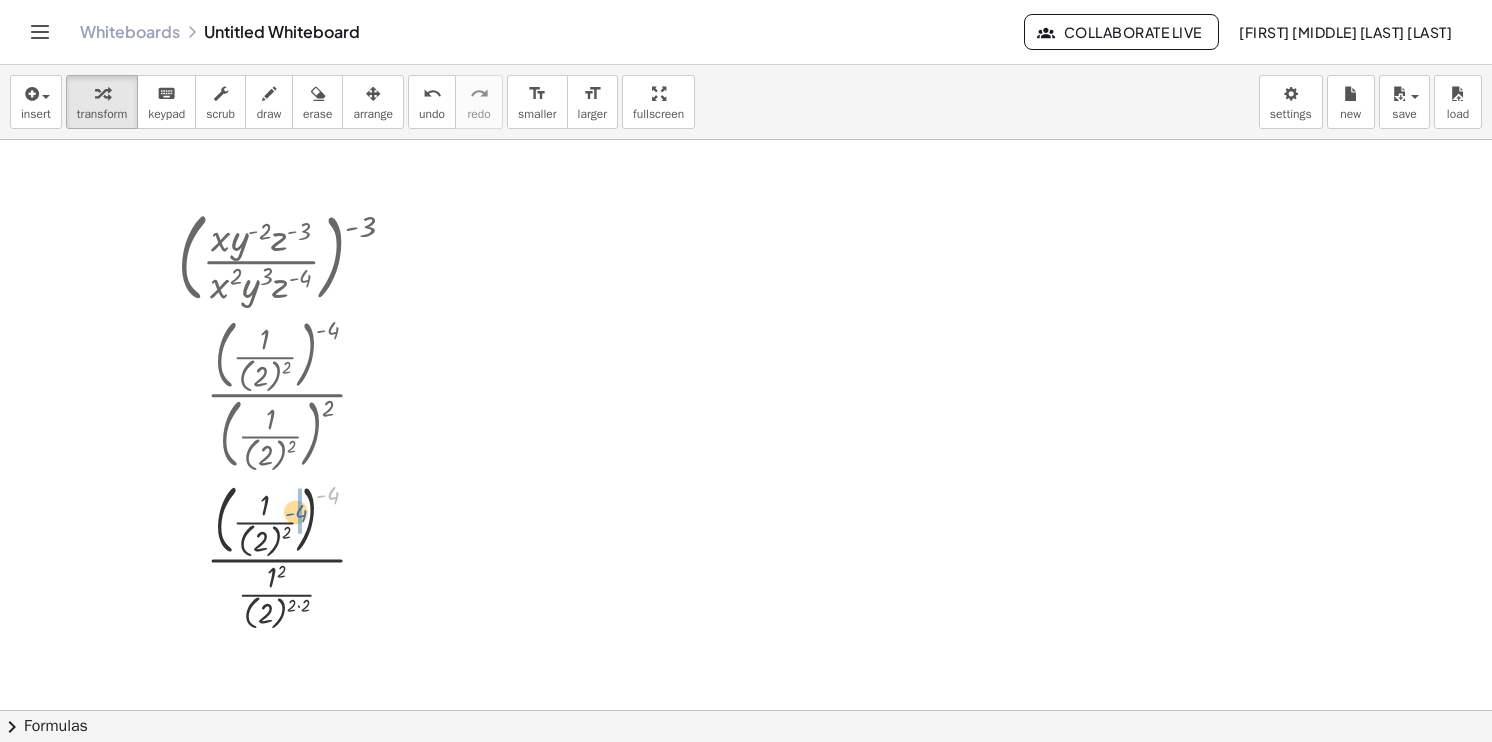 drag, startPoint x: 332, startPoint y: 488, endPoint x: 301, endPoint y: 506, distance: 35.846897 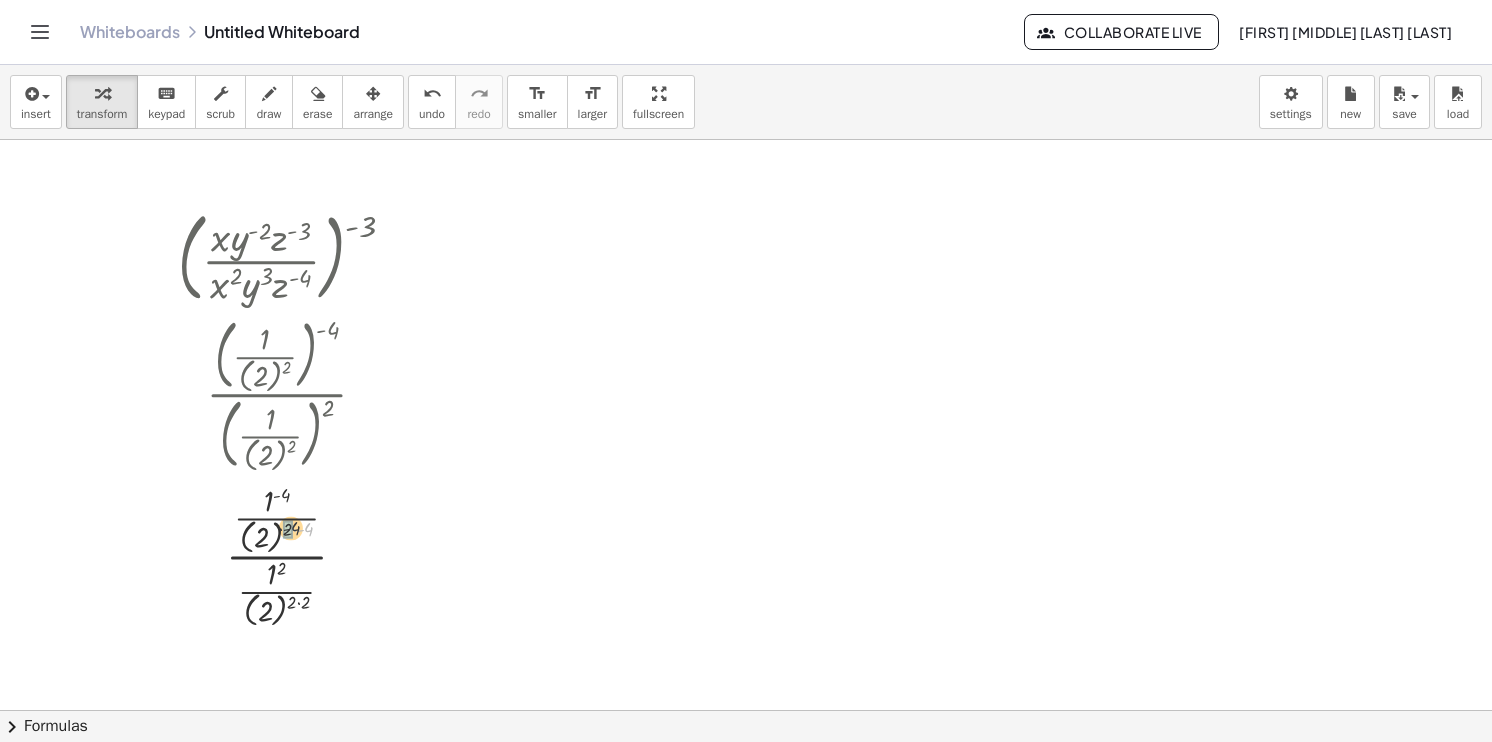 drag, startPoint x: 309, startPoint y: 531, endPoint x: 293, endPoint y: 530, distance: 16.03122 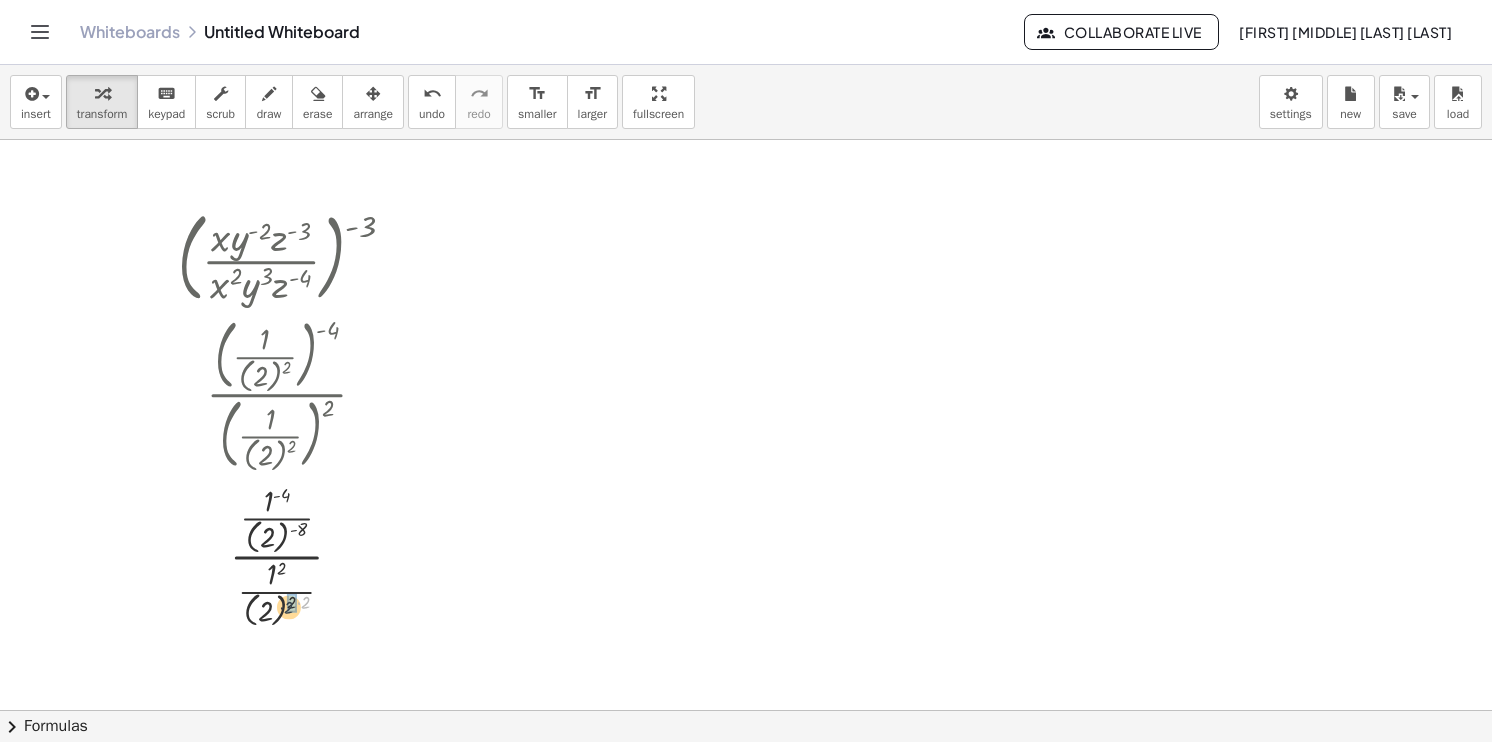 drag, startPoint x: 305, startPoint y: 598, endPoint x: 288, endPoint y: 603, distance: 17.720045 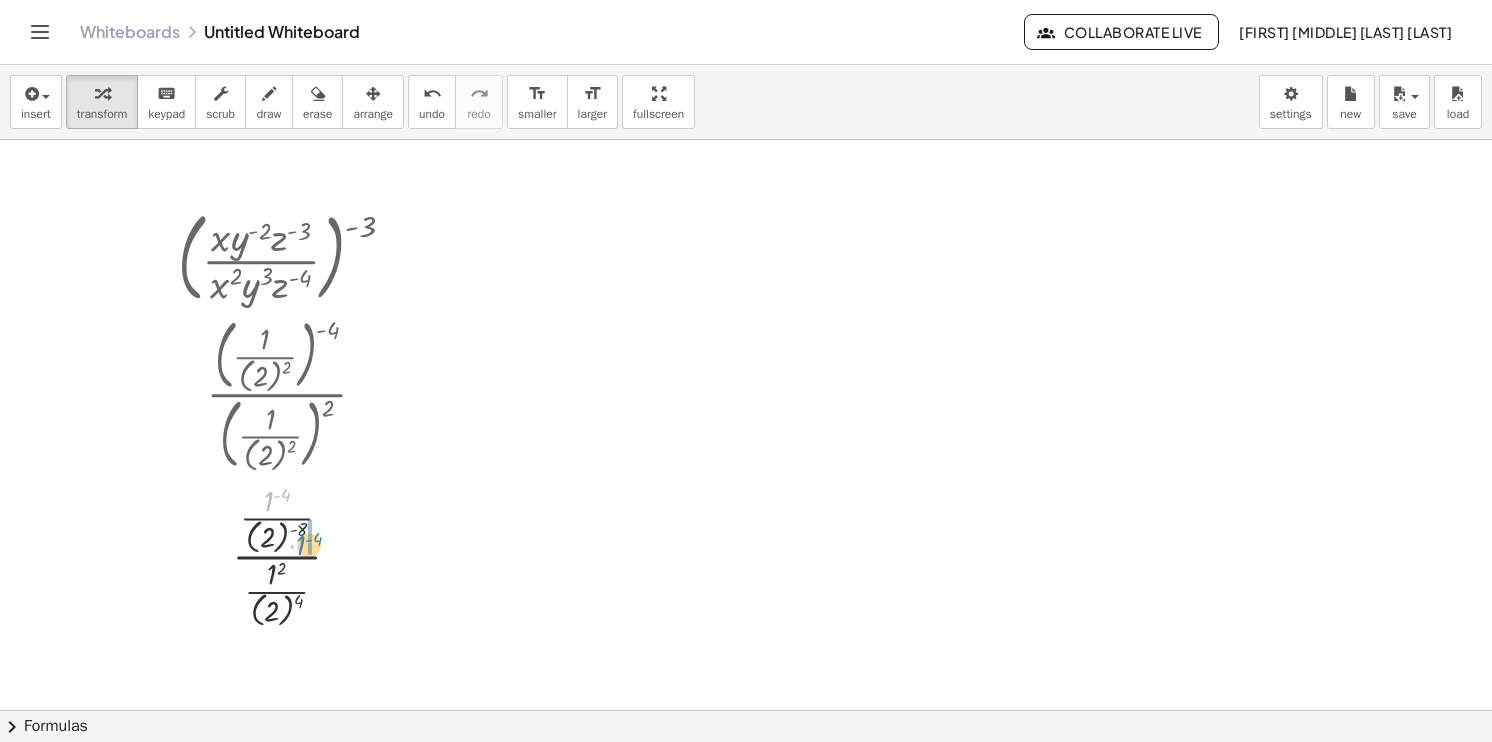 drag, startPoint x: 269, startPoint y: 500, endPoint x: 301, endPoint y: 544, distance: 54.405884 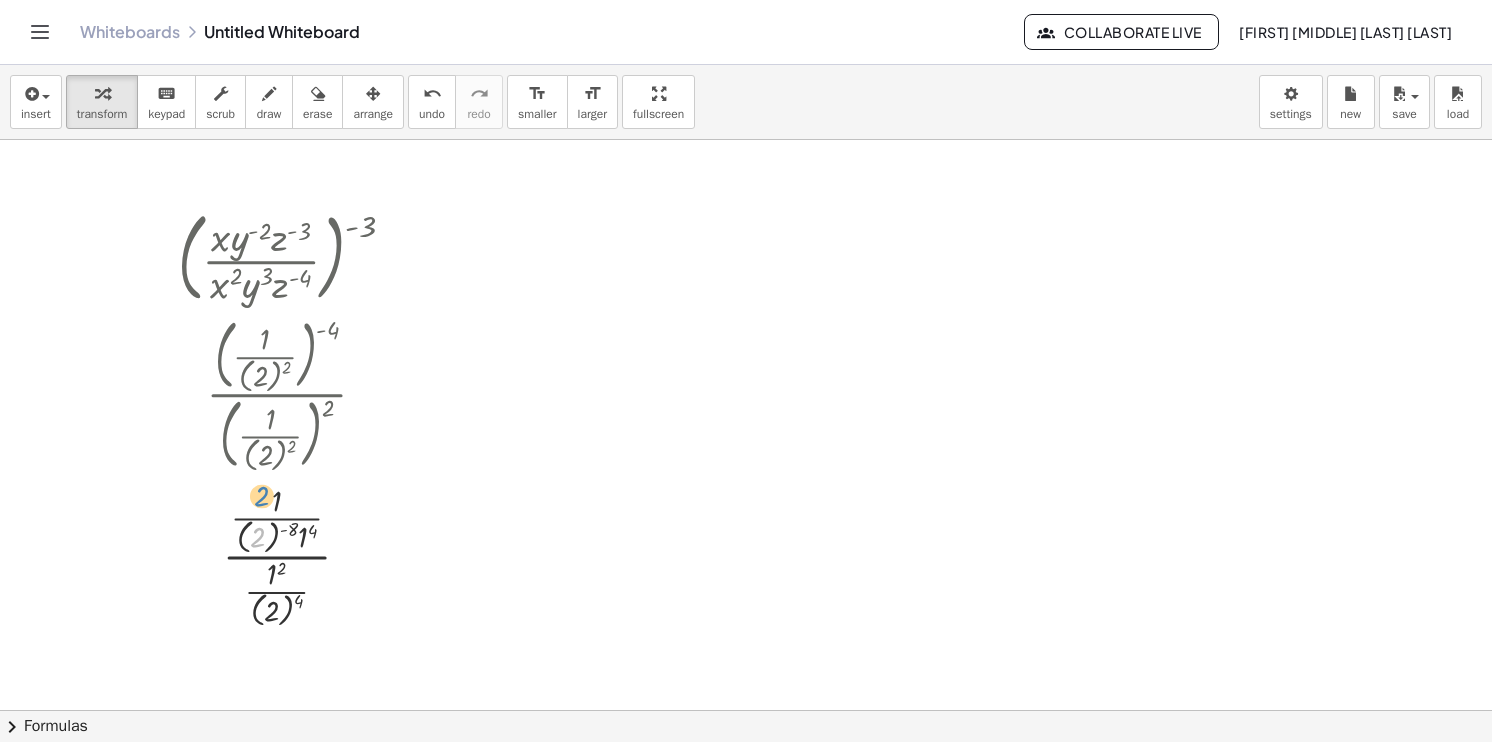 drag, startPoint x: 253, startPoint y: 537, endPoint x: 257, endPoint y: 496, distance: 41.19466 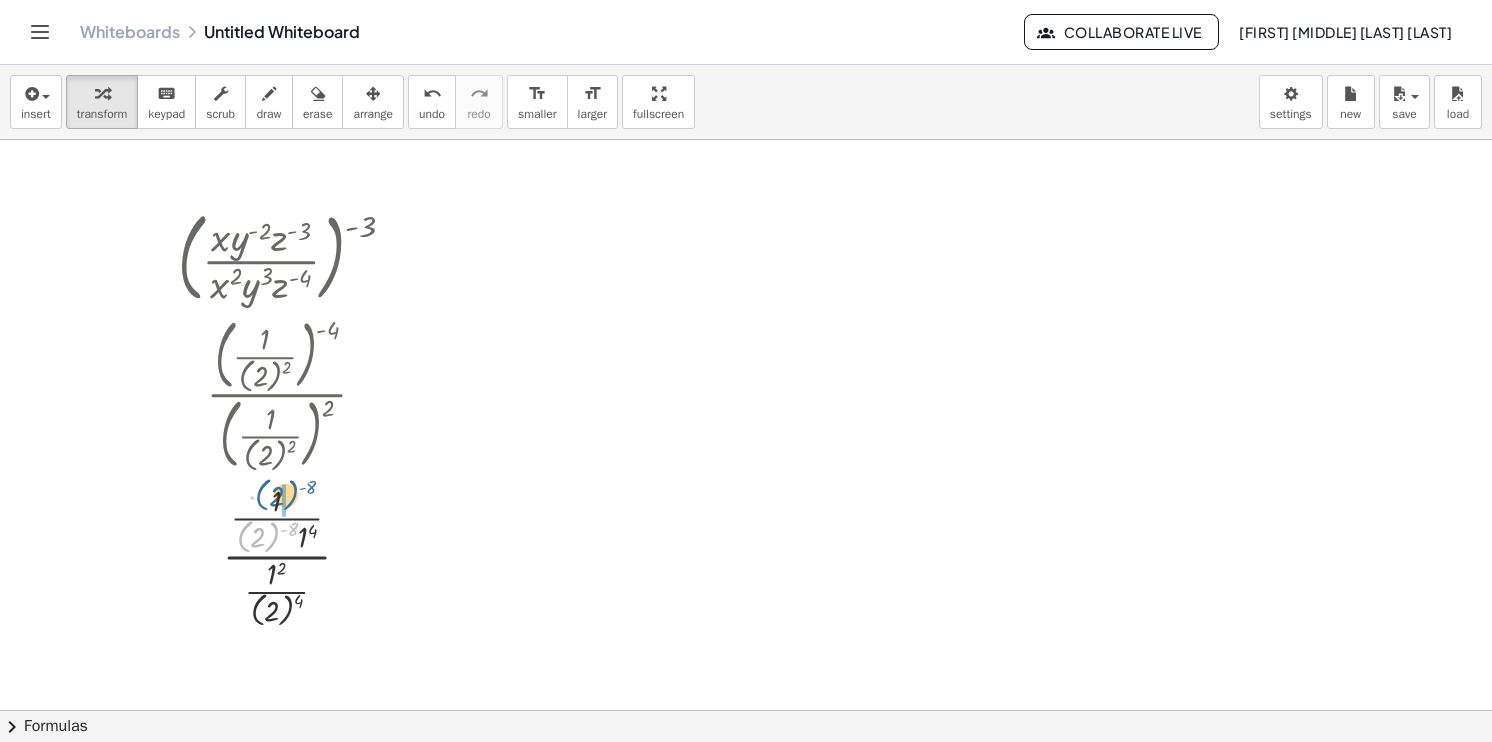 drag, startPoint x: 240, startPoint y: 530, endPoint x: 255, endPoint y: 490, distance: 42.72002 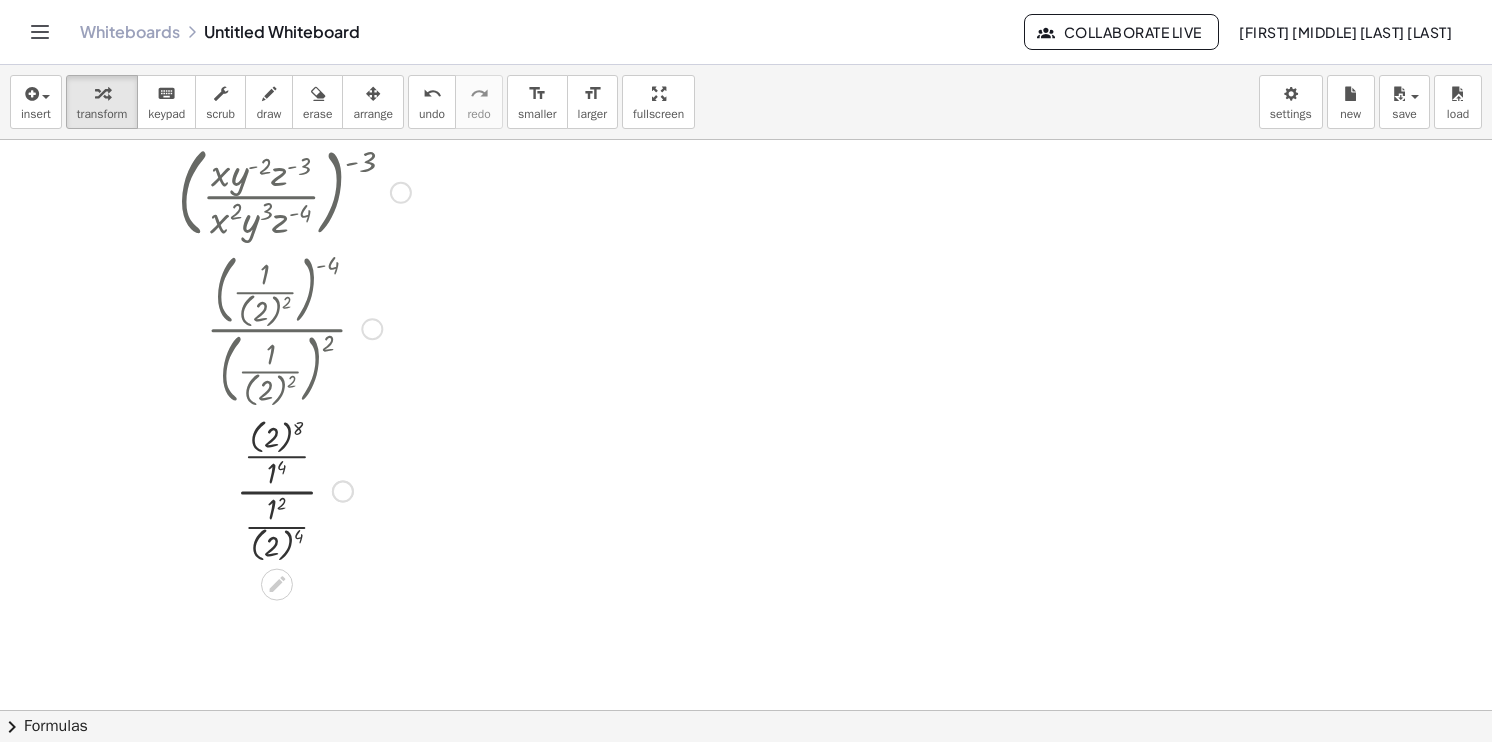 scroll, scrollTop: 100, scrollLeft: 0, axis: vertical 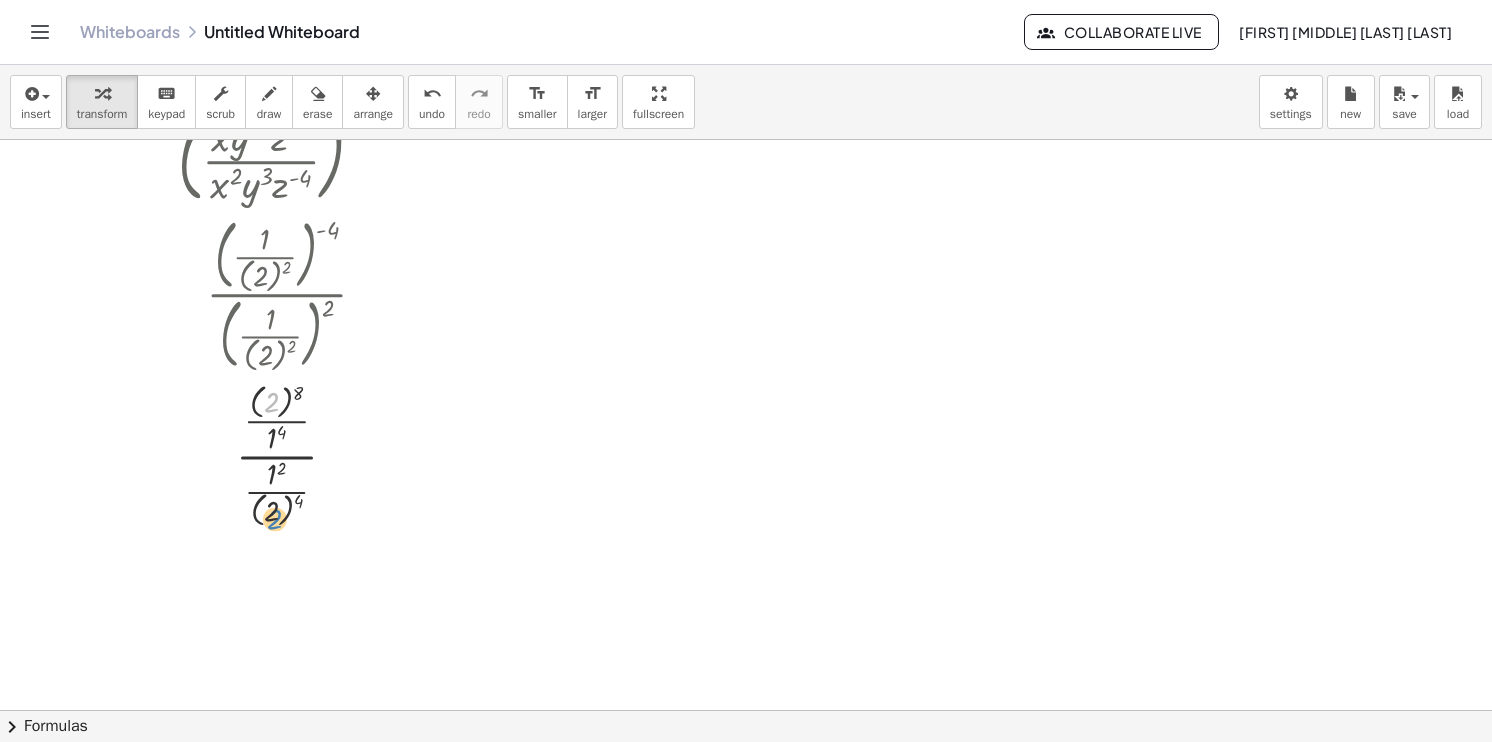 drag, startPoint x: 277, startPoint y: 398, endPoint x: 277, endPoint y: 512, distance: 114 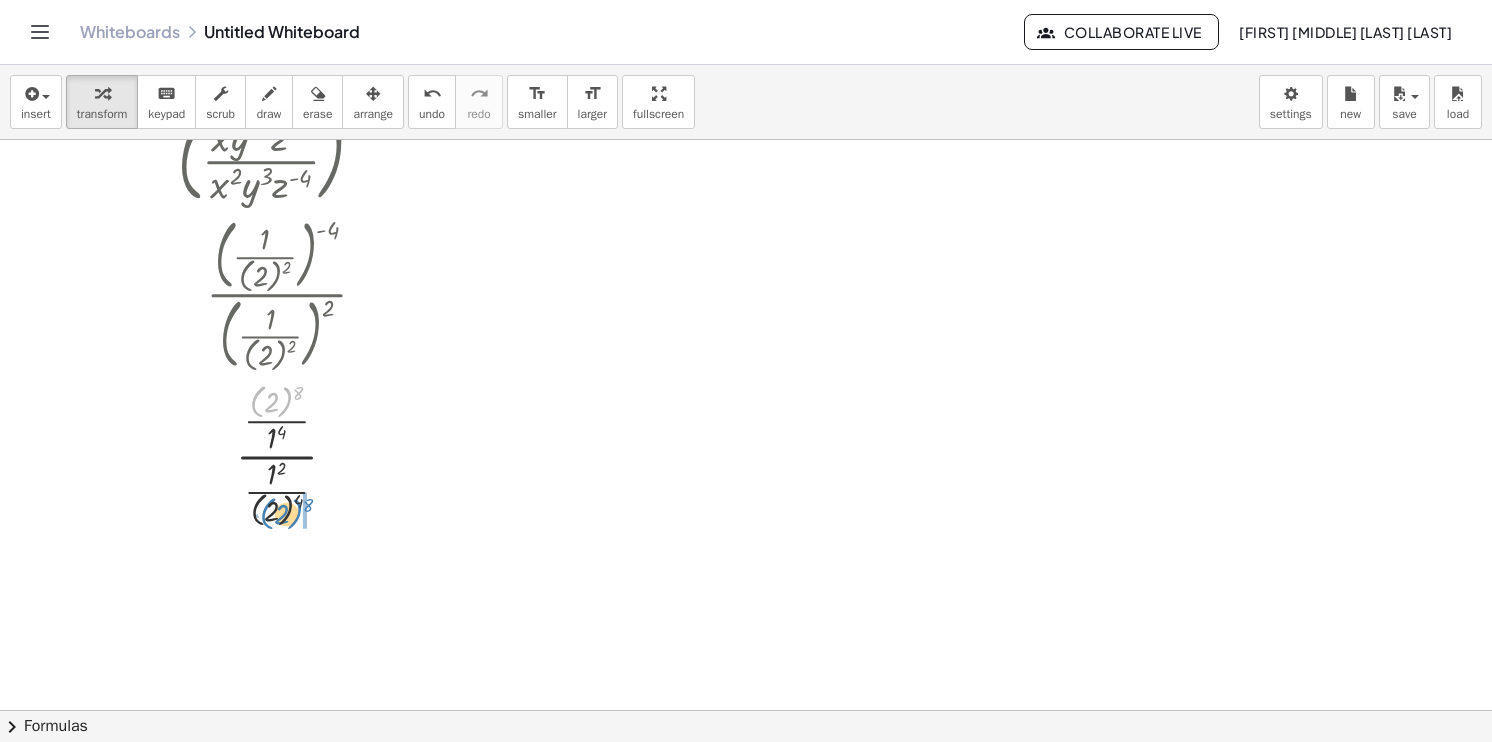 drag, startPoint x: 266, startPoint y: 402, endPoint x: 260, endPoint y: 506, distance: 104.172935 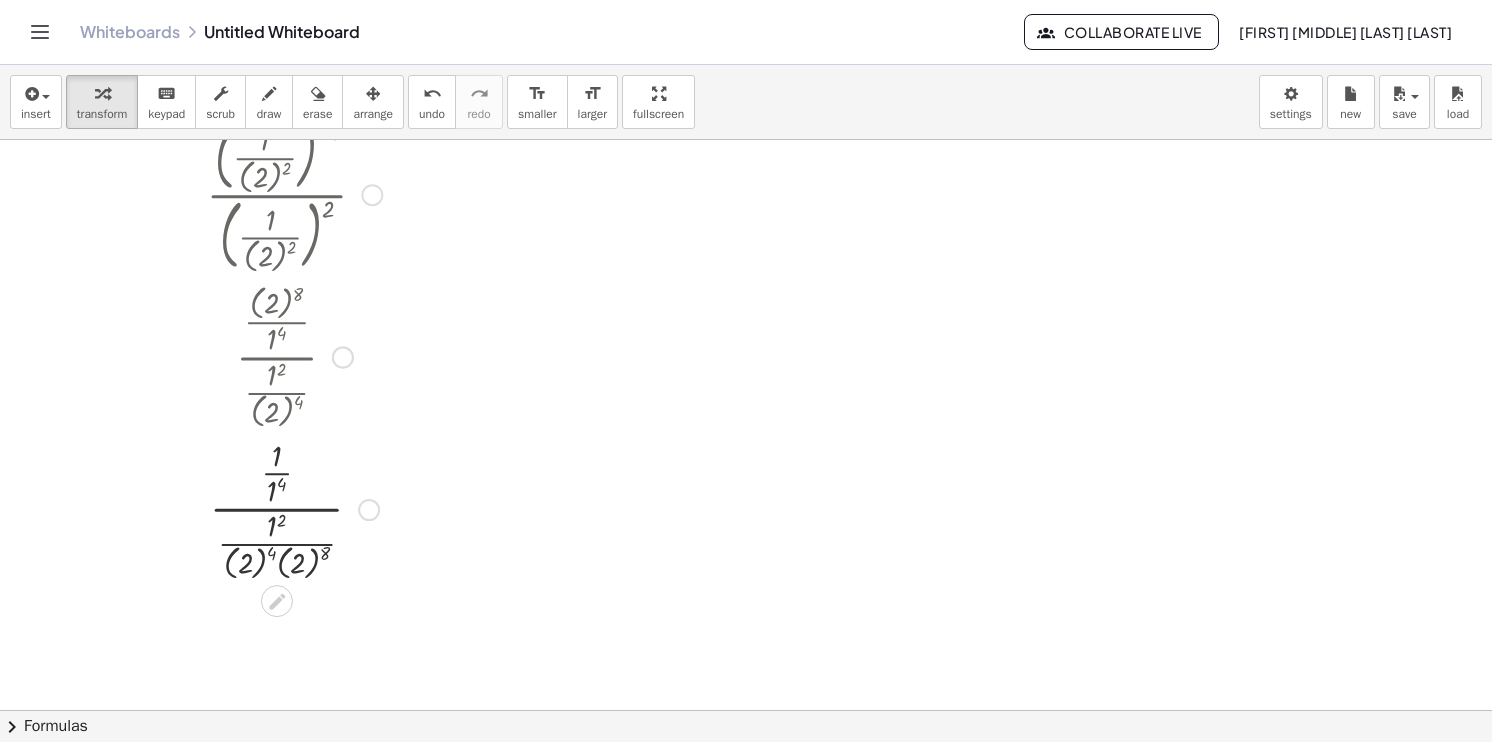 scroll, scrollTop: 200, scrollLeft: 0, axis: vertical 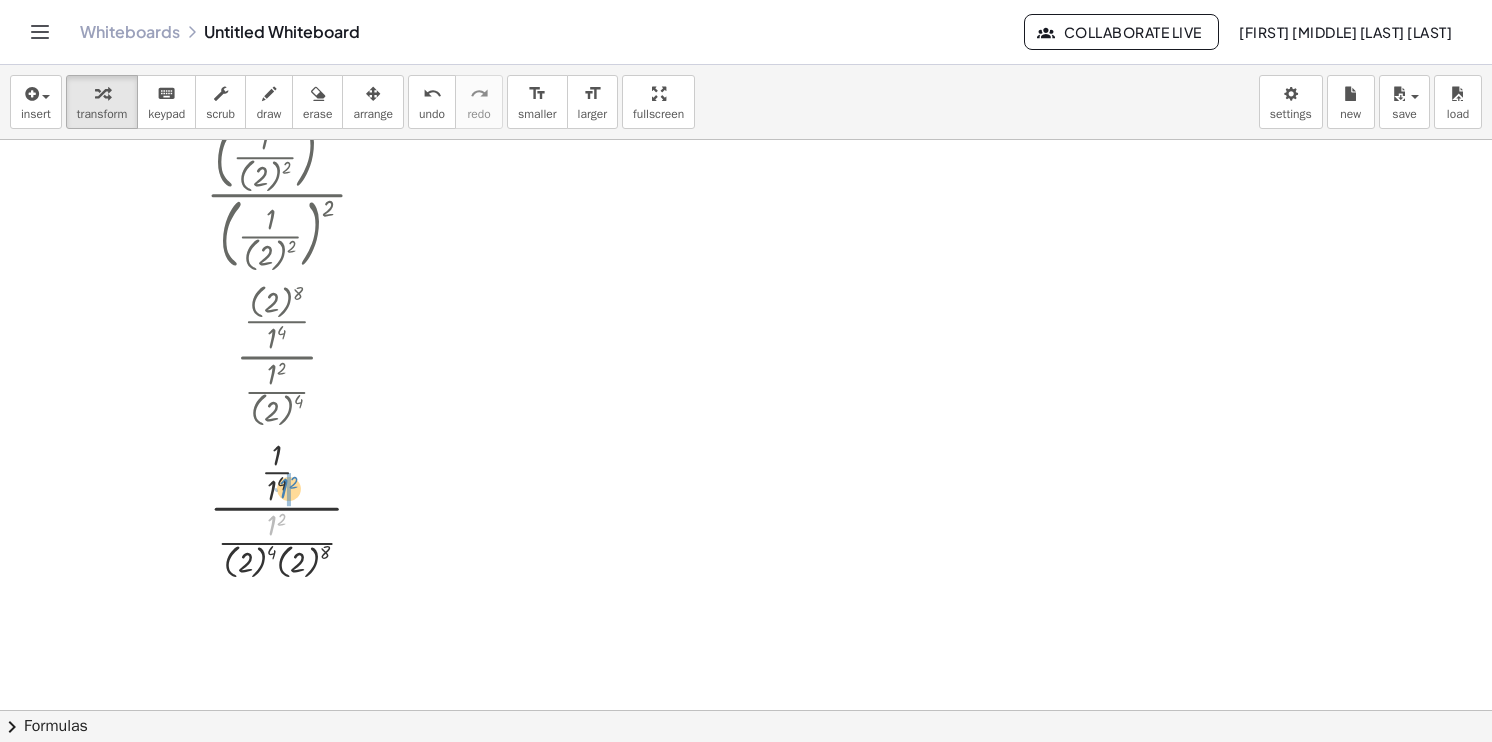 drag, startPoint x: 268, startPoint y: 522, endPoint x: 280, endPoint y: 485, distance: 38.8973 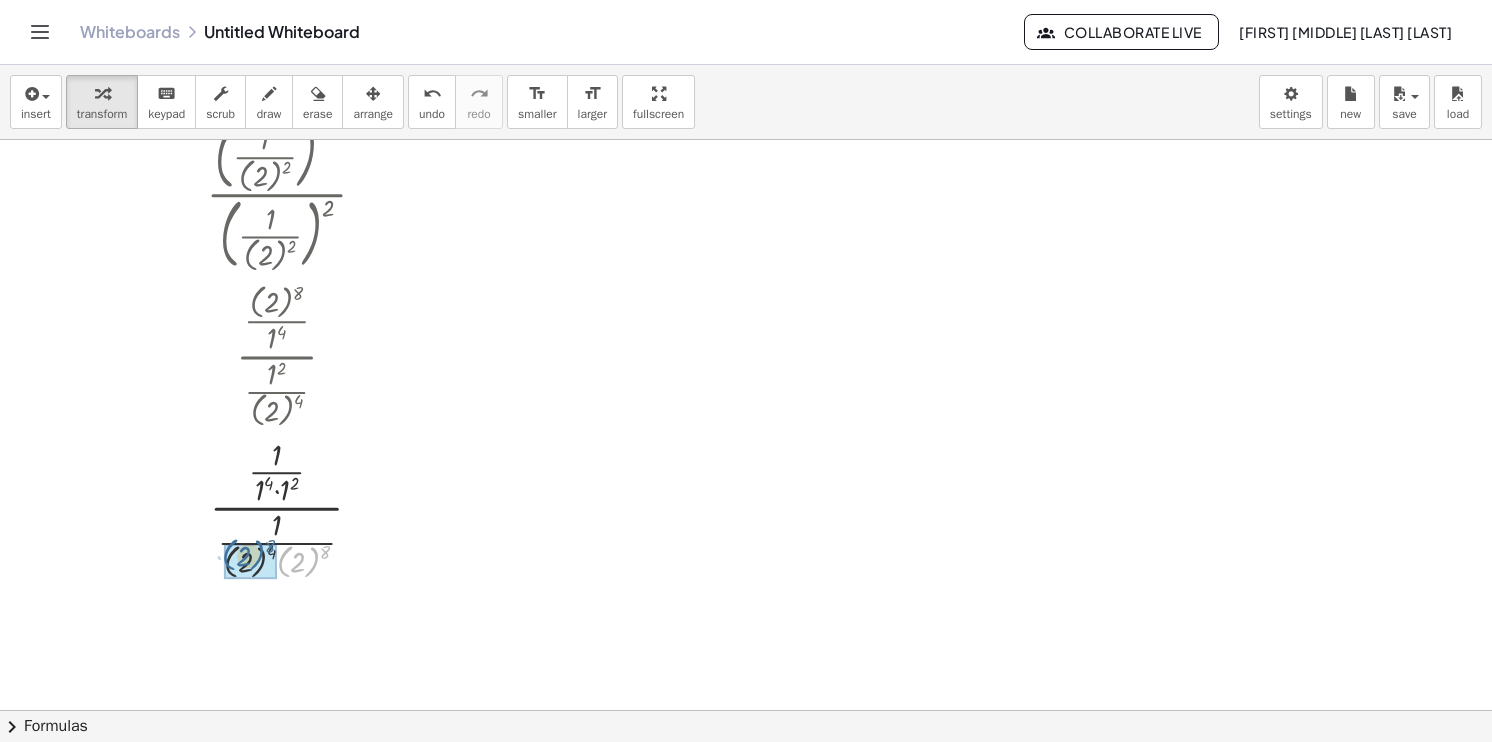 drag, startPoint x: 317, startPoint y: 568, endPoint x: 262, endPoint y: 562, distance: 55.326305 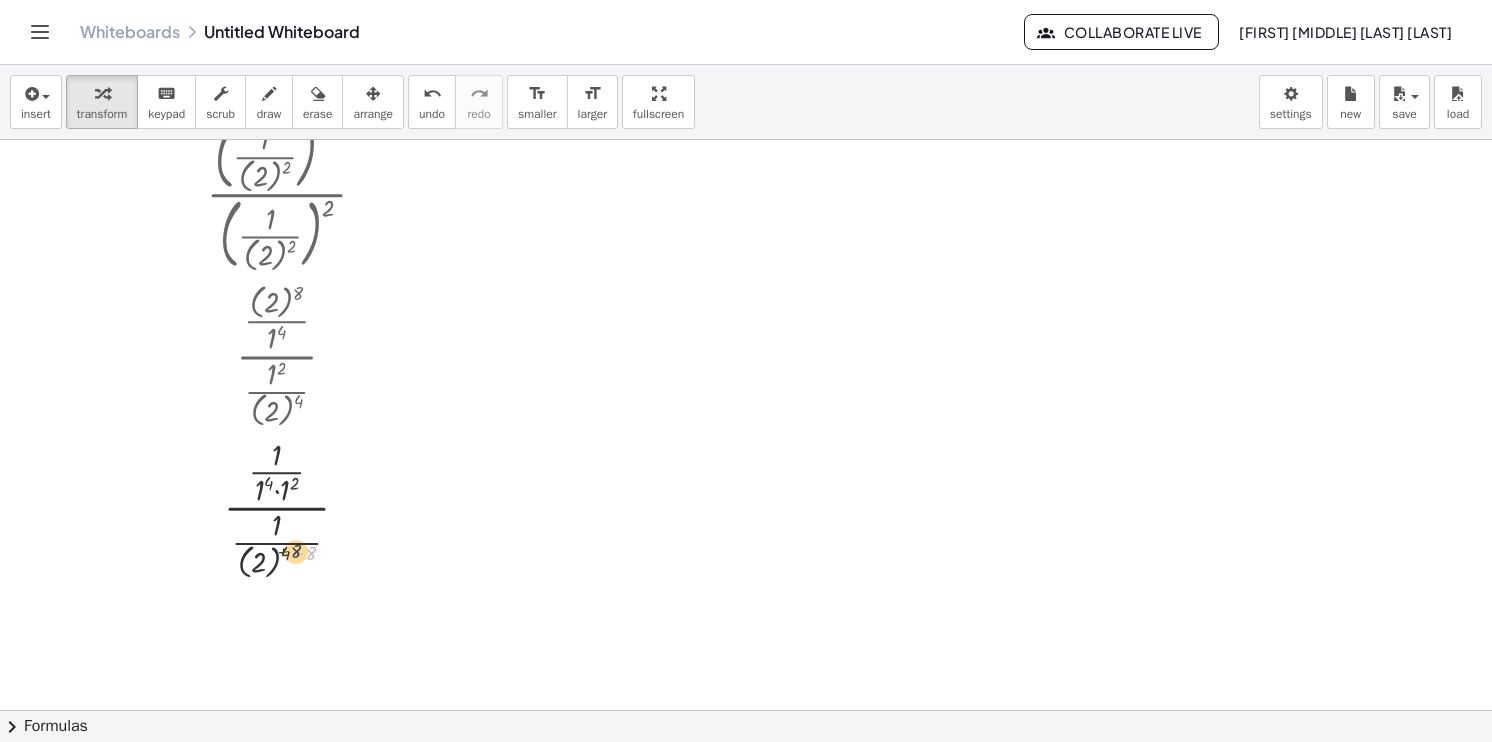 drag, startPoint x: 310, startPoint y: 557, endPoint x: 292, endPoint y: 554, distance: 18.248287 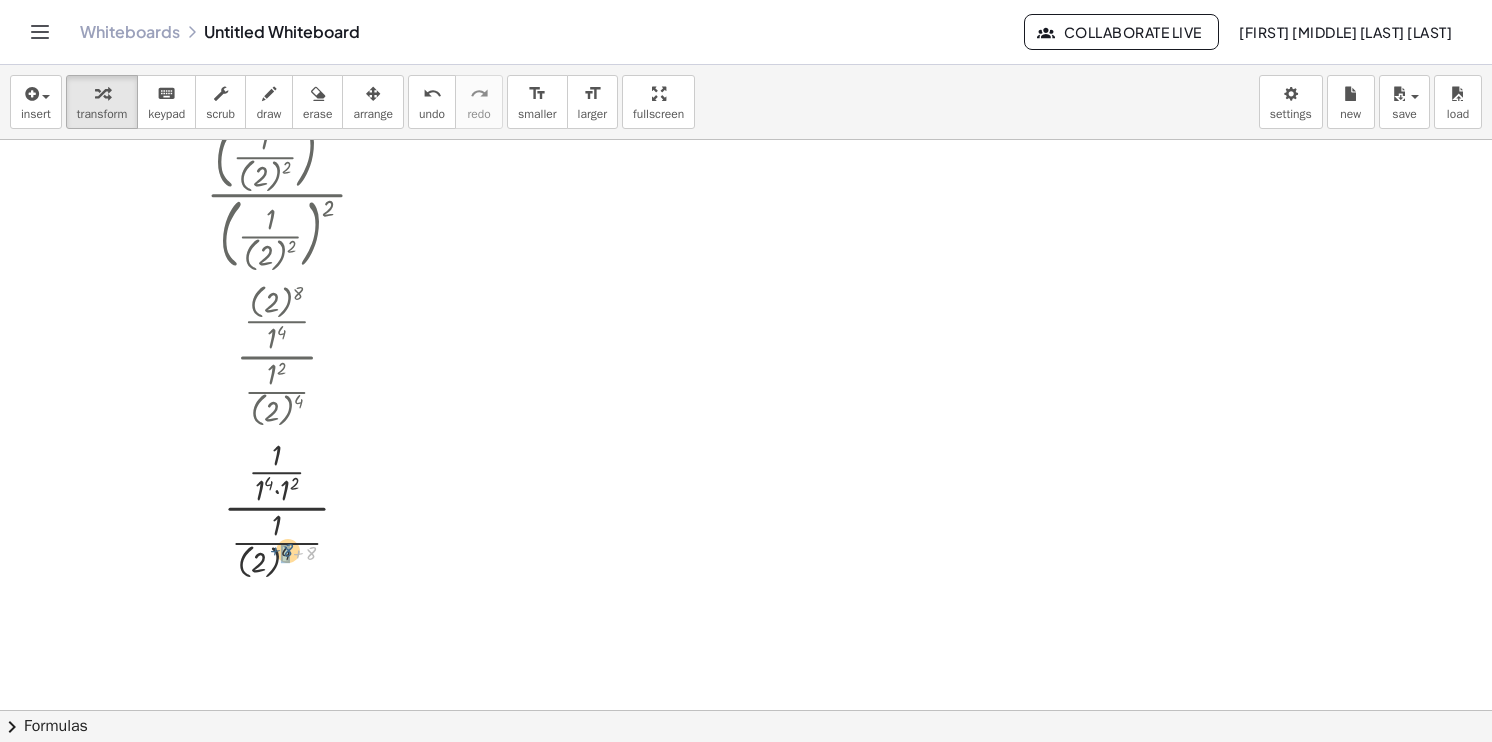drag, startPoint x: 308, startPoint y: 554, endPoint x: 288, endPoint y: 553, distance: 20.024984 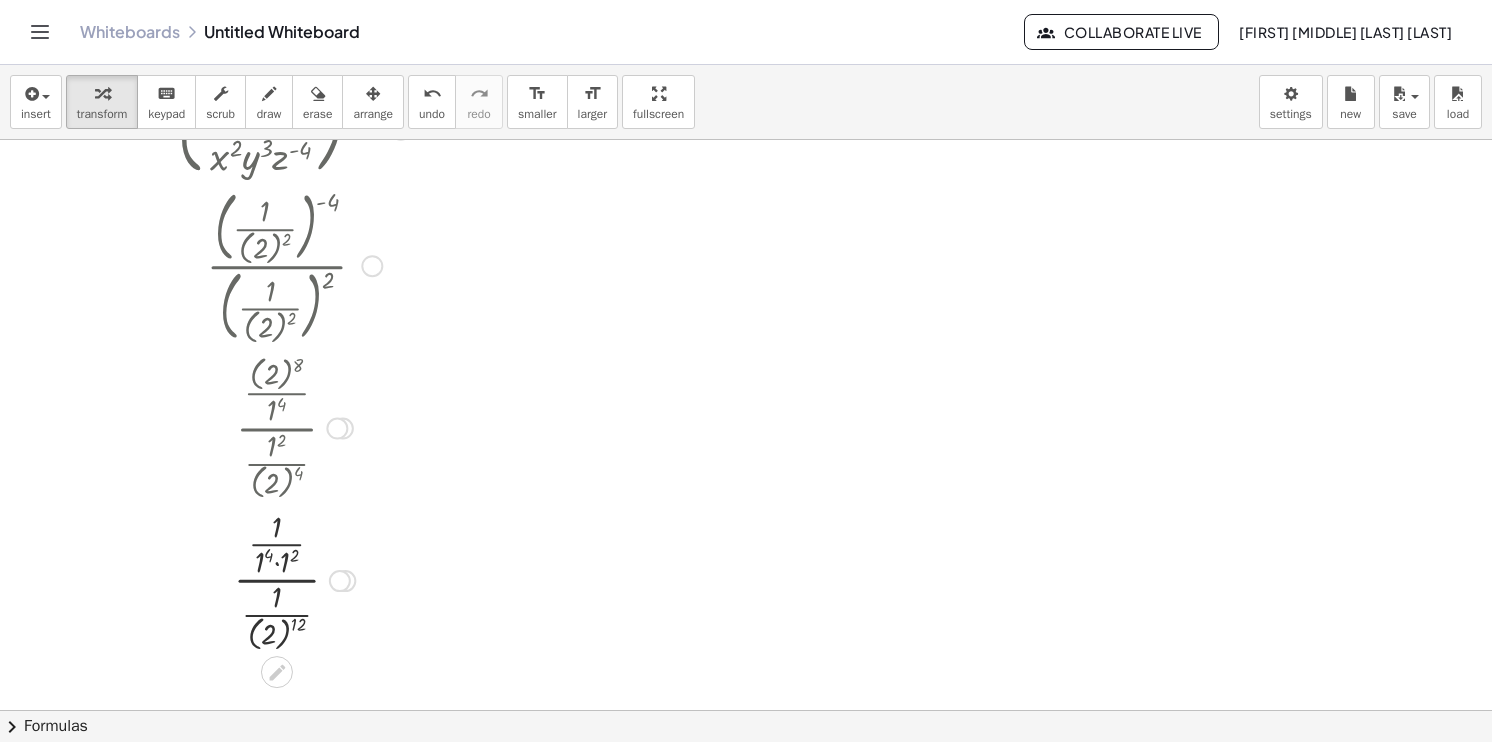 scroll, scrollTop: 0, scrollLeft: 0, axis: both 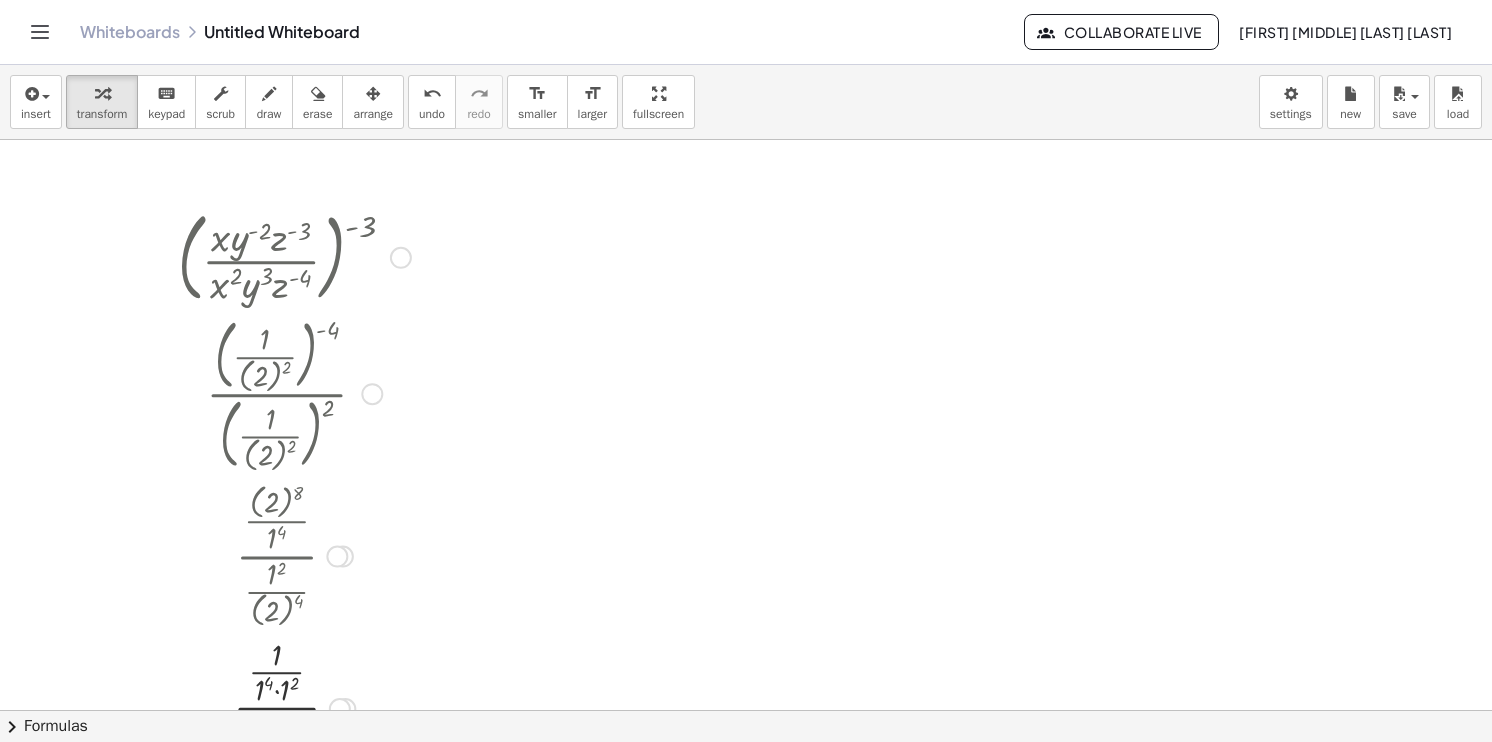 drag, startPoint x: 288, startPoint y: 498, endPoint x: 284, endPoint y: 535, distance: 37.215588 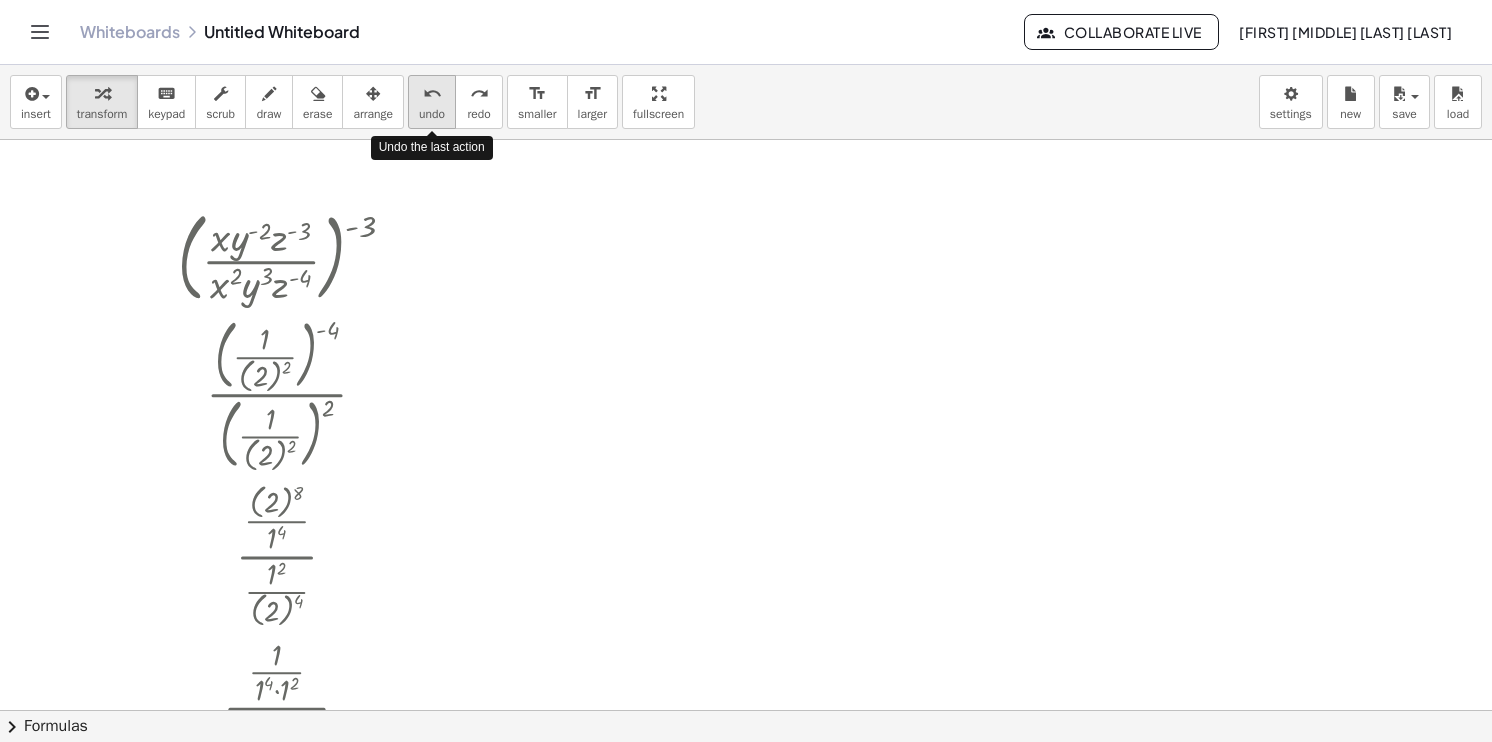 click on "undo" at bounding box center [432, 114] 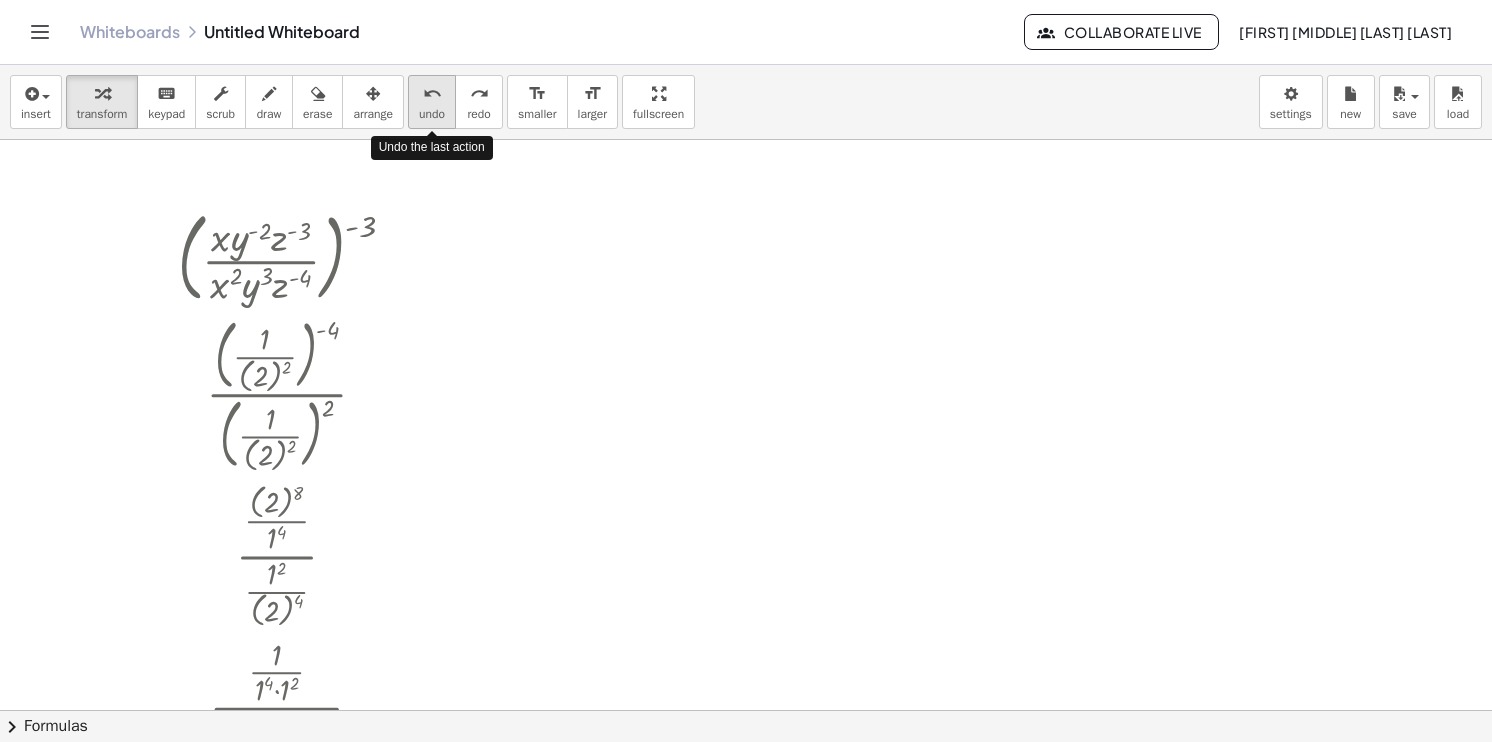 click on "undo" at bounding box center (432, 114) 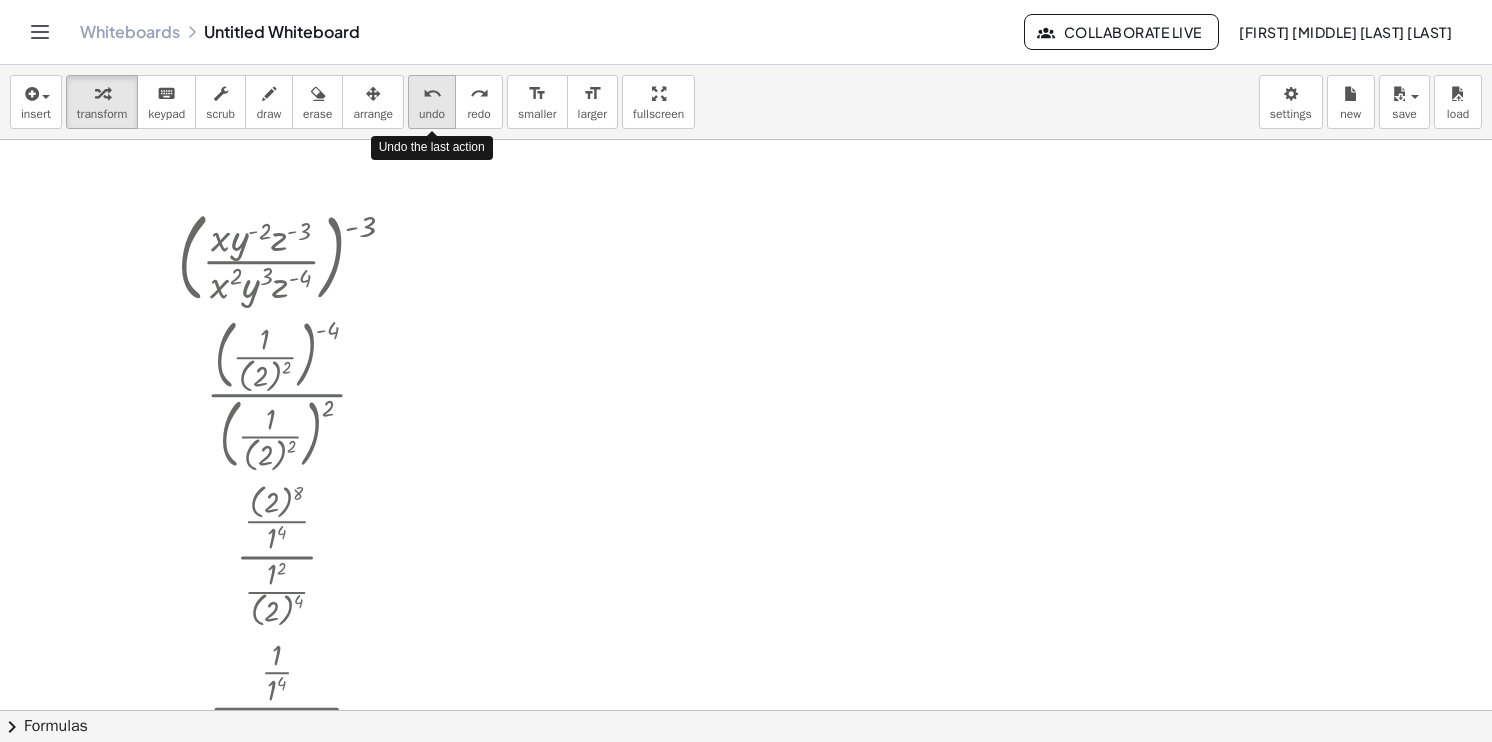 click on "undo" at bounding box center (432, 114) 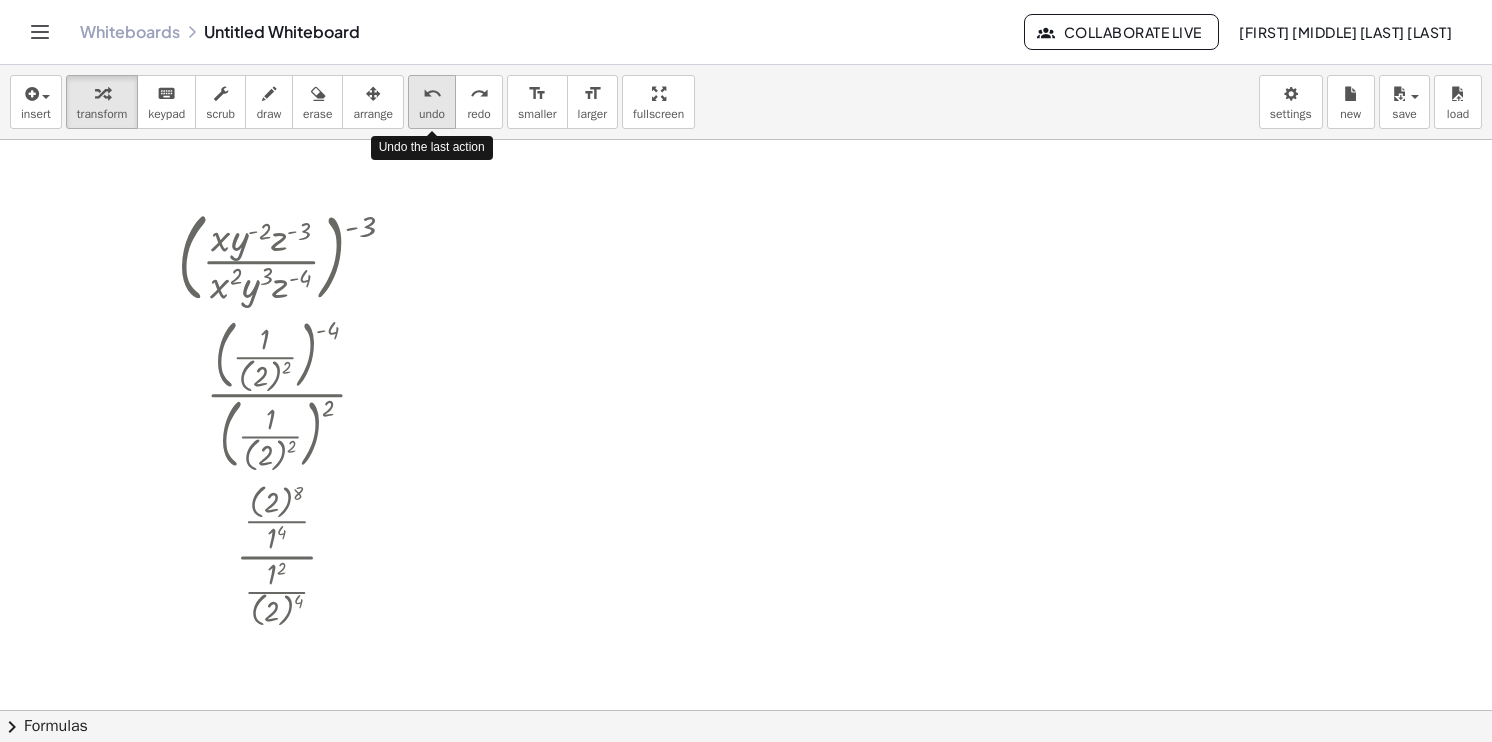 click on "undo" at bounding box center (432, 114) 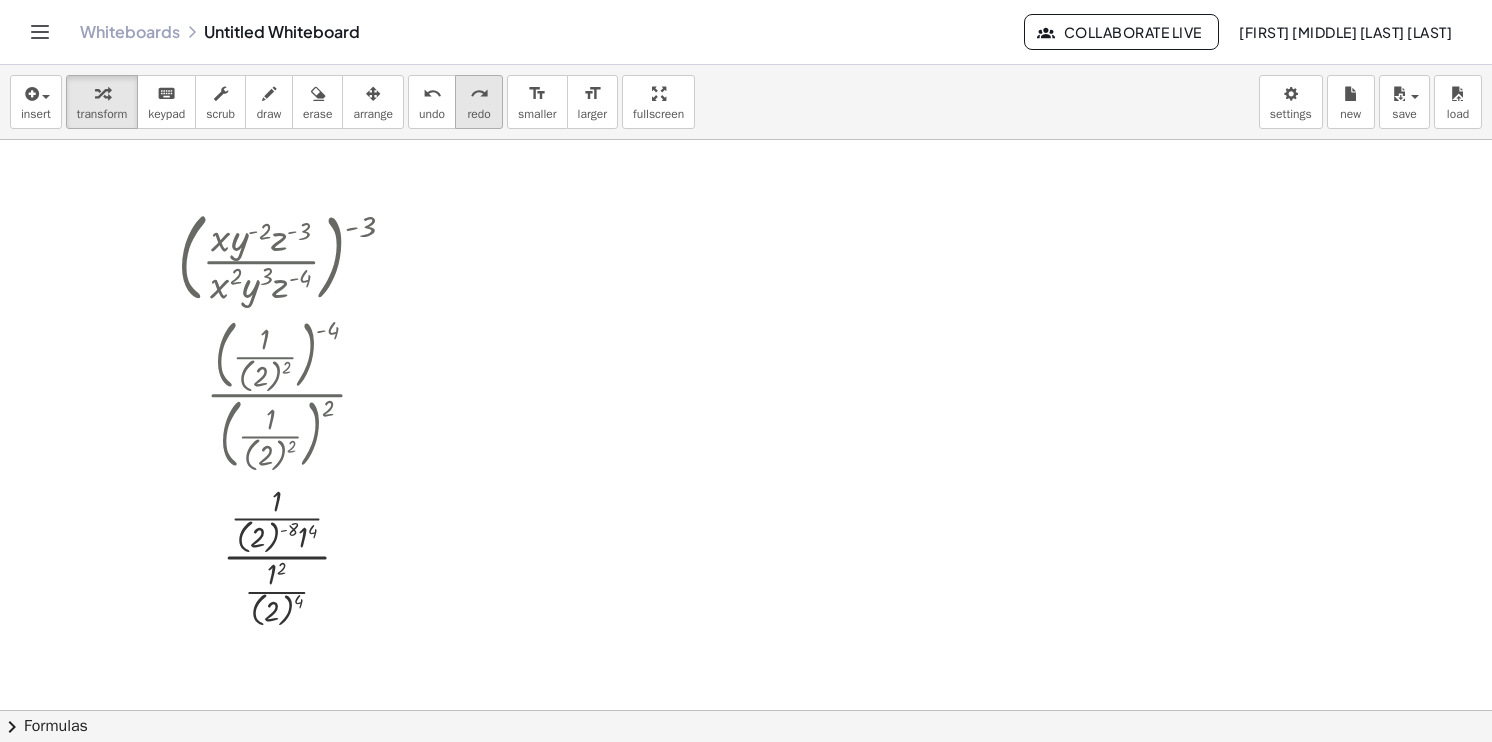 click on "redo" at bounding box center [479, 94] 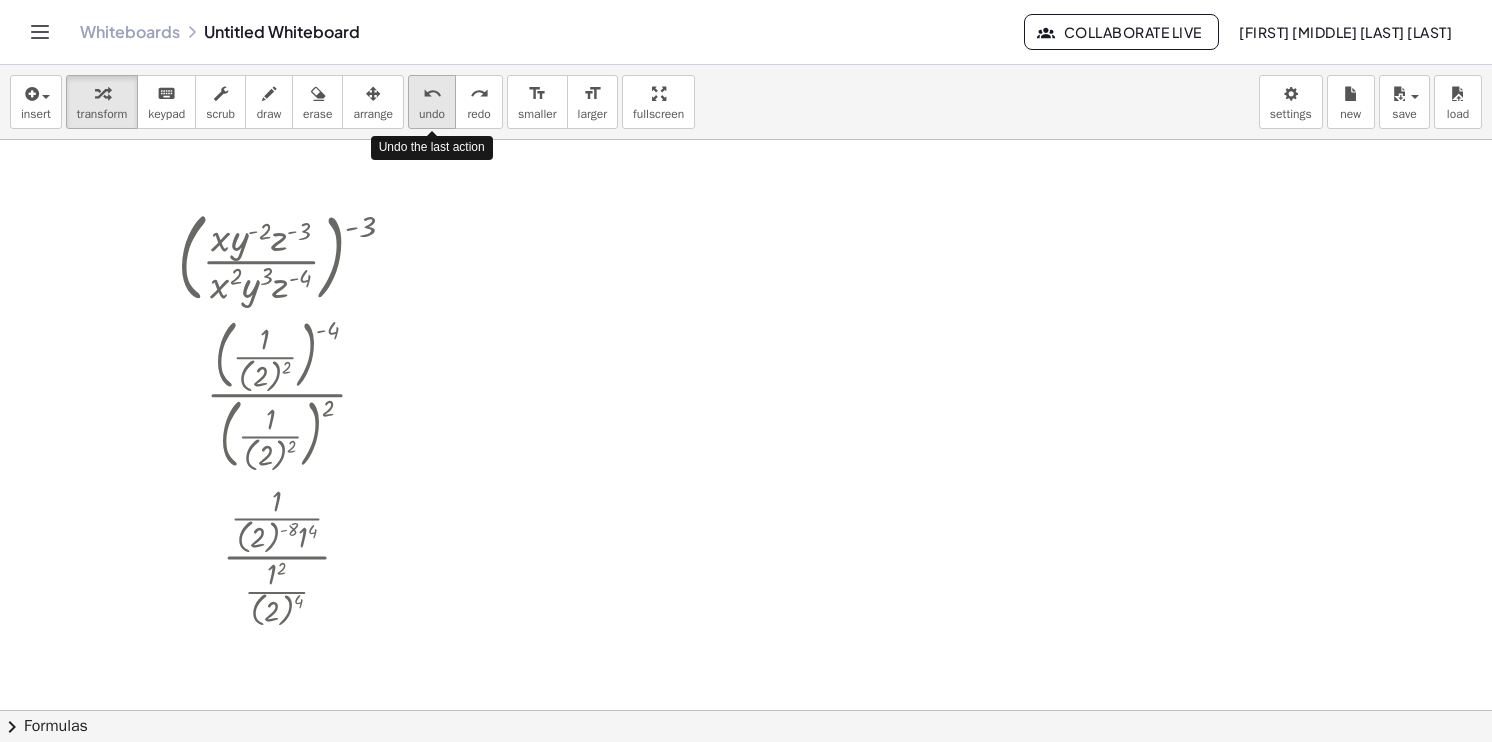click on "undo" at bounding box center [432, 114] 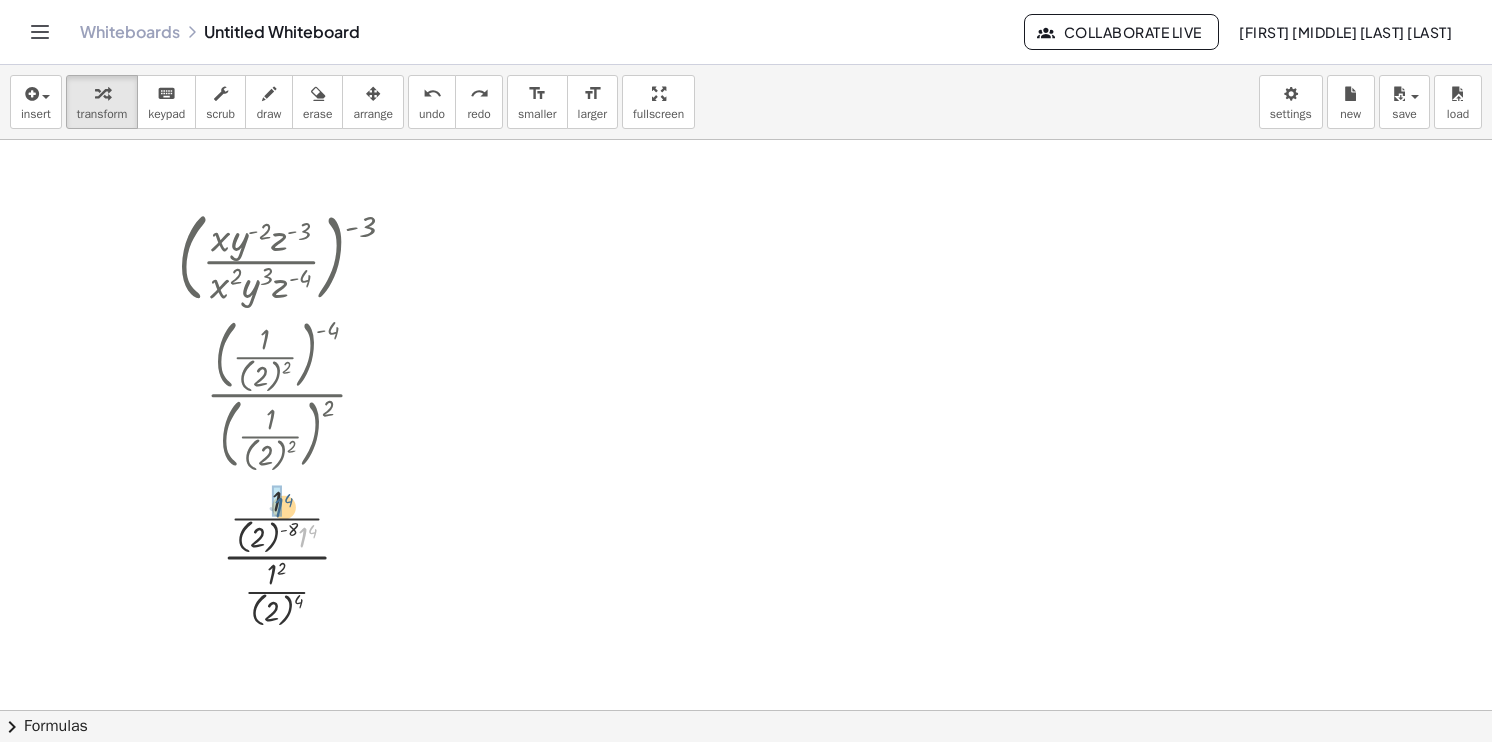 drag, startPoint x: 305, startPoint y: 537, endPoint x: 277, endPoint y: 506, distance: 41.773197 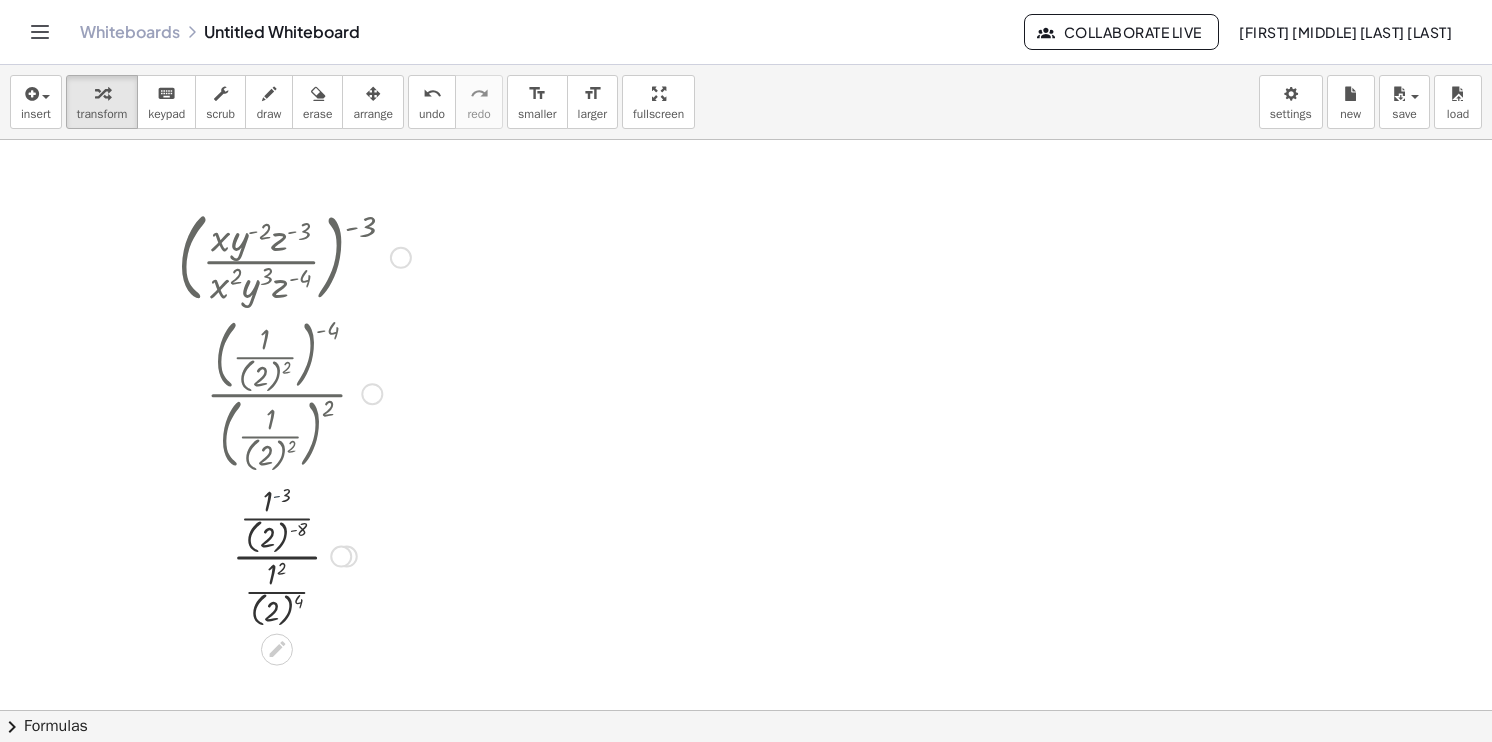 click at bounding box center [294, 554] 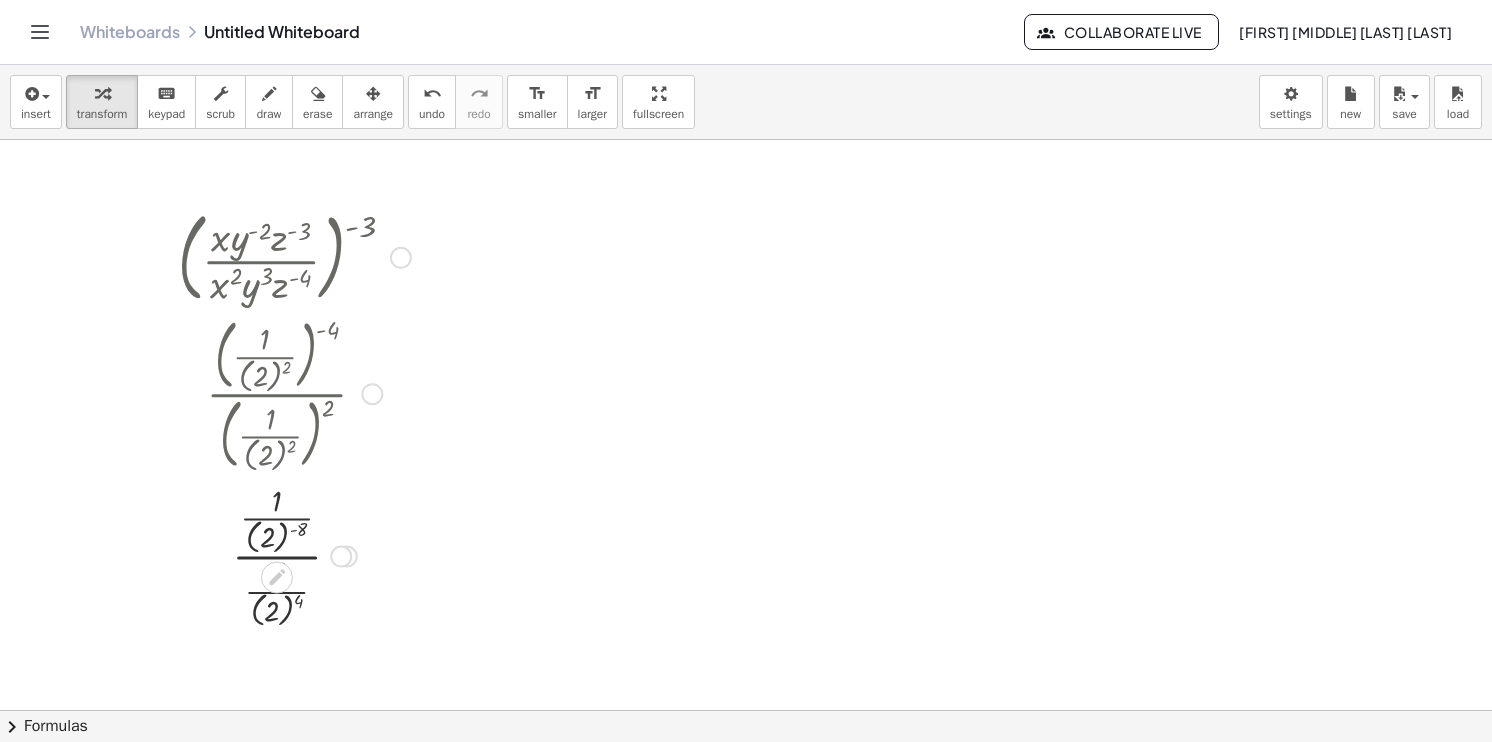 click at bounding box center (746, 711) 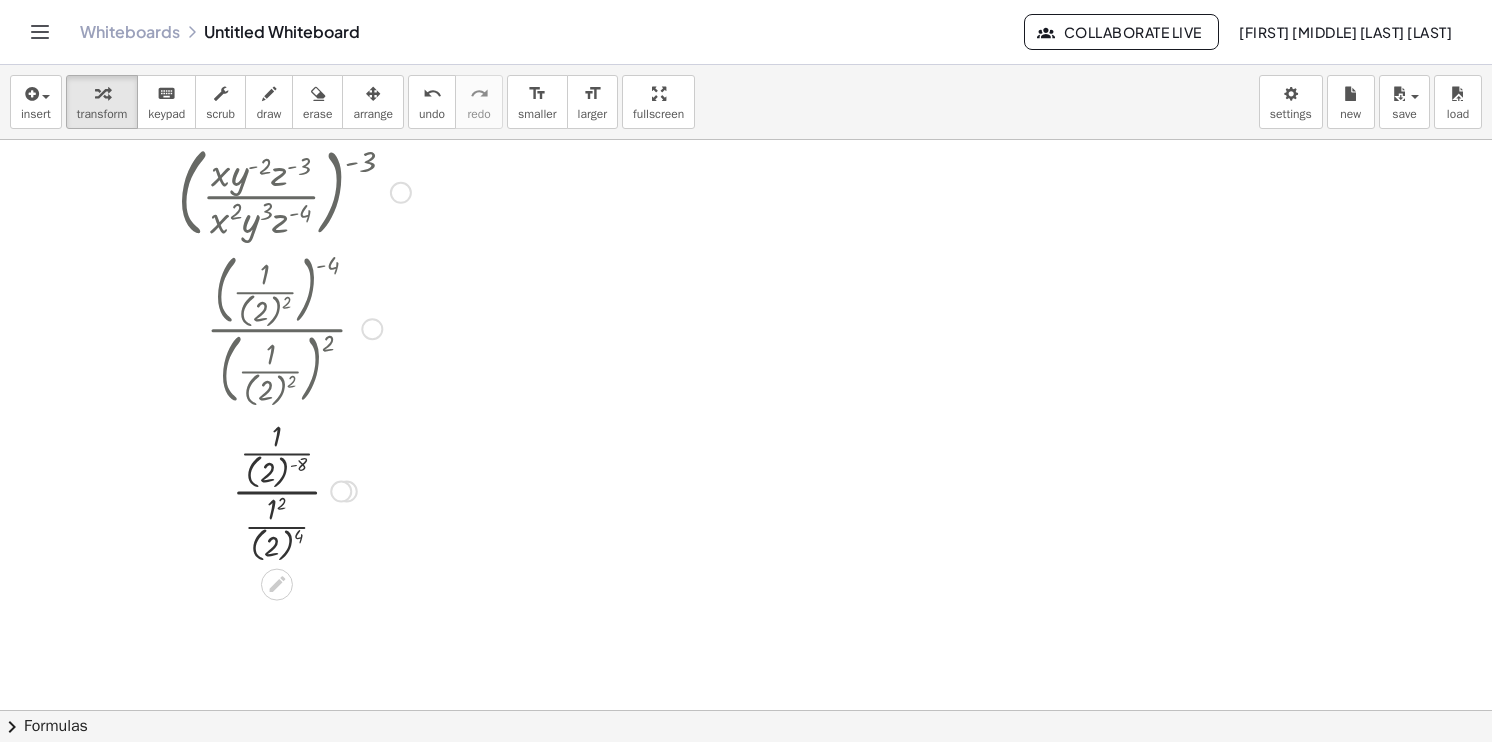 scroll, scrollTop: 100, scrollLeft: 0, axis: vertical 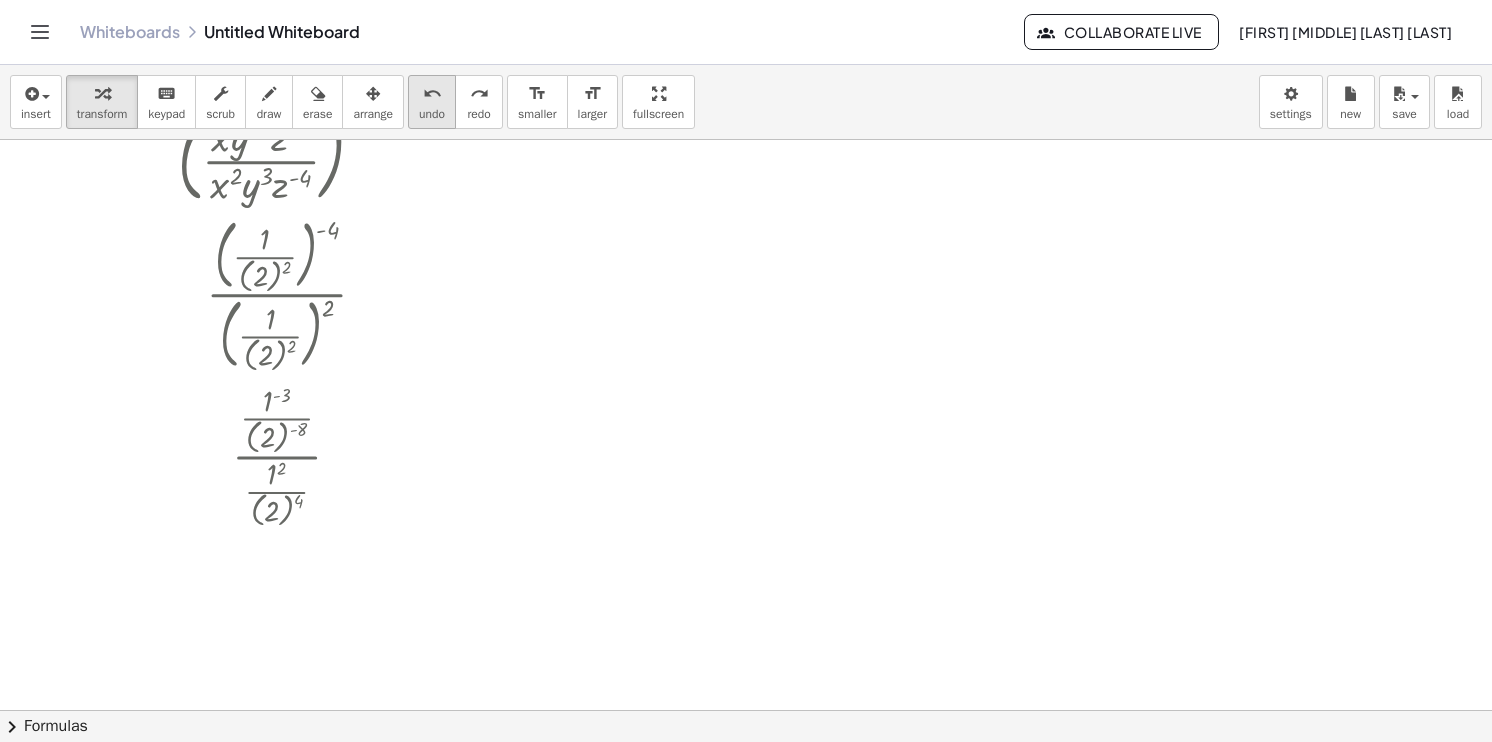 click on "undo undo" at bounding box center (432, 102) 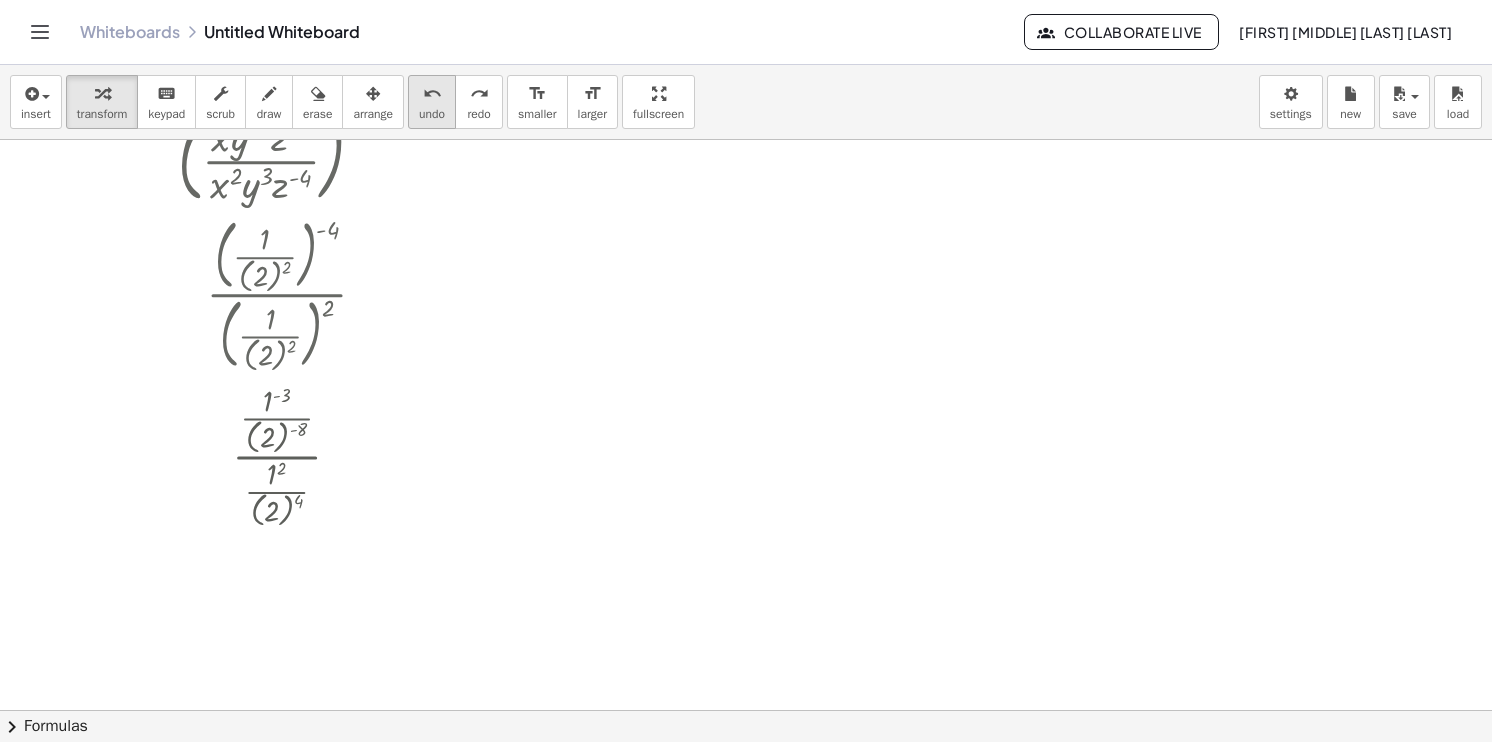 click on "undo undo" at bounding box center (432, 102) 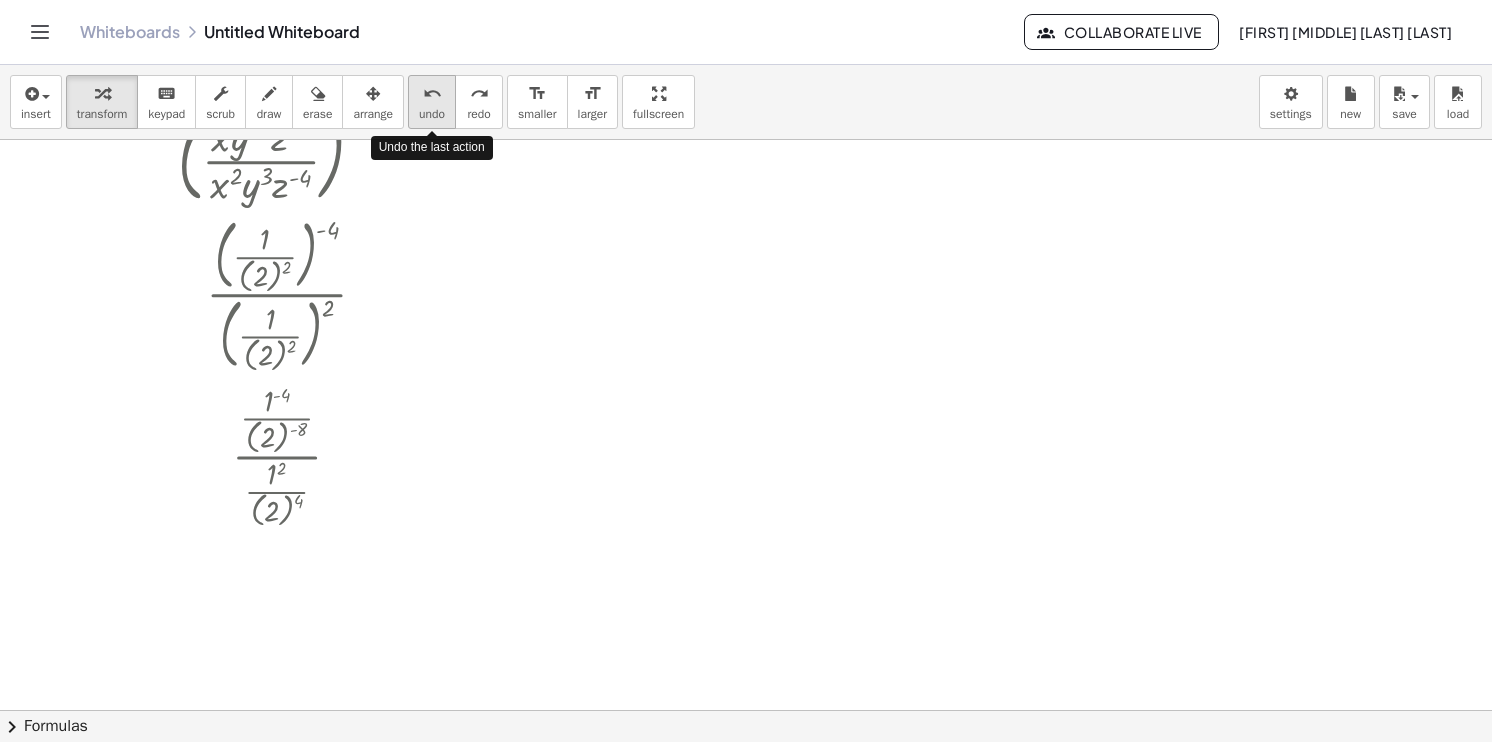 click on "undo undo" at bounding box center (432, 102) 